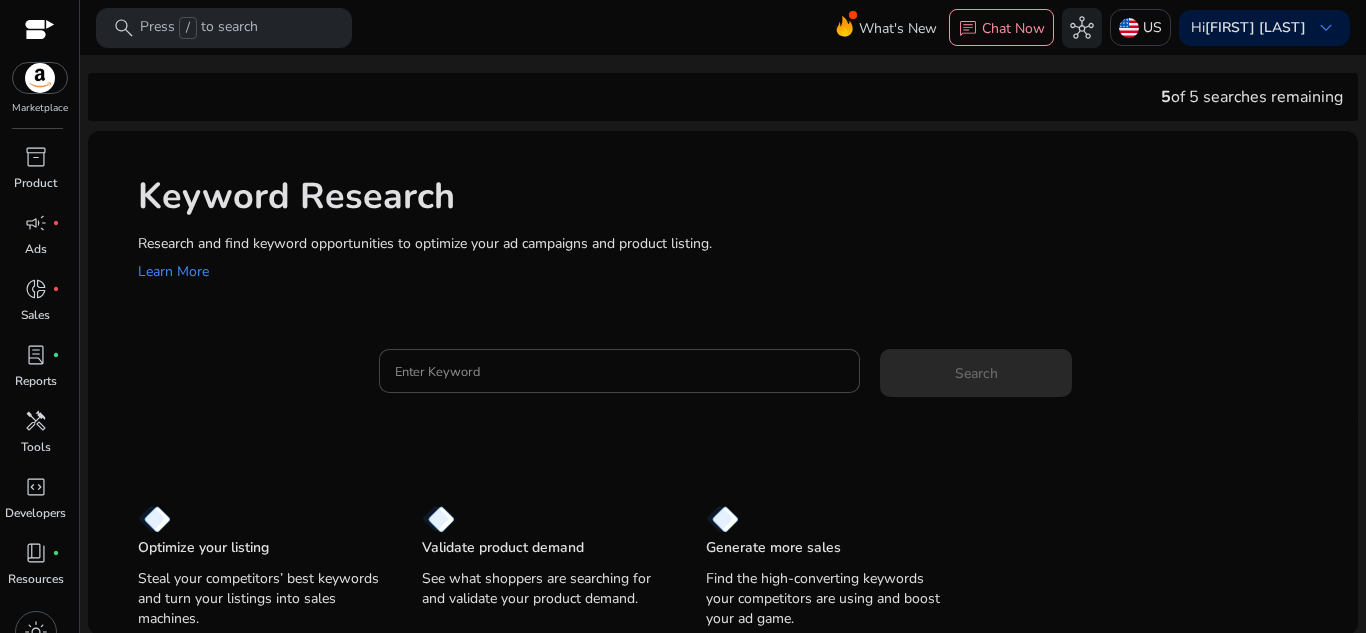 scroll, scrollTop: 0, scrollLeft: 0, axis: both 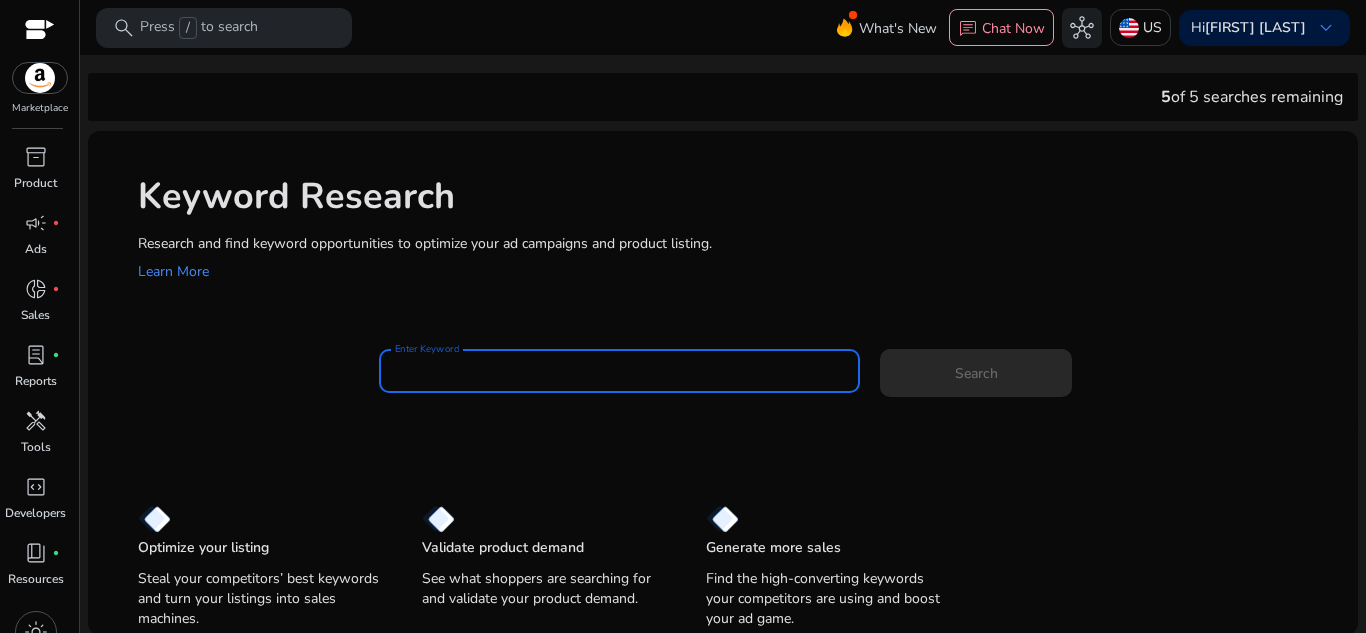 click on "Enter Keyword" at bounding box center (620, 371) 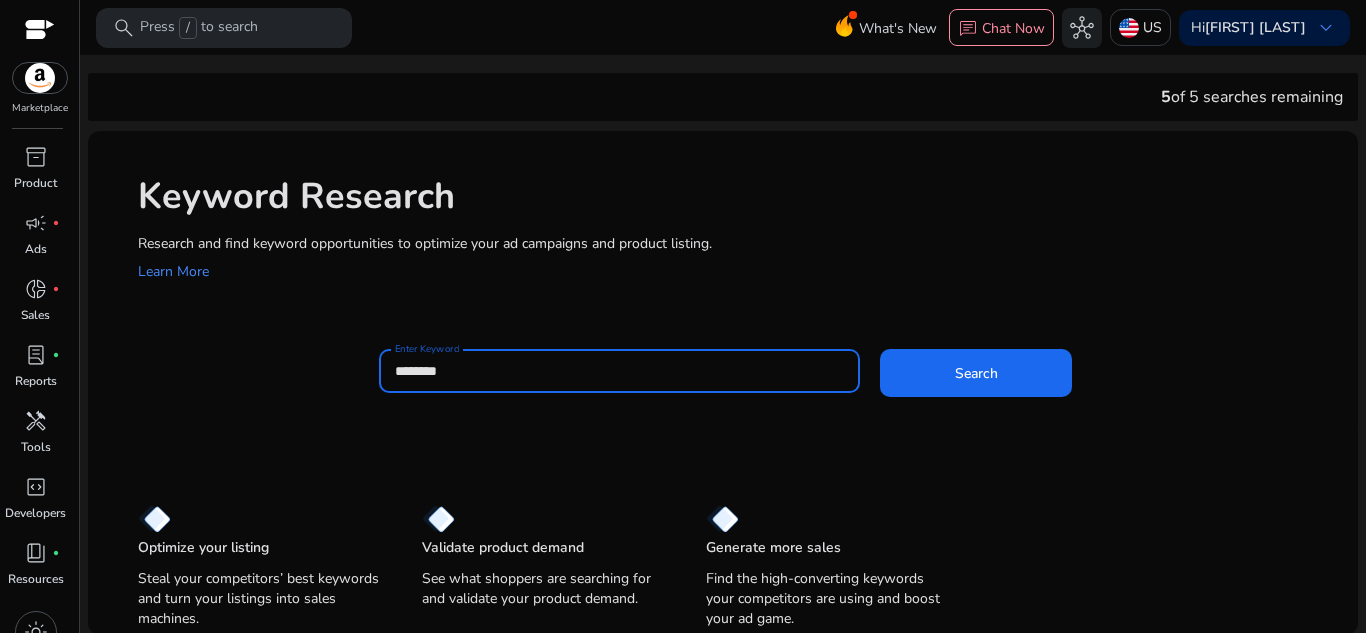 click on "********" at bounding box center [620, 371] 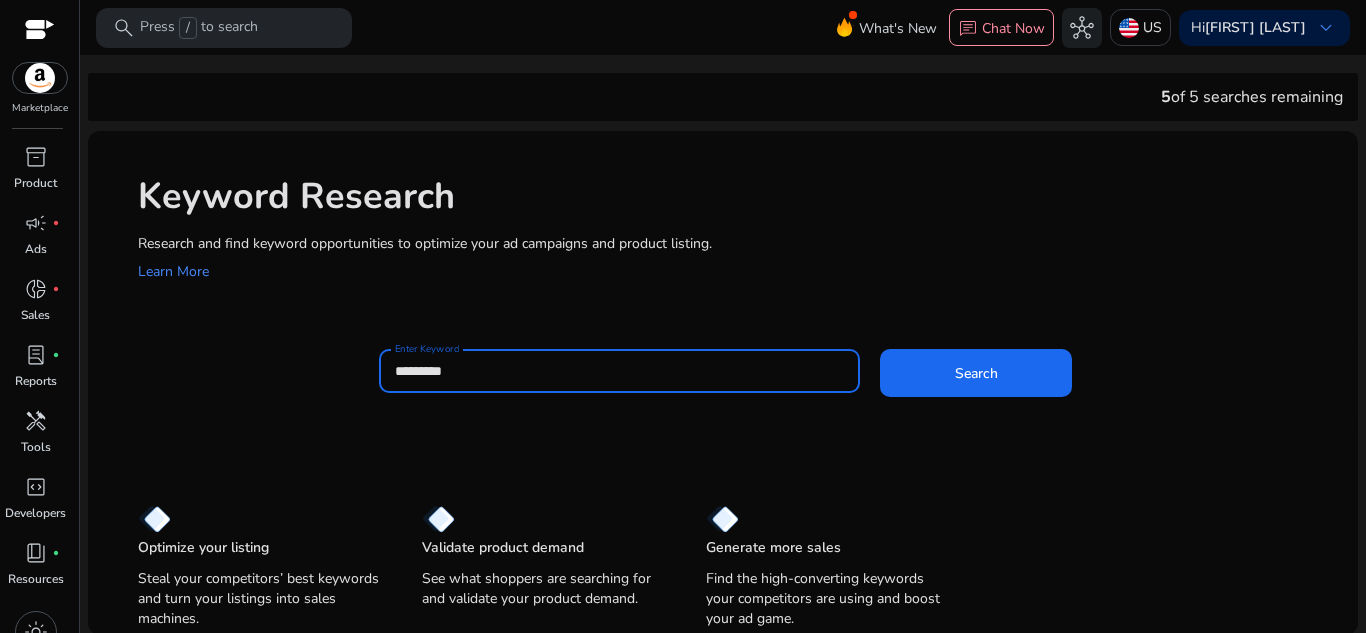 drag, startPoint x: 465, startPoint y: 377, endPoint x: 377, endPoint y: 380, distance: 88.051125 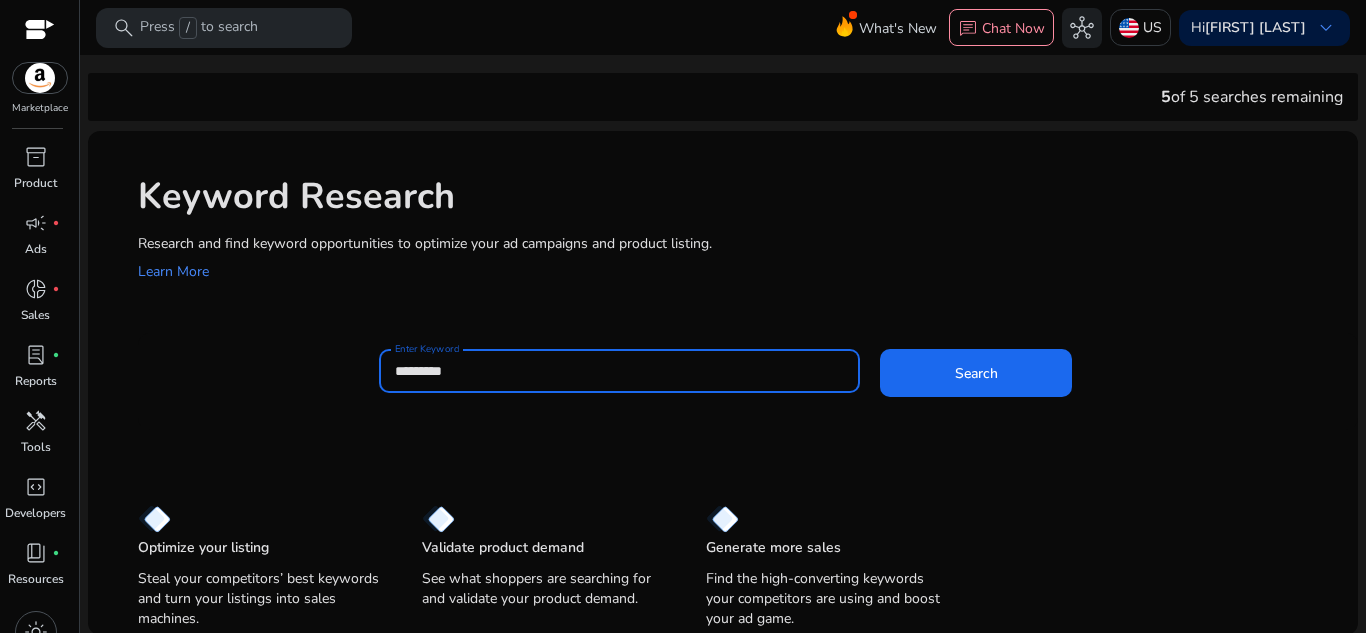paste on "********" 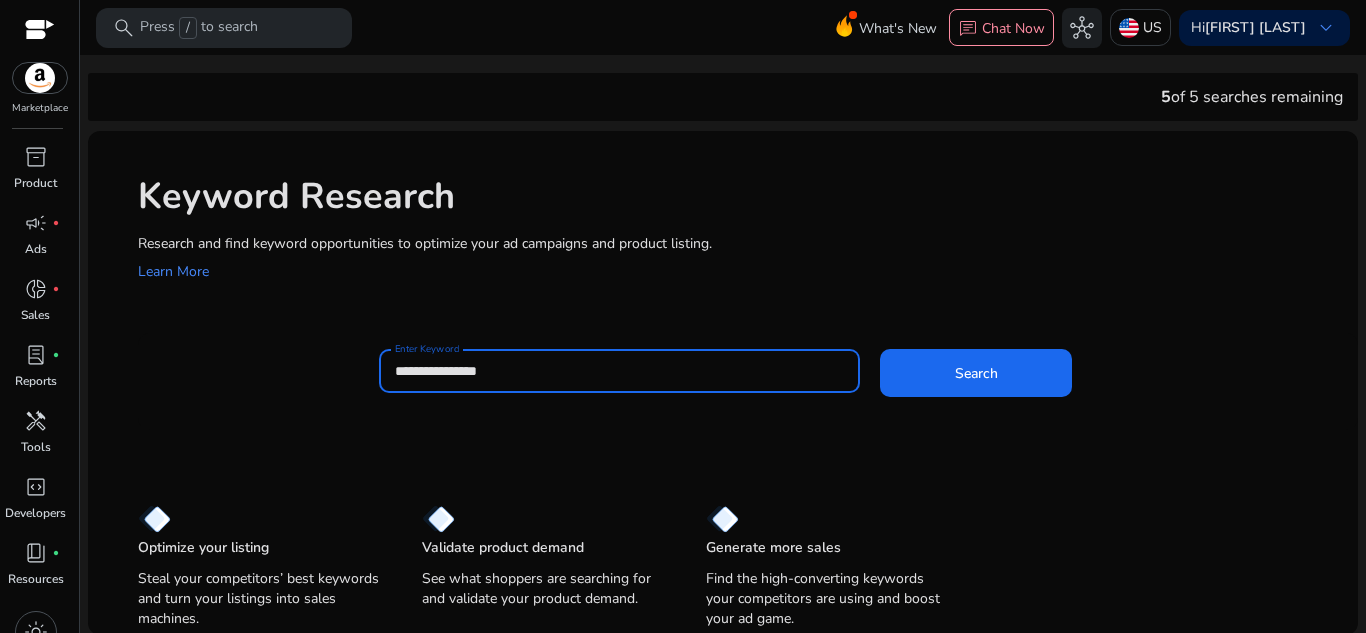 scroll, scrollTop: 2, scrollLeft: 0, axis: vertical 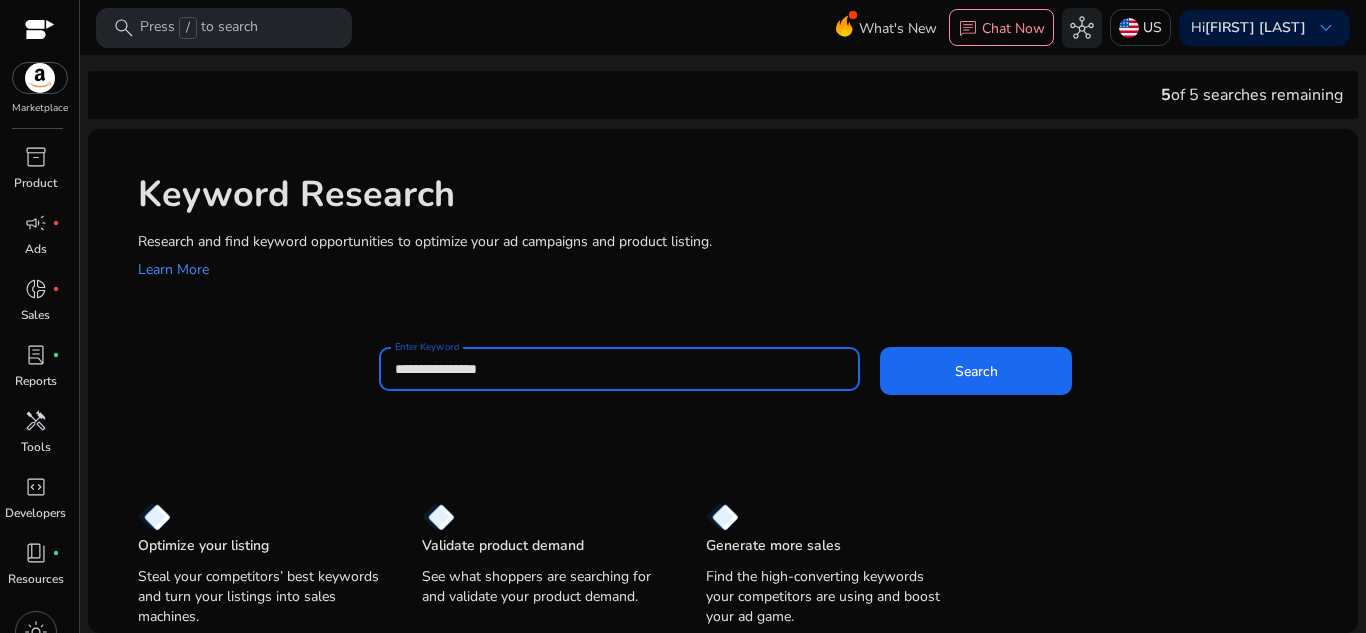 type on "**********" 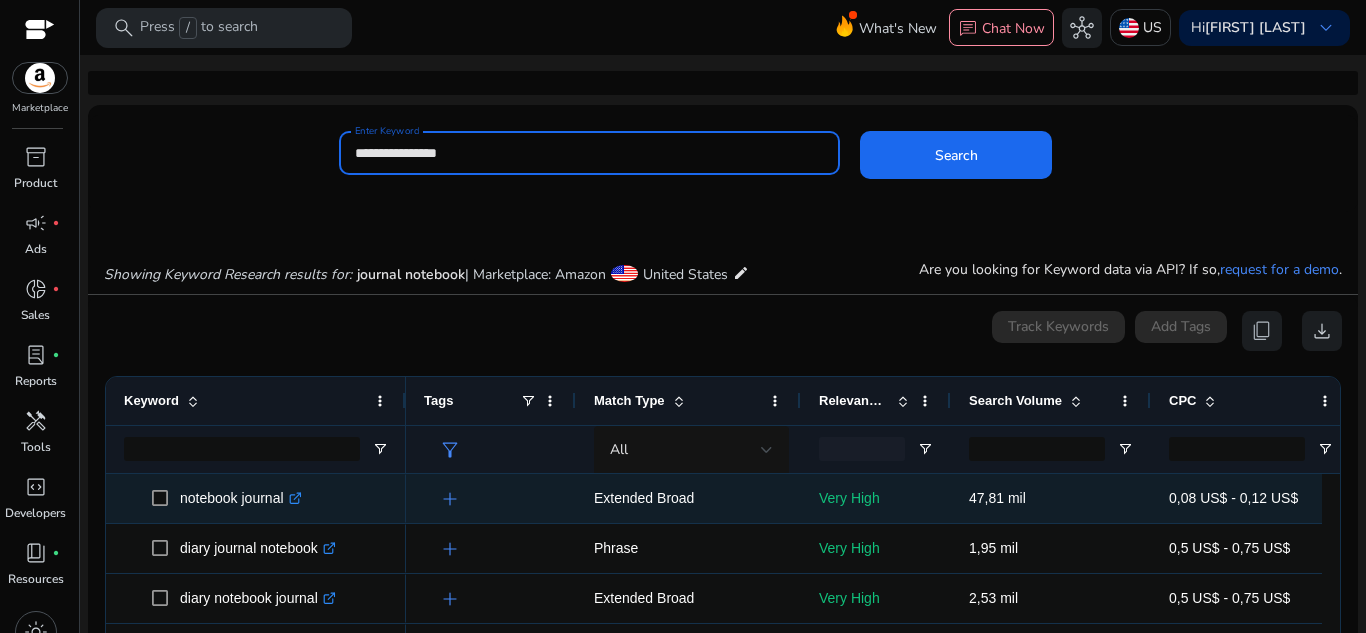 scroll, scrollTop: 214, scrollLeft: 0, axis: vertical 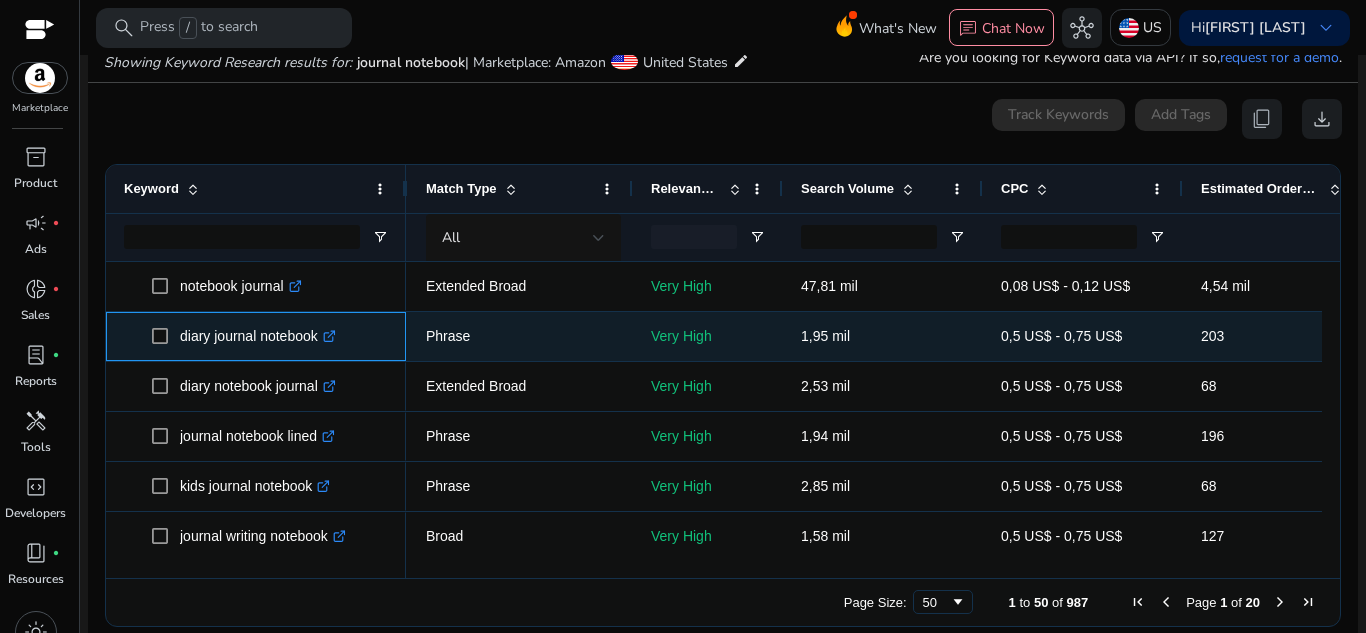 drag, startPoint x: 175, startPoint y: 339, endPoint x: 324, endPoint y: 347, distance: 149.21461 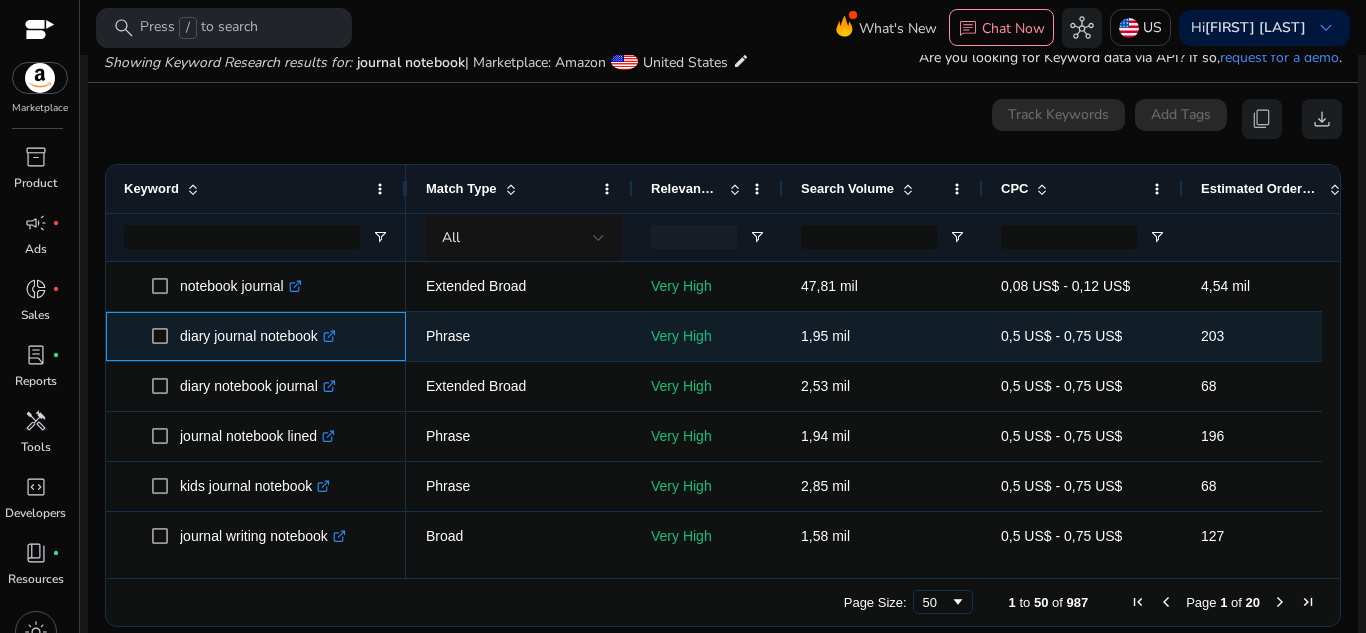 copy on "diary journal notebook" 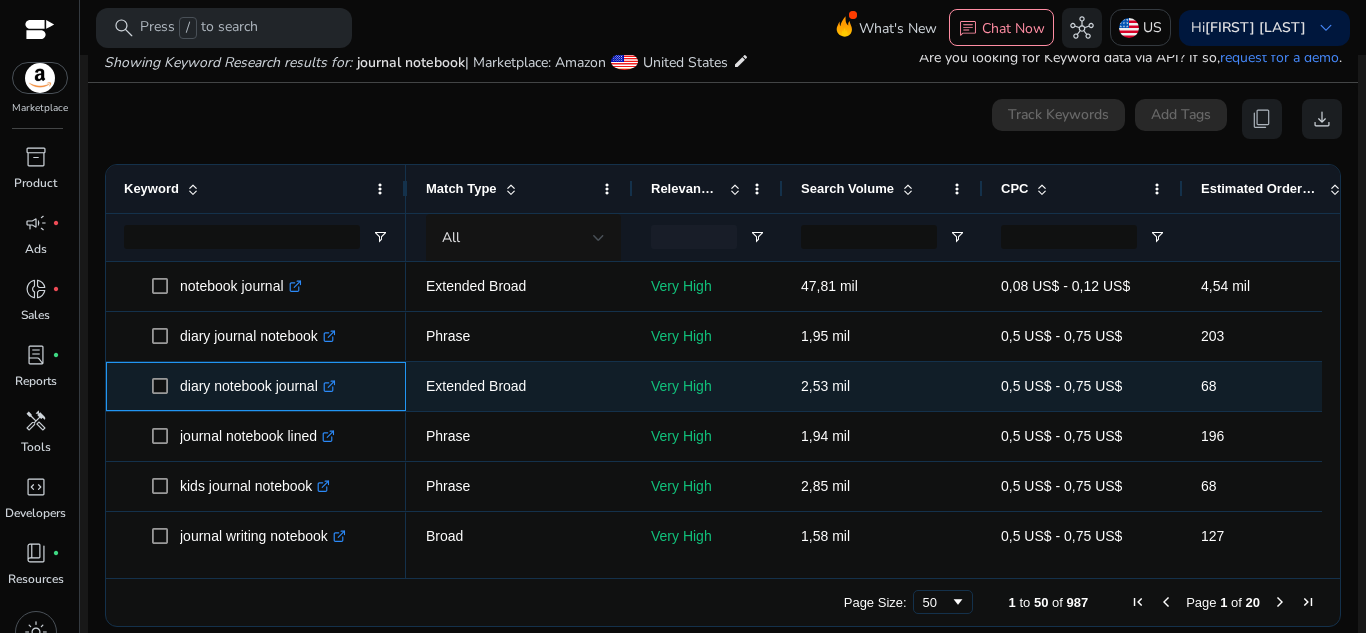 drag, startPoint x: 319, startPoint y: 386, endPoint x: 169, endPoint y: 370, distance: 150.85092 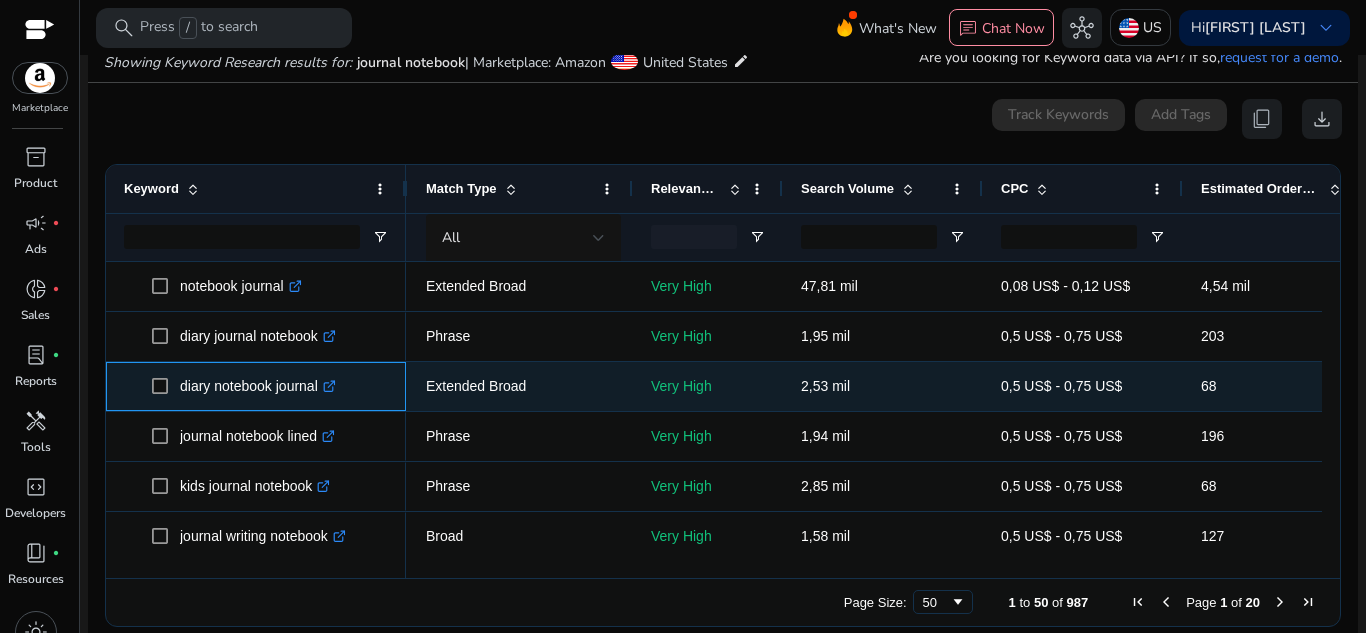 click on "diary notebook journal  .st0{fill:#2c8af8}" at bounding box center [258, 386] 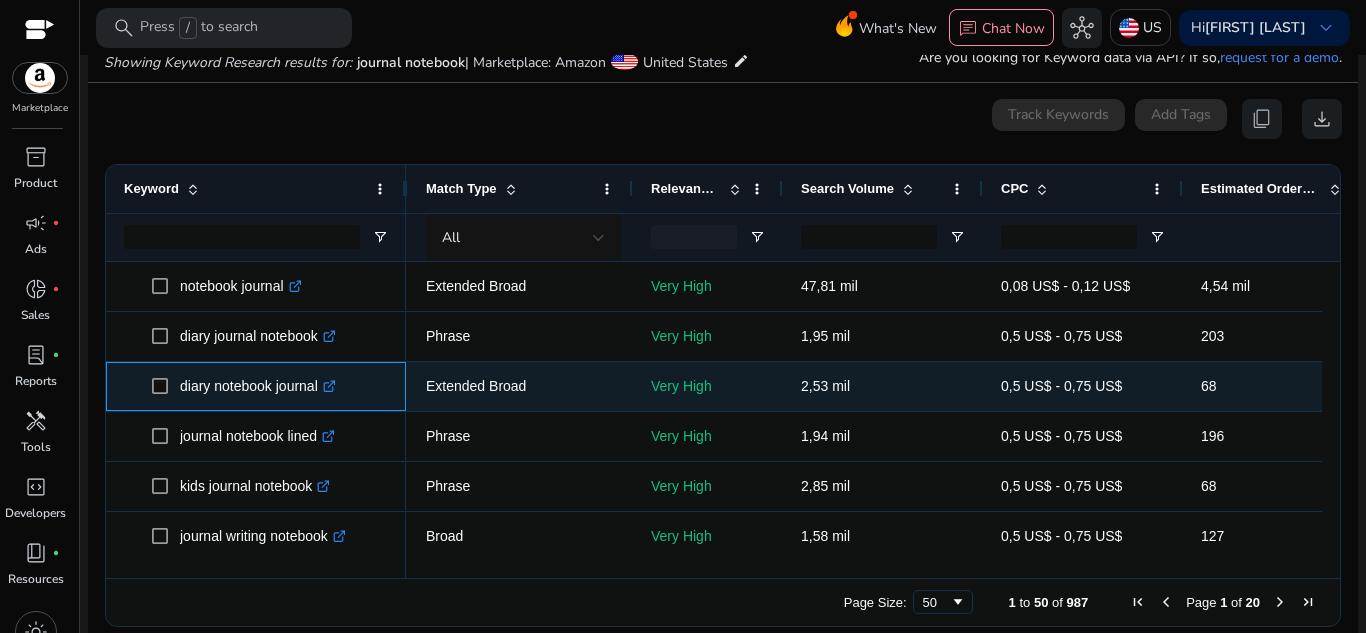 drag, startPoint x: 323, startPoint y: 391, endPoint x: 180, endPoint y: 383, distance: 143.2236 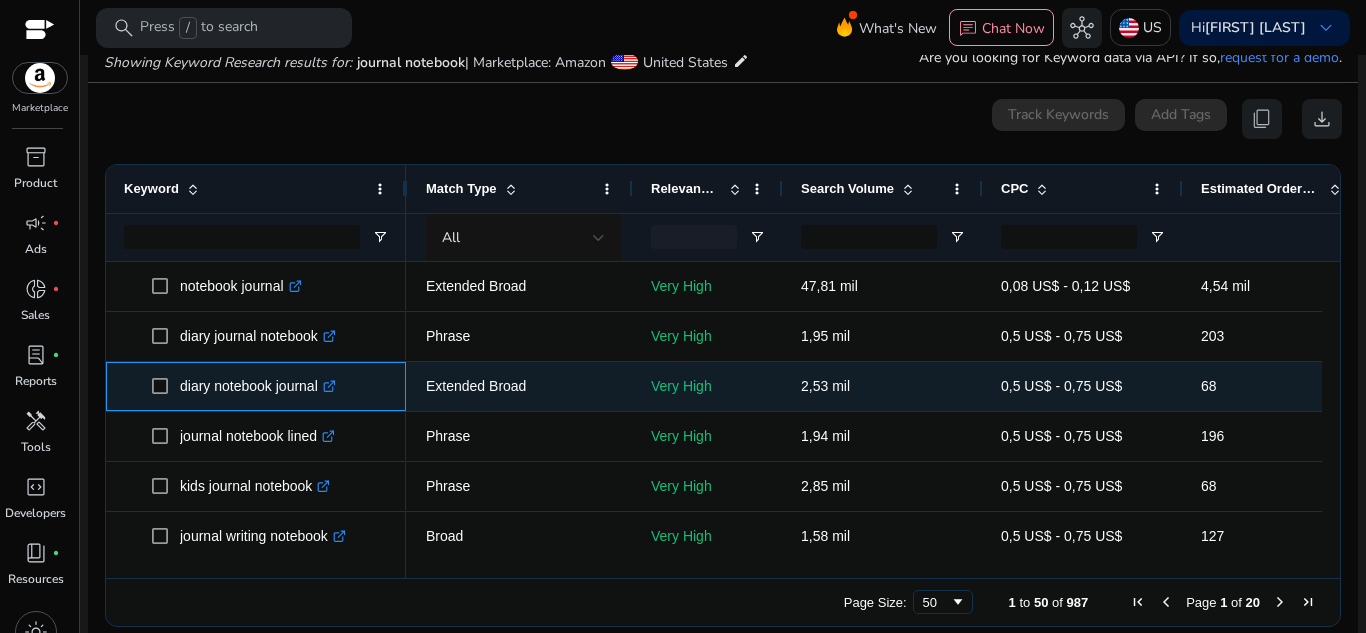 copy on "diary notebook journal" 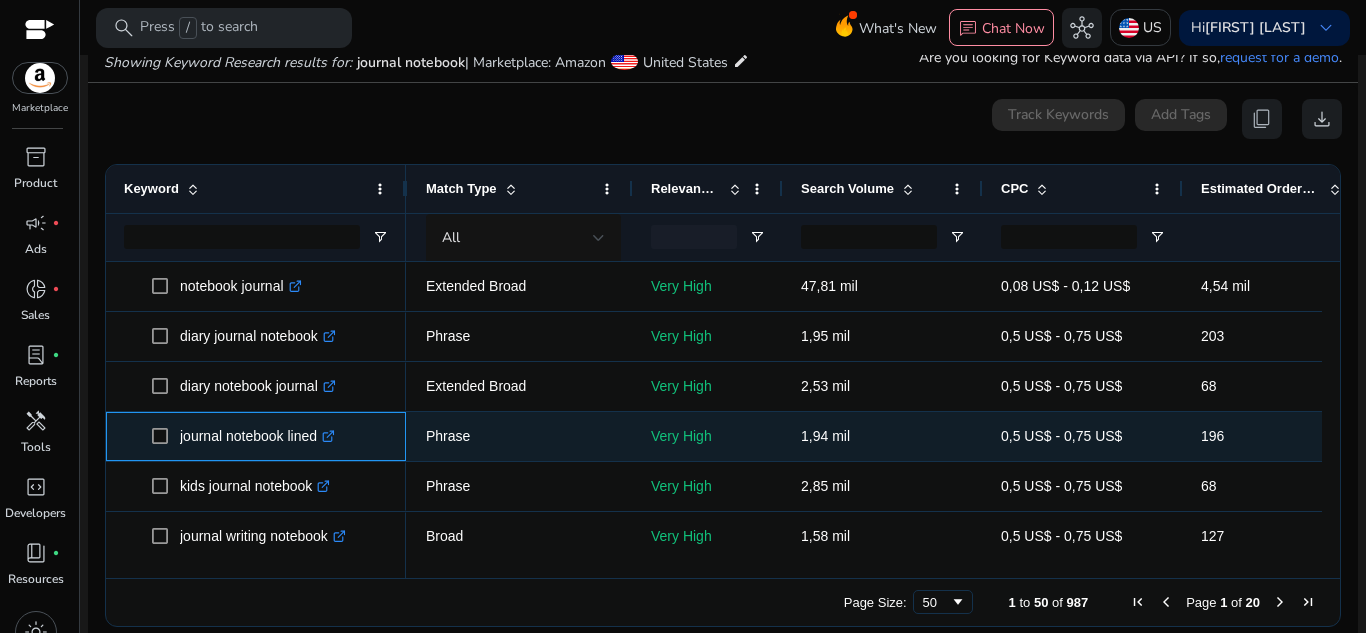 drag, startPoint x: 169, startPoint y: 435, endPoint x: 328, endPoint y: 442, distance: 159.154 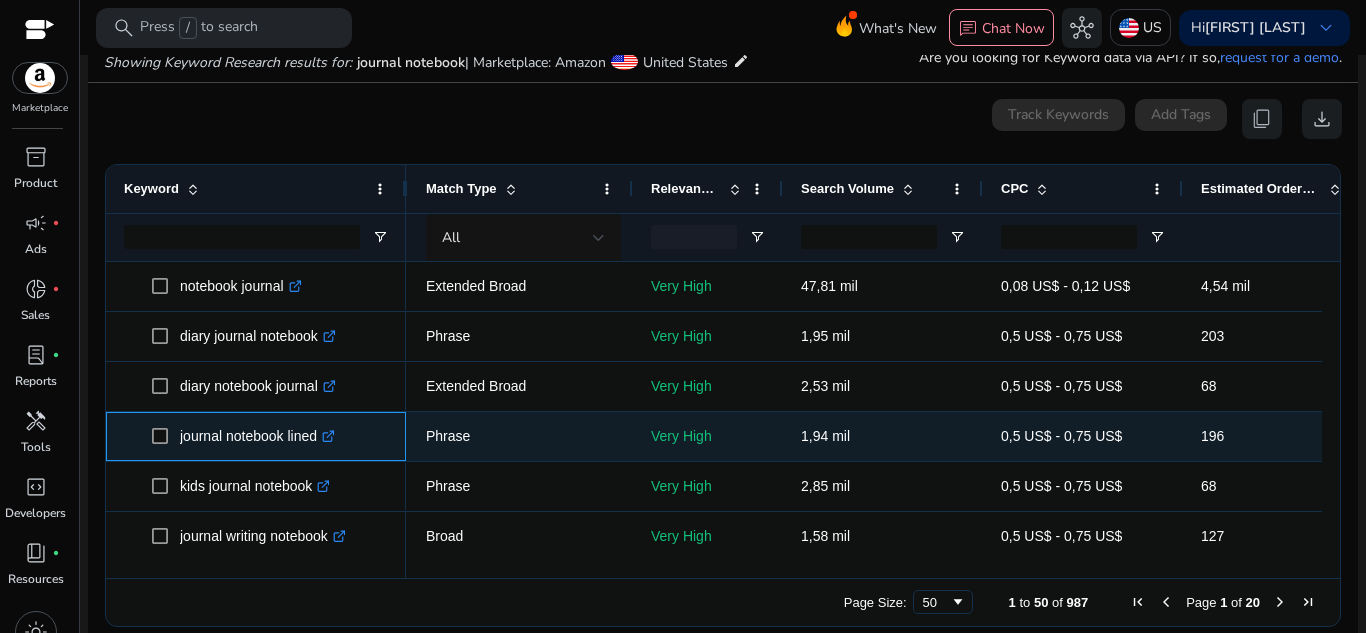 copy on "journal notebook lined" 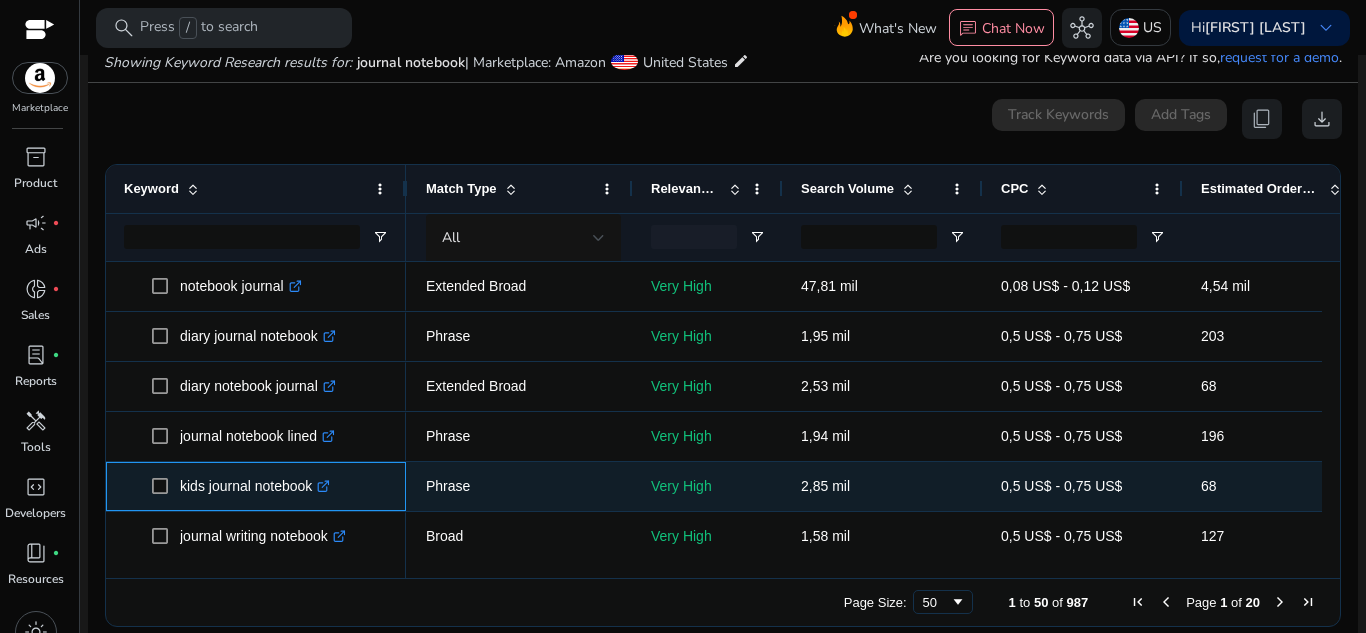 drag, startPoint x: 315, startPoint y: 489, endPoint x: 177, endPoint y: 482, distance: 138.17743 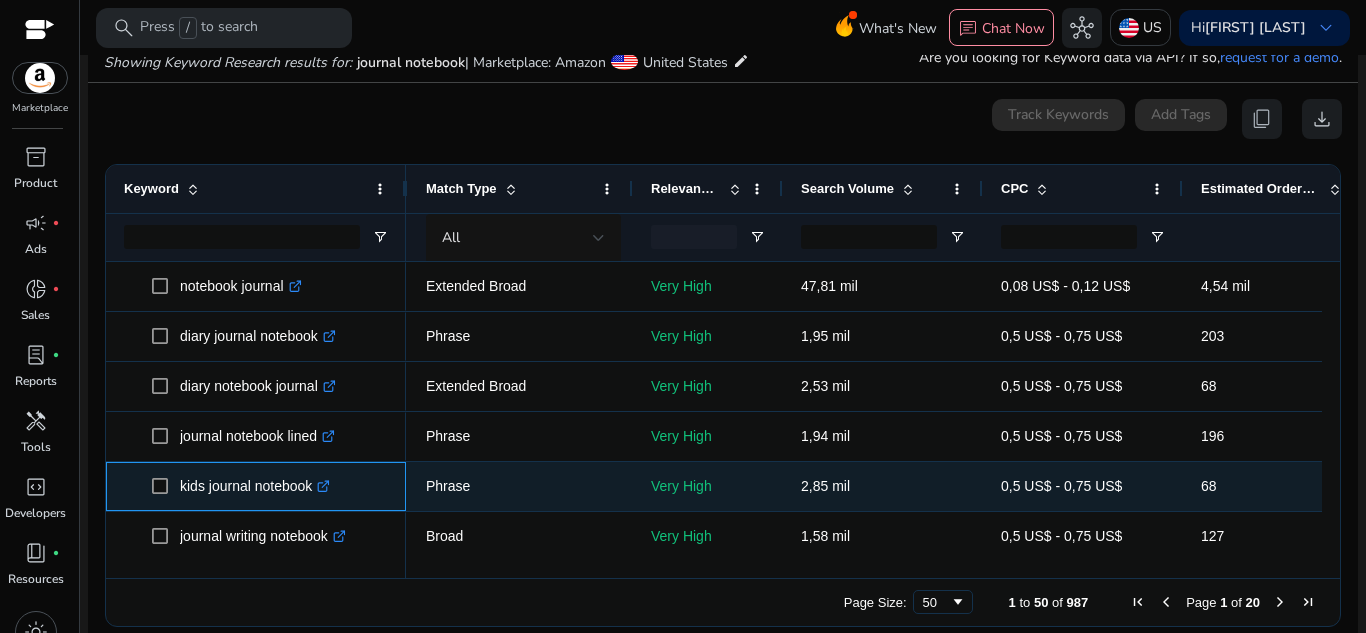 copy on "kids journal notebook" 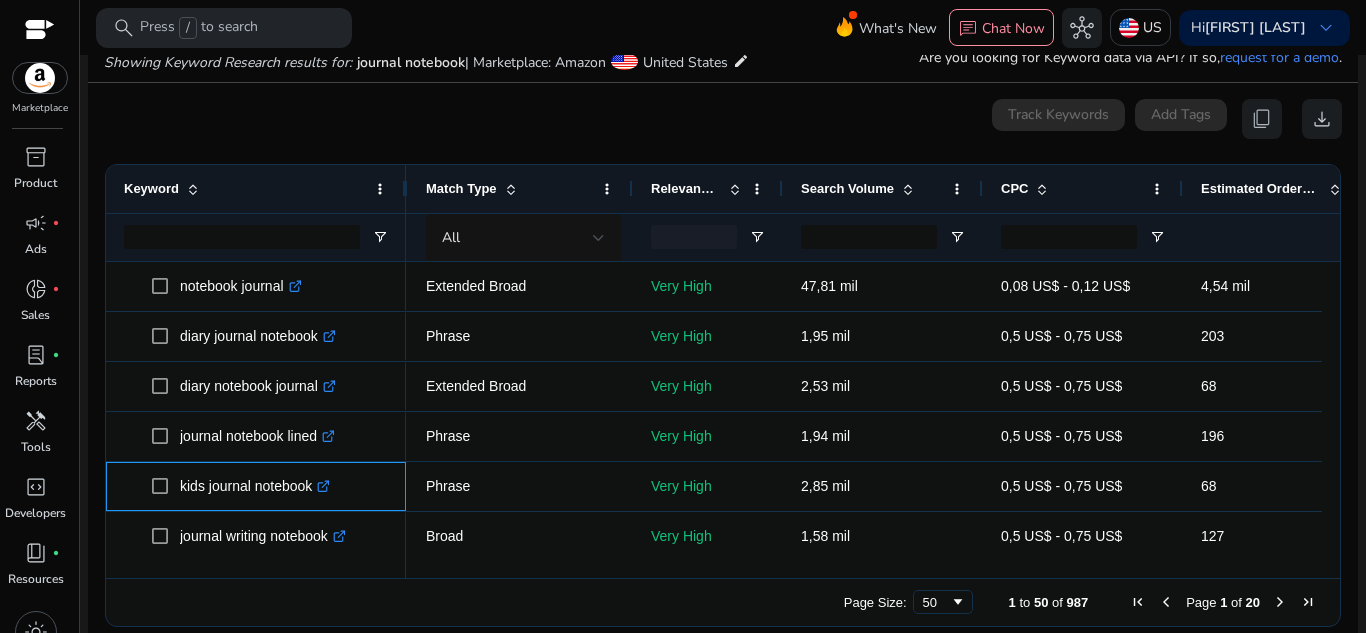 scroll, scrollTop: 92, scrollLeft: 0, axis: vertical 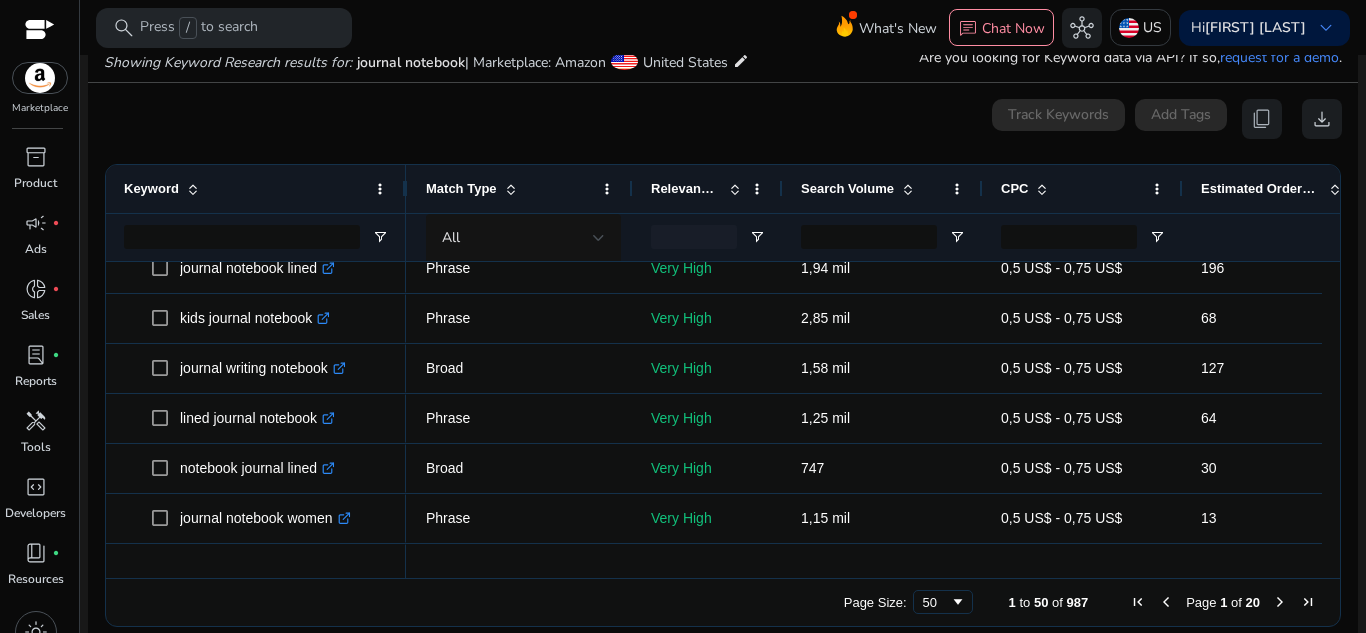 drag, startPoint x: 1334, startPoint y: 293, endPoint x: 1324, endPoint y: 291, distance: 10.198039 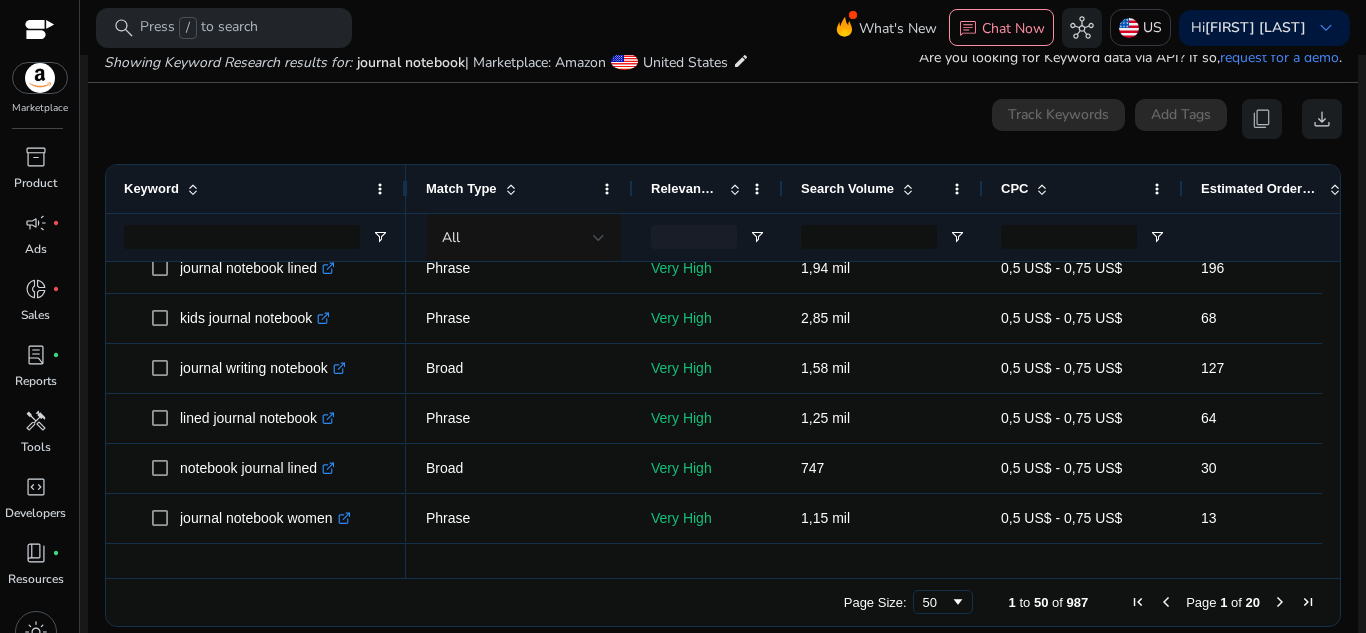 scroll, scrollTop: 252, scrollLeft: 0, axis: vertical 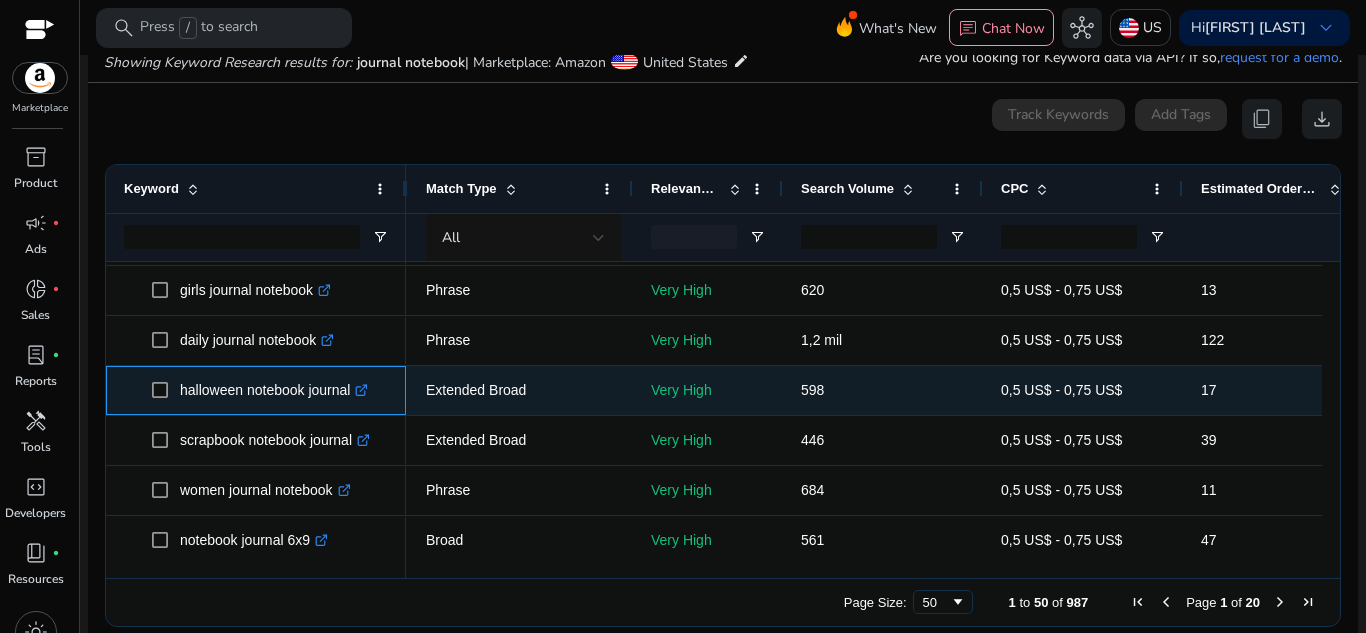 drag, startPoint x: 352, startPoint y: 400, endPoint x: 167, endPoint y: 403, distance: 185.02432 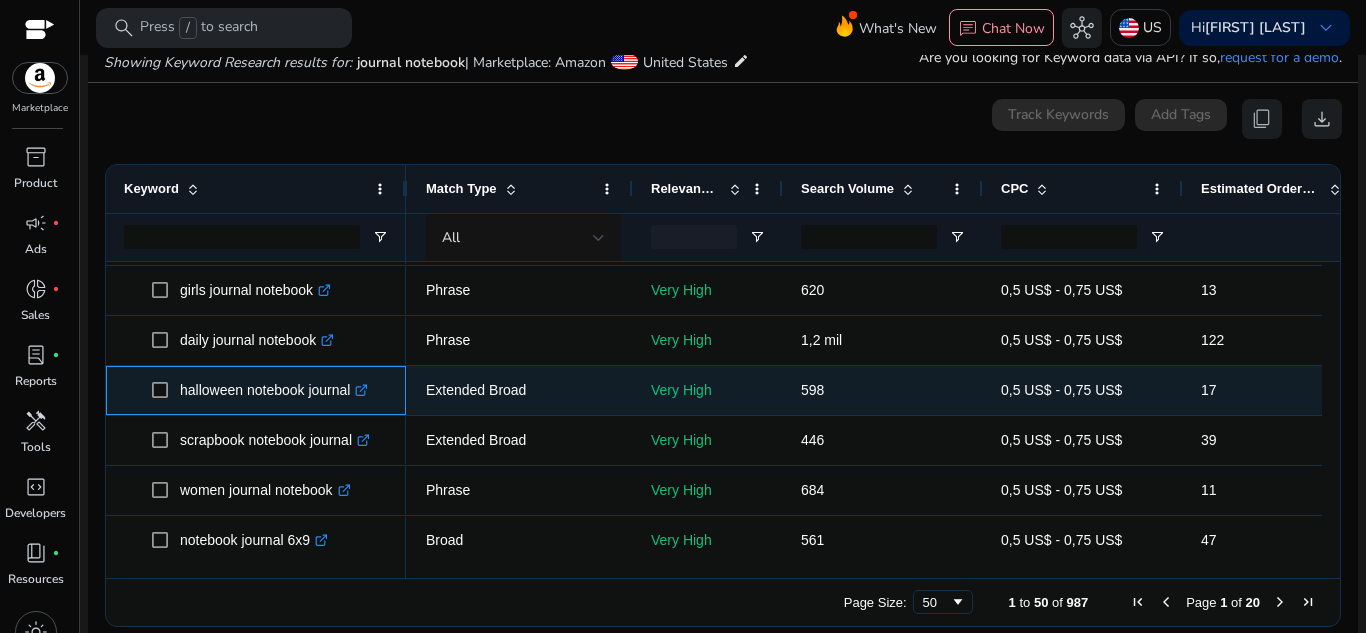 copy on "halloween notebook journal" 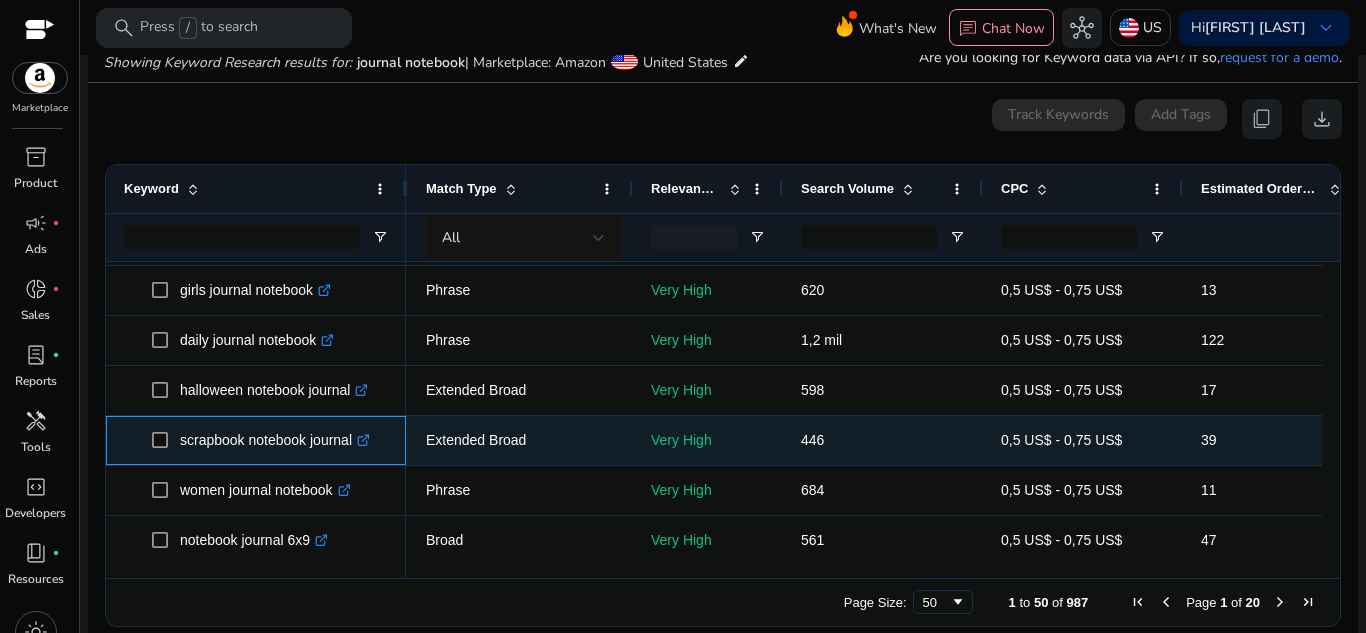drag, startPoint x: 356, startPoint y: 440, endPoint x: 182, endPoint y: 437, distance: 174.02586 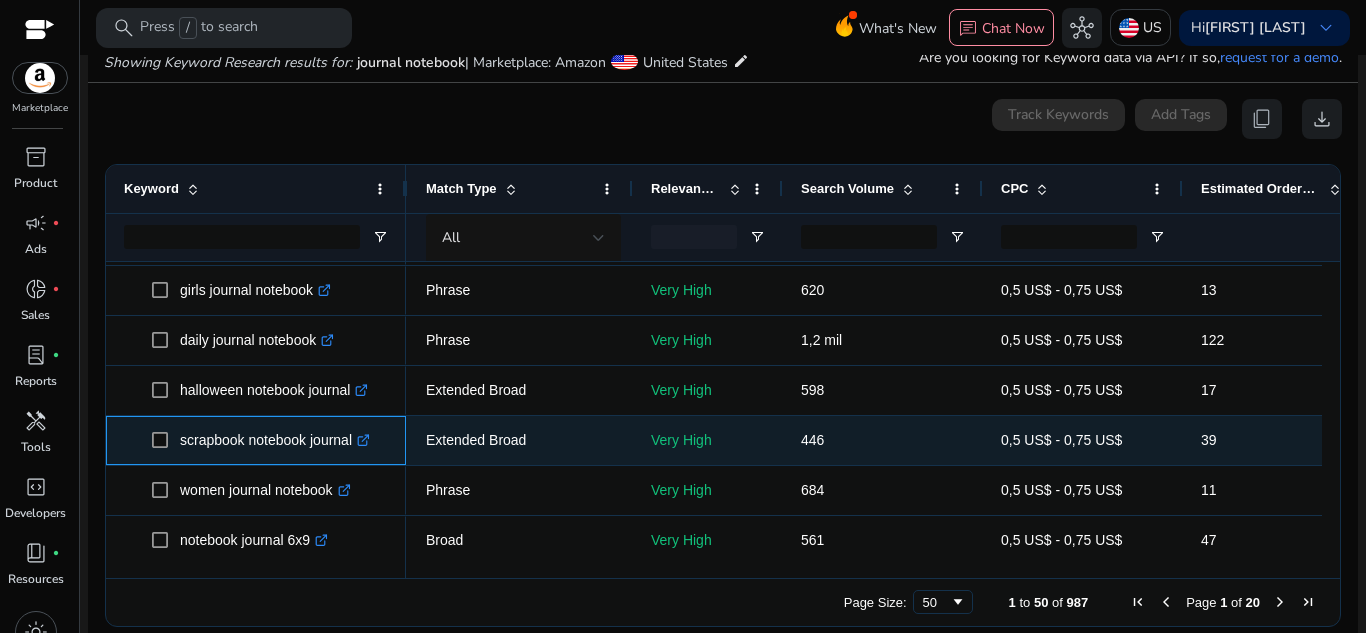 copy on "scrapbook notebook journal" 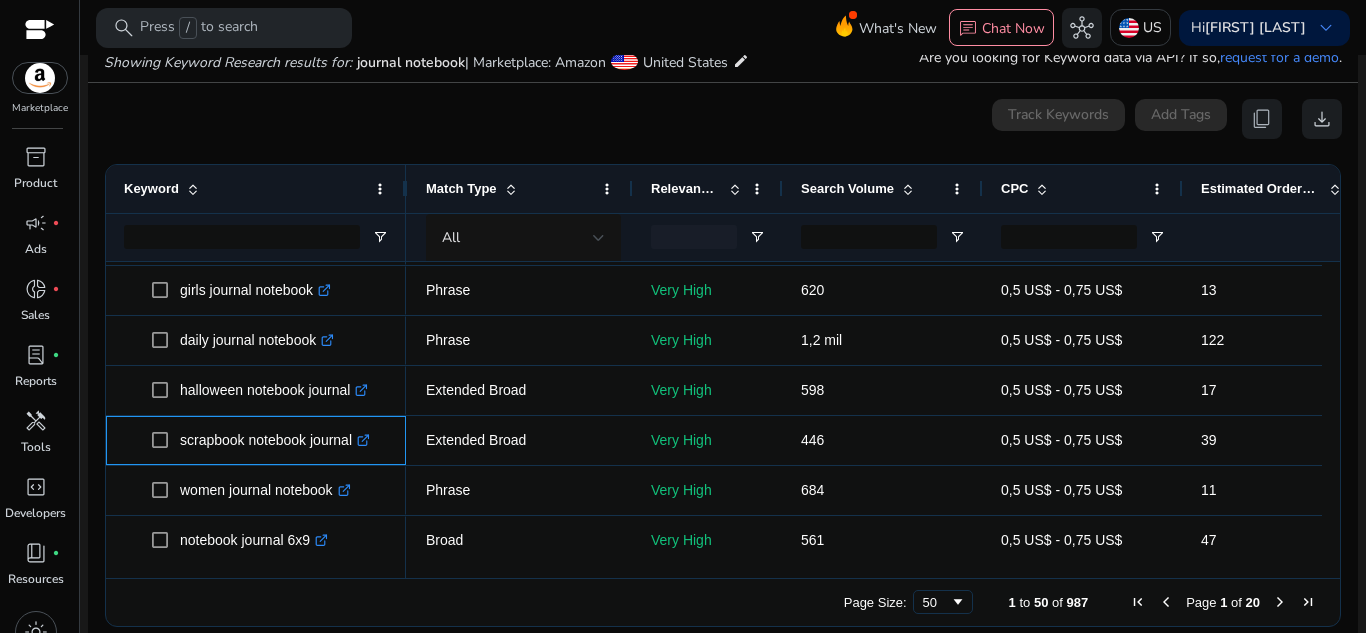 scroll, scrollTop: 630, scrollLeft: 0, axis: vertical 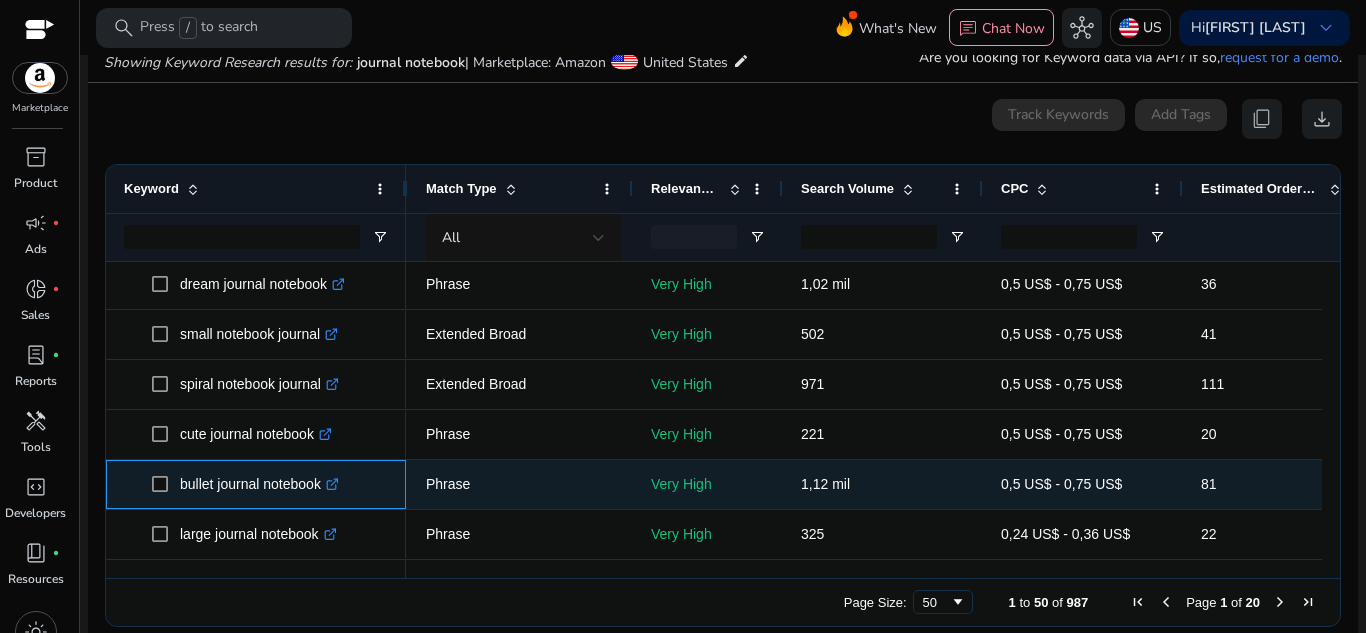 drag, startPoint x: 327, startPoint y: 486, endPoint x: 178, endPoint y: 486, distance: 149 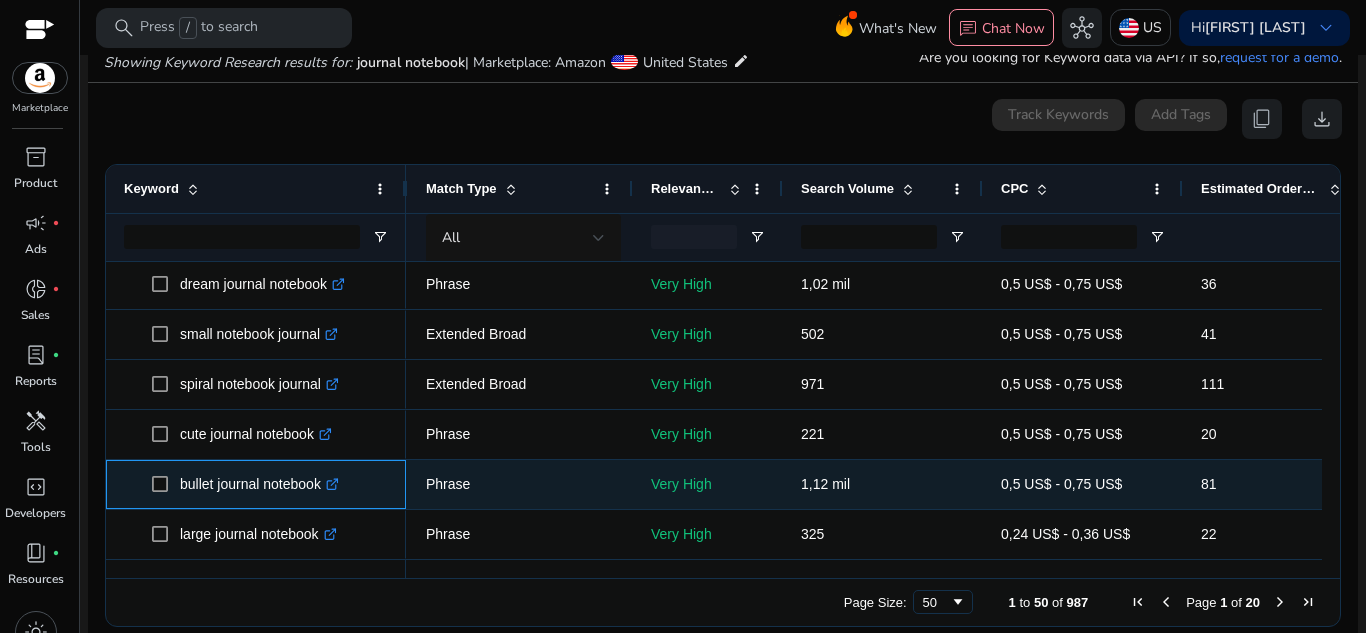 copy on "bullet journal notebook" 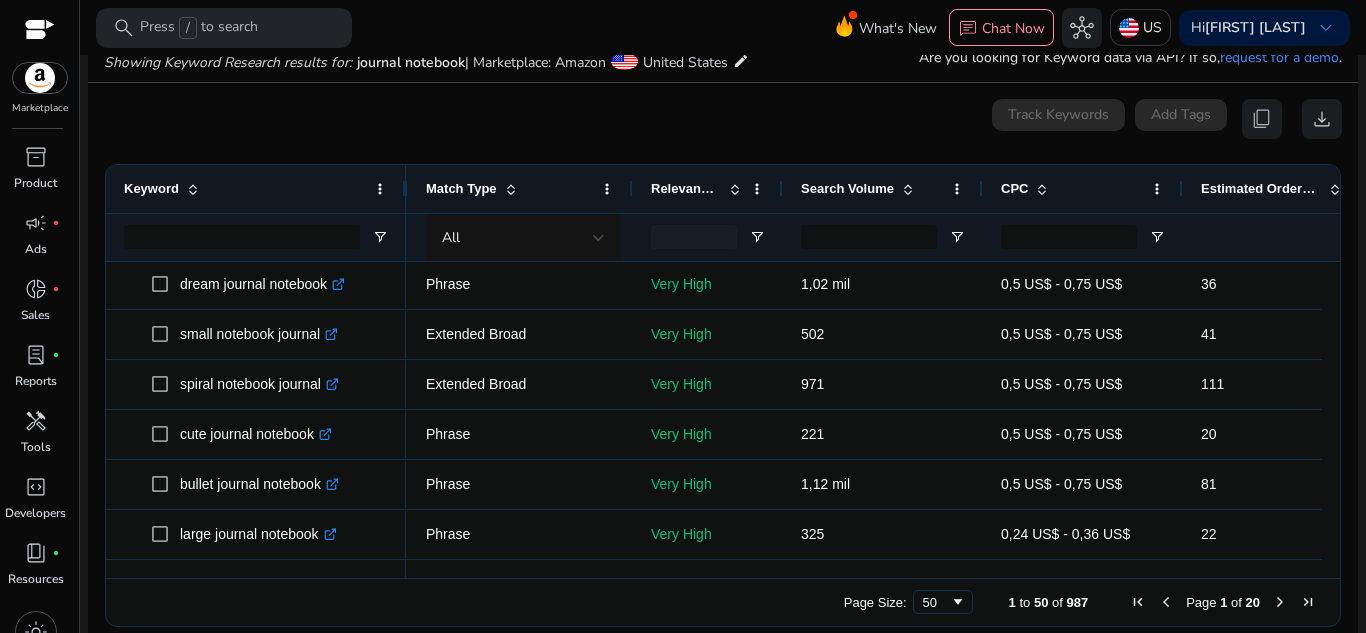 click at bounding box center [735, 189] 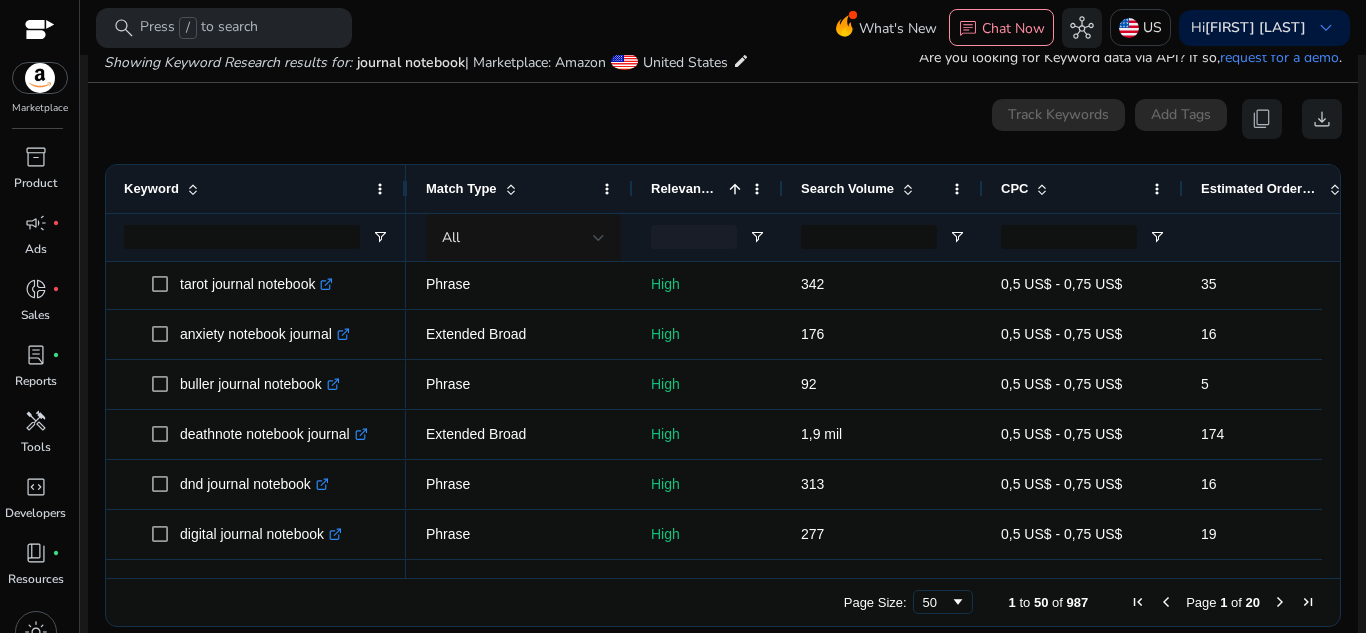 click at bounding box center [735, 189] 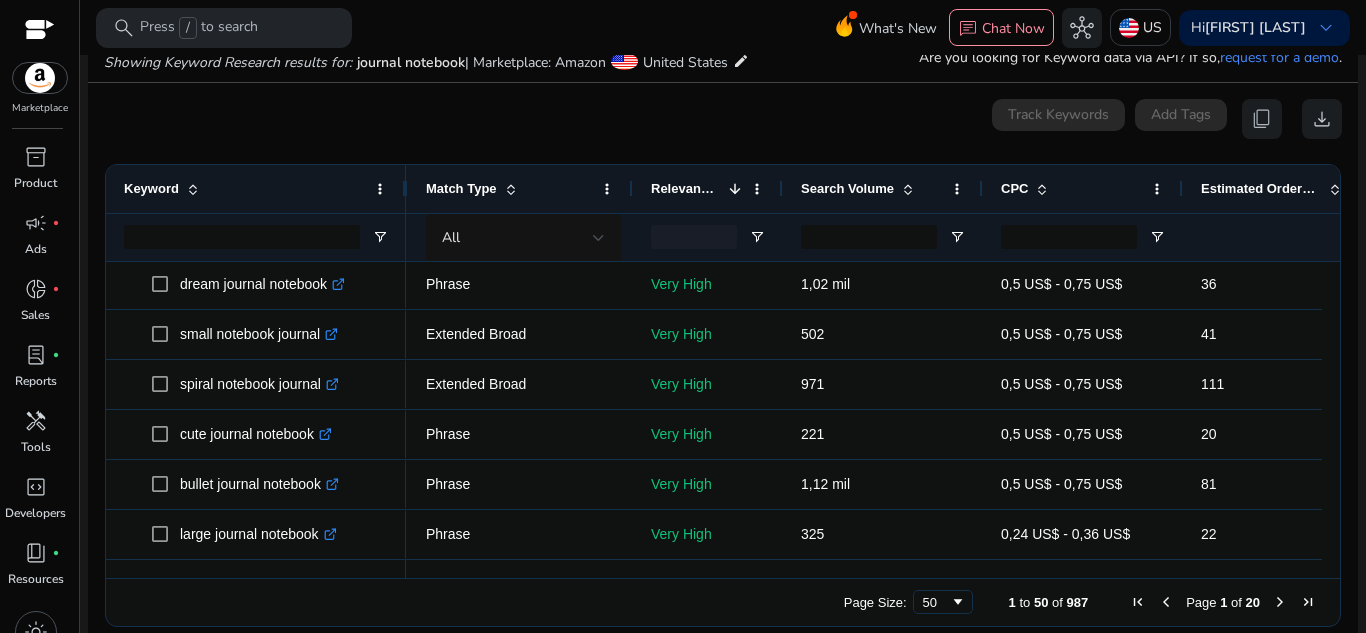 click at bounding box center [735, 189] 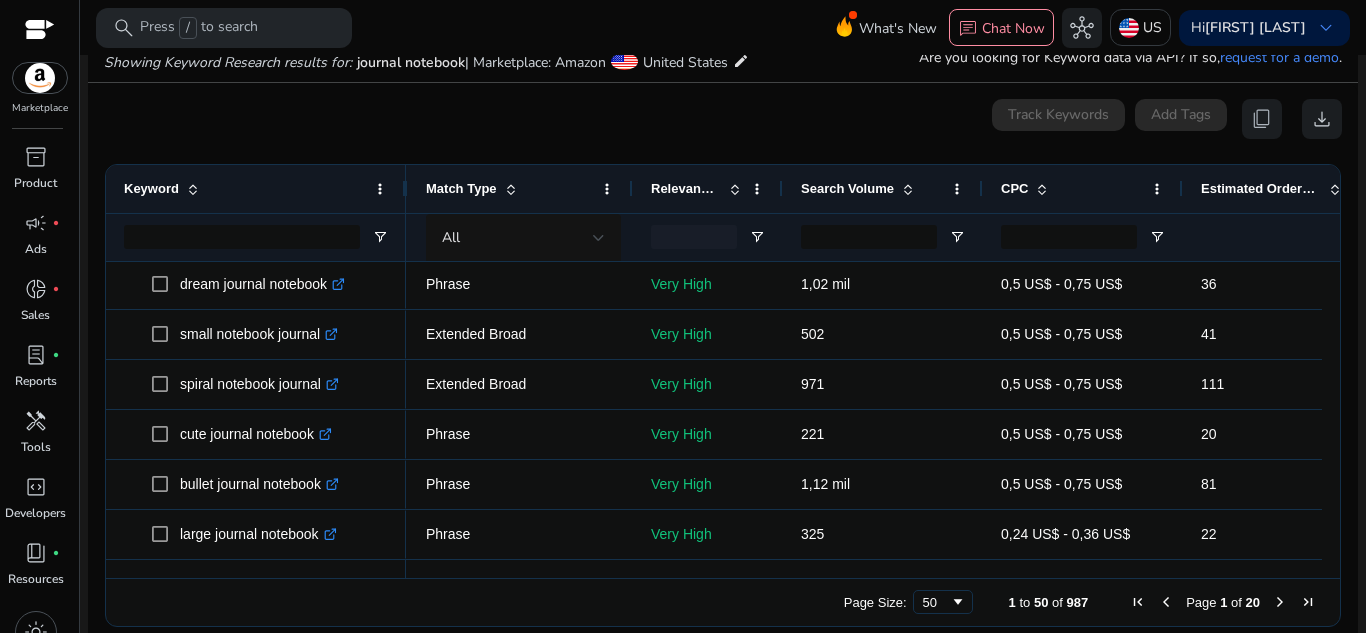 click at bounding box center [735, 189] 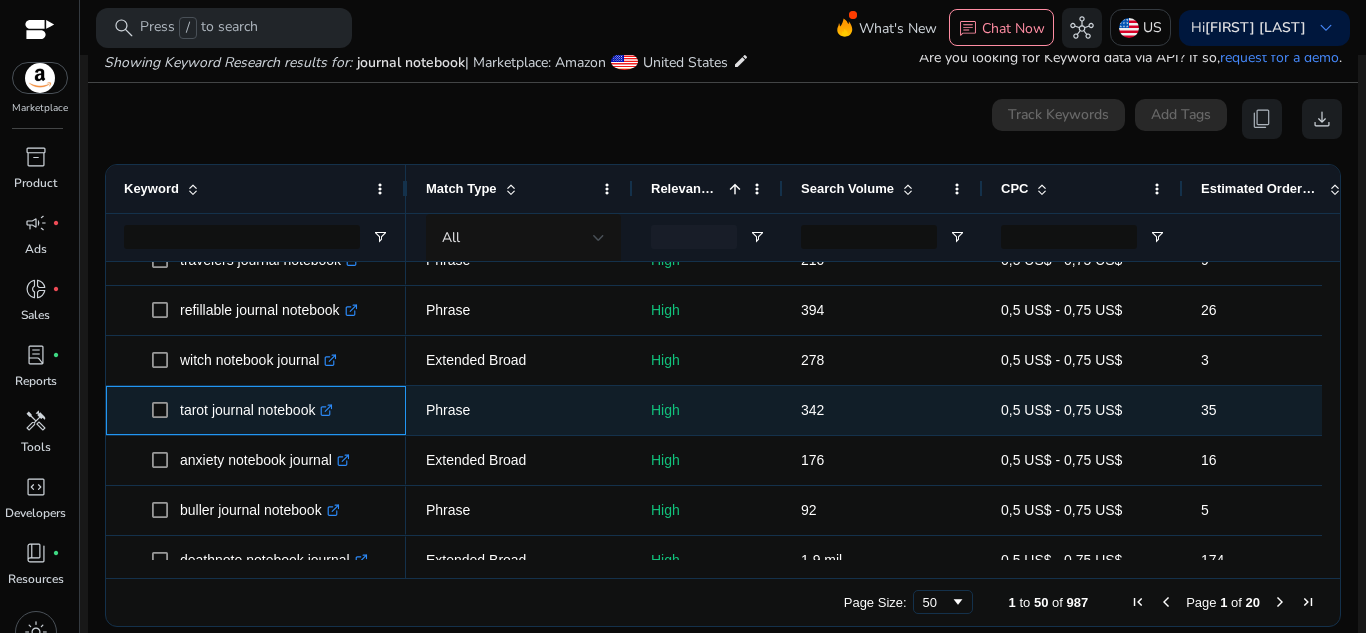 click on "tarot journal notebook  .st0{fill:#2c8af8}" at bounding box center (270, 410) 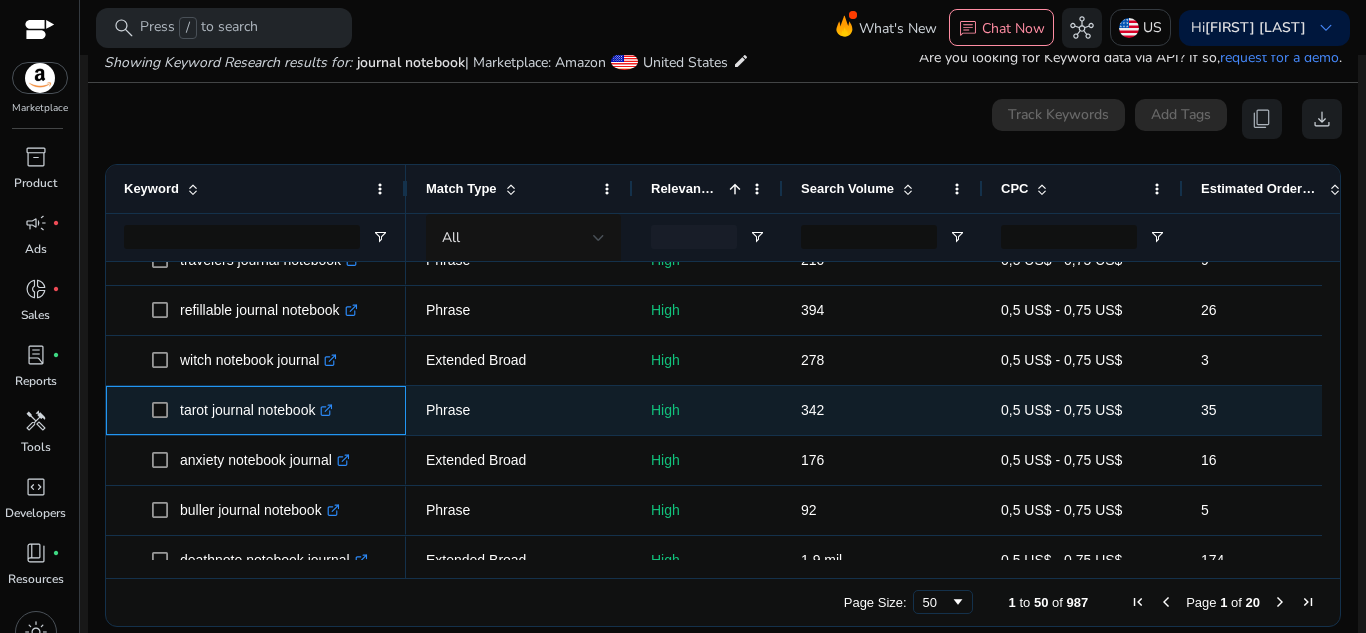 copy on "tarot journal notebook" 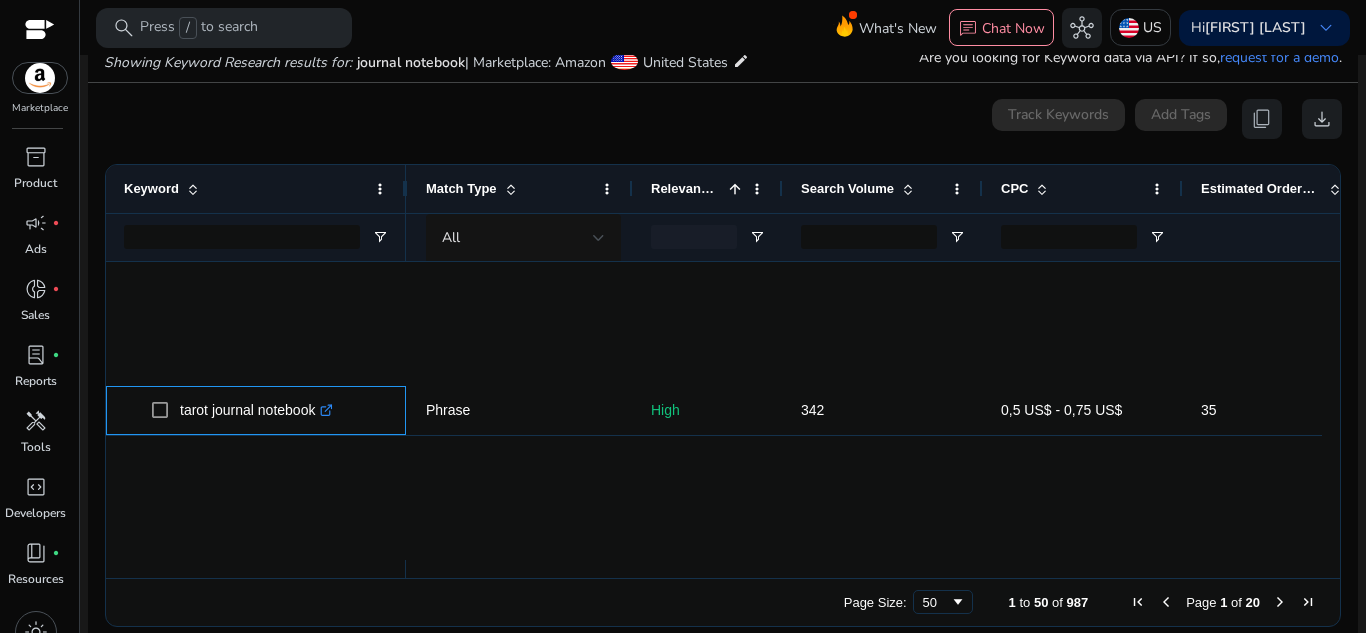 scroll, scrollTop: 160, scrollLeft: 0, axis: vertical 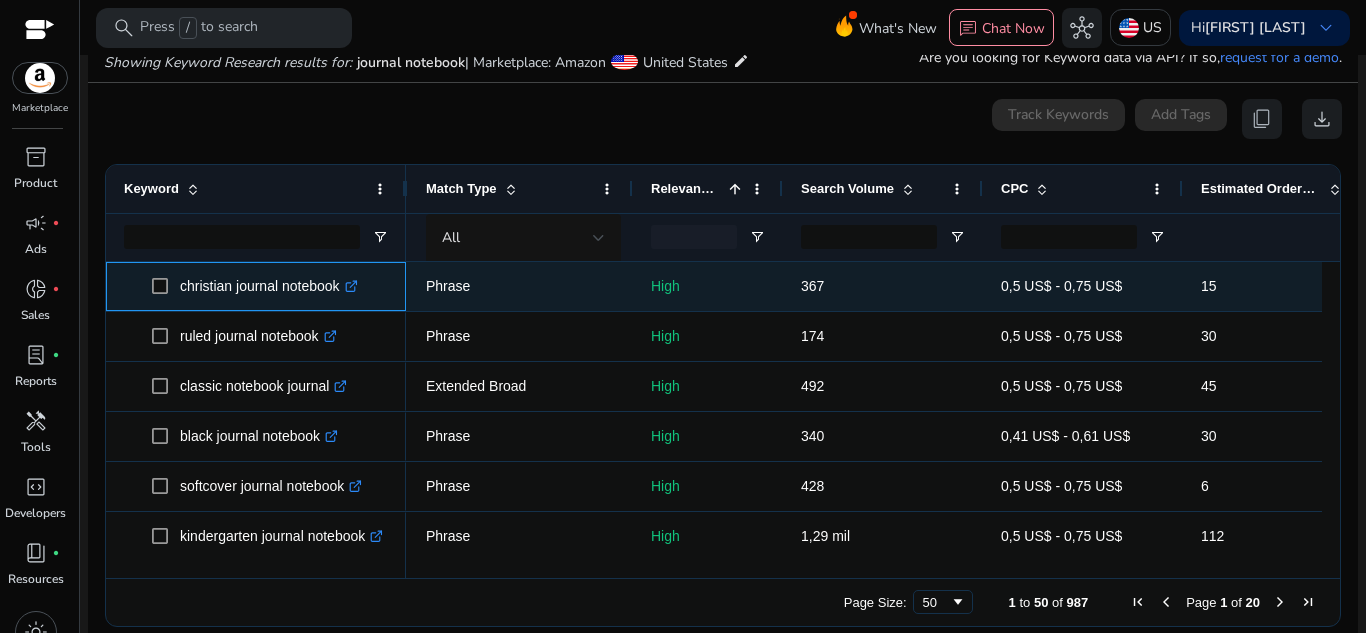 click on ".st0{fill:#2c8af8}" at bounding box center [349, 286] 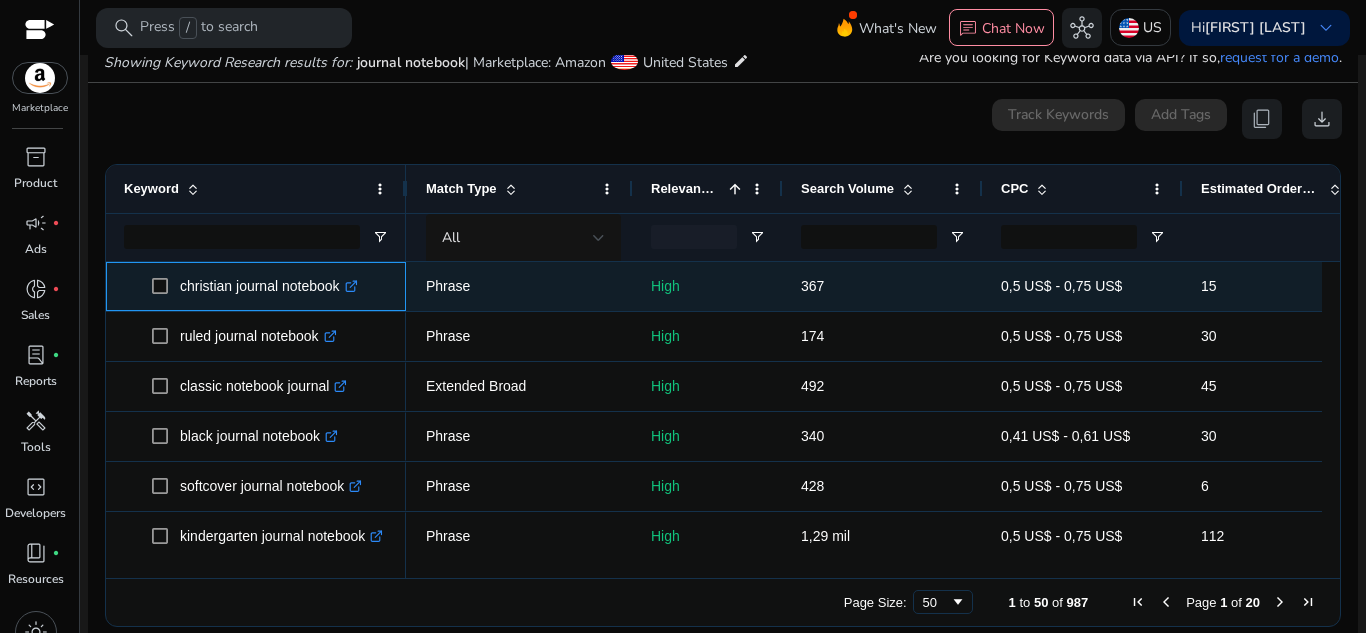 drag, startPoint x: 343, startPoint y: 285, endPoint x: 167, endPoint y: 277, distance: 176.18172 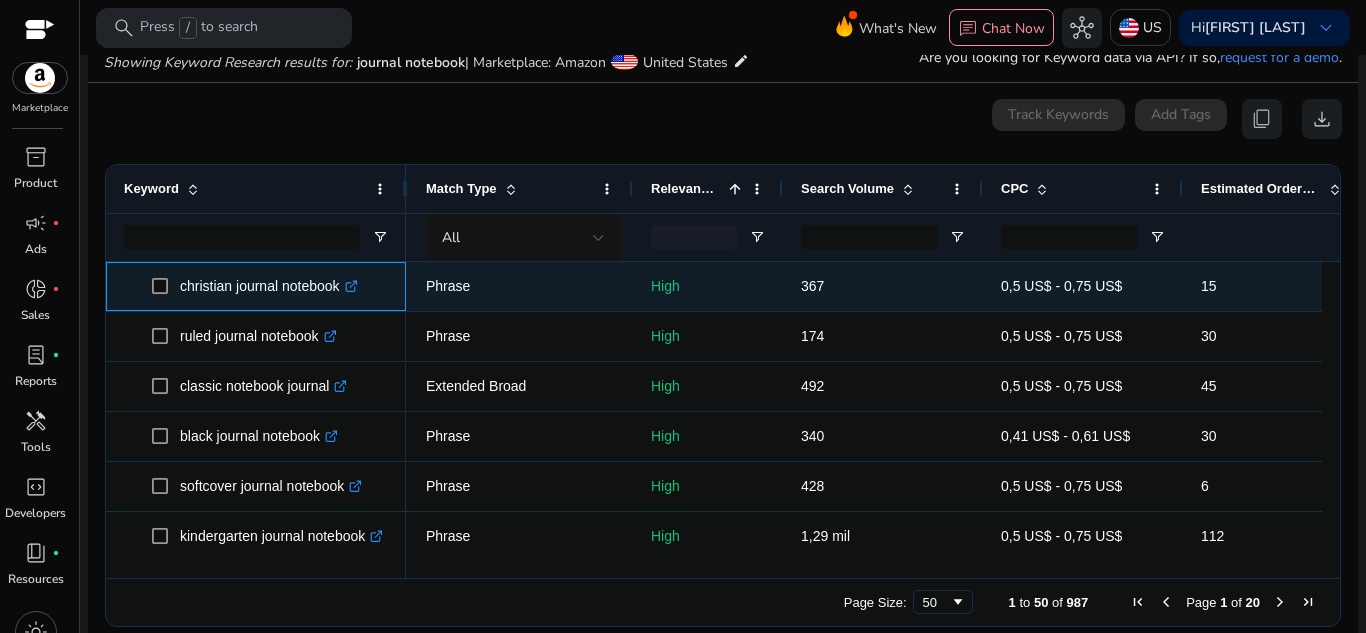copy on "christian journal notebook" 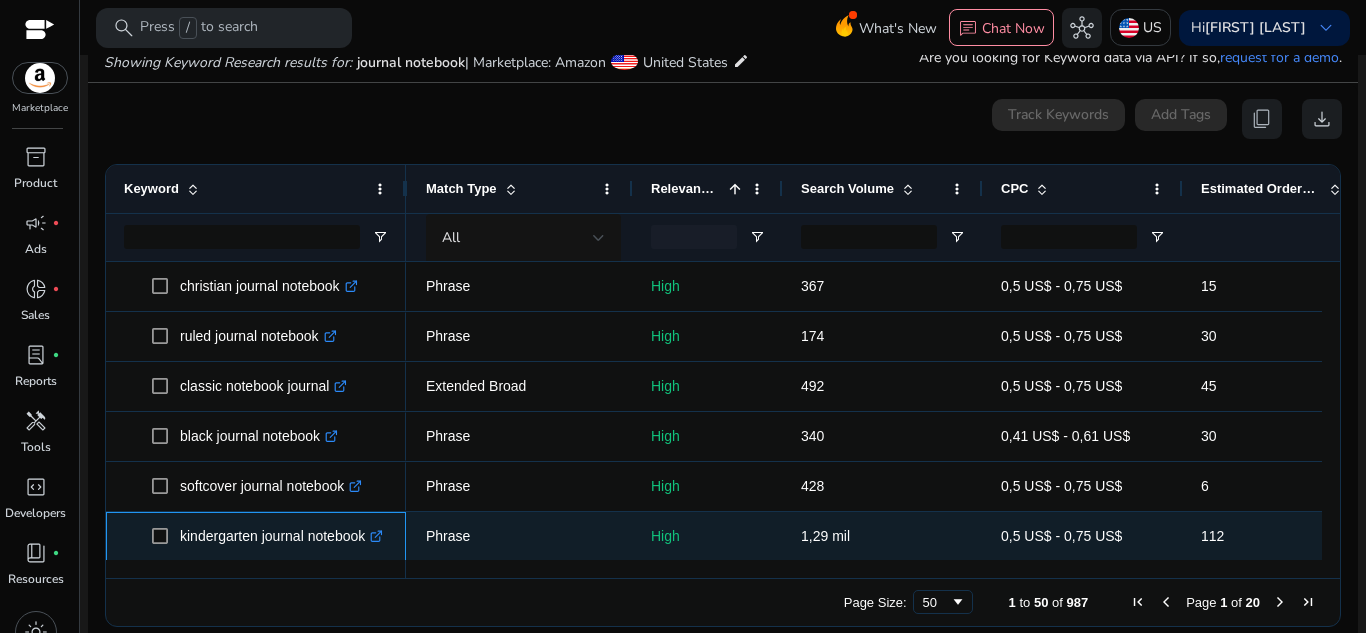 drag, startPoint x: 370, startPoint y: 540, endPoint x: 176, endPoint y: 522, distance: 194.83327 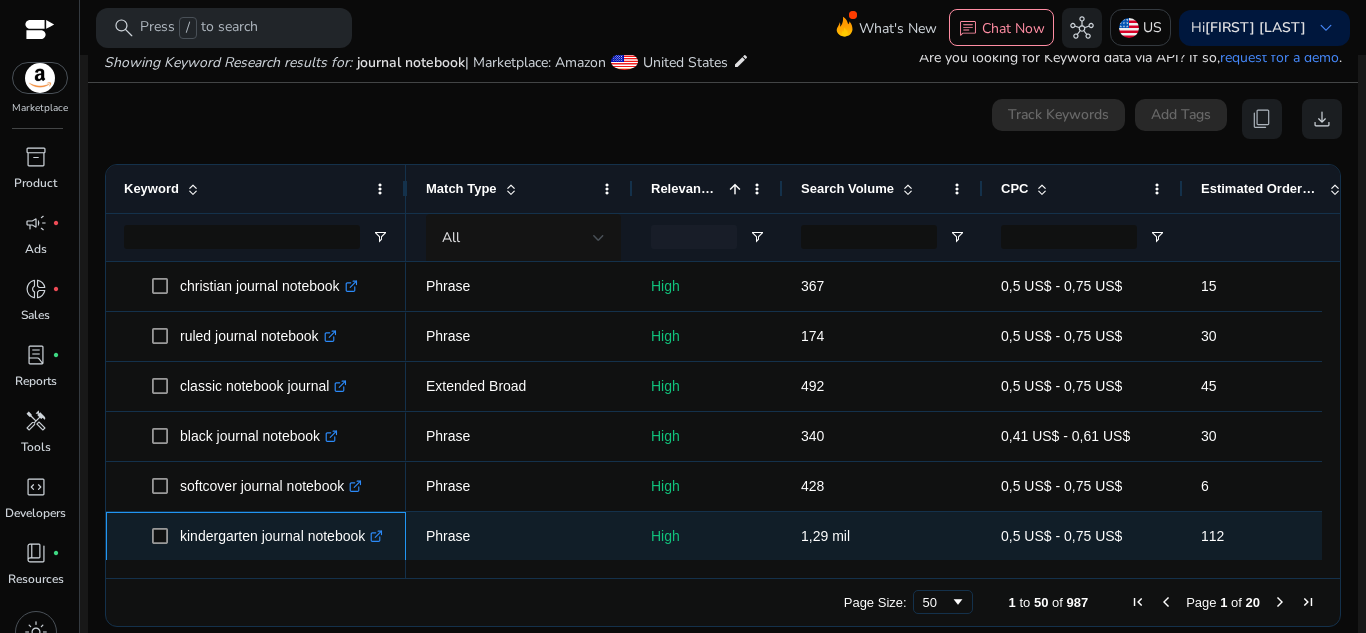 copy on "kindergarten journal notebook" 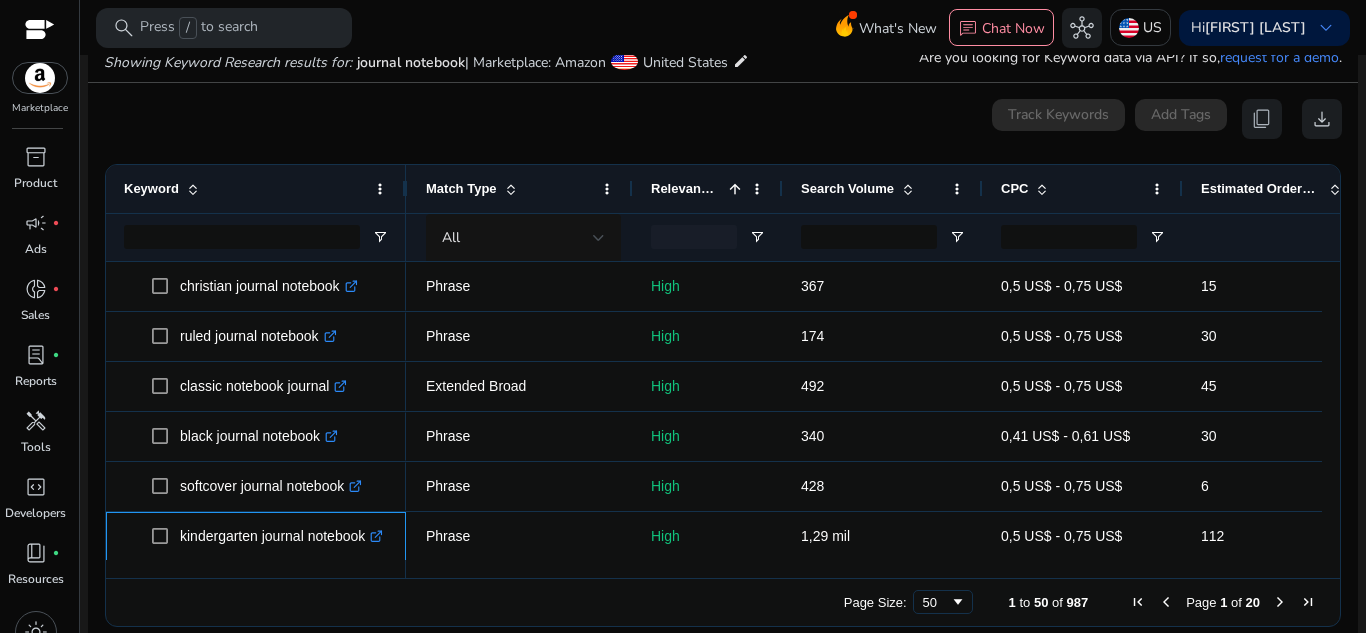 scroll, scrollTop: 17, scrollLeft: 0, axis: vertical 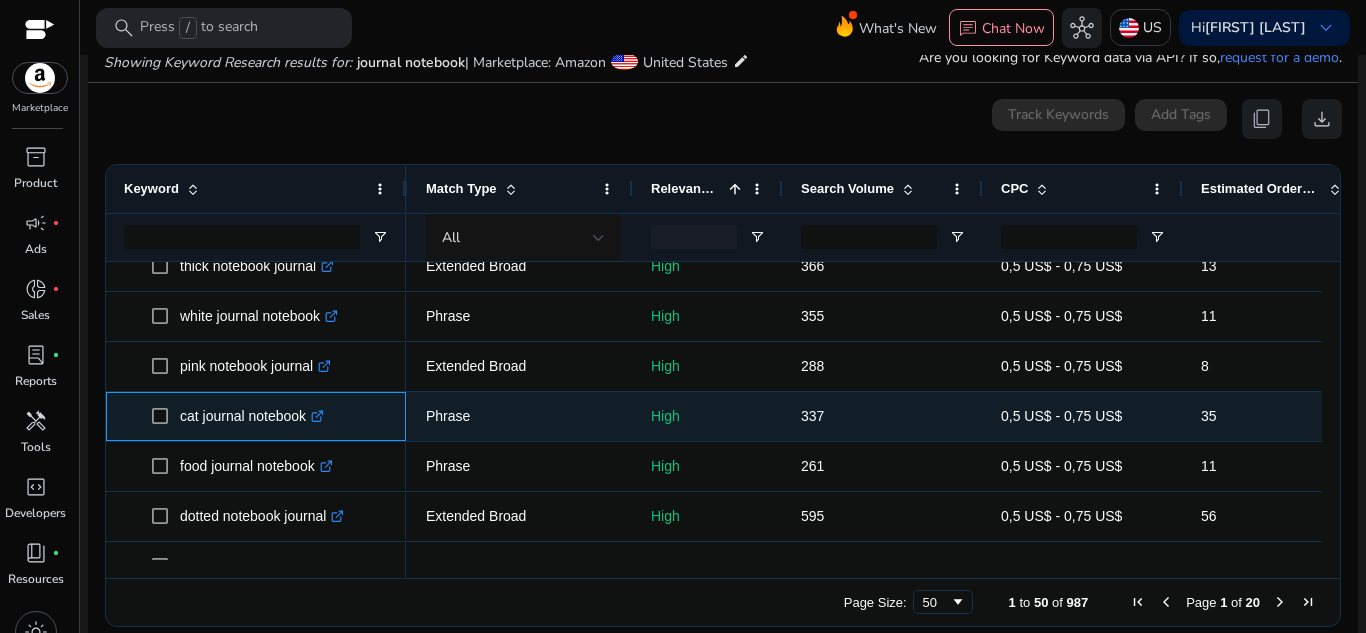 drag, startPoint x: 309, startPoint y: 417, endPoint x: 180, endPoint y: 421, distance: 129.062 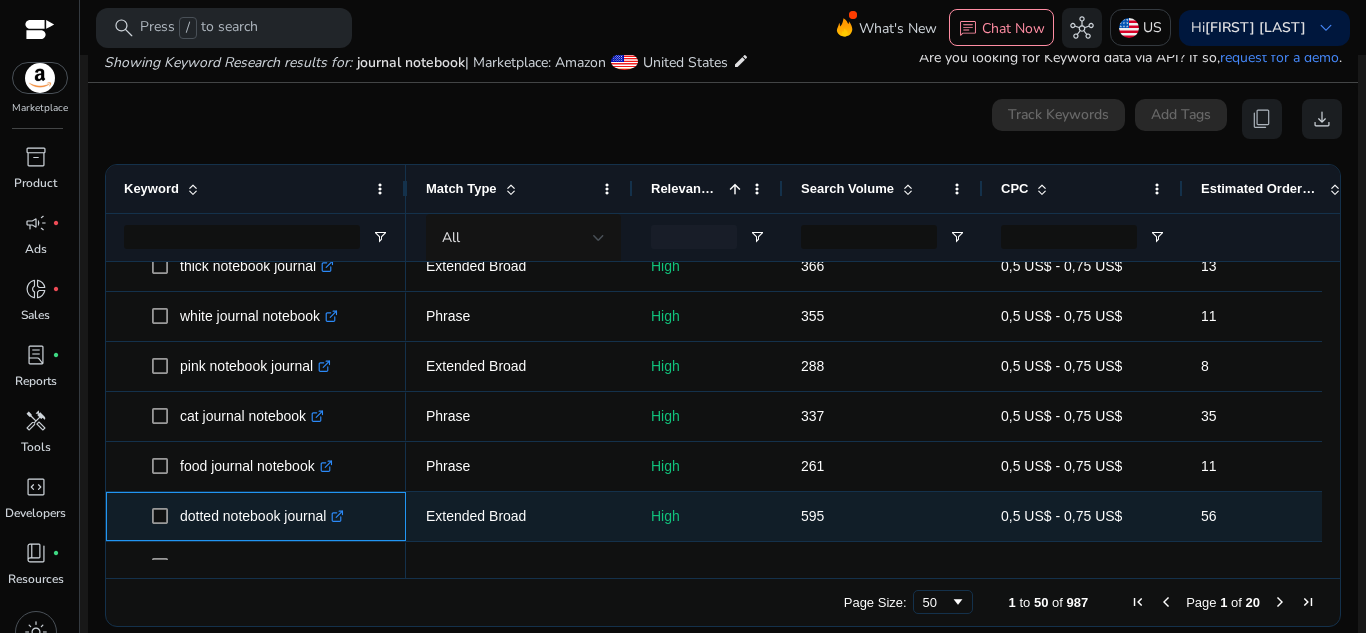 drag, startPoint x: 331, startPoint y: 521, endPoint x: 175, endPoint y: 521, distance: 156 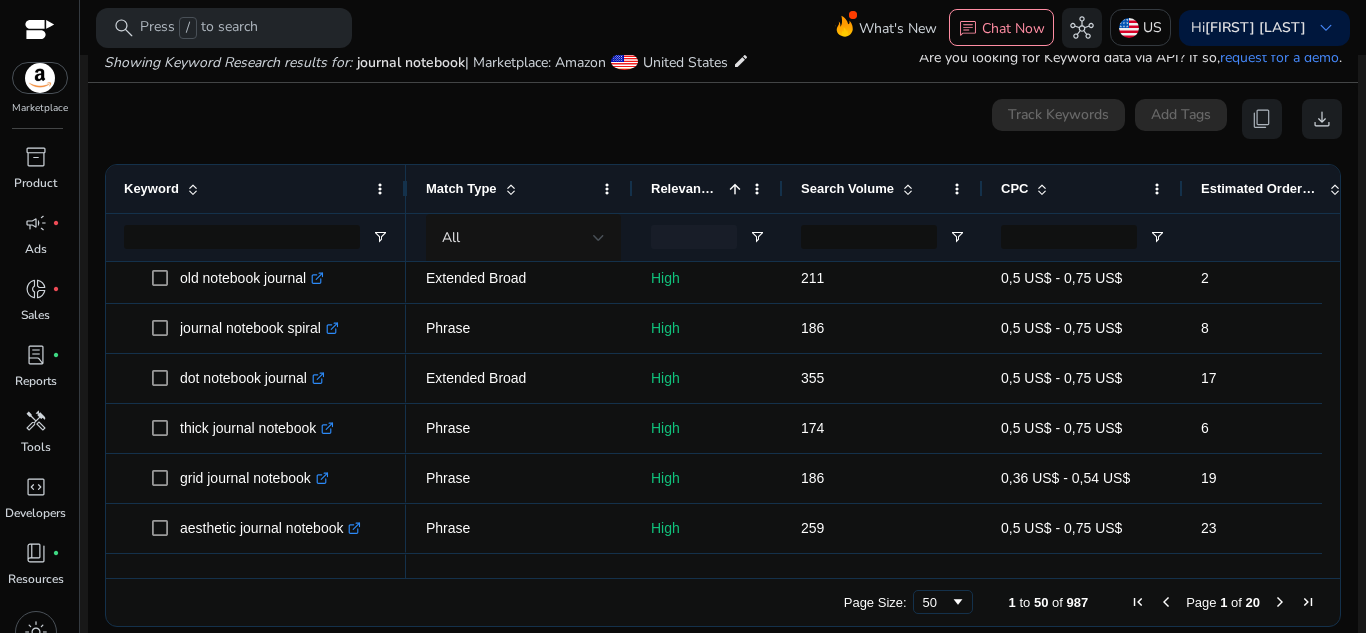 drag, startPoint x: 1323, startPoint y: 382, endPoint x: 1336, endPoint y: 391, distance: 15.811388 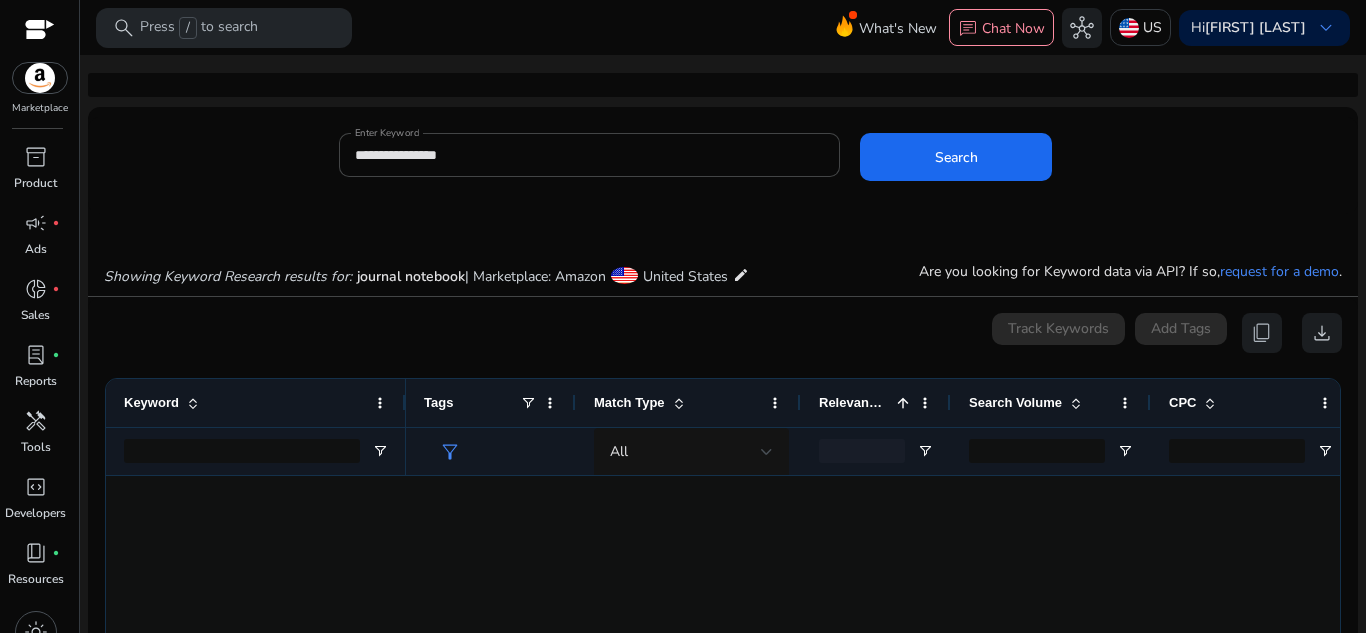 scroll, scrollTop: 0, scrollLeft: 0, axis: both 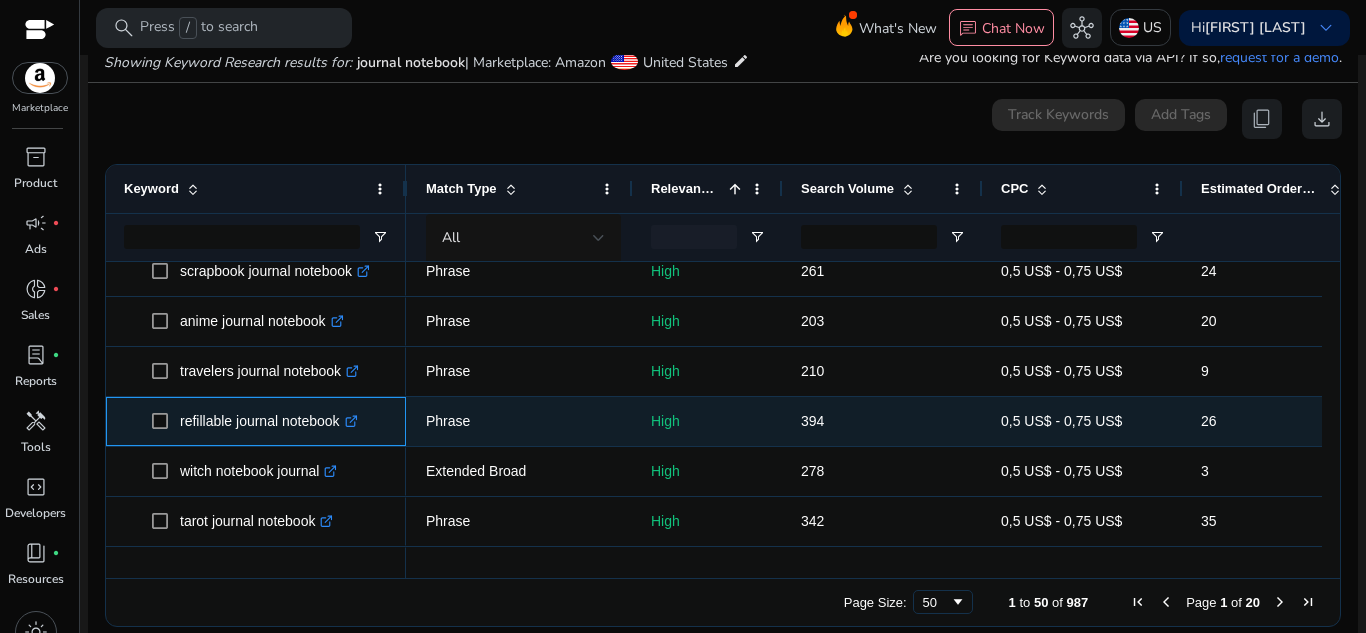 drag, startPoint x: 343, startPoint y: 419, endPoint x: 176, endPoint y: 411, distance: 167.19151 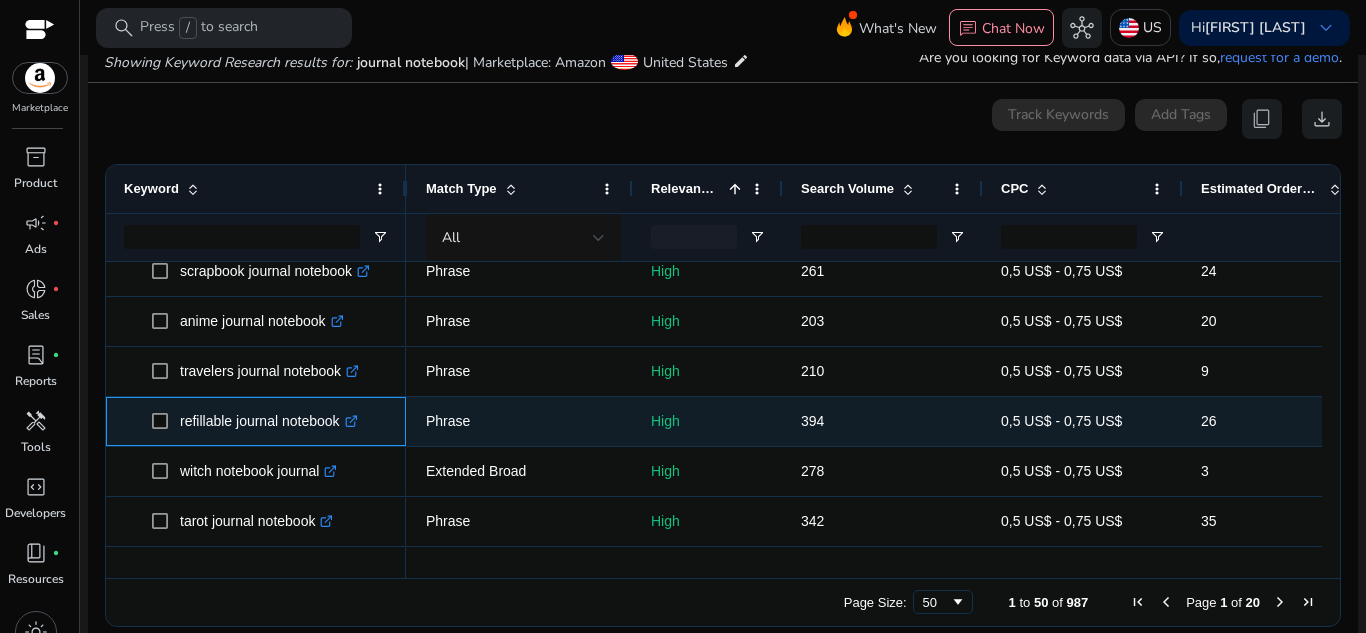 copy on "refillable journal notebook" 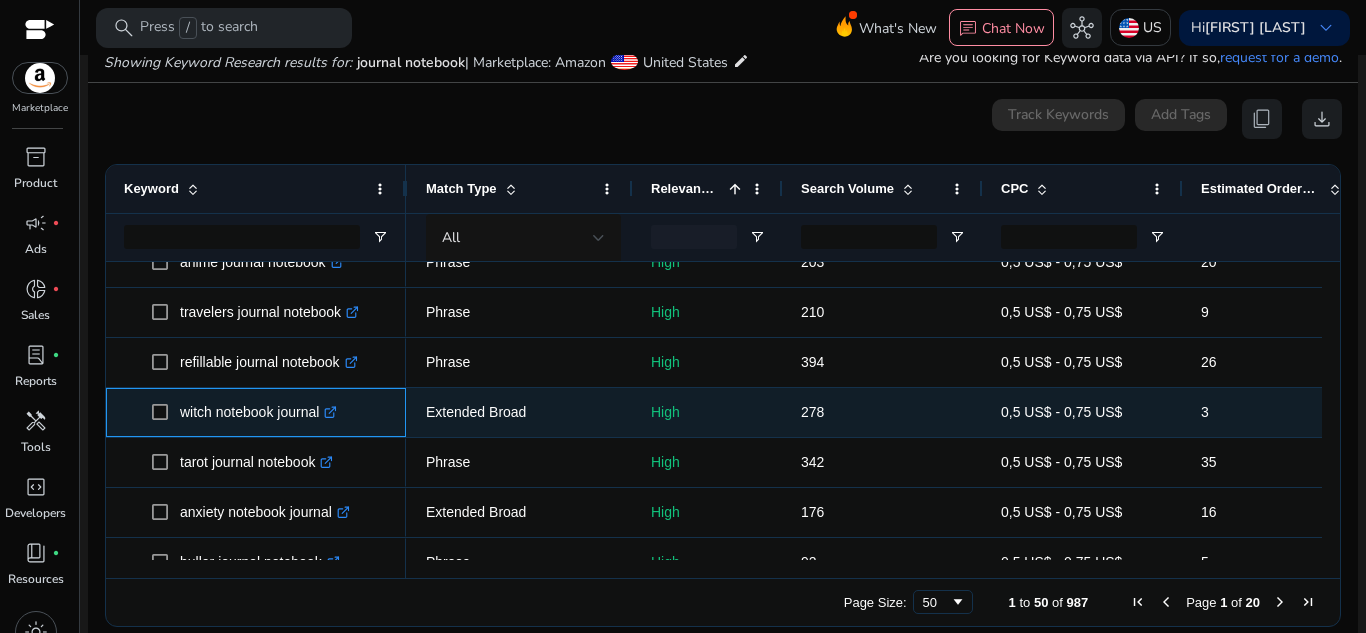 drag, startPoint x: 322, startPoint y: 416, endPoint x: 180, endPoint y: 407, distance: 142.28493 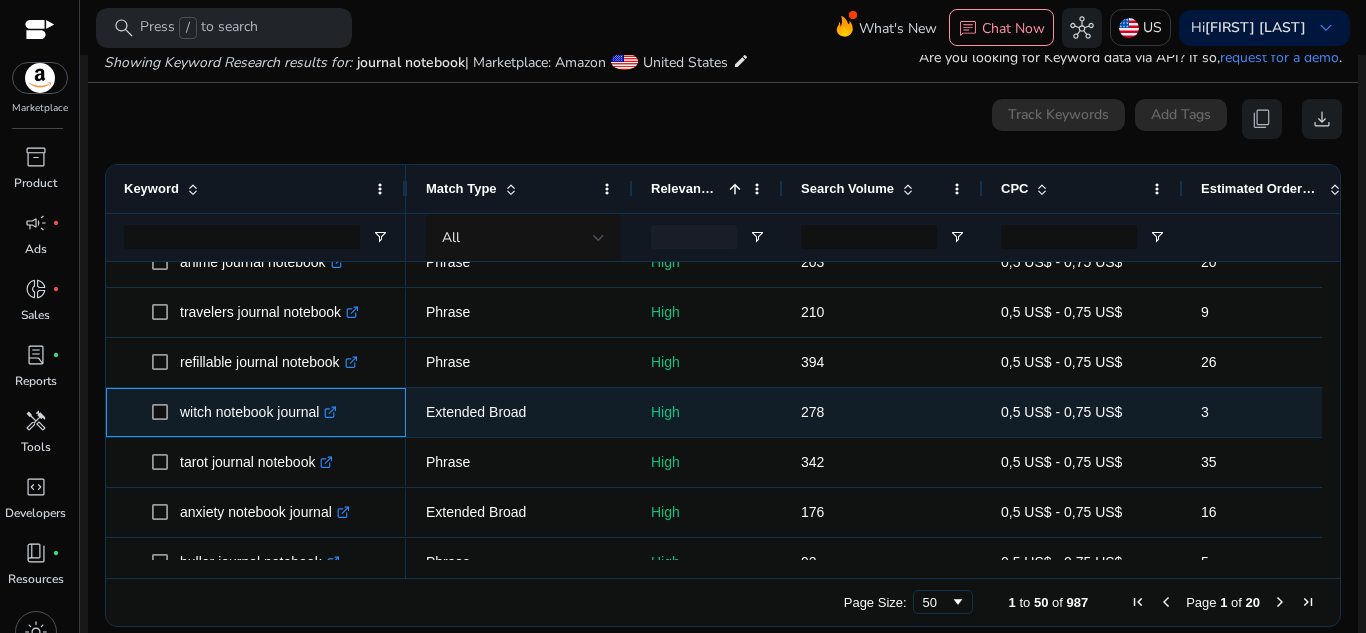 copy on "witch notebook journal" 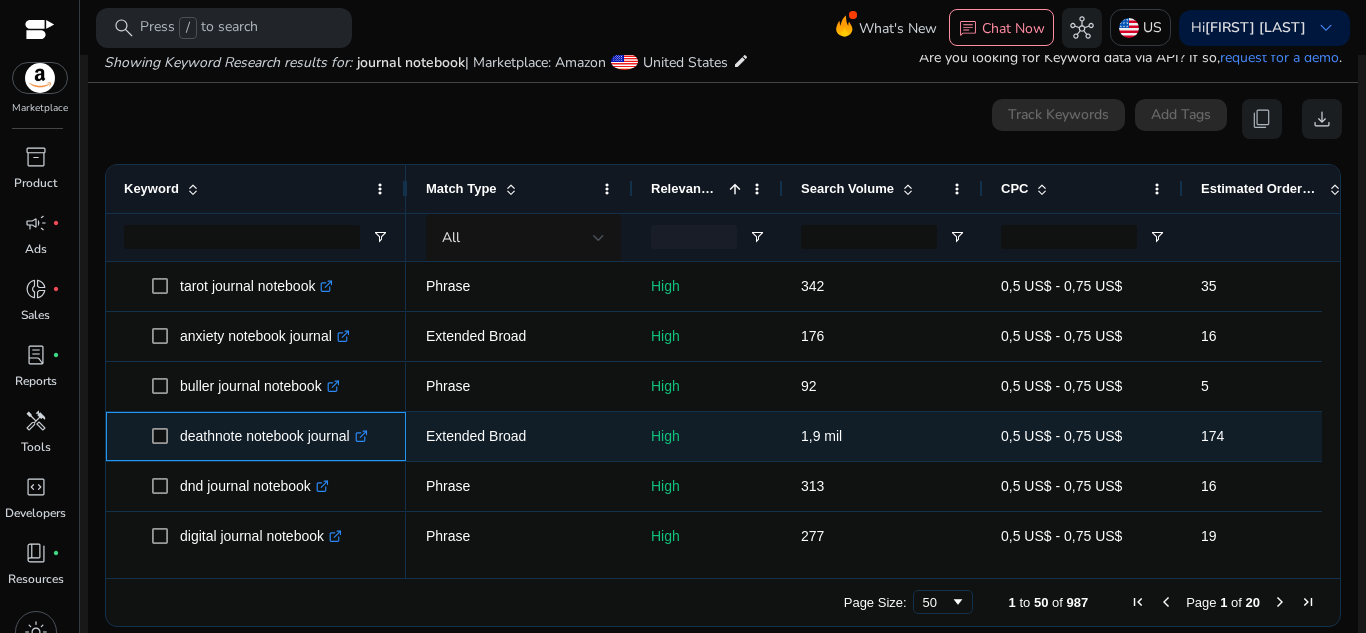 click on "deathnote notebook journal  .st0{fill:#2c8af8}" at bounding box center (270, 436) 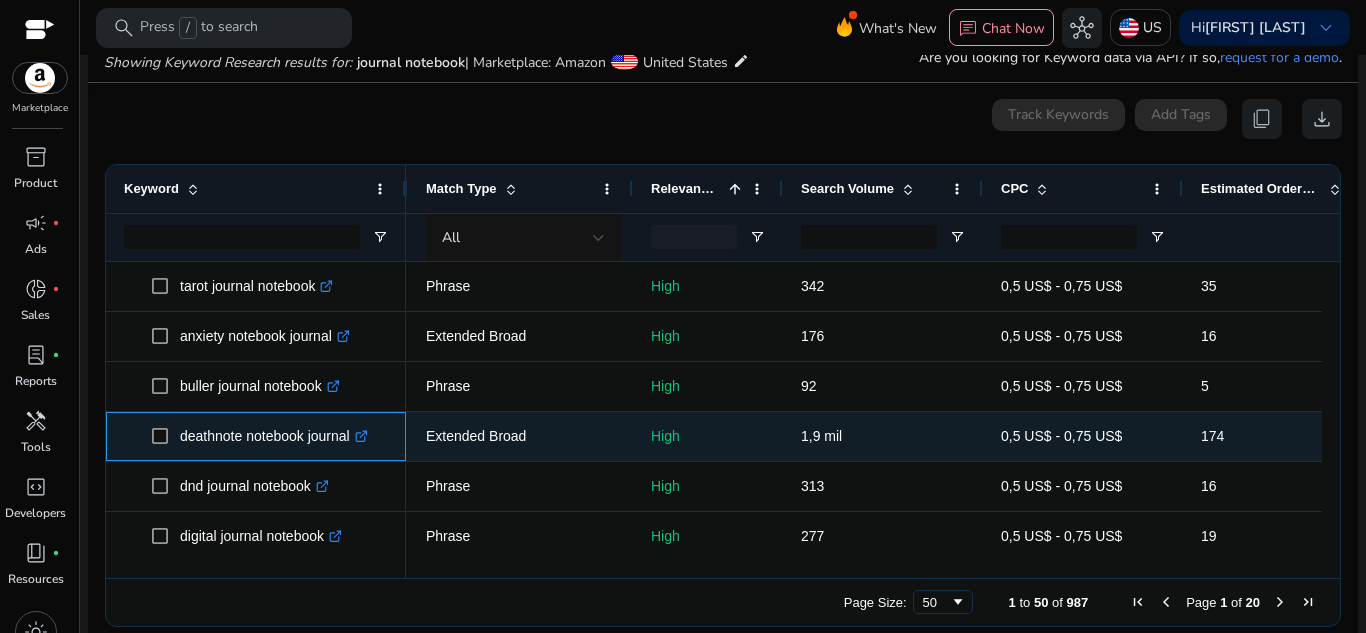copy on "deathnote notebook journal" 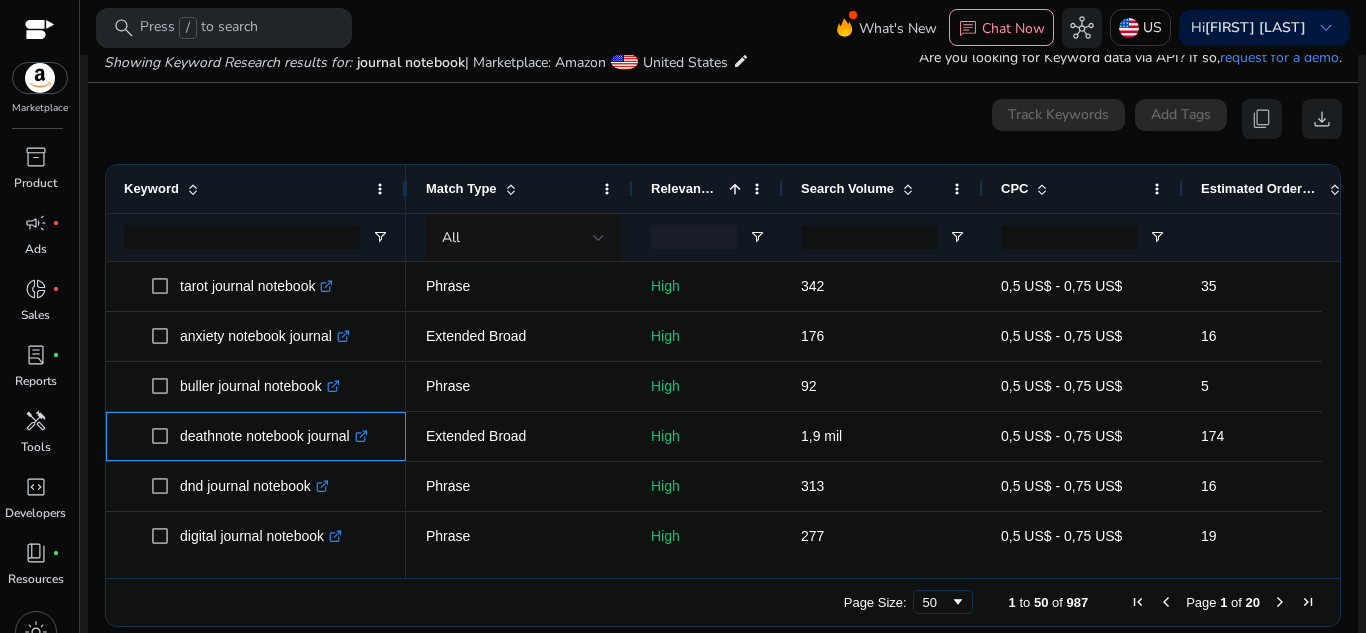 scroll, scrollTop: 1984, scrollLeft: 0, axis: vertical 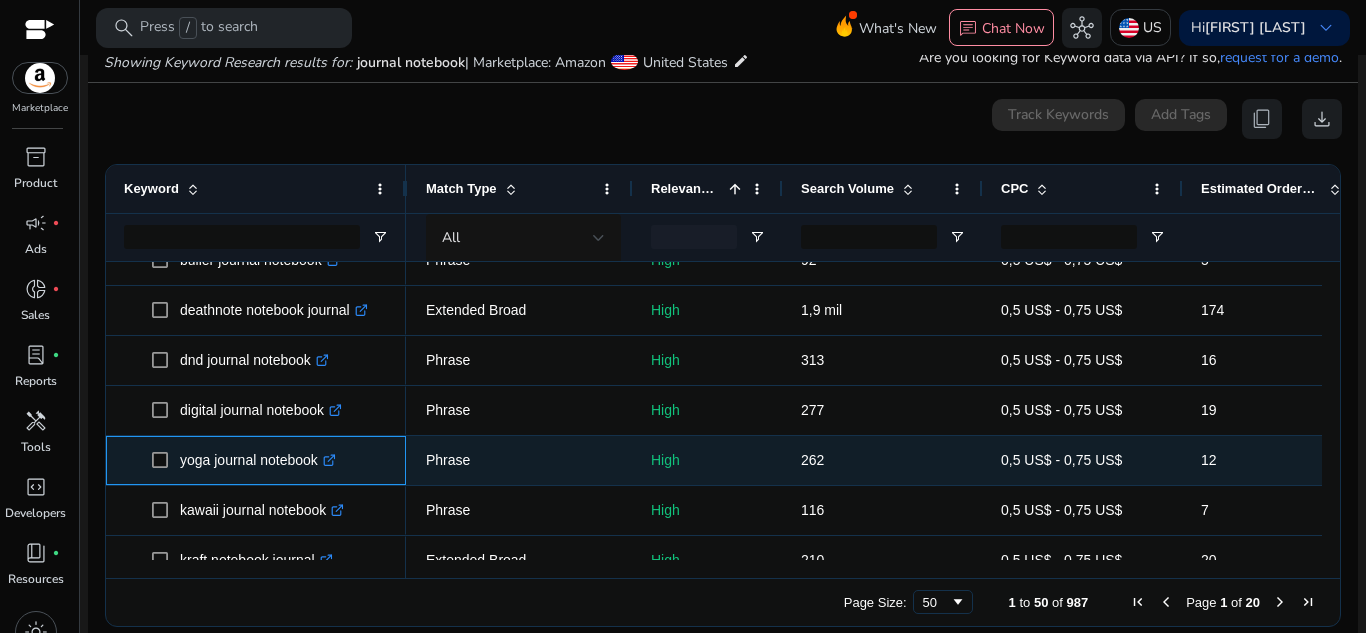 click on "yoga journal notebook  .st0{fill:#2c8af8}" at bounding box center (270, 460) 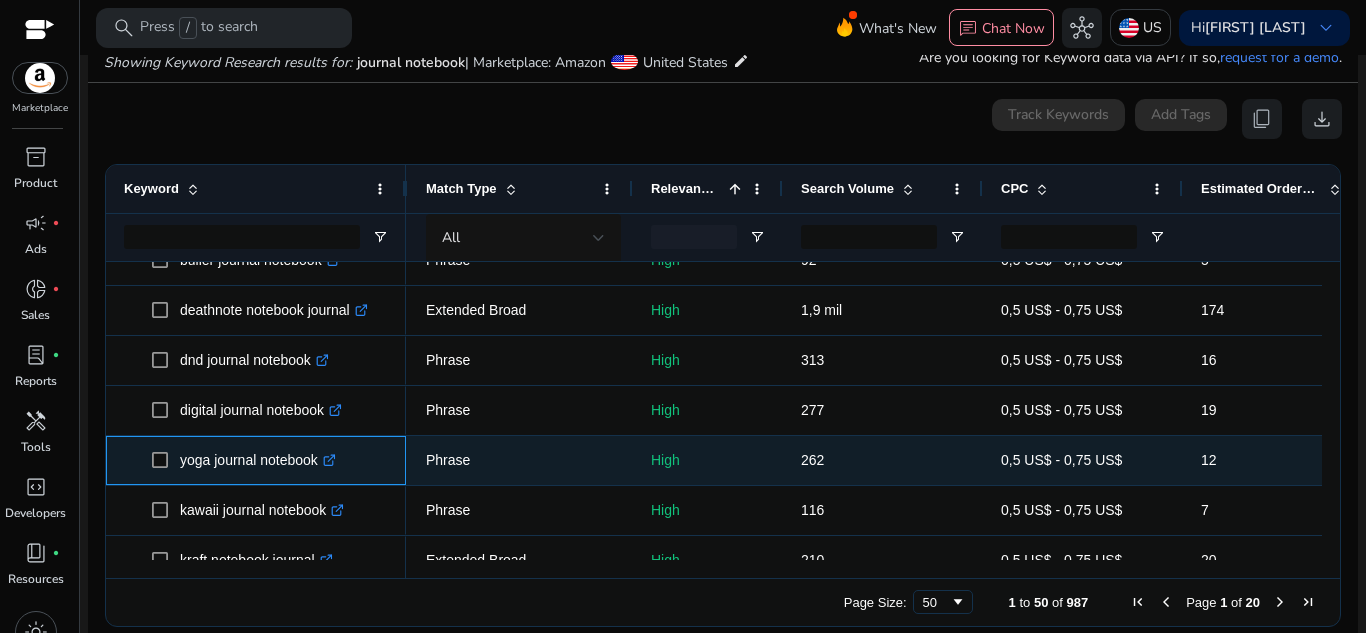 copy on "yoga journal notebook" 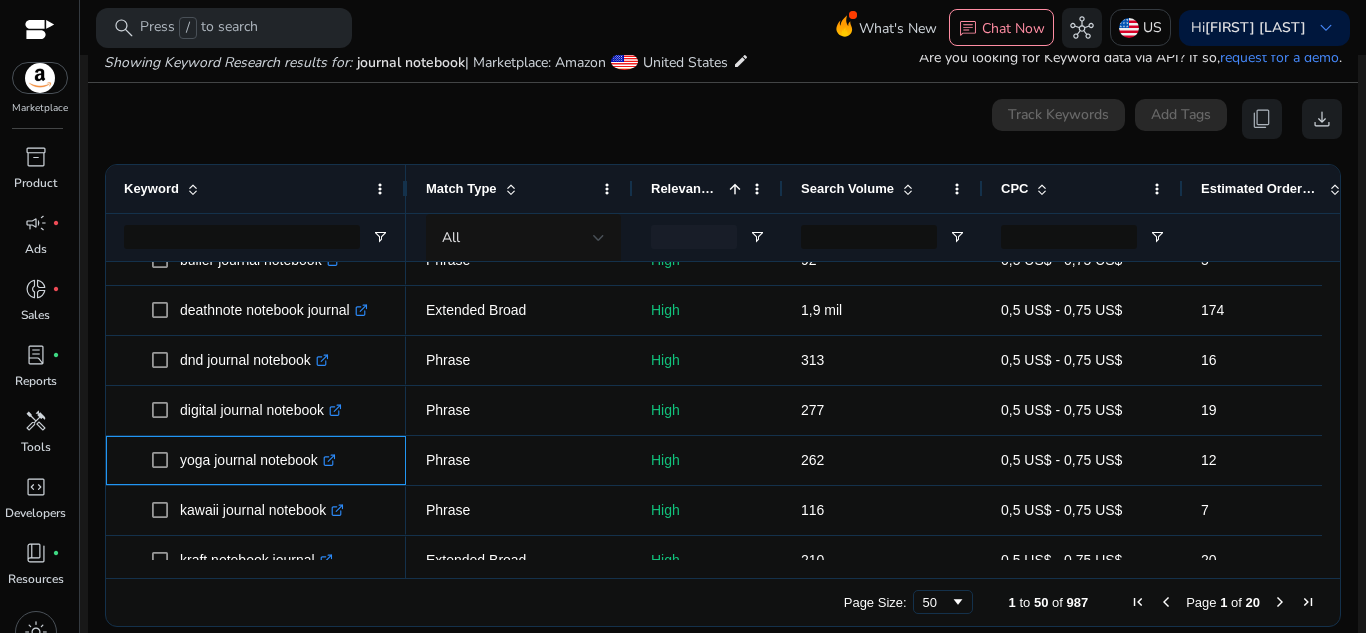 scroll, scrollTop: 2118, scrollLeft: 0, axis: vertical 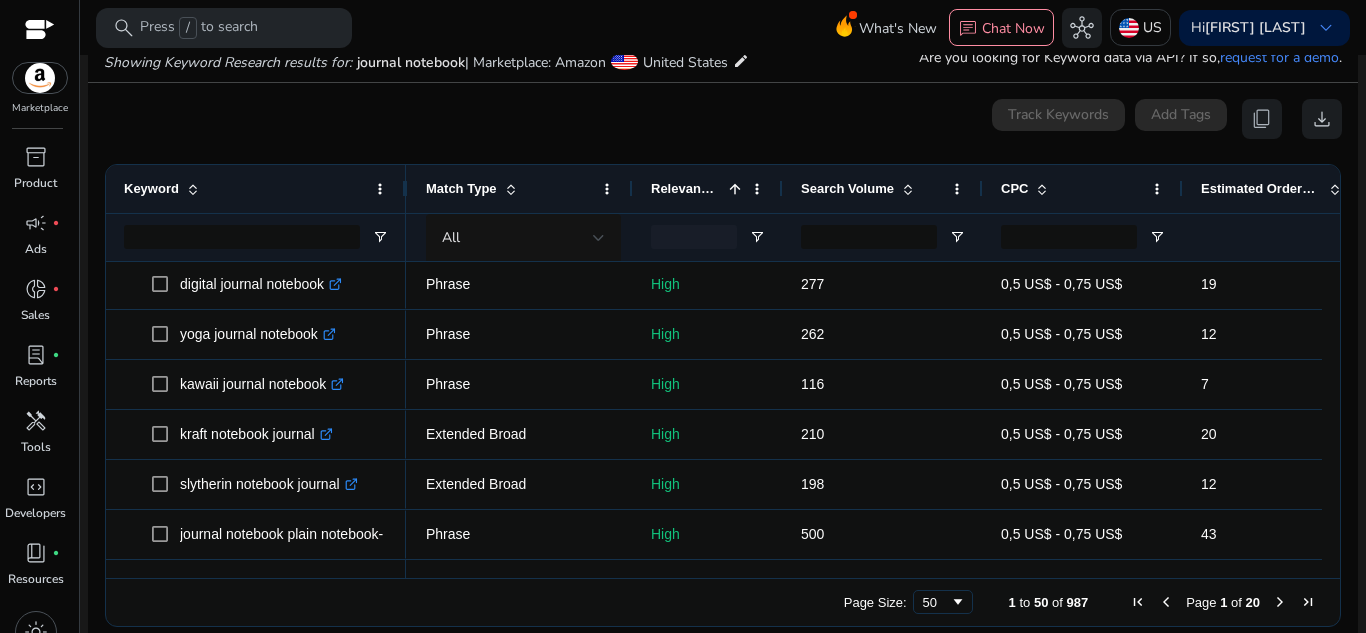 click at bounding box center (1280, 602) 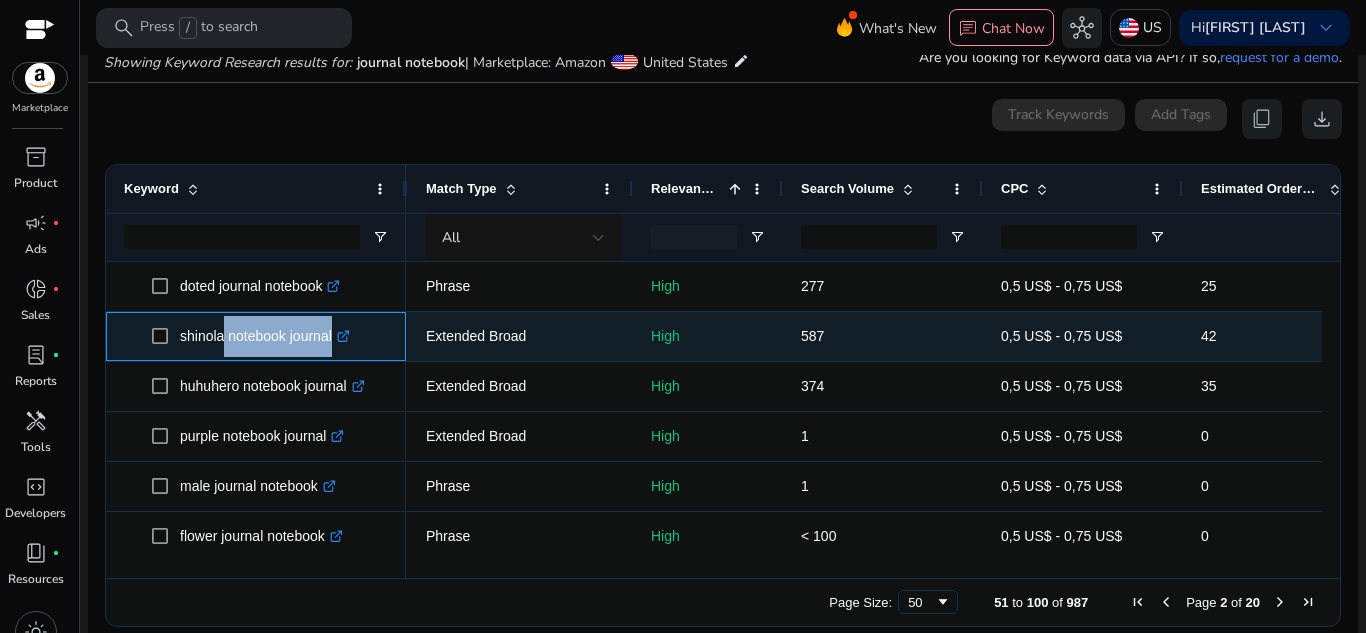 drag, startPoint x: 332, startPoint y: 340, endPoint x: 220, endPoint y: 353, distance: 112.75194 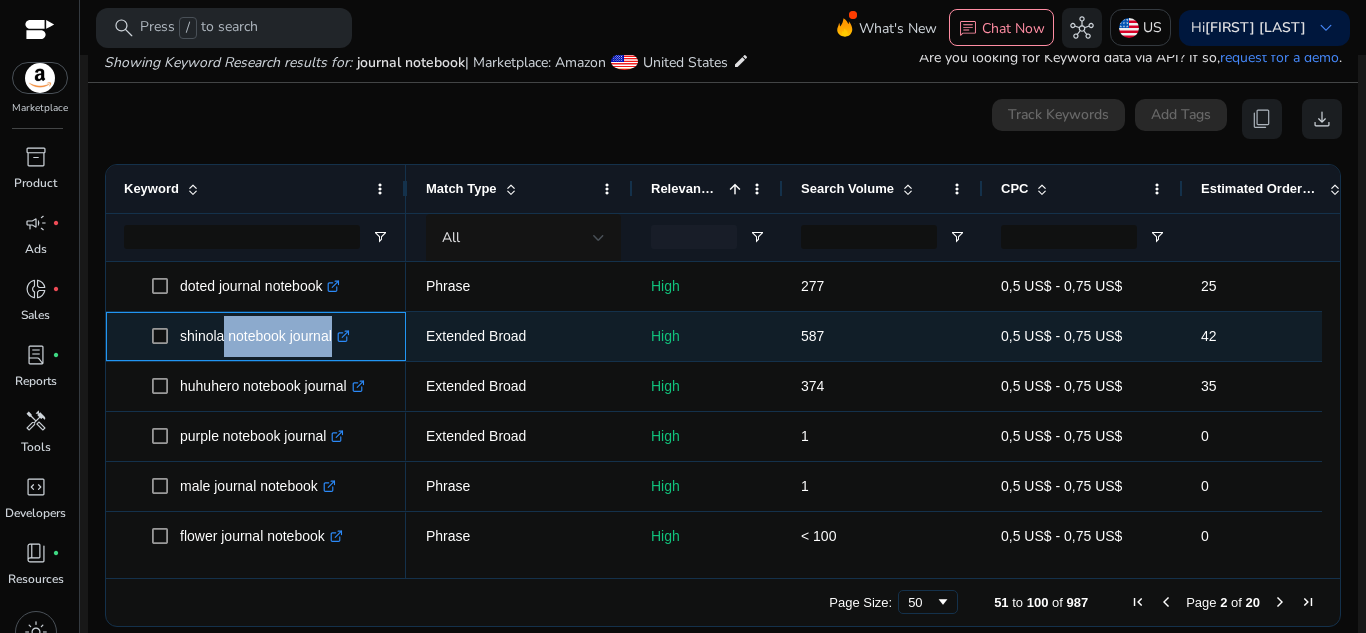 click on ".st0{fill:#2c8af8}" at bounding box center (341, 336) 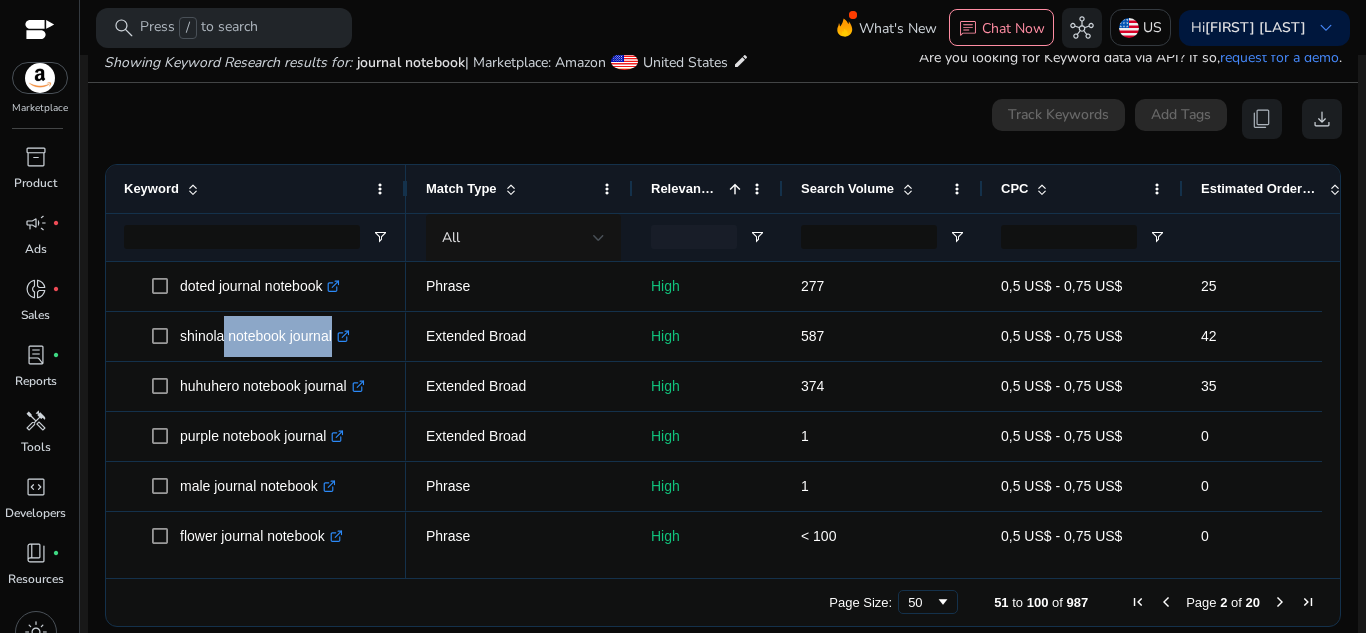 drag, startPoint x: 1320, startPoint y: 284, endPoint x: 1331, endPoint y: 321, distance: 38.600517 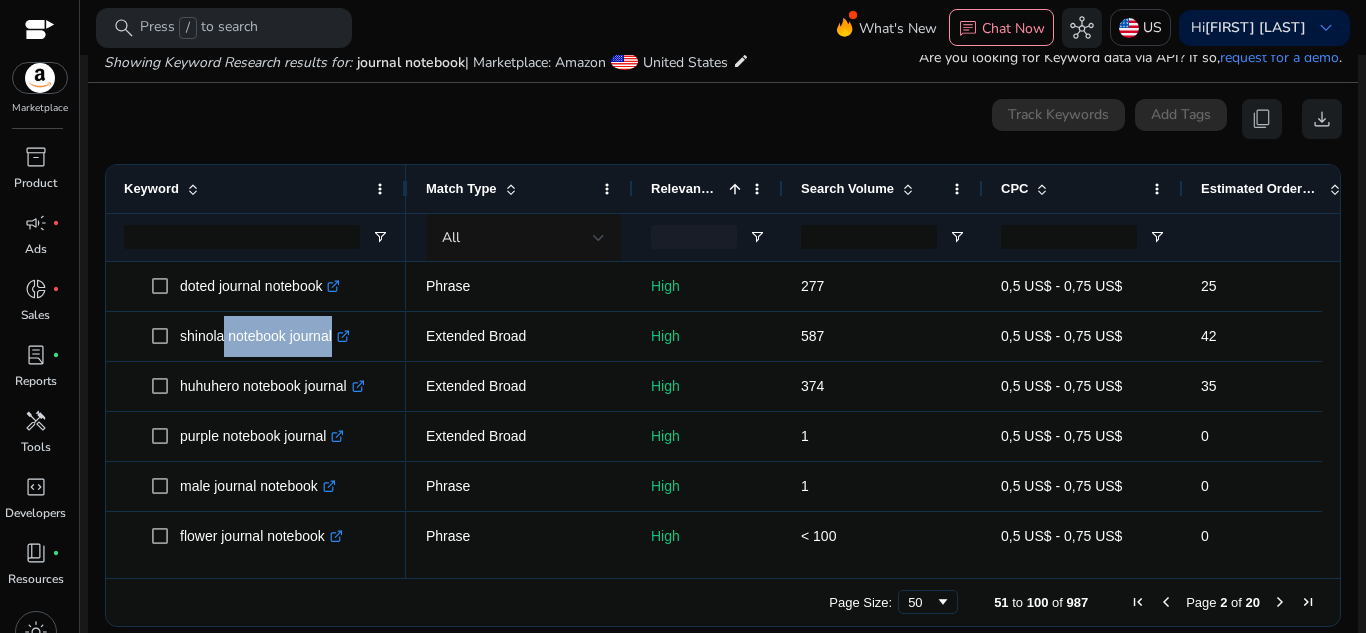 scroll, scrollTop: 160, scrollLeft: 0, axis: vertical 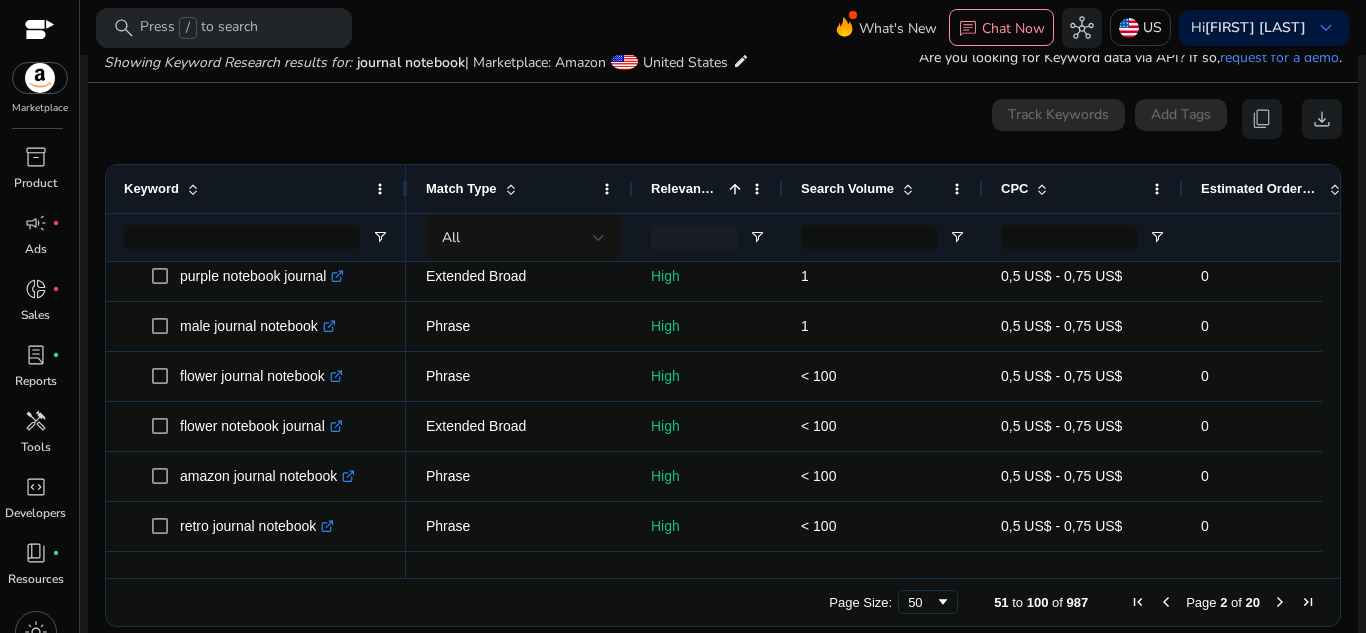 drag, startPoint x: 1322, startPoint y: 304, endPoint x: 1328, endPoint y: 313, distance: 10.816654 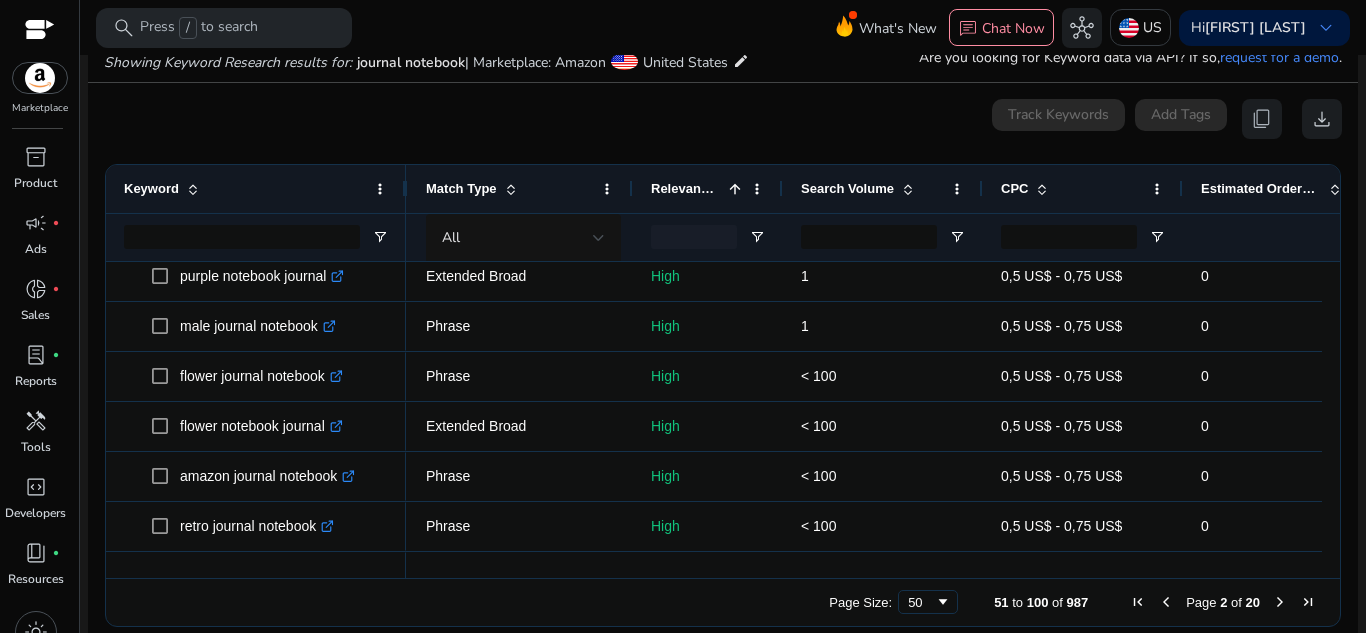 scroll, scrollTop: 345, scrollLeft: 0, axis: vertical 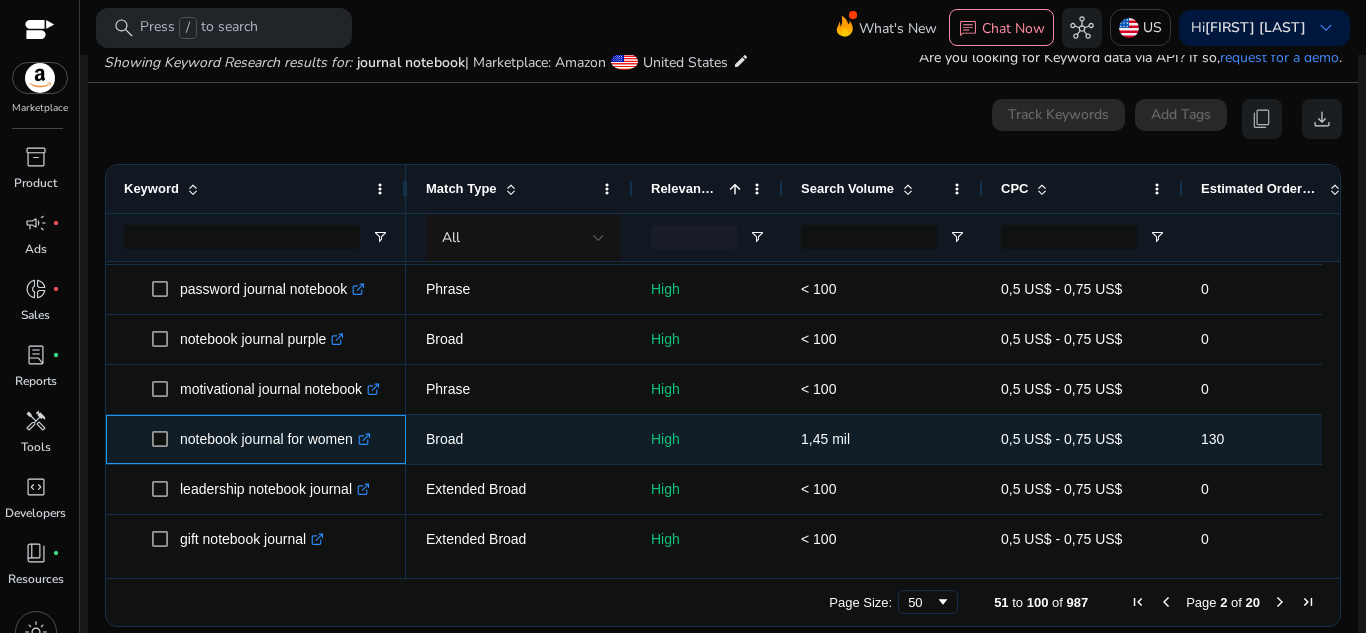 click on "notebook journal for women  .st0{fill:#2c8af8}" at bounding box center [270, 439] 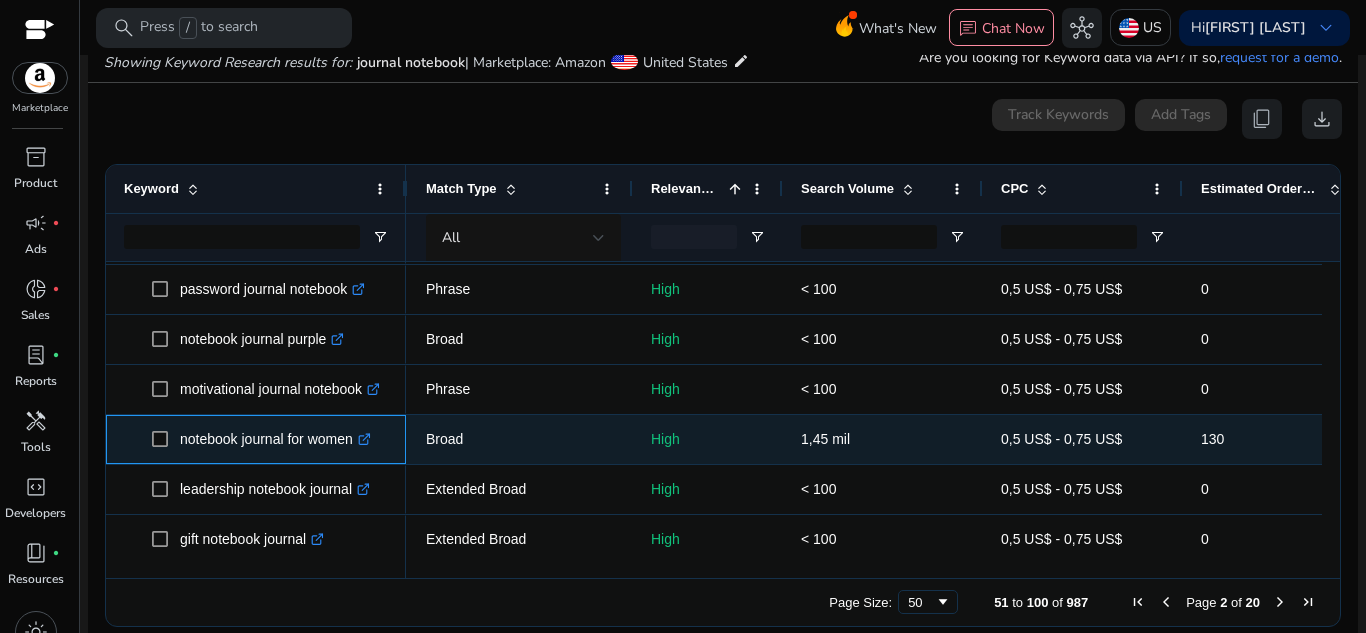copy on "notebook journal for women" 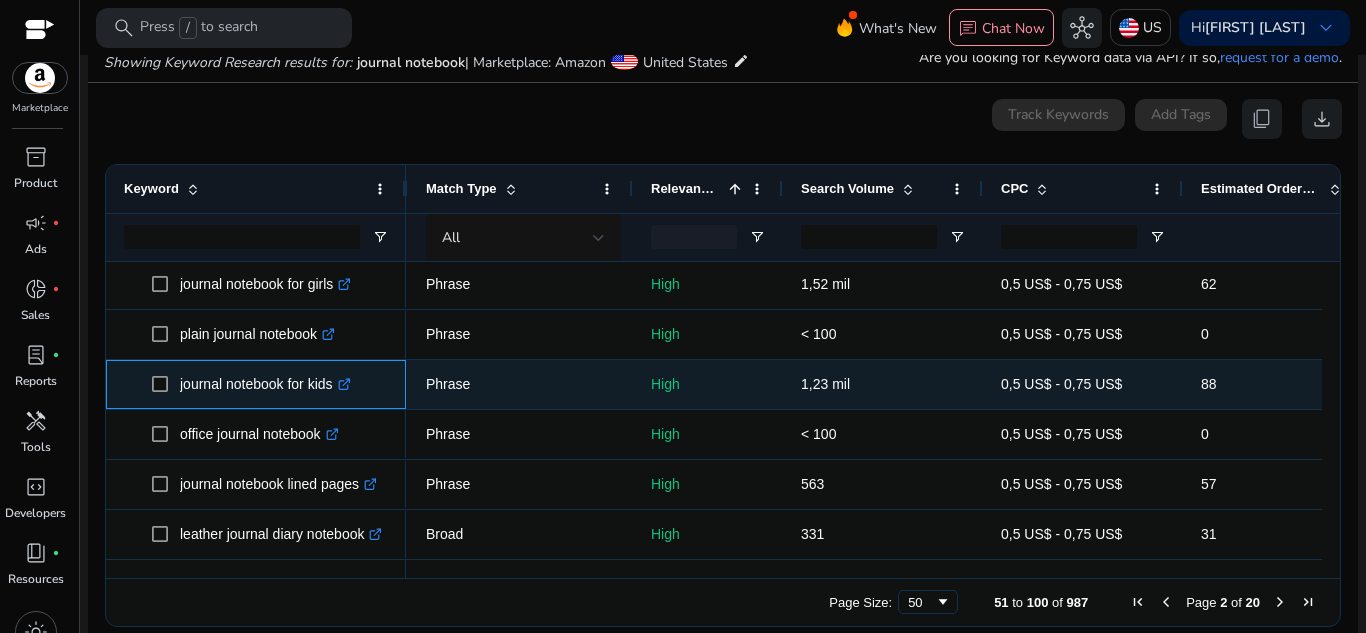click on "journal notebook for kids  .st0{fill:#2c8af8}" at bounding box center (270, 384) 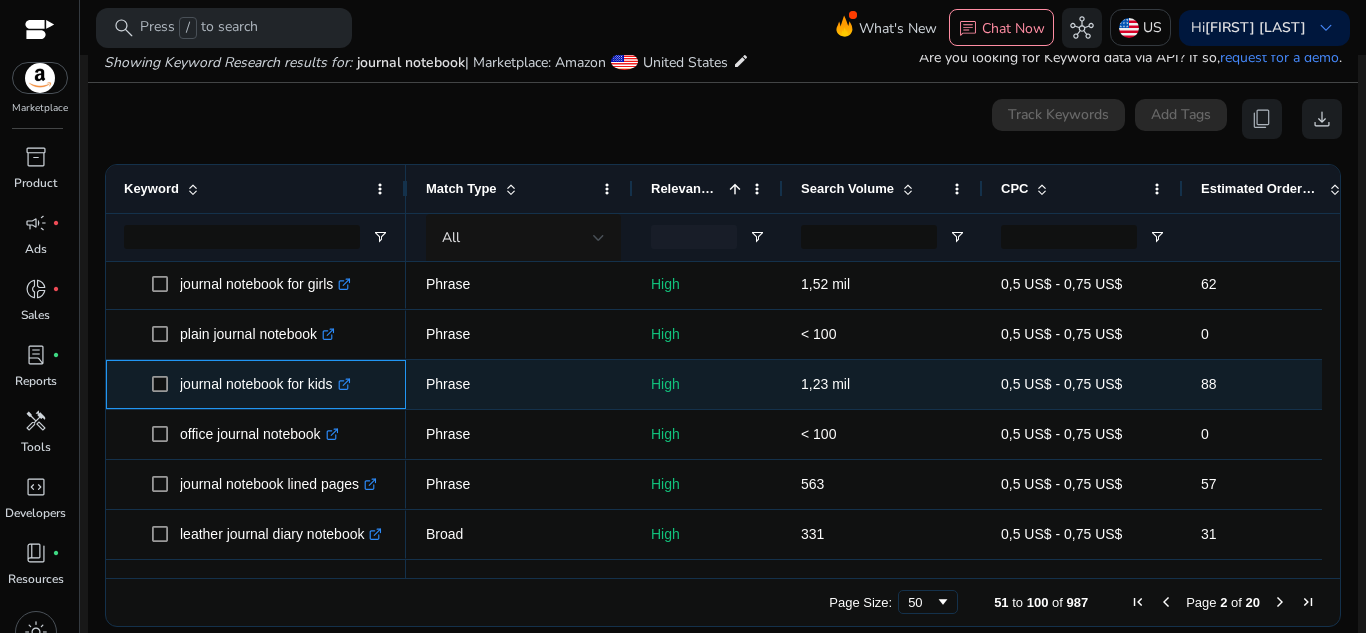copy on "journal notebook for kids" 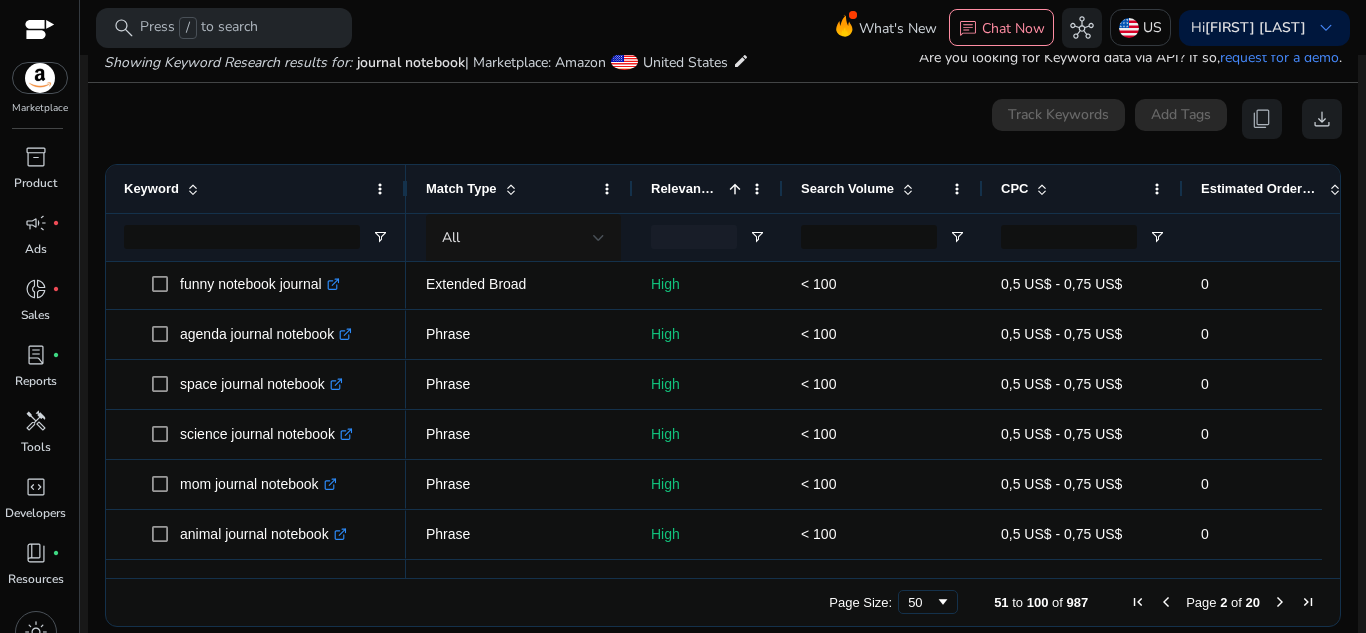 click at bounding box center (1280, 602) 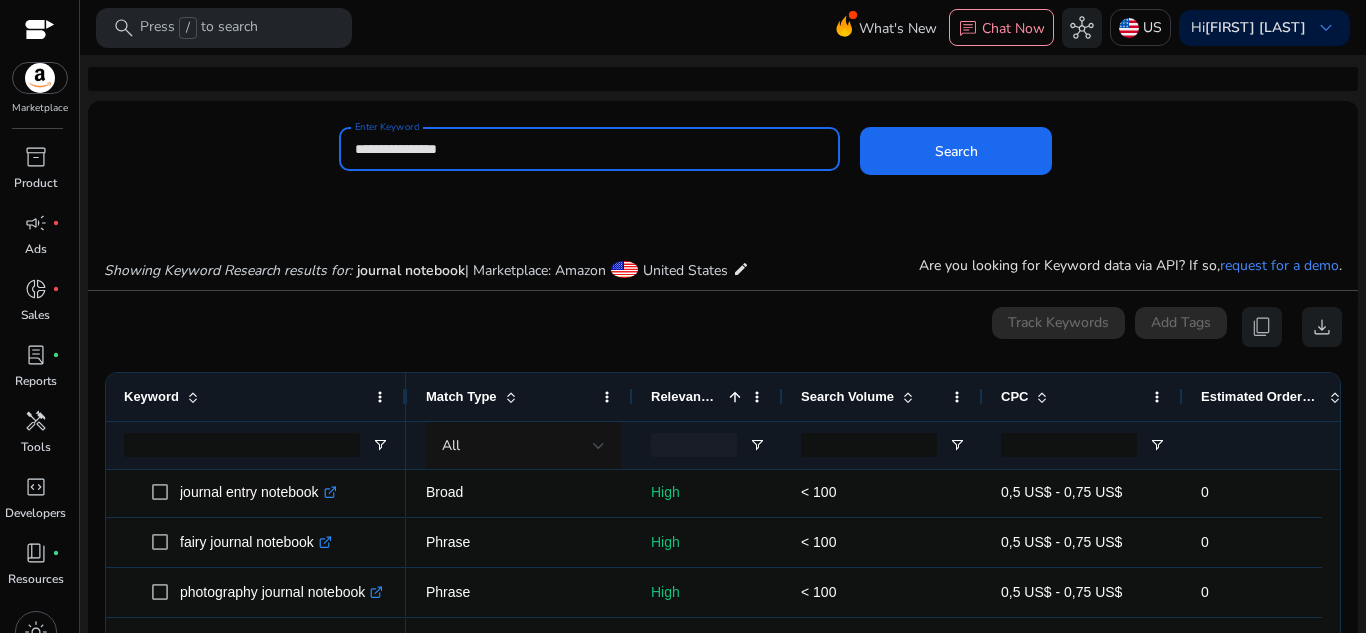 drag, startPoint x: 639, startPoint y: 154, endPoint x: 276, endPoint y: 146, distance: 363.08813 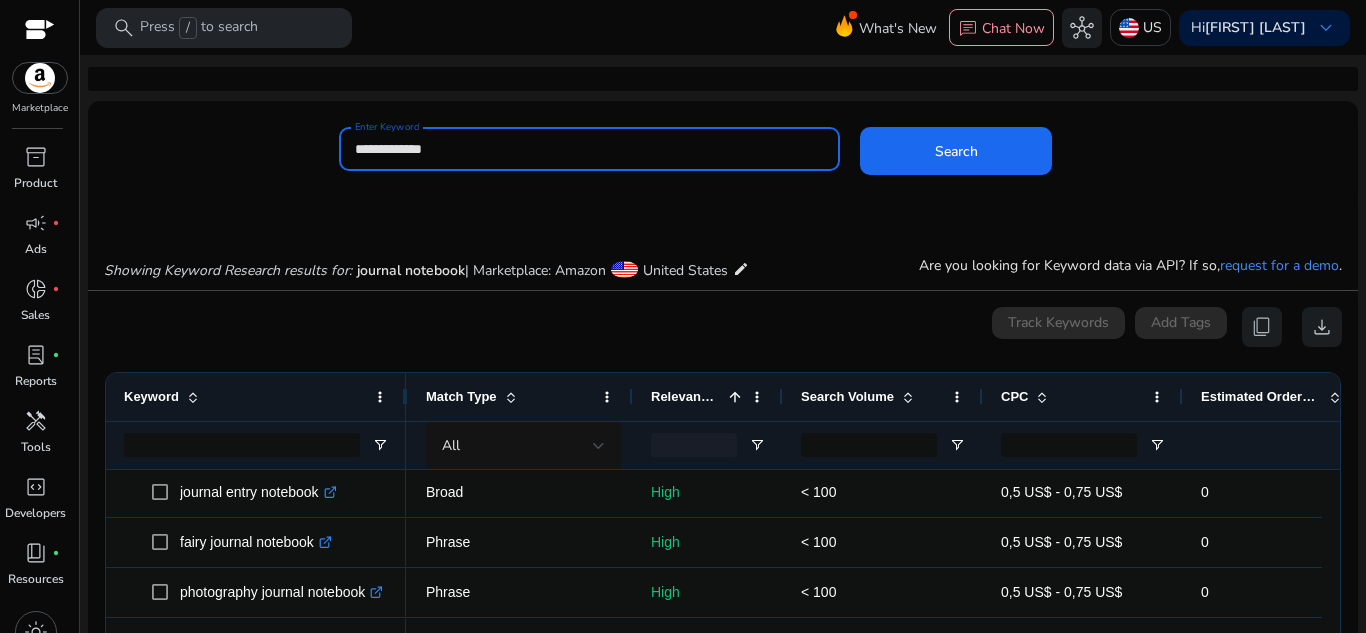 type on "**********" 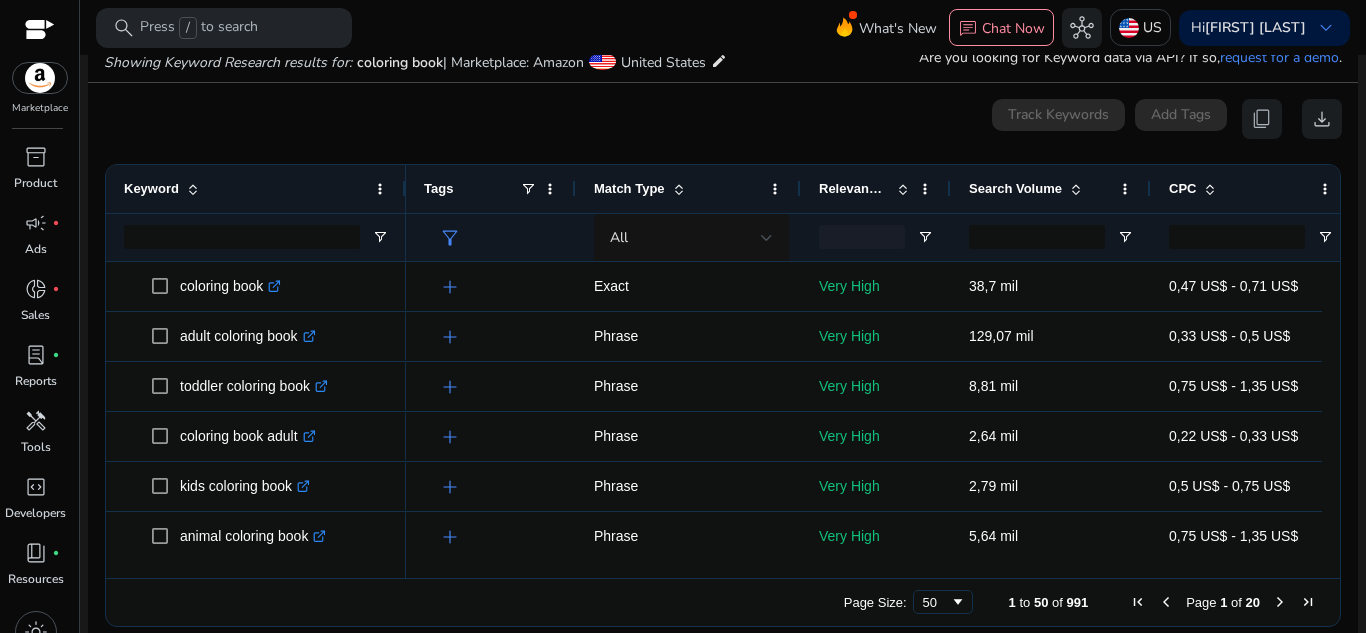click at bounding box center [903, 189] 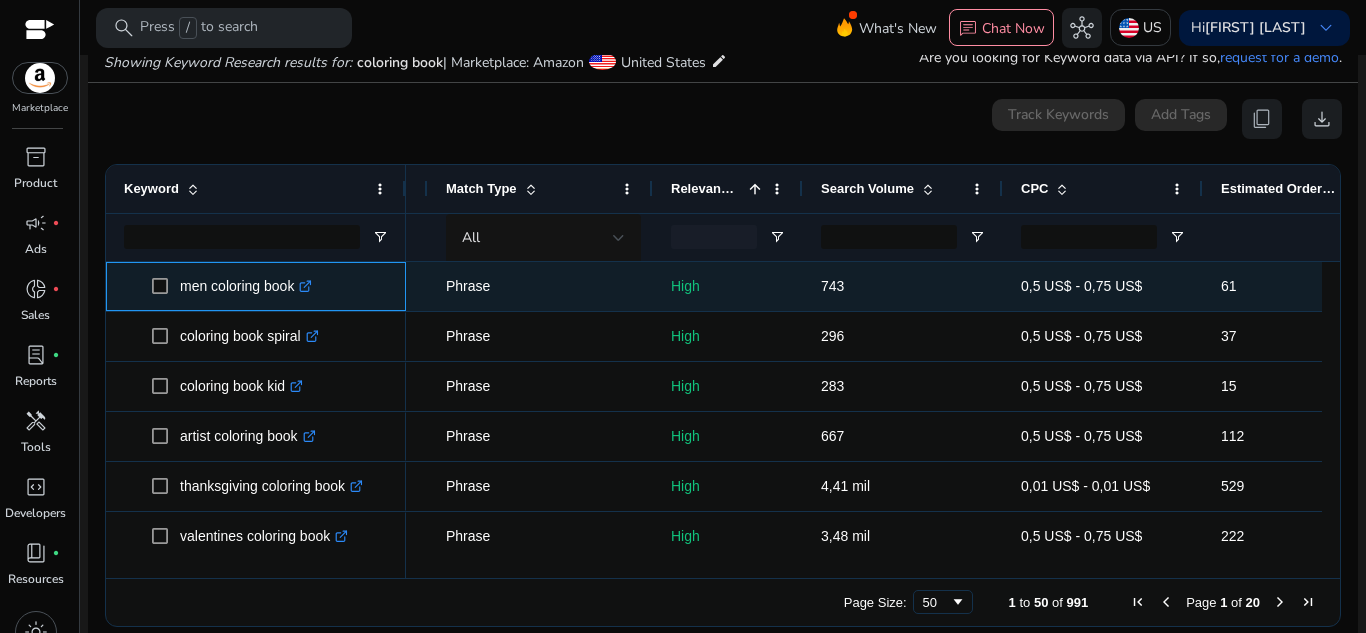 drag, startPoint x: 176, startPoint y: 281, endPoint x: 316, endPoint y: 286, distance: 140.08926 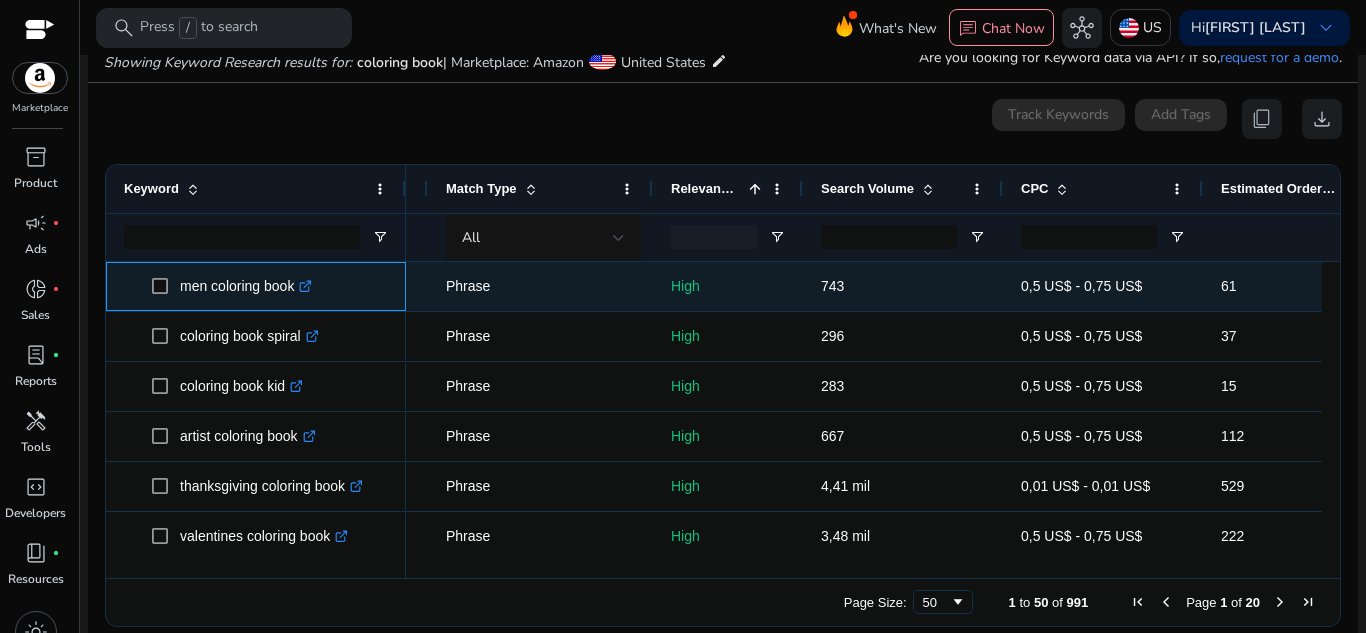 copy on "men coloring book" 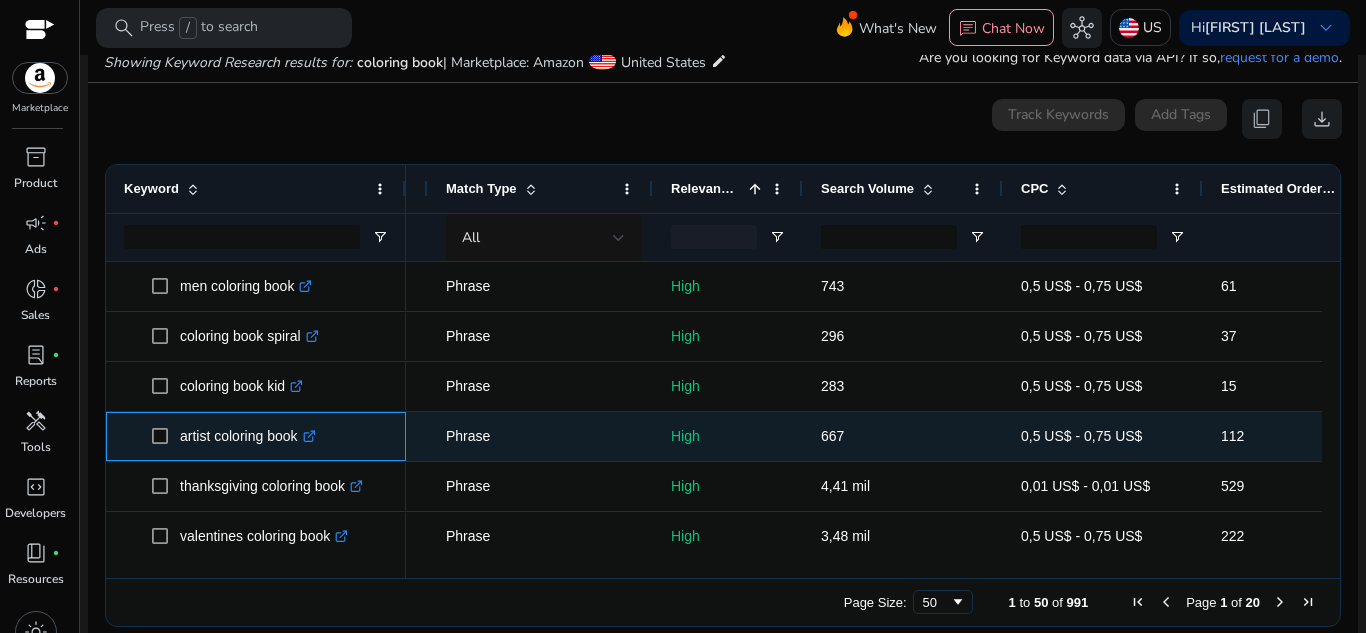 drag, startPoint x: 304, startPoint y: 437, endPoint x: 177, endPoint y: 442, distance: 127.09839 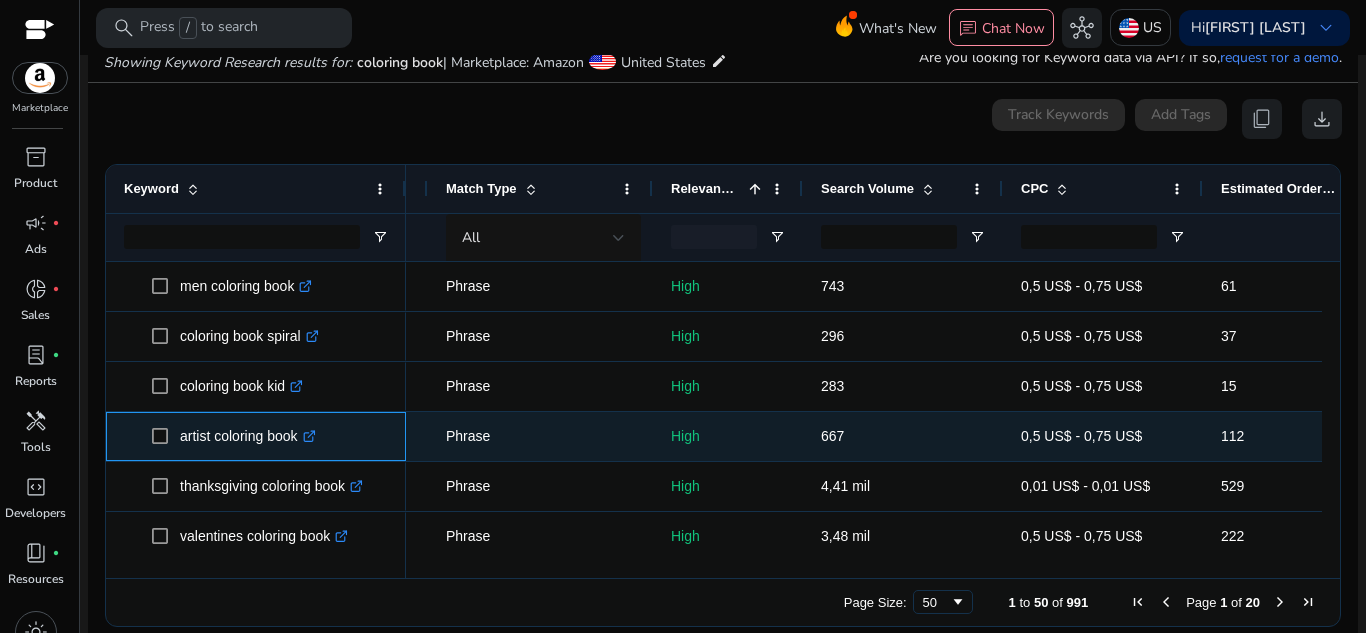 copy on "artist coloring book" 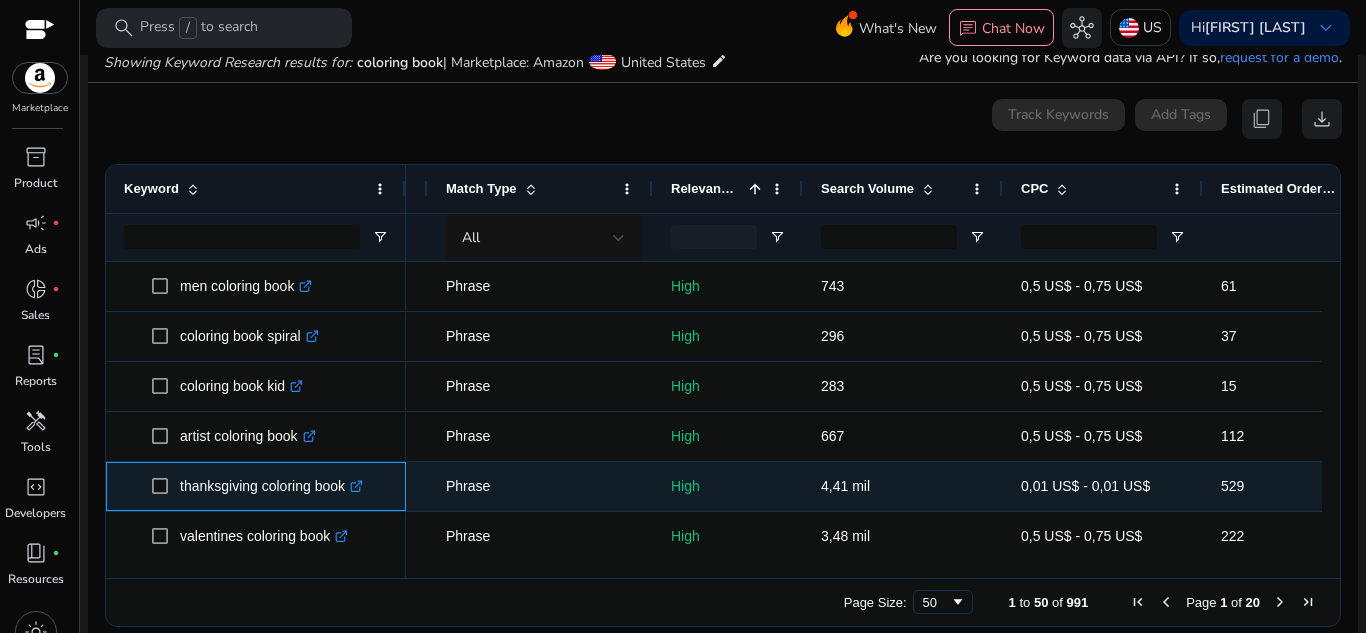 drag, startPoint x: 349, startPoint y: 490, endPoint x: 174, endPoint y: 492, distance: 175.01143 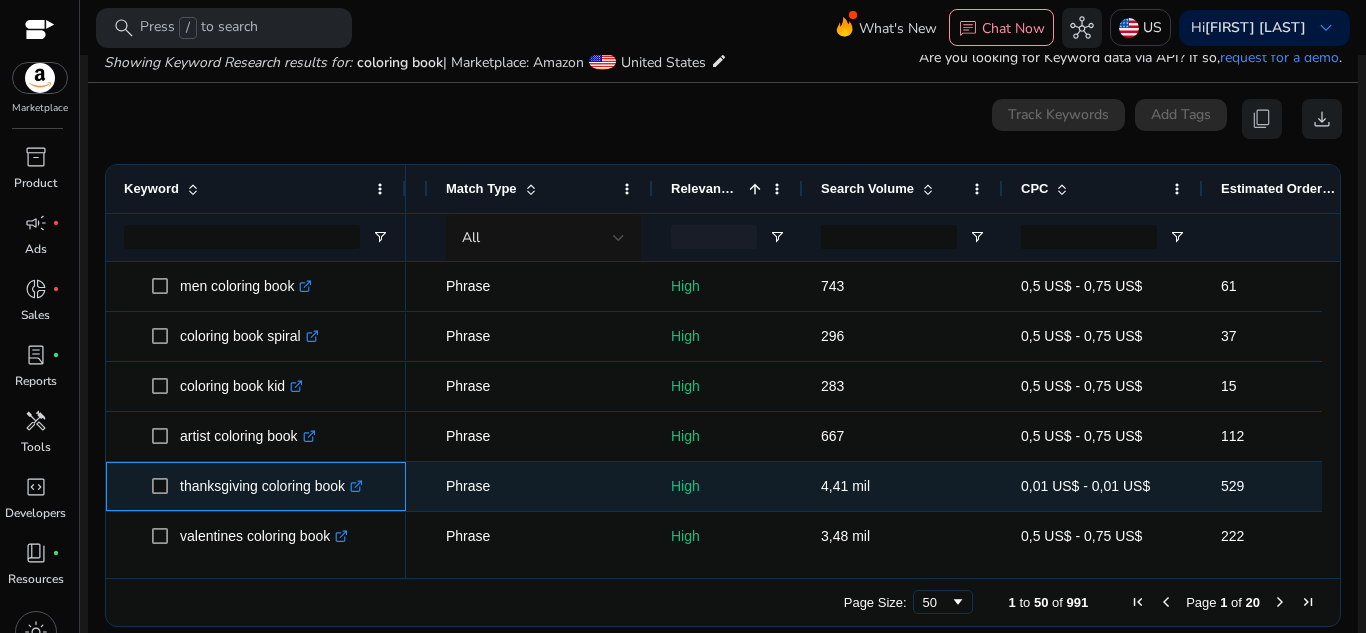 copy on "thanksgiving coloring book" 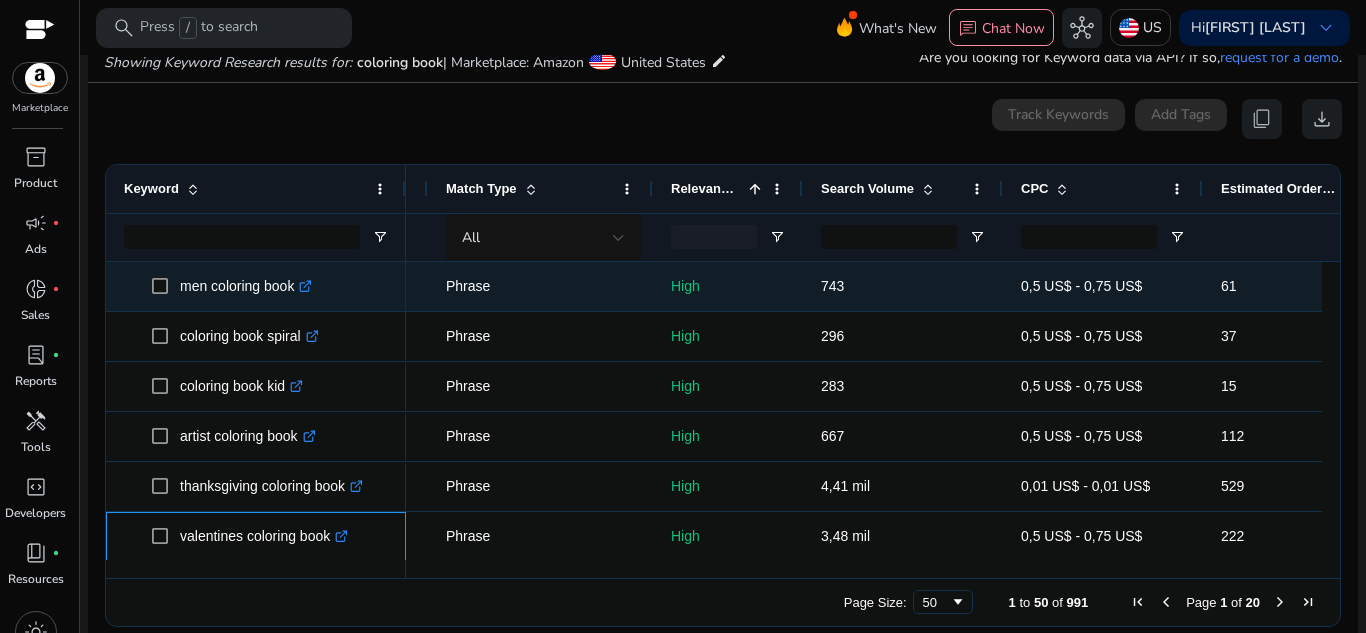 scroll, scrollTop: 2, scrollLeft: 0, axis: vertical 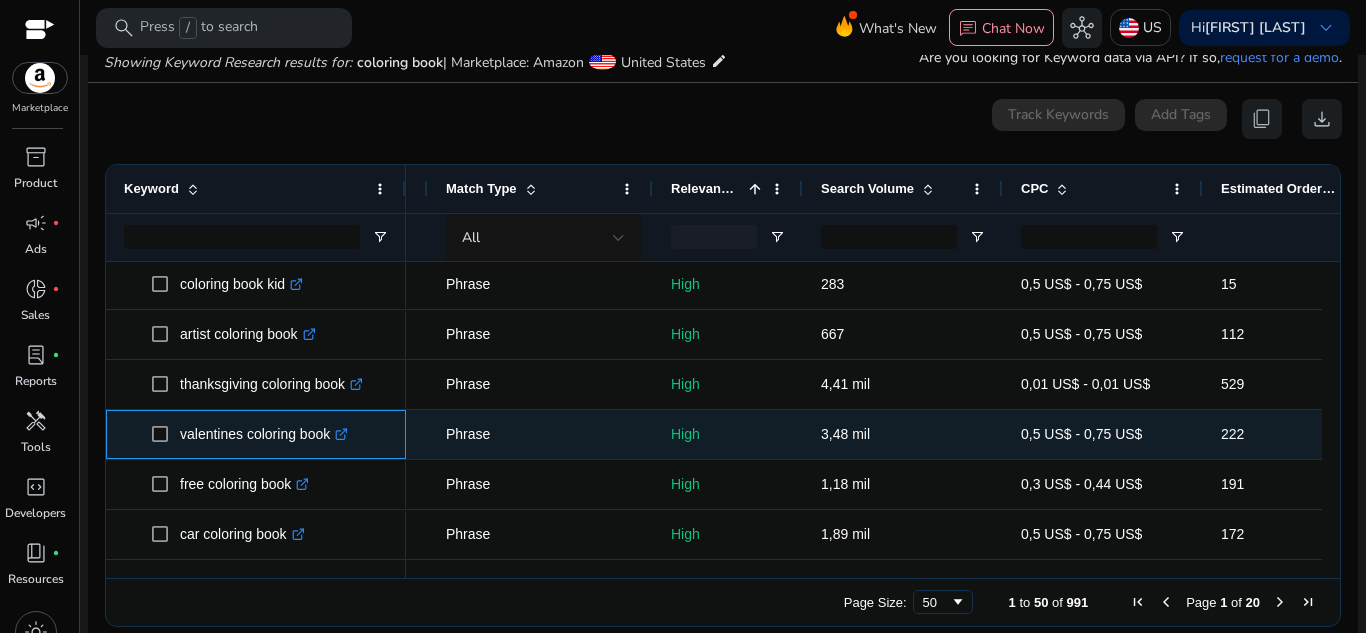 drag, startPoint x: 332, startPoint y: 434, endPoint x: 161, endPoint y: 423, distance: 171.35344 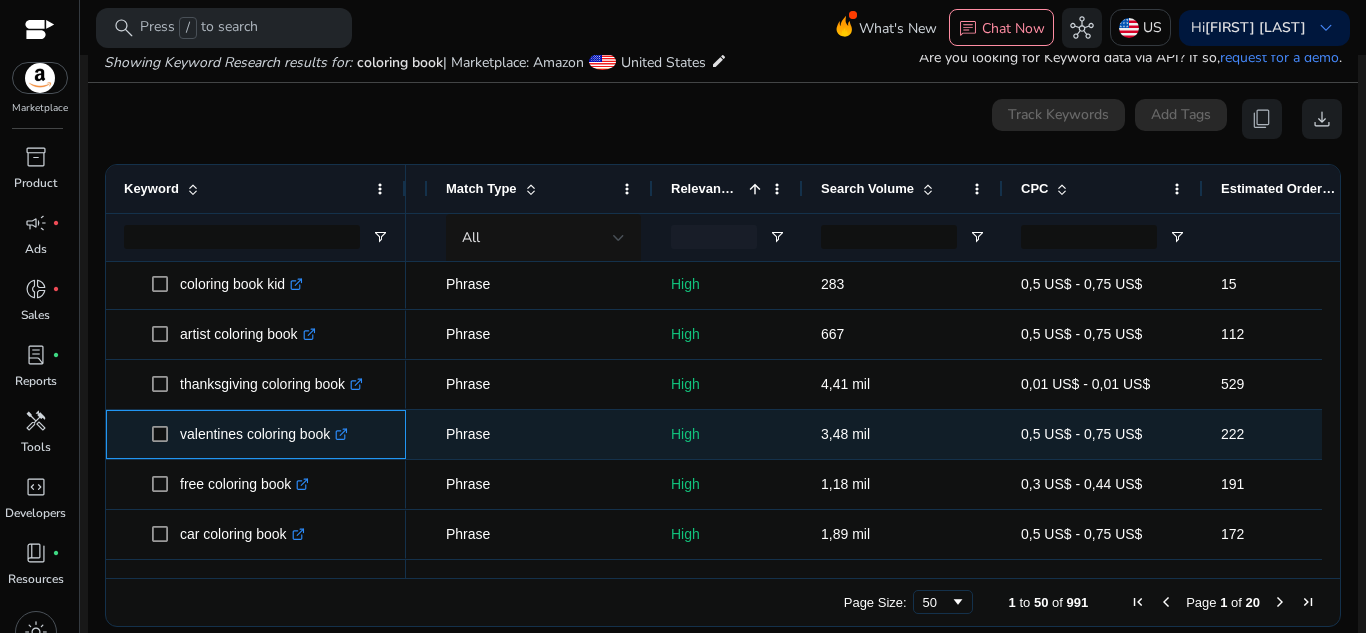 copy on "valentines coloring book" 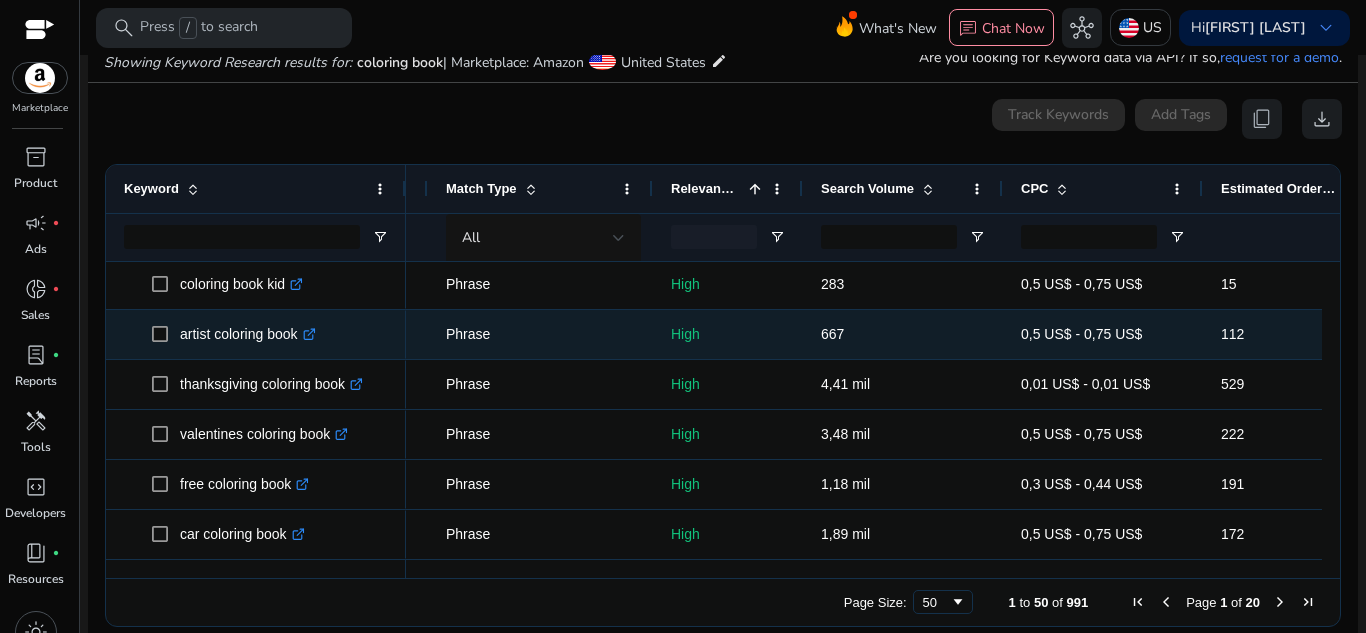 scroll, scrollTop: 152, scrollLeft: 0, axis: vertical 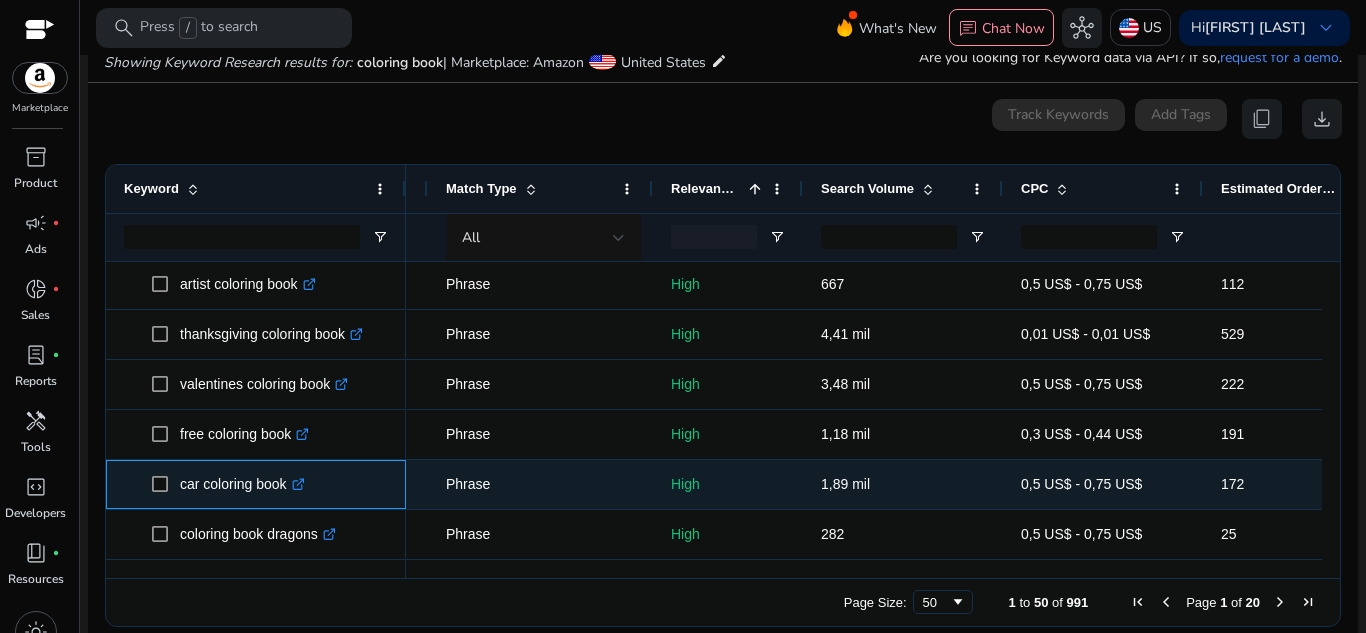 click on ".st0{fill:#2c8af8}" at bounding box center [296, 484] 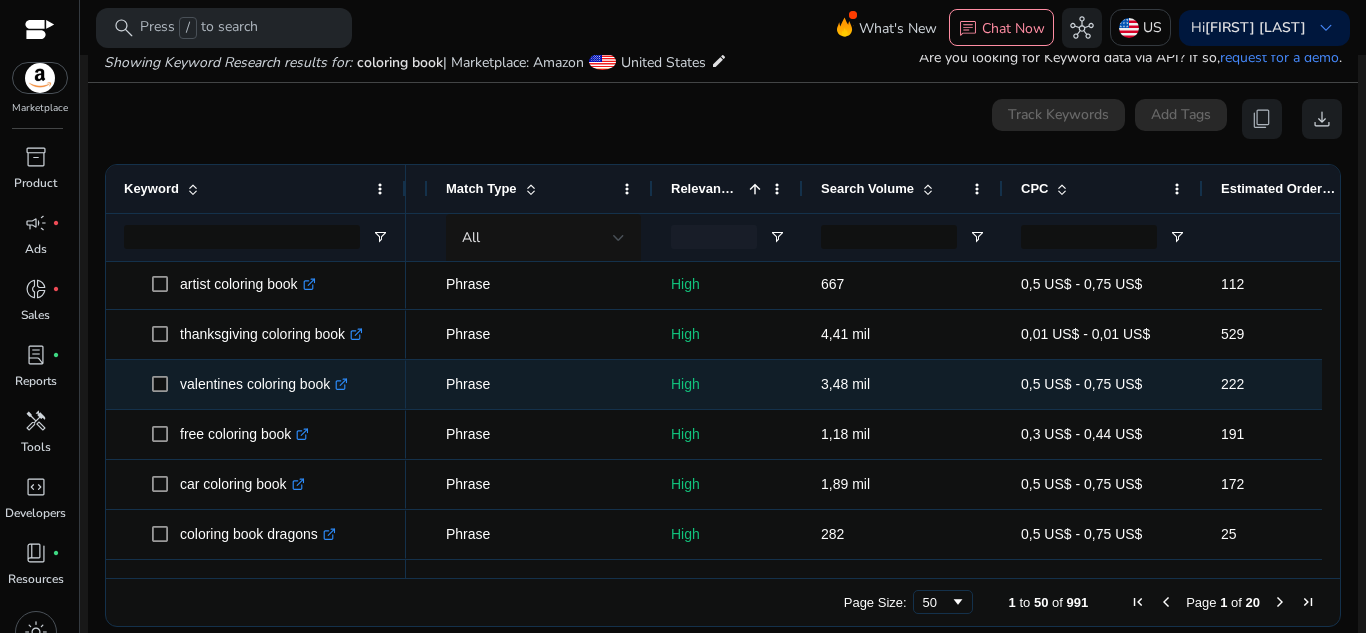 scroll, scrollTop: 202, scrollLeft: 0, axis: vertical 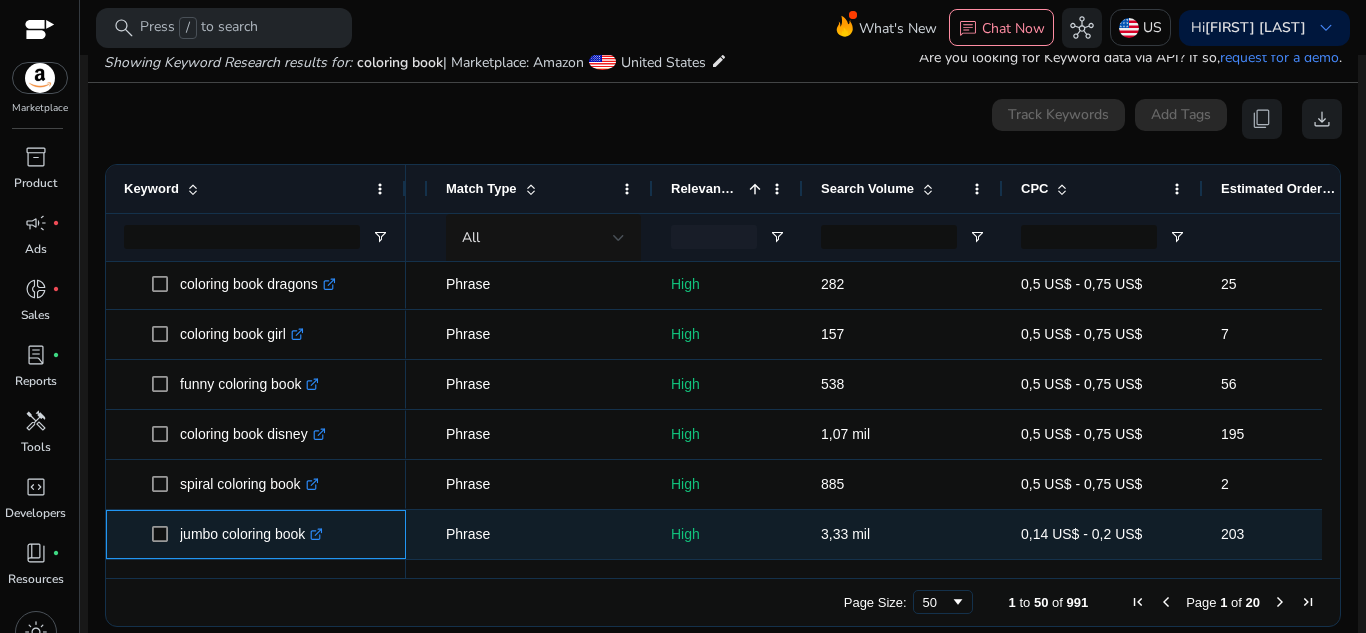 drag, startPoint x: 310, startPoint y: 527, endPoint x: 182, endPoint y: 524, distance: 128.03516 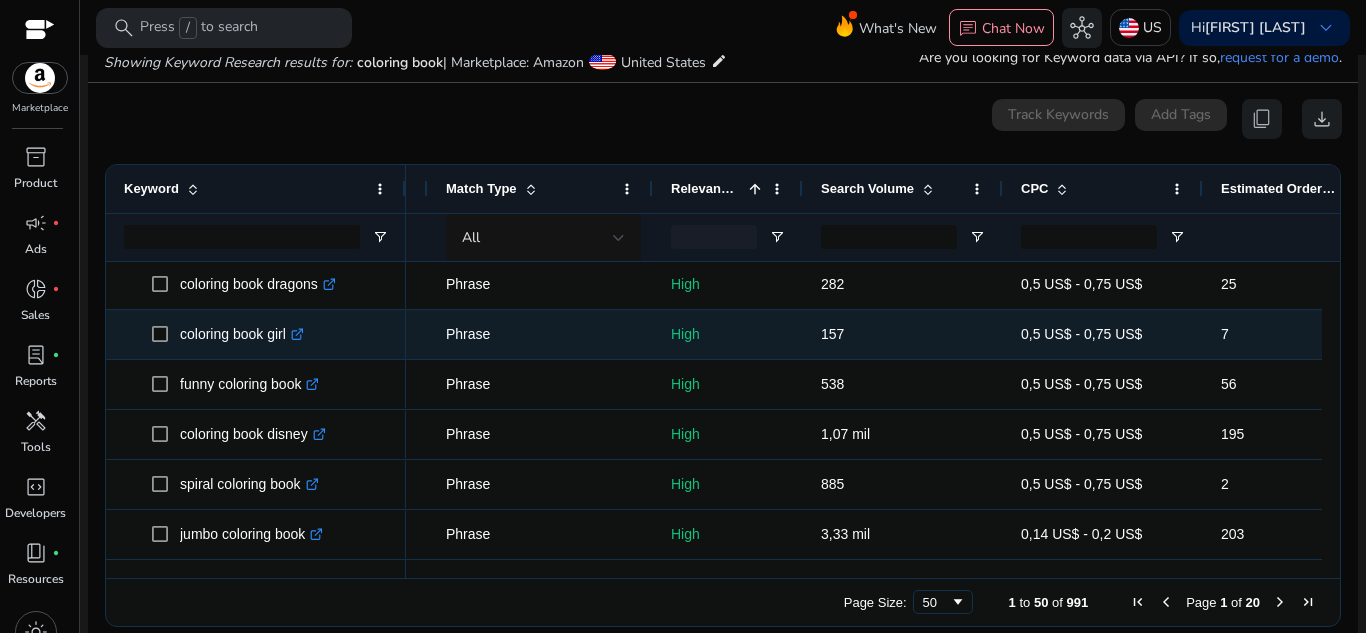 scroll, scrollTop: 452, scrollLeft: 0, axis: vertical 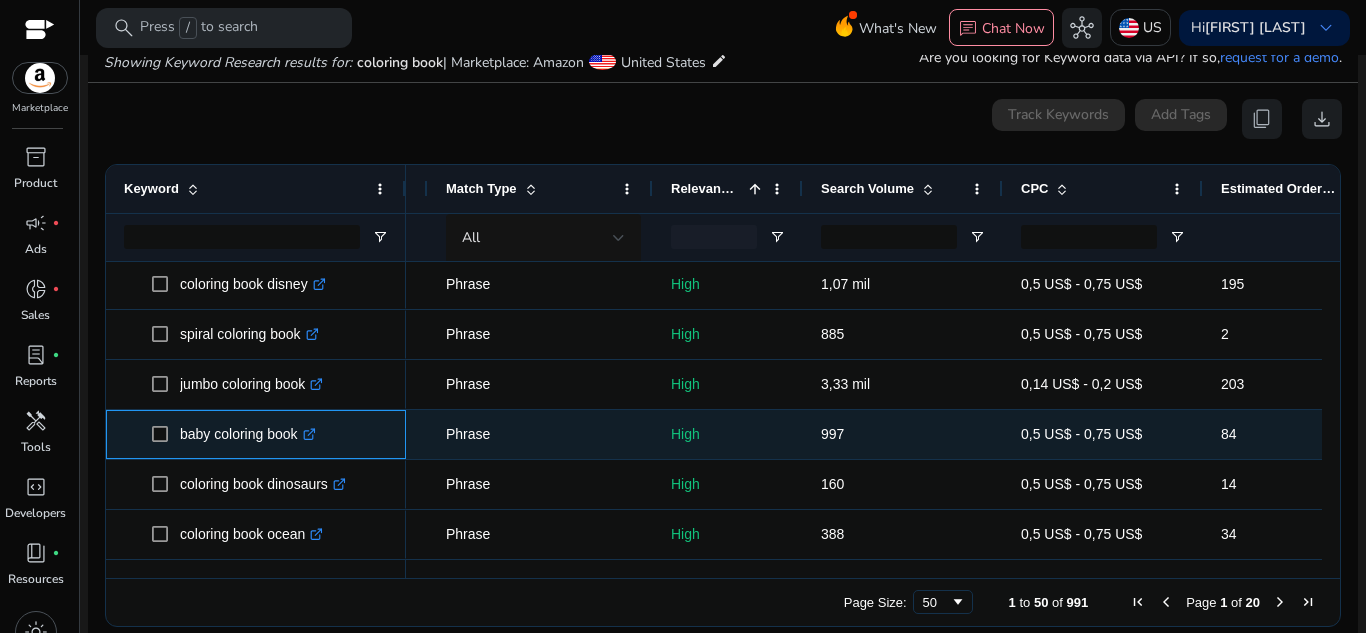 drag, startPoint x: 301, startPoint y: 446, endPoint x: 169, endPoint y: 435, distance: 132.45753 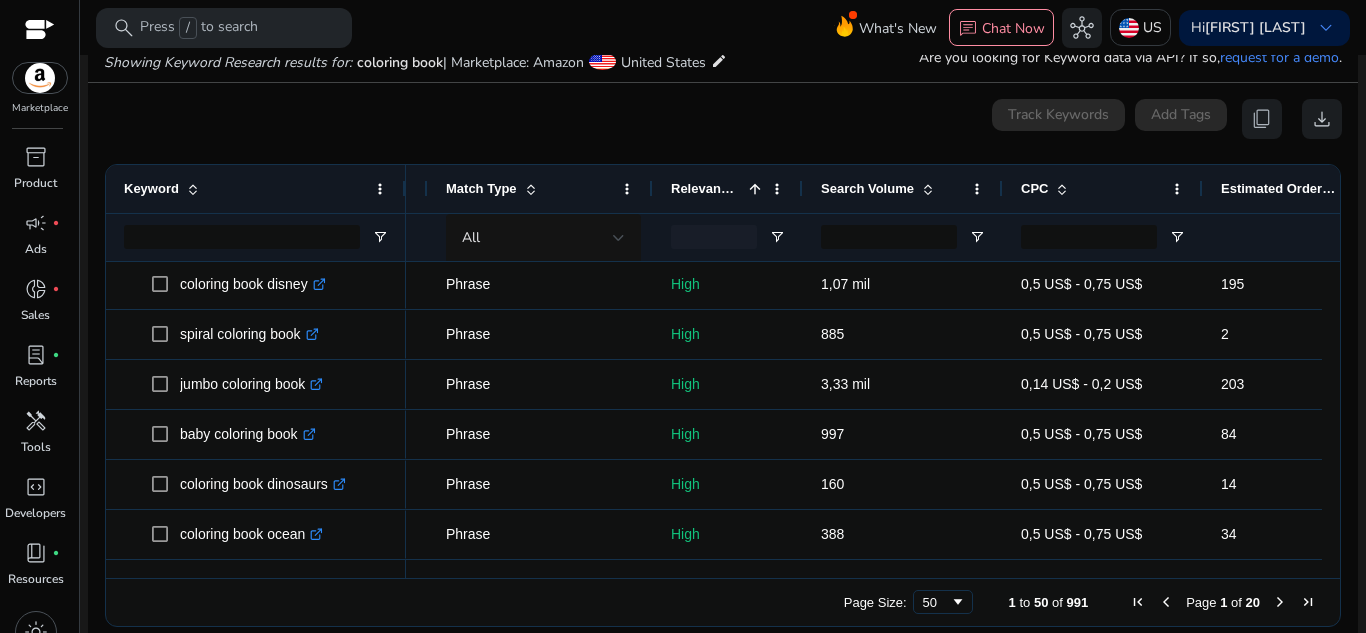 scroll, scrollTop: 602, scrollLeft: 0, axis: vertical 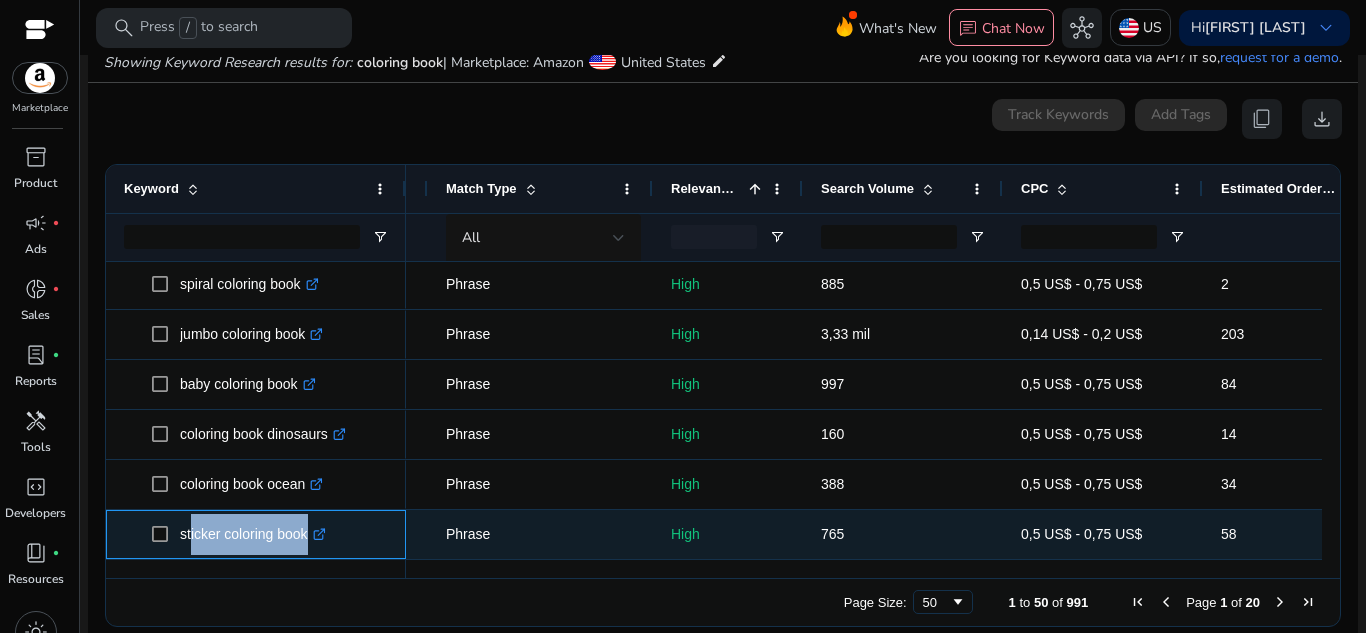 drag, startPoint x: 306, startPoint y: 529, endPoint x: 185, endPoint y: 524, distance: 121.103264 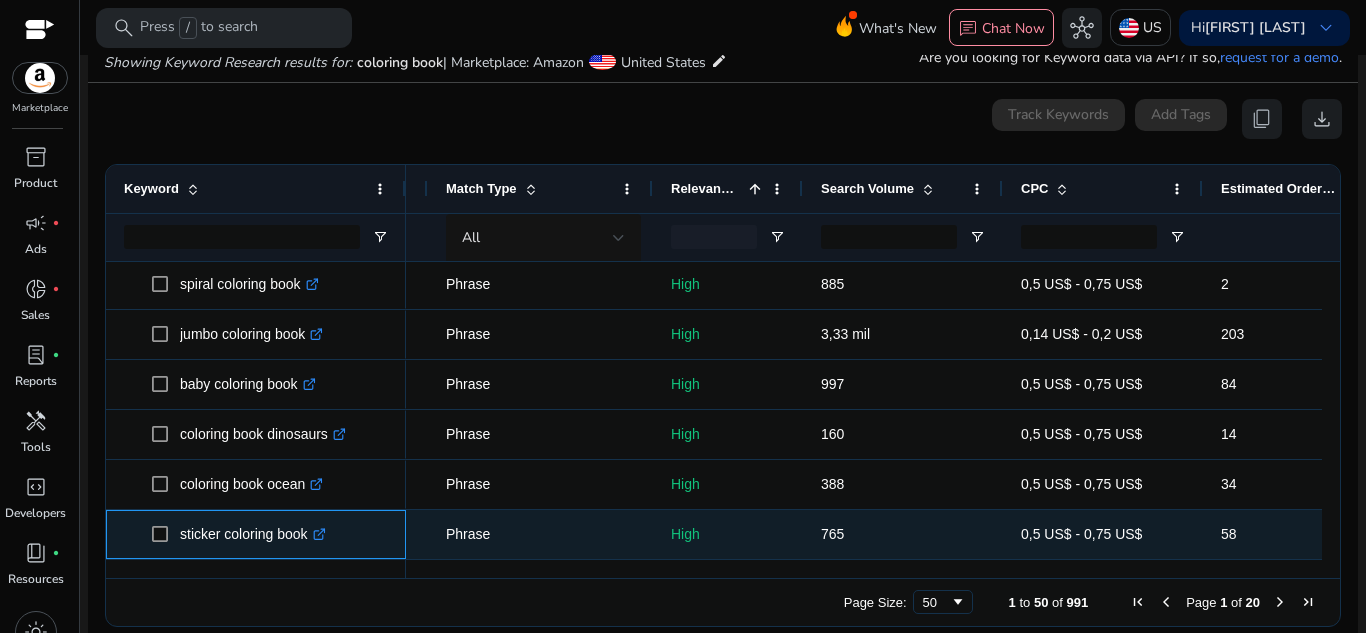 click on "sticker coloring book  .st0{fill:#2c8af8}" at bounding box center [253, 534] 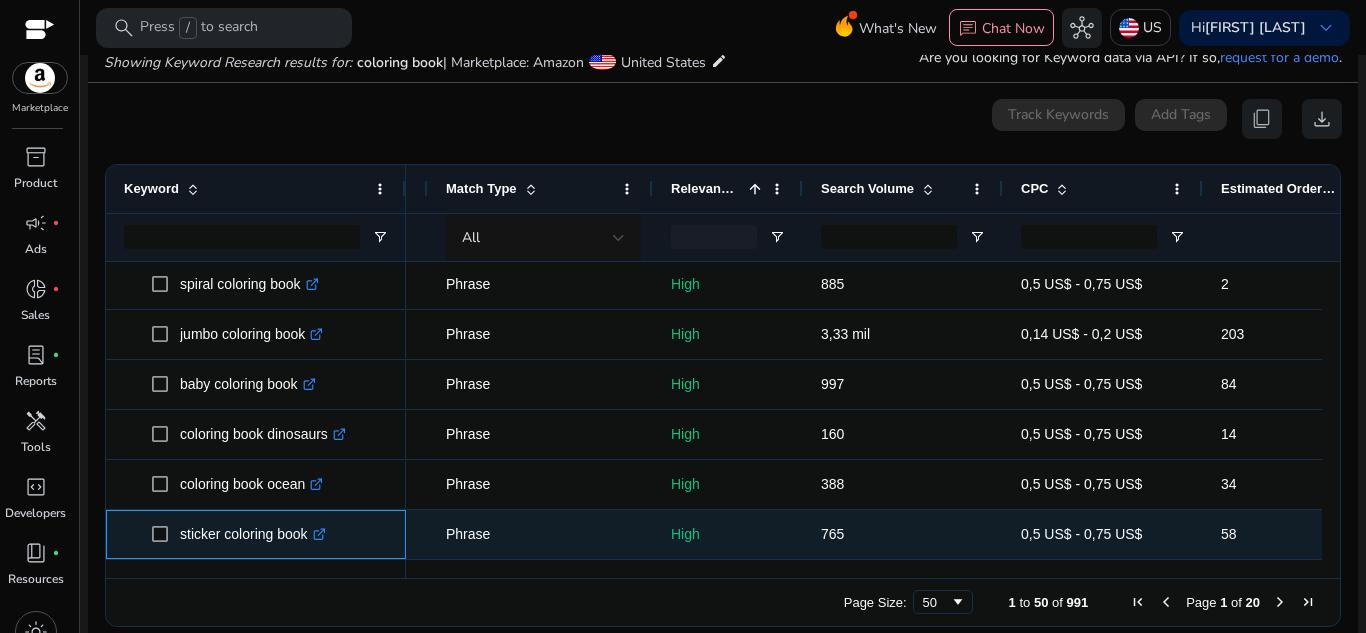 click on ".st0{fill:#2c8af8}" 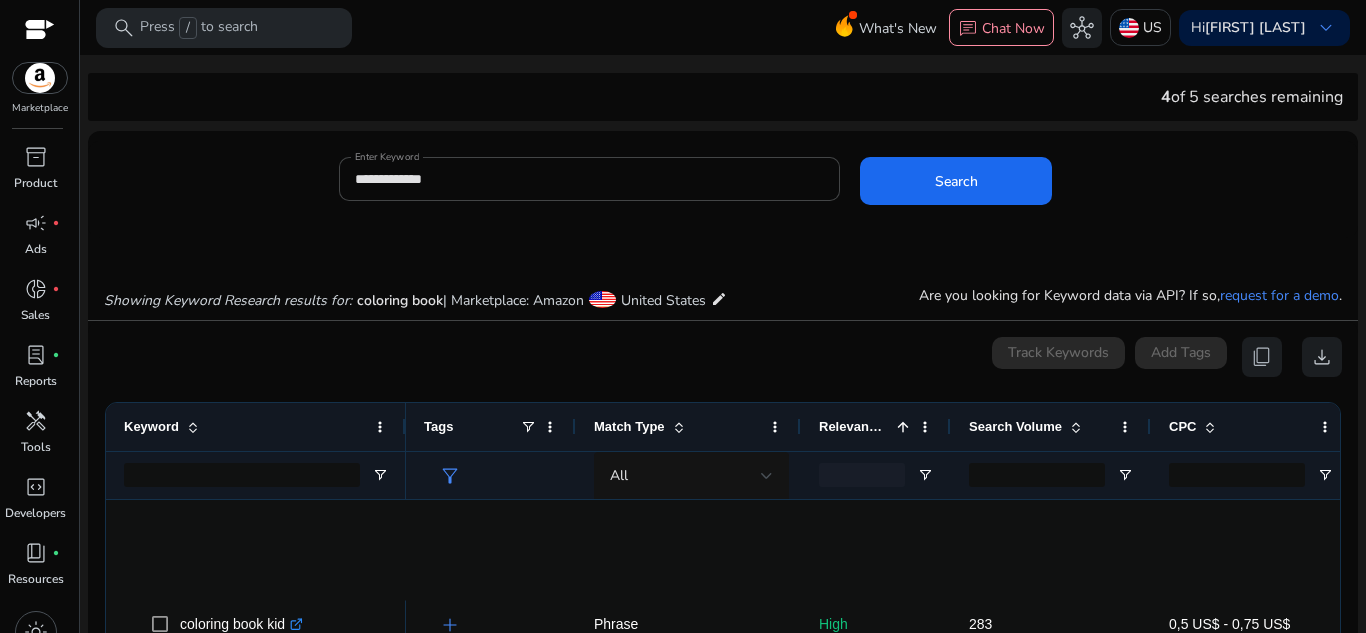 scroll, scrollTop: 0, scrollLeft: 0, axis: both 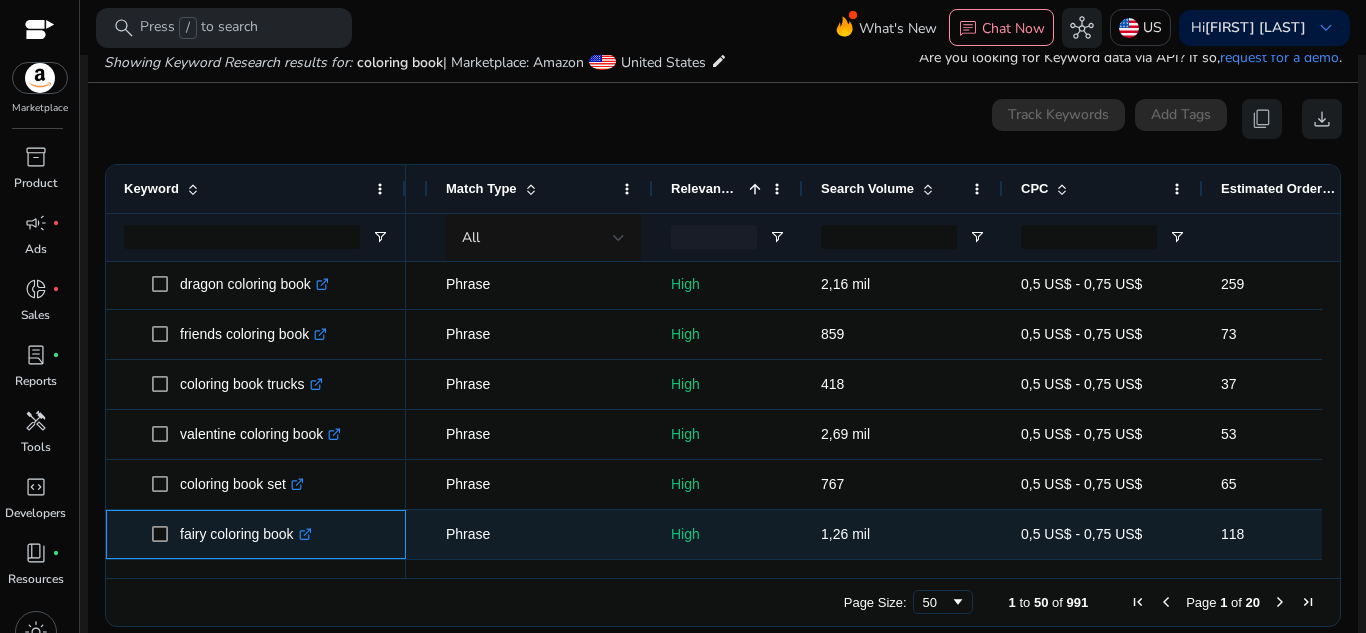 drag, startPoint x: 299, startPoint y: 535, endPoint x: 259, endPoint y: 521, distance: 42.379242 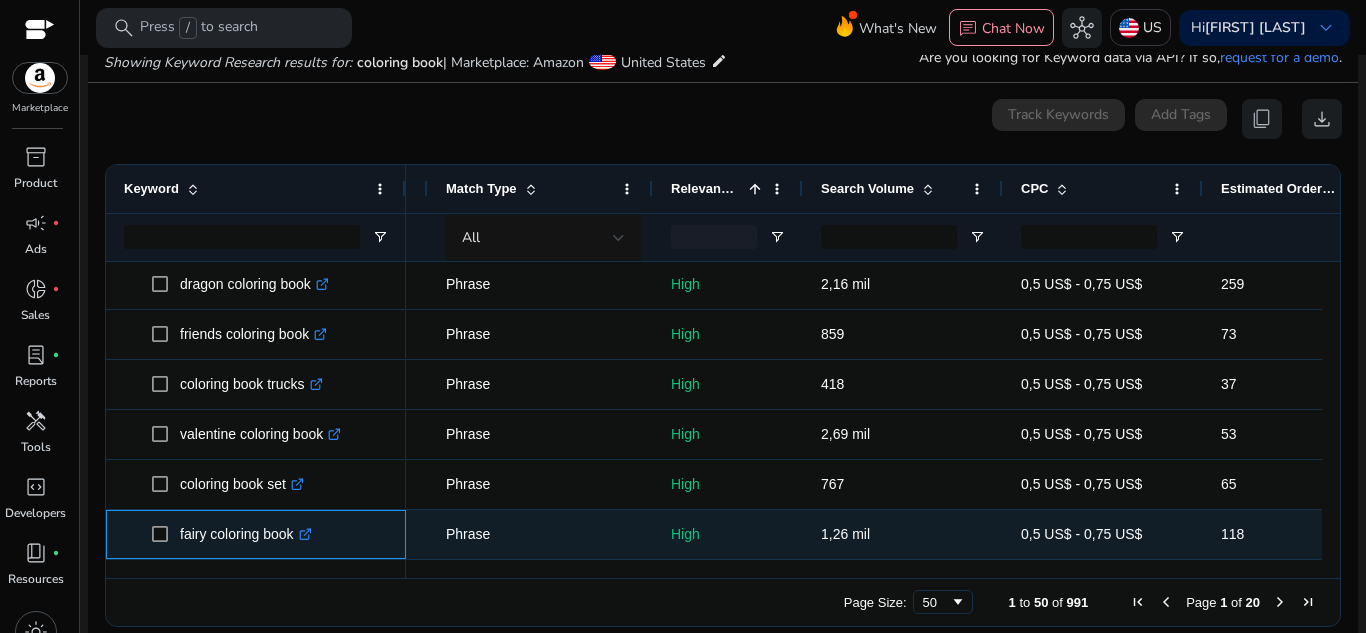 click on ".st0{fill:#2c8af8}" 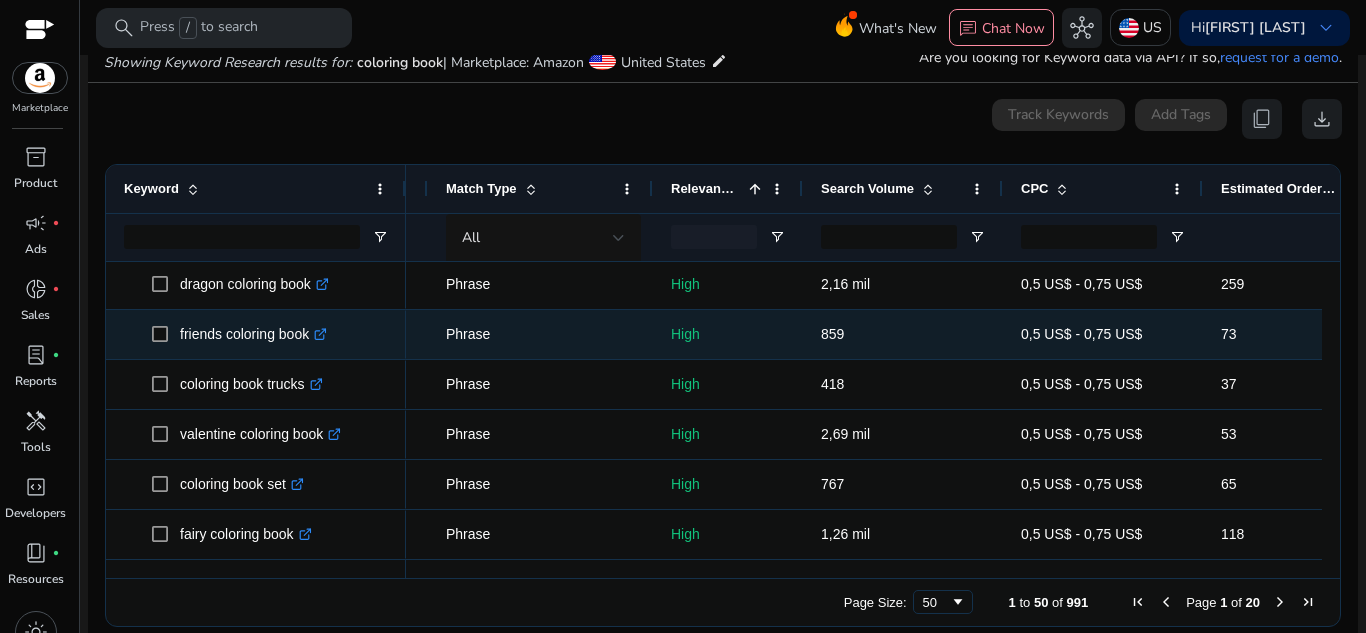 scroll, scrollTop: 1052, scrollLeft: 0, axis: vertical 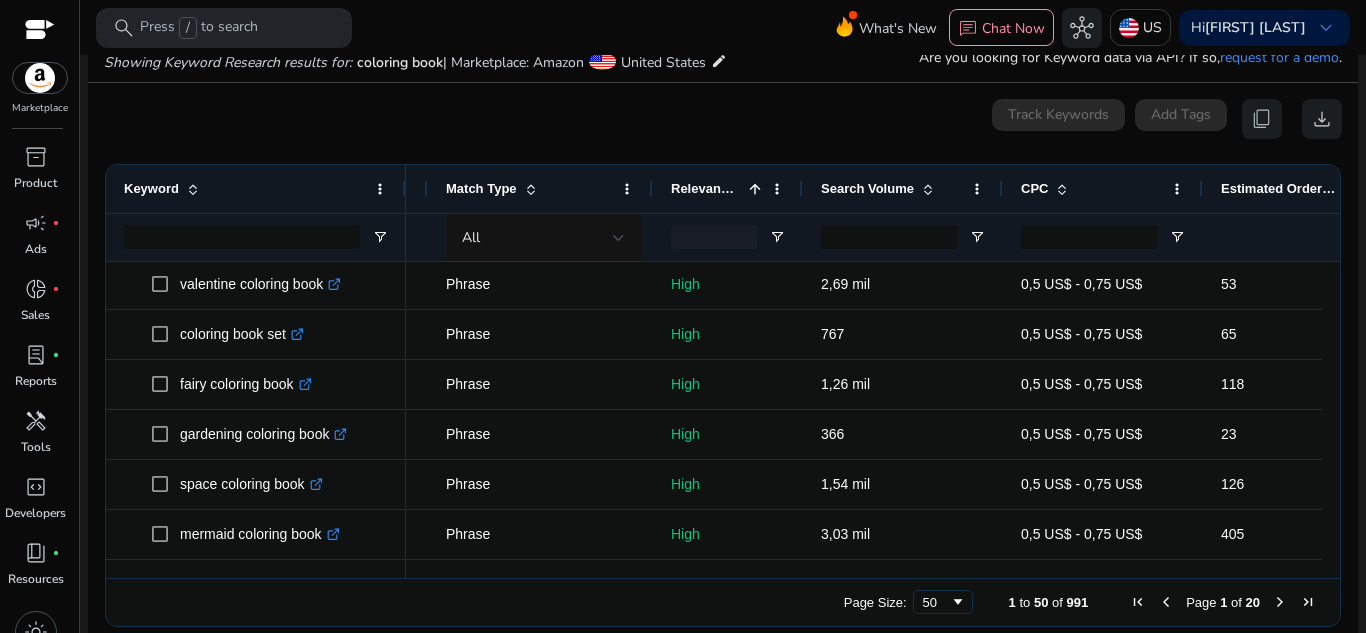click on "0 keyword(s) selected   Track Keywords   Add Tags   content_copy   download" at bounding box center [723, 119] 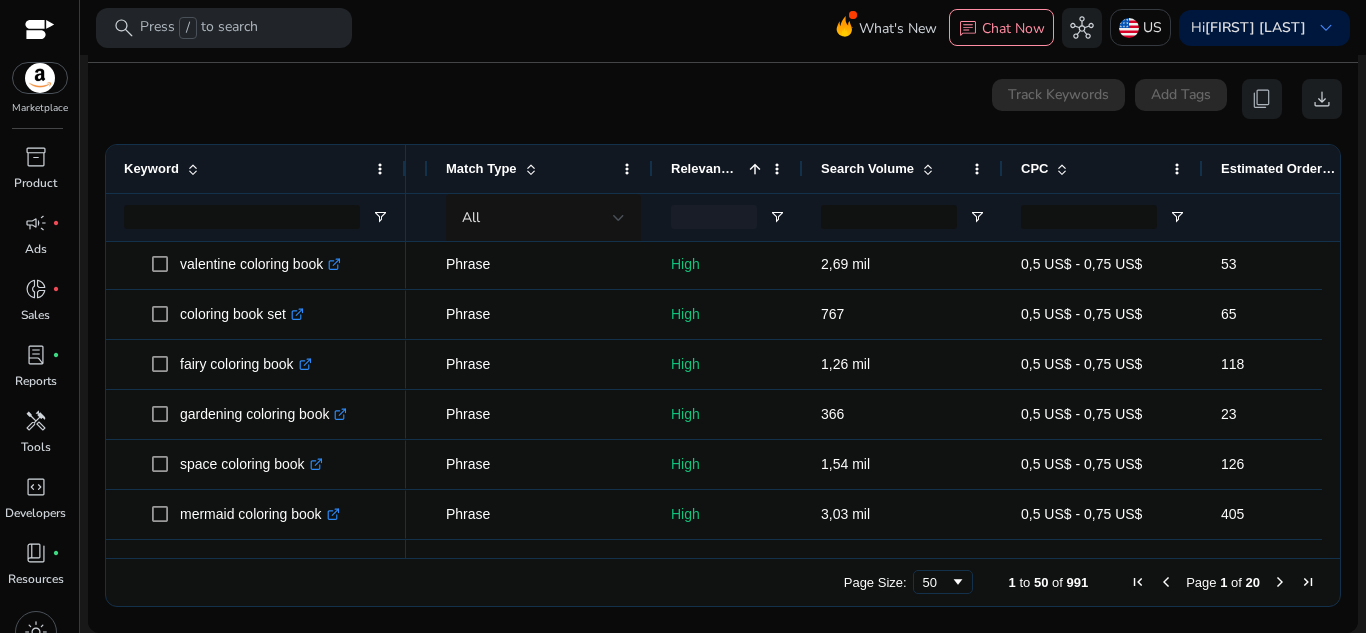 drag, startPoint x: 1332, startPoint y: 402, endPoint x: 1352, endPoint y: 411, distance: 21.931713 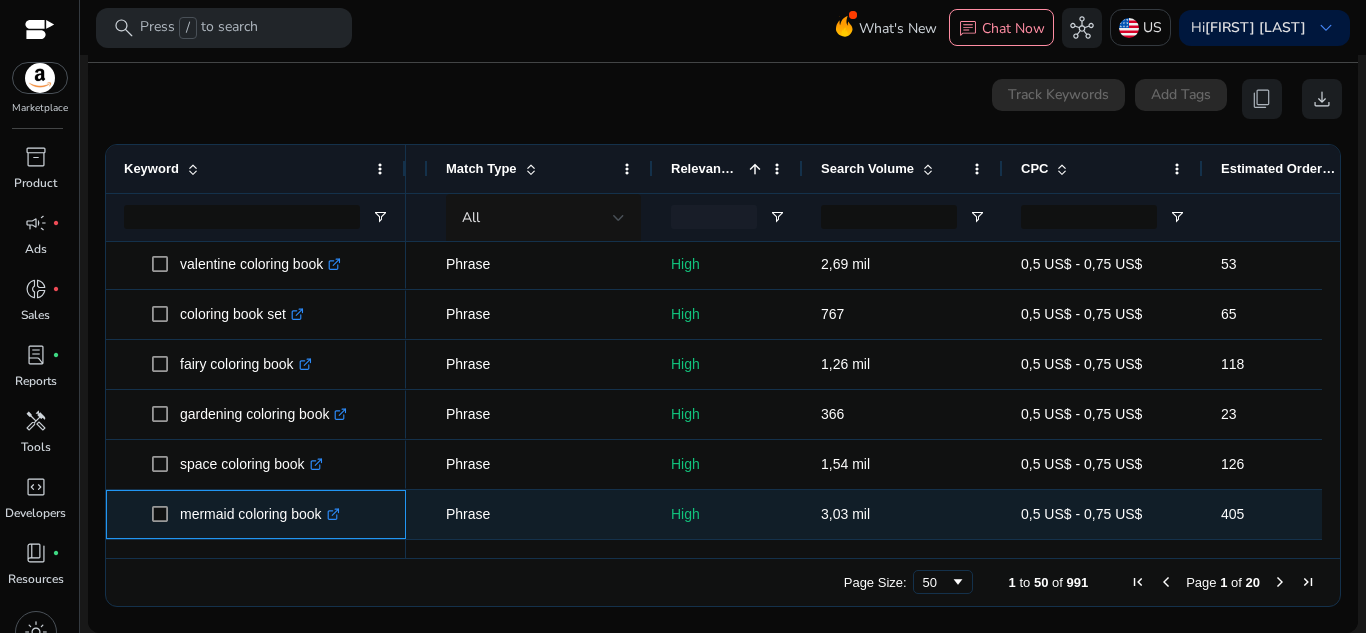 click on ".st0{fill:#2c8af8}" at bounding box center [331, 514] 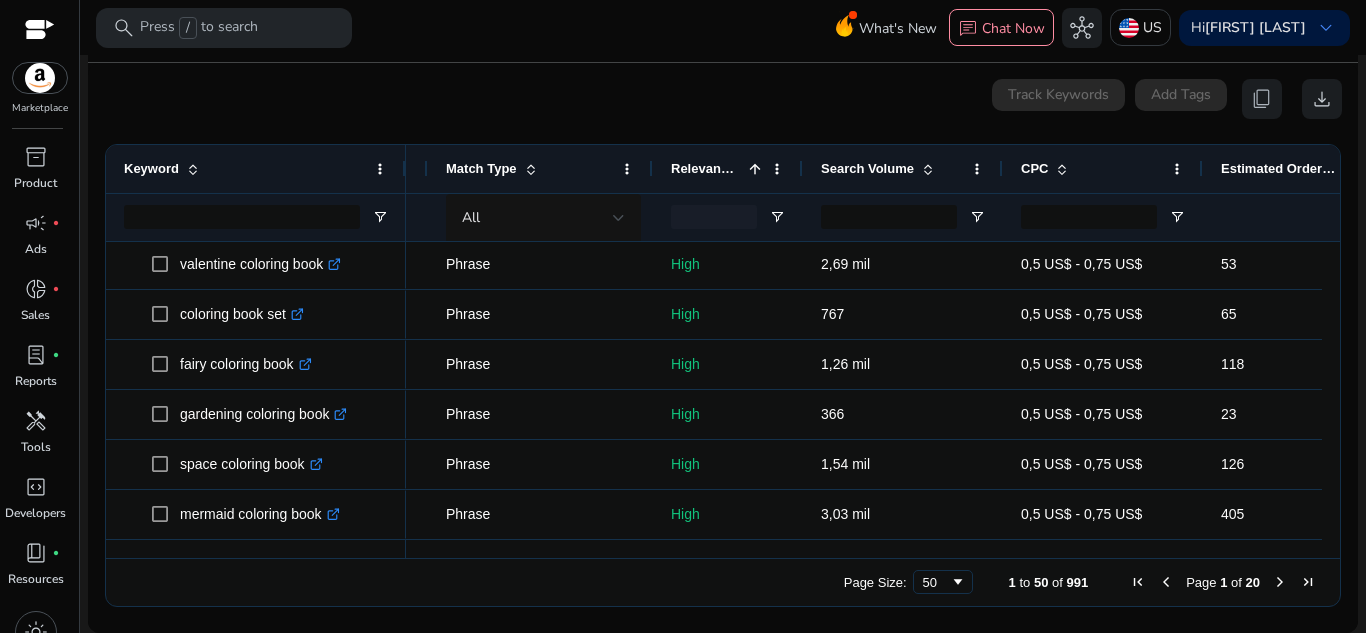 scroll, scrollTop: 1202, scrollLeft: 0, axis: vertical 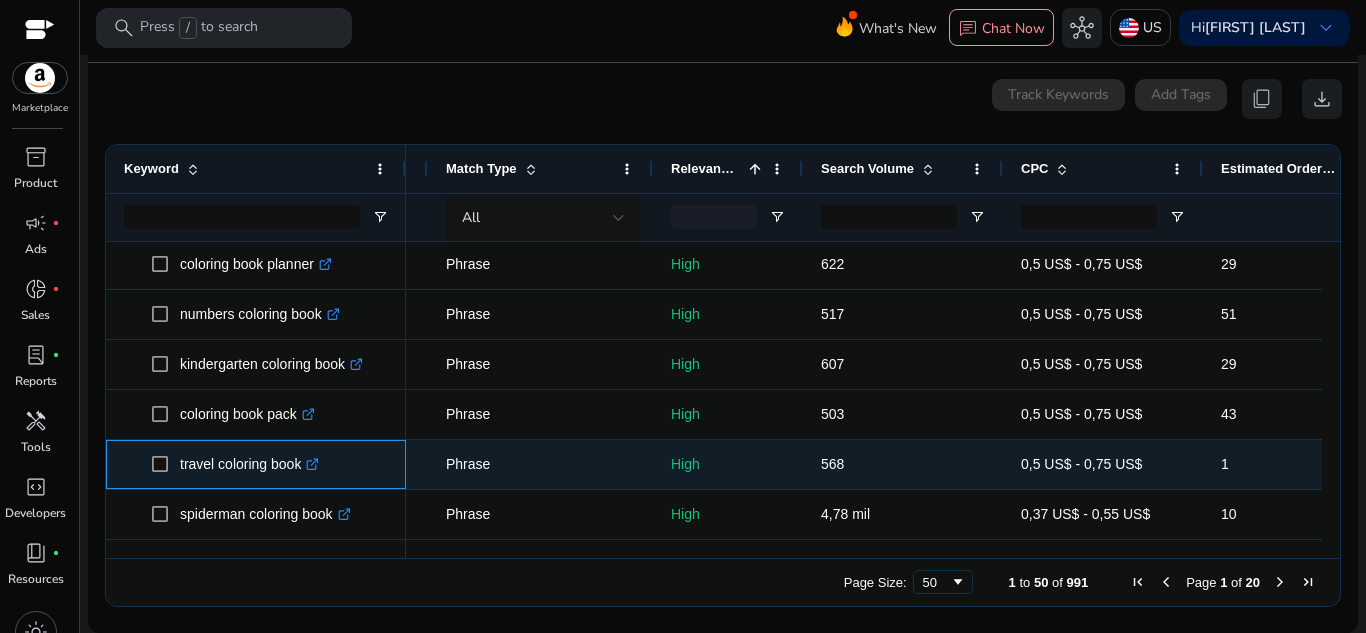 drag, startPoint x: 307, startPoint y: 466, endPoint x: 176, endPoint y: 459, distance: 131.18689 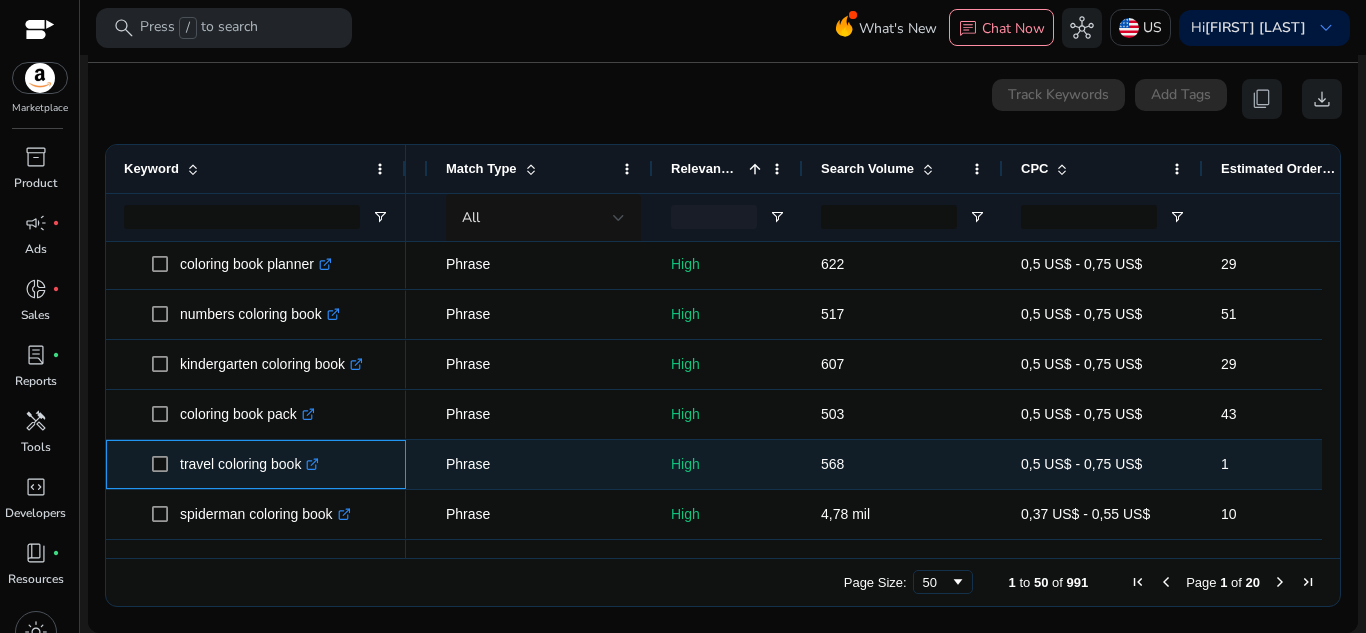 copy on "travel coloring book" 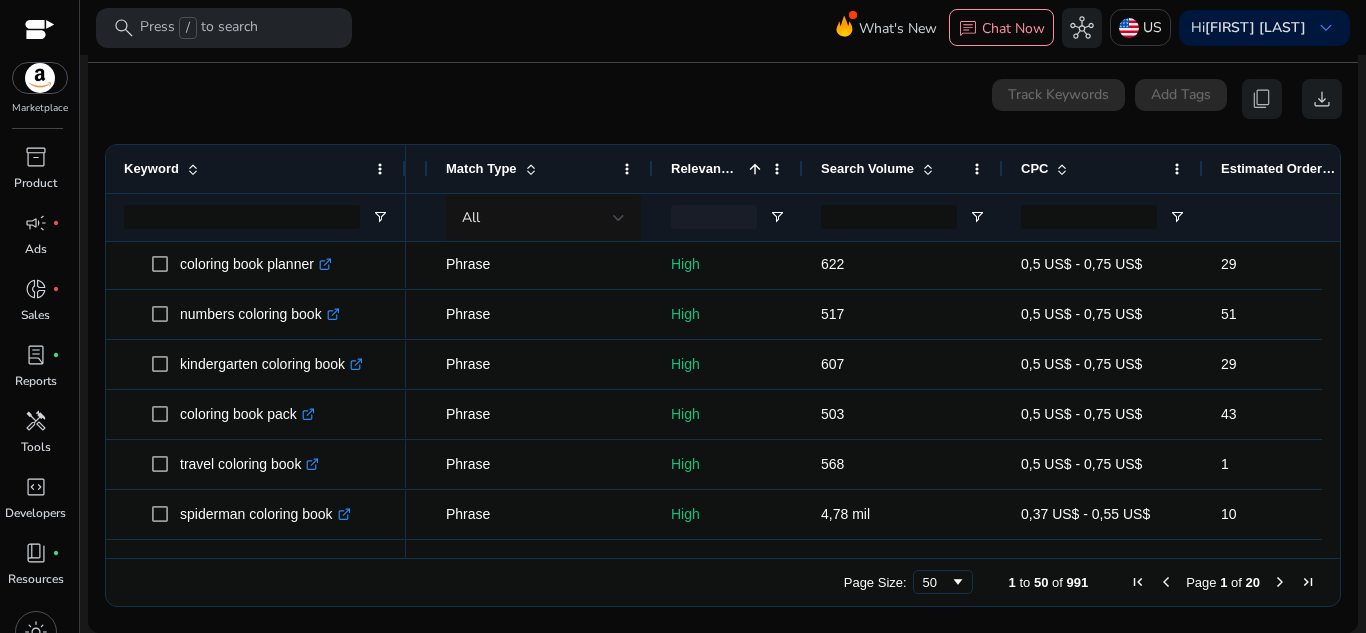 scroll, scrollTop: 2002, scrollLeft: 0, axis: vertical 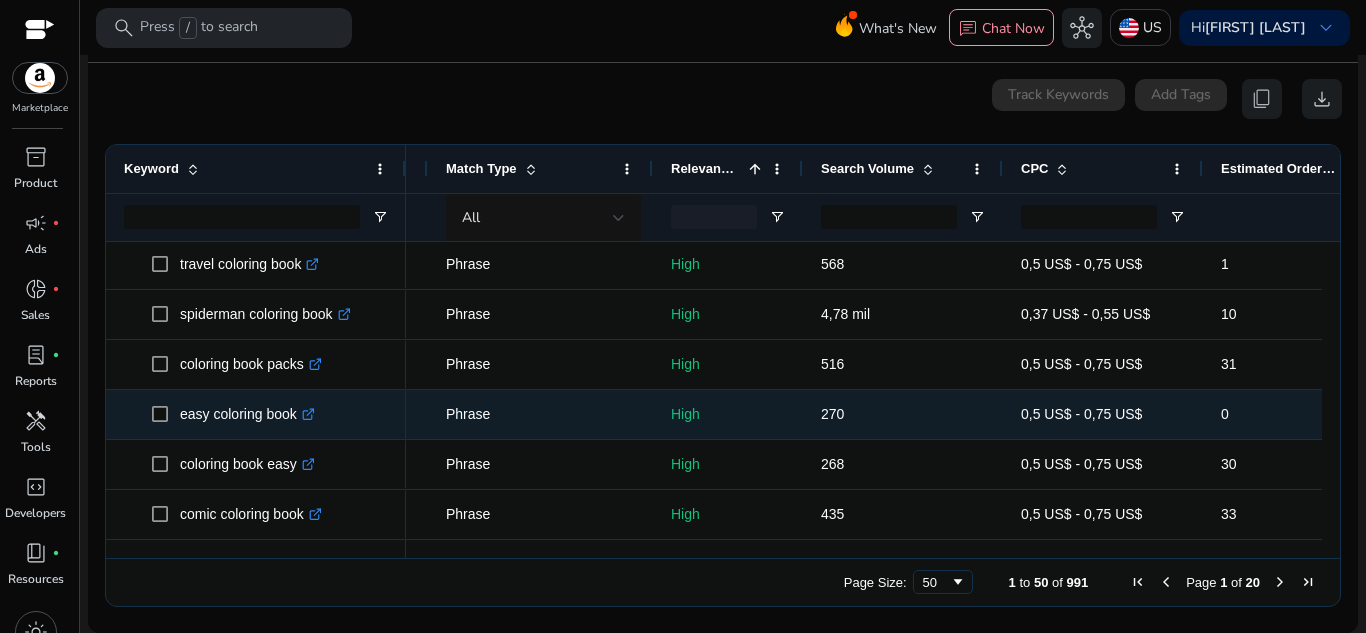click on "easy coloring book  .st0{fill:#2c8af8}" at bounding box center [252, 414] 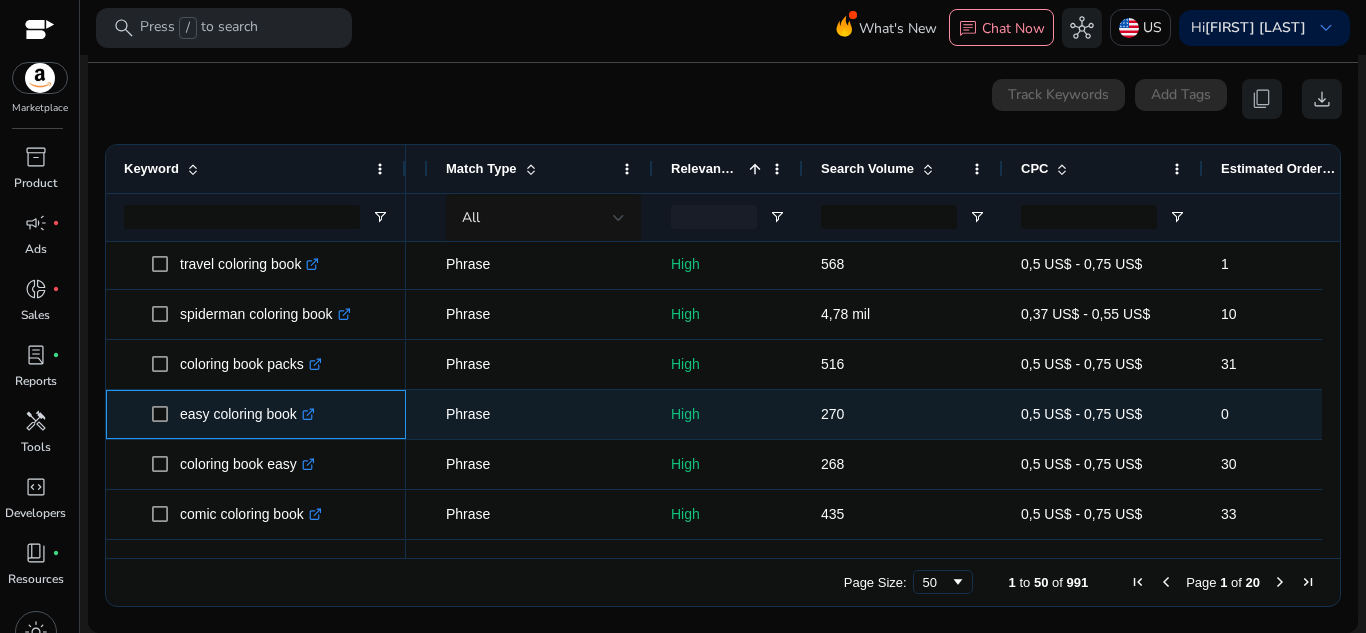 click 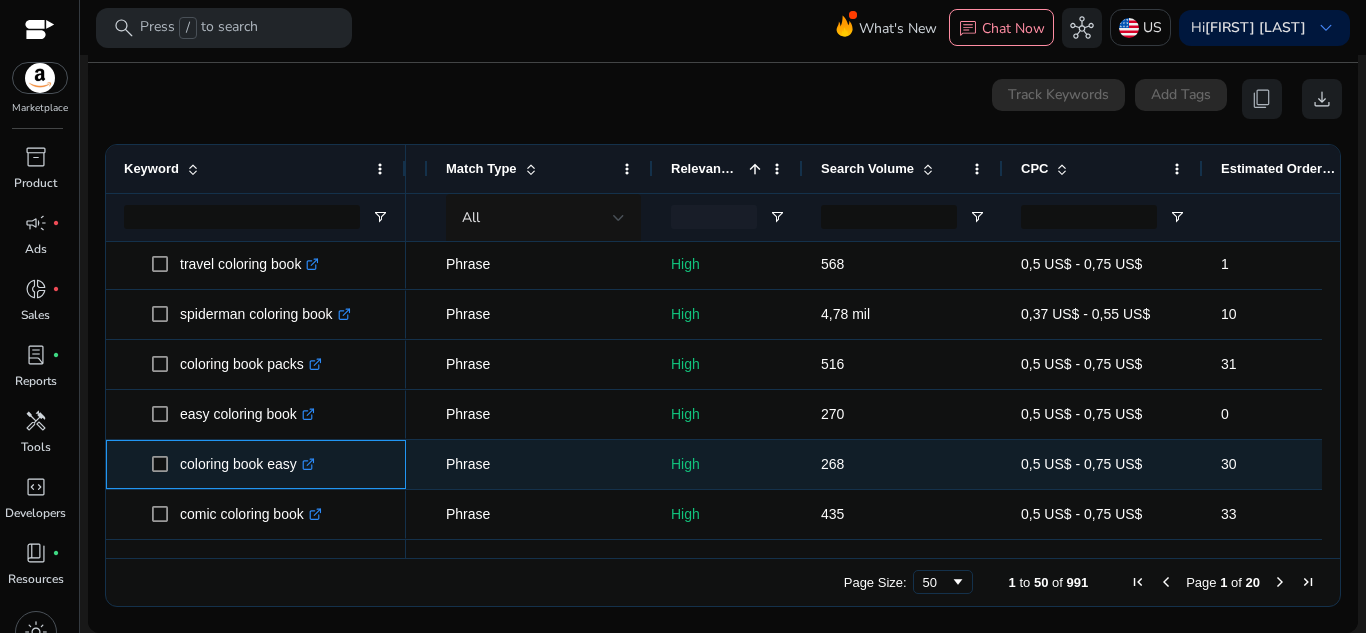 click 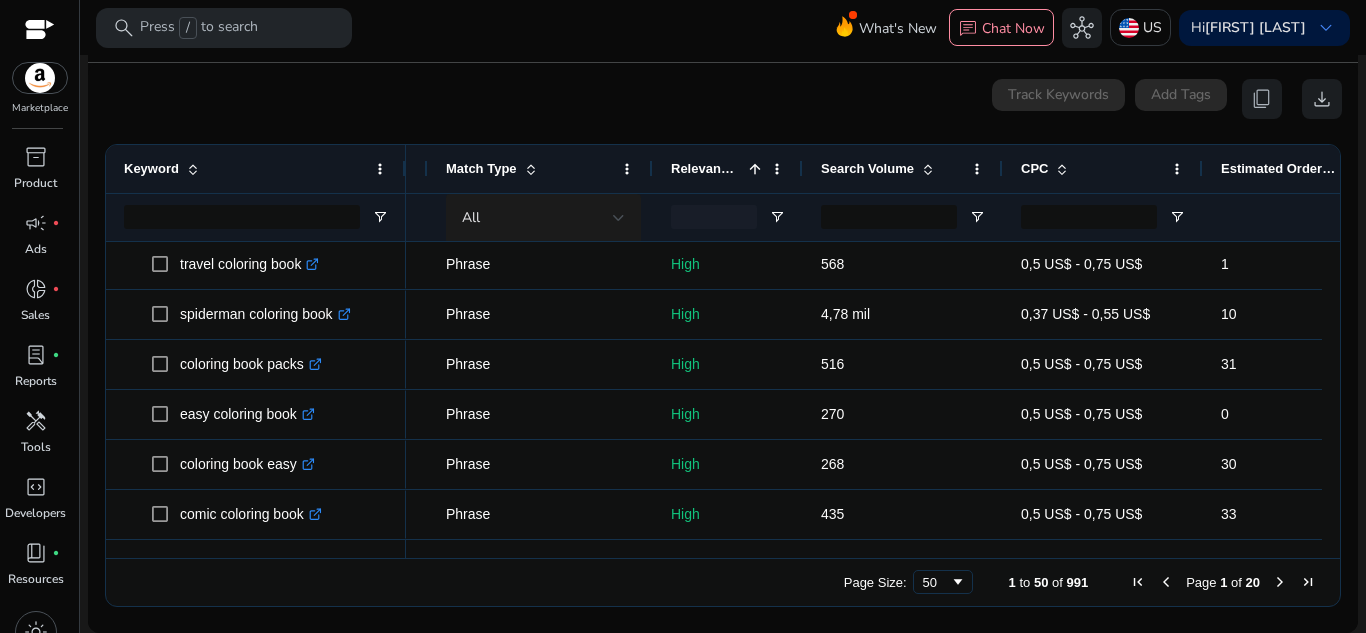 scroll, scrollTop: 2202, scrollLeft: 0, axis: vertical 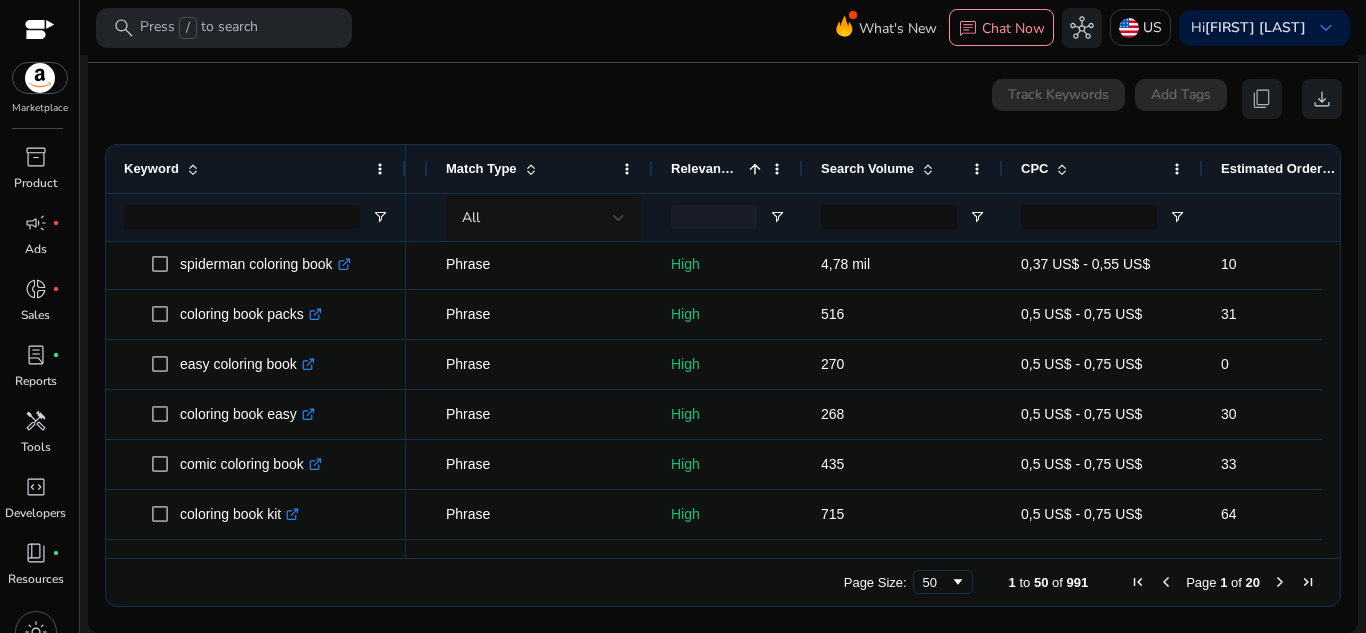 click at bounding box center [1280, 582] 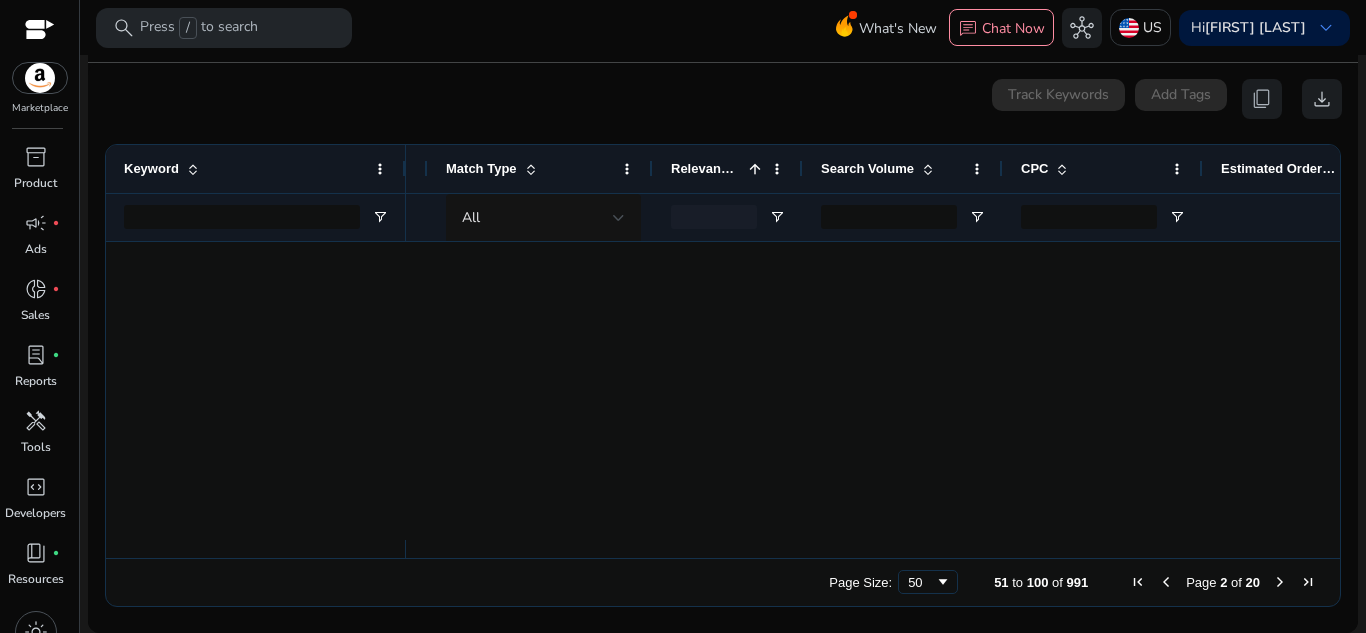 scroll, scrollTop: 0, scrollLeft: 0, axis: both 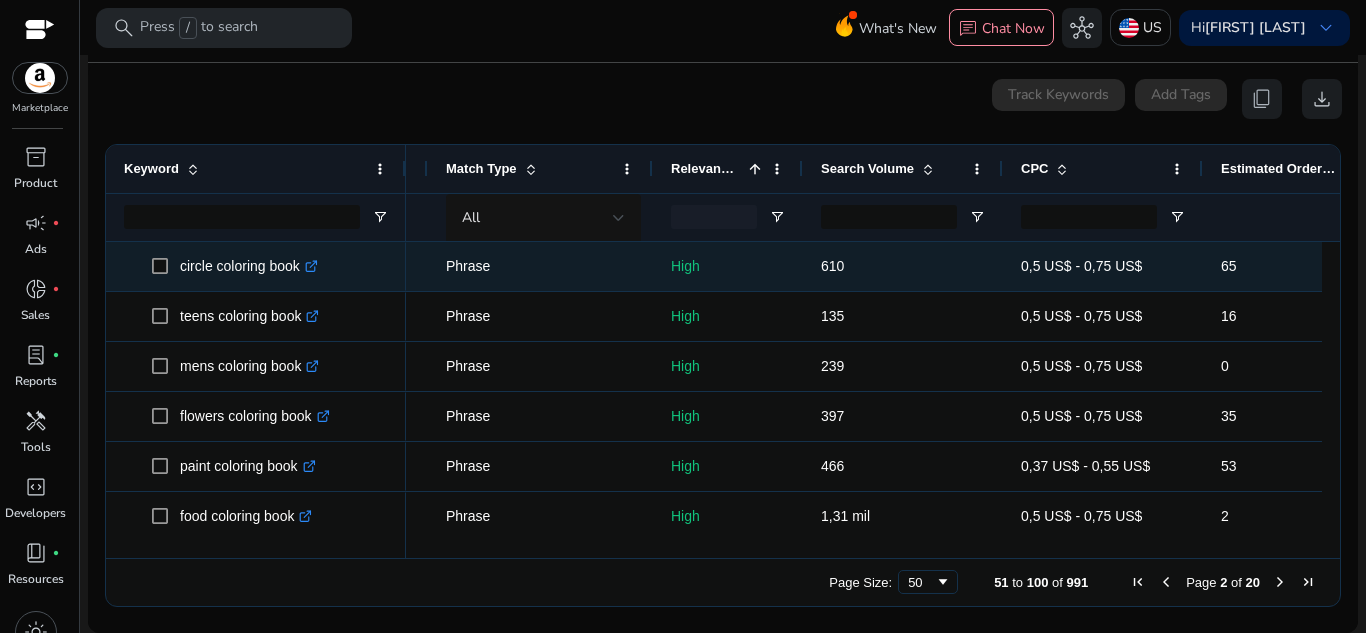 drag, startPoint x: 504, startPoint y: 64, endPoint x: 299, endPoint y: 256, distance: 280.87186 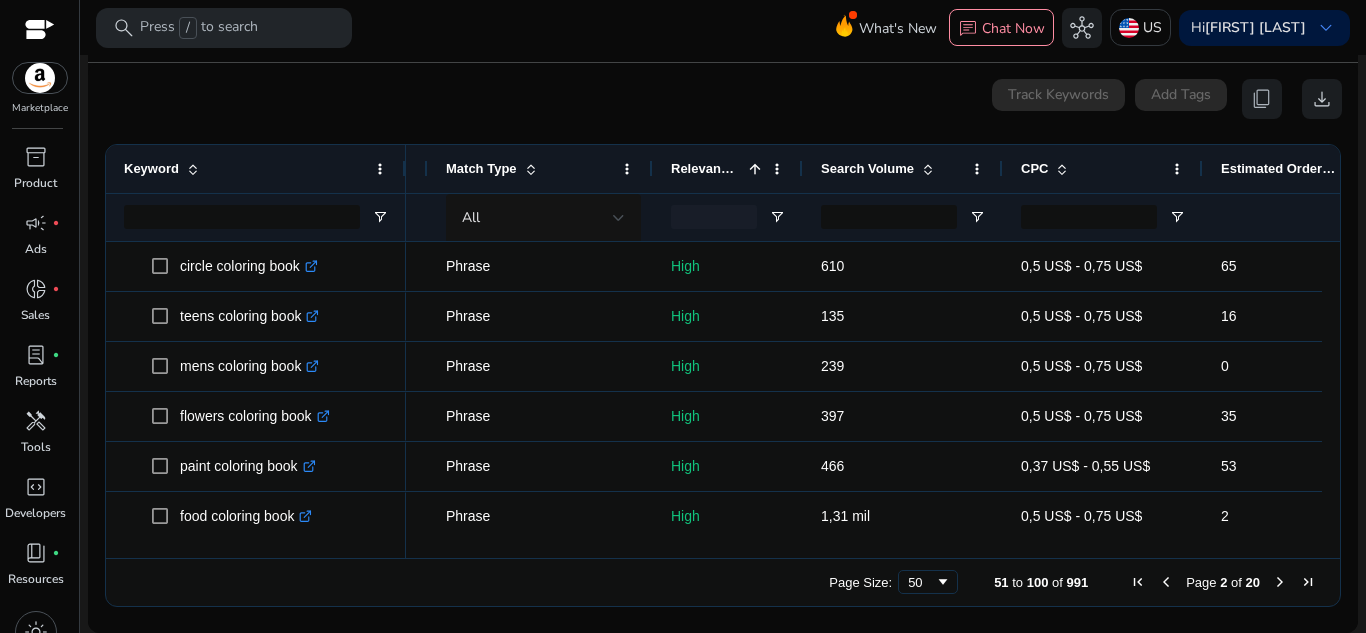 click on "0 keyword(s) selected   Track Keywords   Add Tags   content_copy   download  51 to 100 of 991. Page 2 of 20
Drag here to set row groups Drag here to set column labels
Keyword
Match Type
1 CPC" at bounding box center (723, 348) 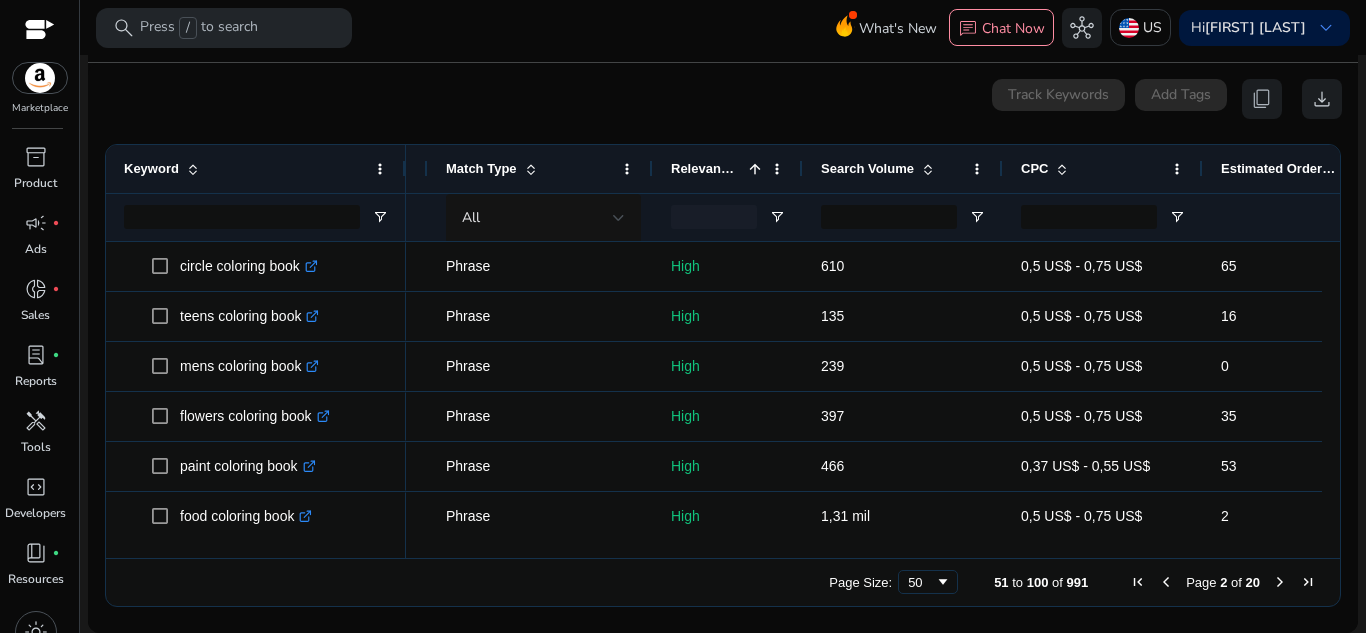 scroll, scrollTop: 59, scrollLeft: 0, axis: vertical 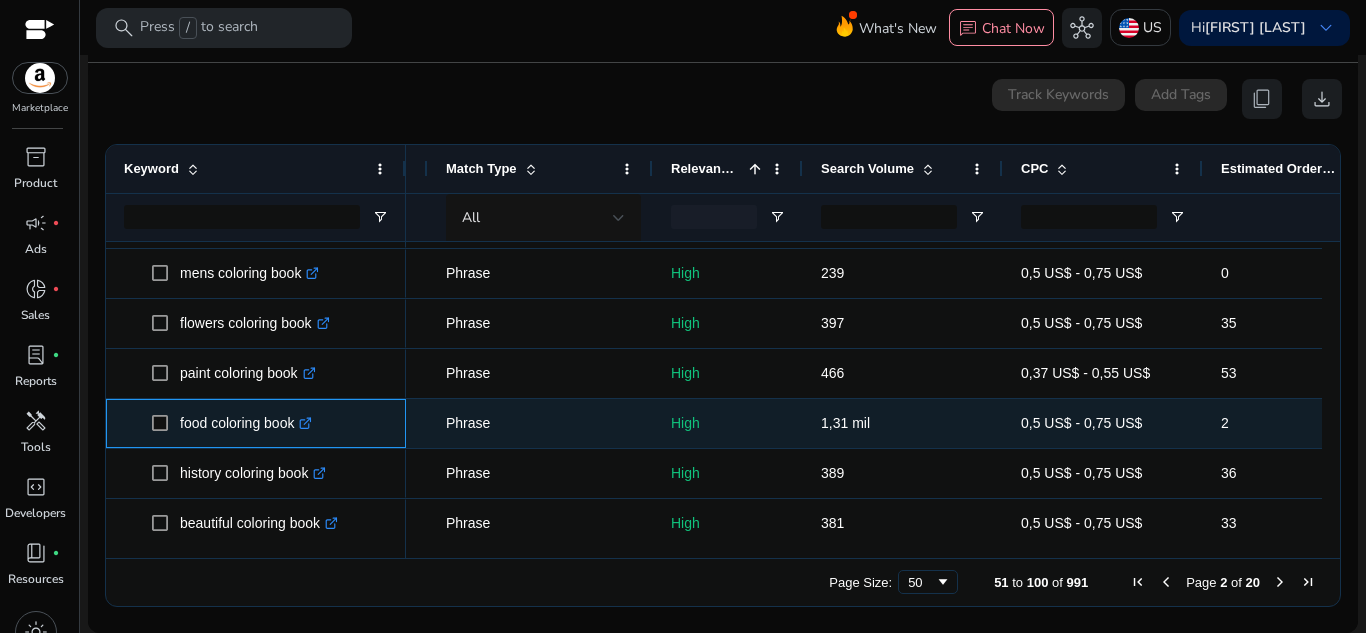 click on ".st0{fill:#2c8af8}" 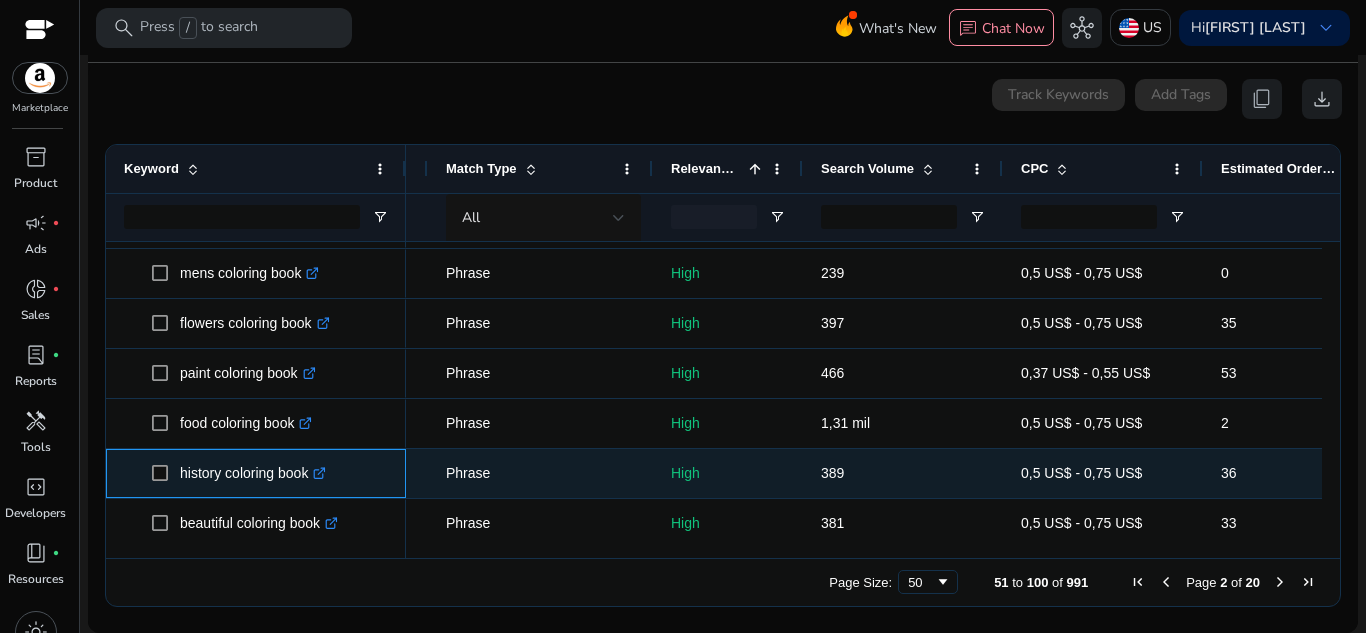 click on "history coloring book  .st0{fill:#2c8af8}" at bounding box center (258, 473) 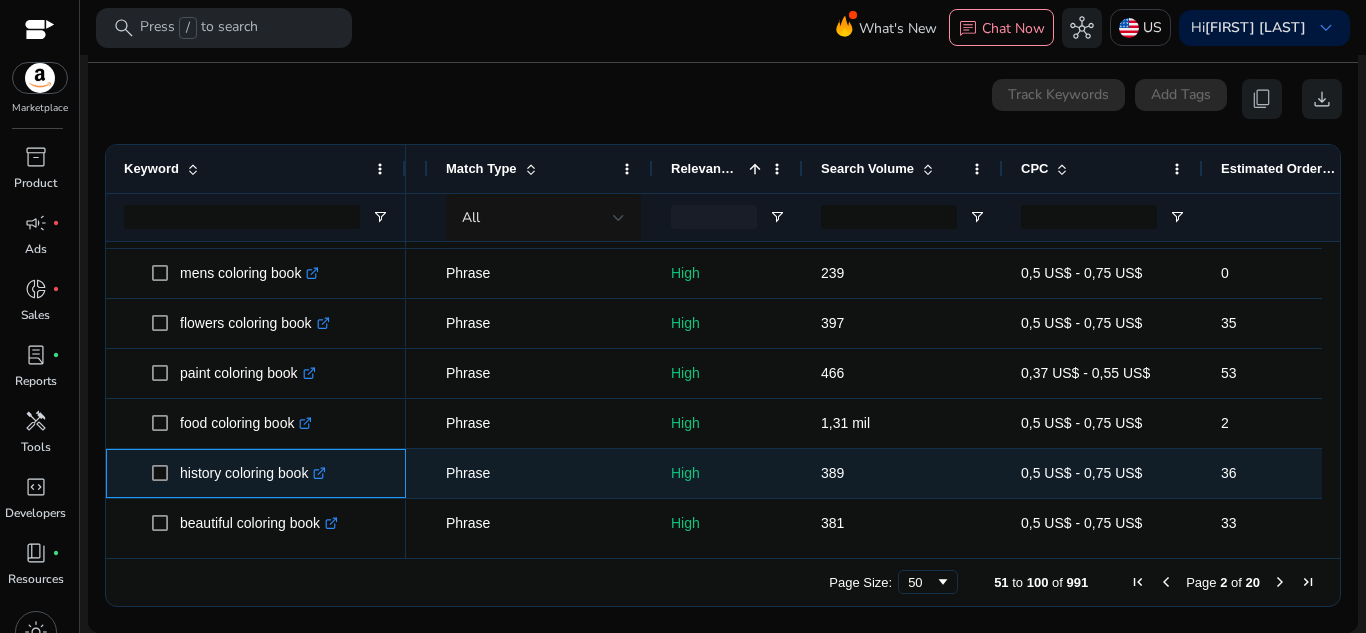 click 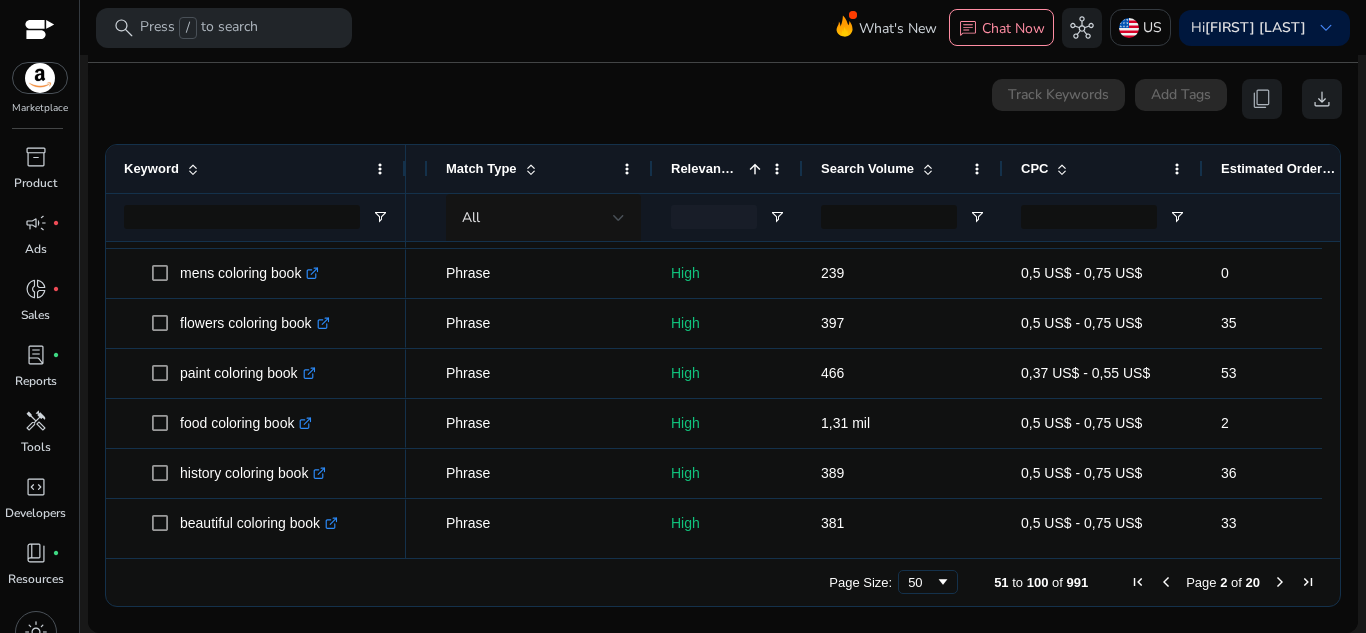 scroll, scrollTop: 102, scrollLeft: 0, axis: vertical 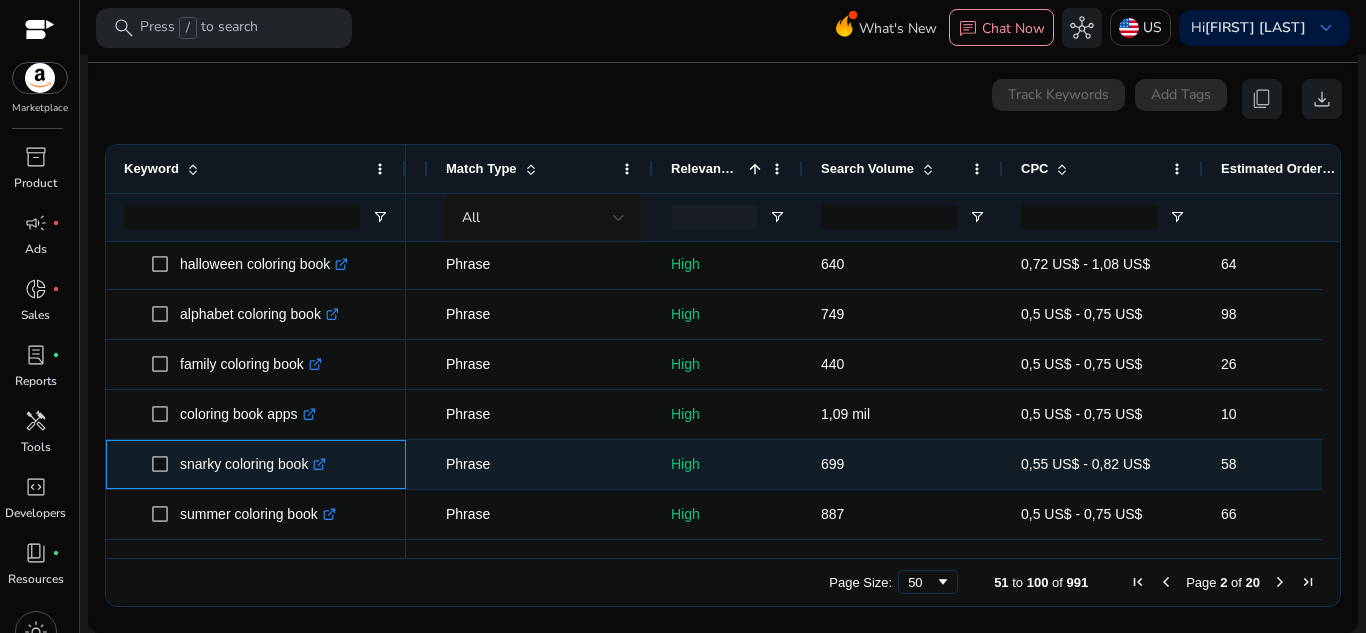 click 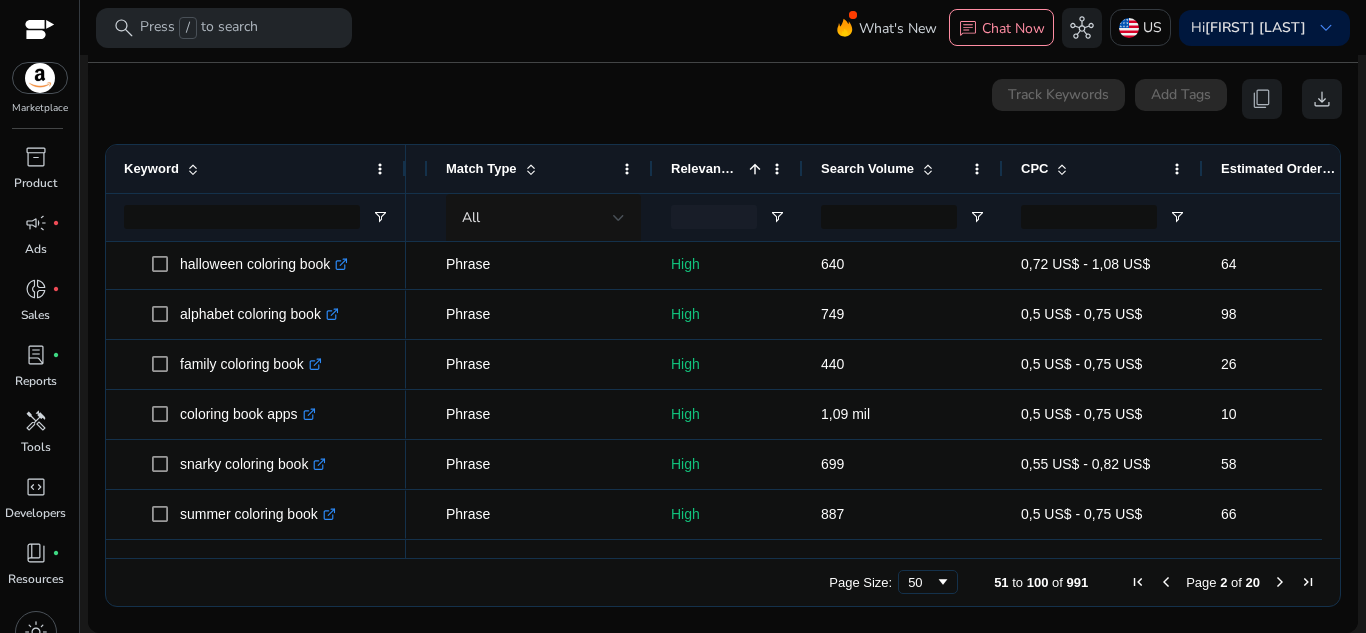 scroll, scrollTop: 452, scrollLeft: 0, axis: vertical 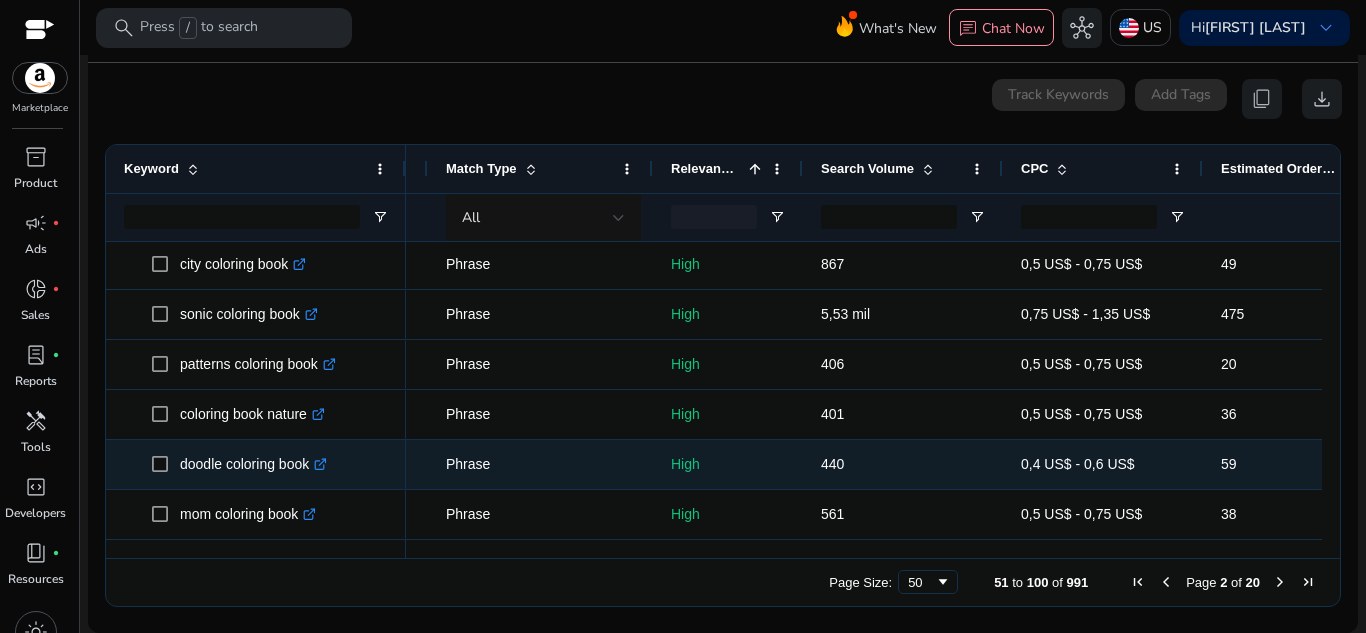click on ".st0{fill:#2c8af8}" 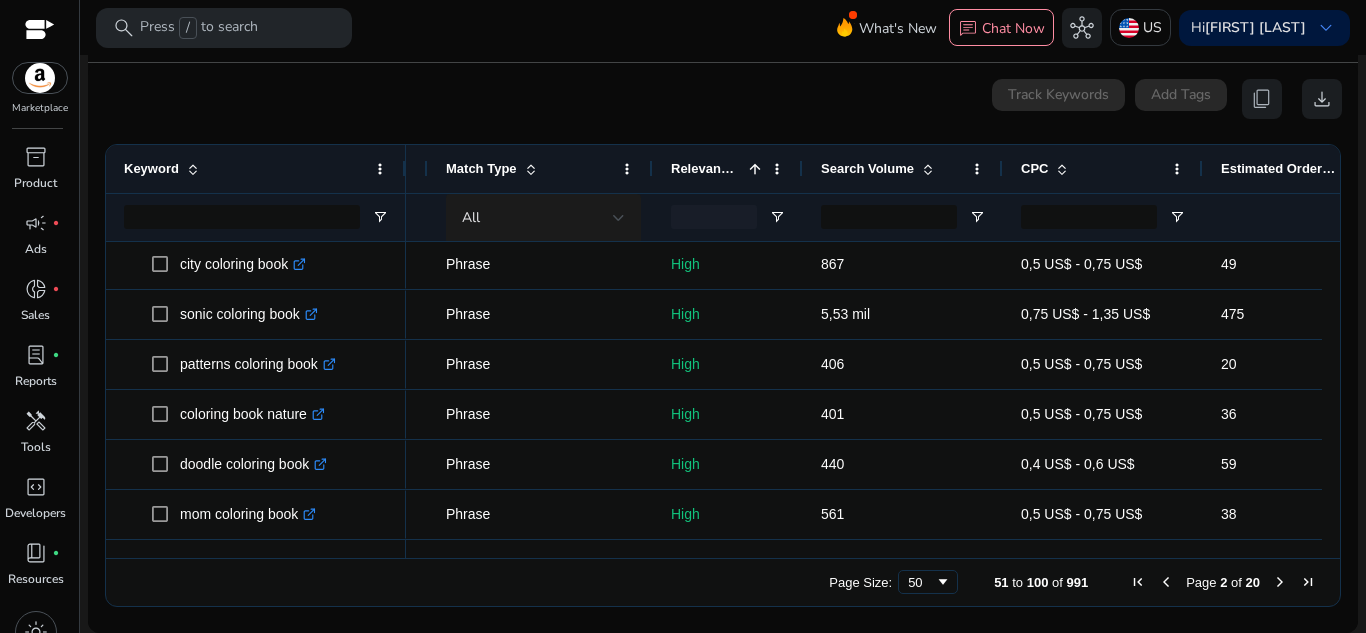 scroll, scrollTop: 752, scrollLeft: 0, axis: vertical 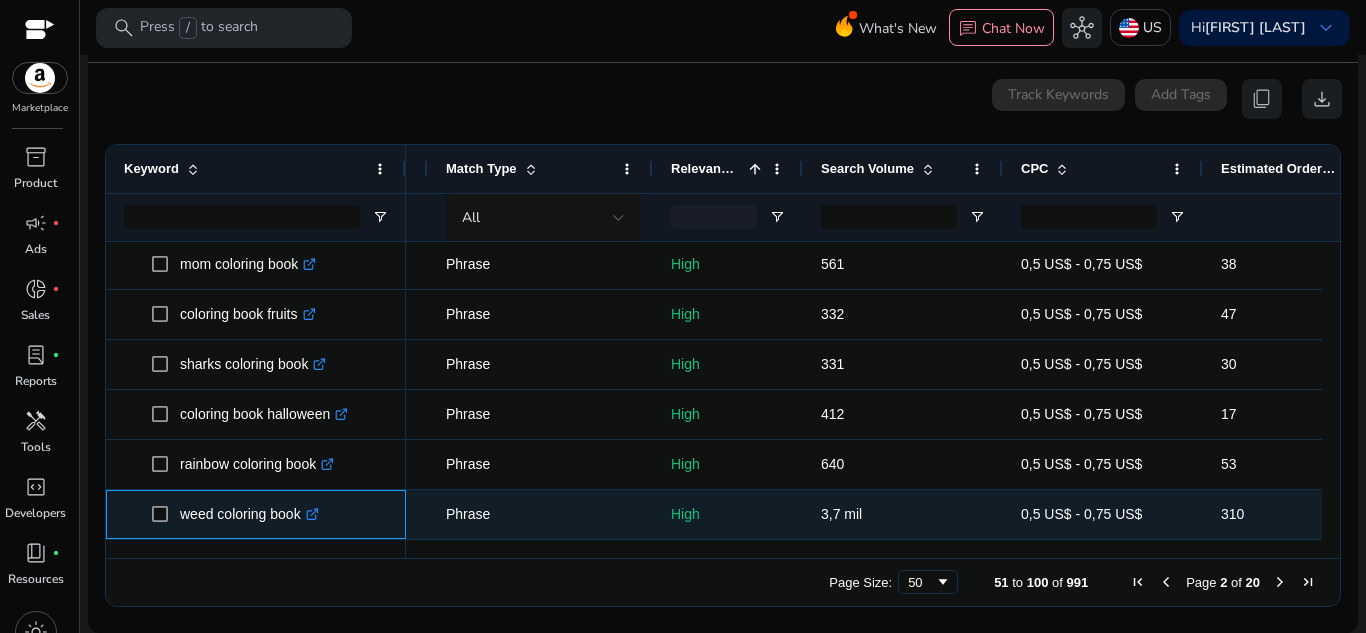 click on ".st0{fill:#2c8af8}" 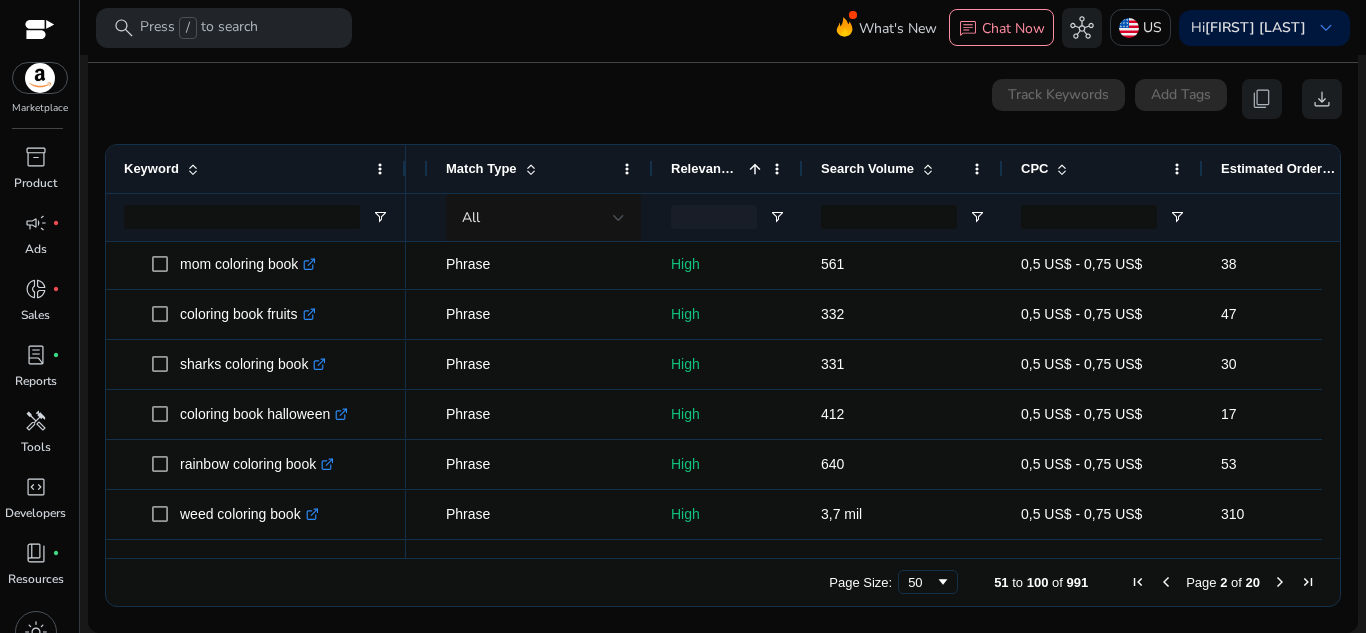 scroll, scrollTop: 1002, scrollLeft: 0, axis: vertical 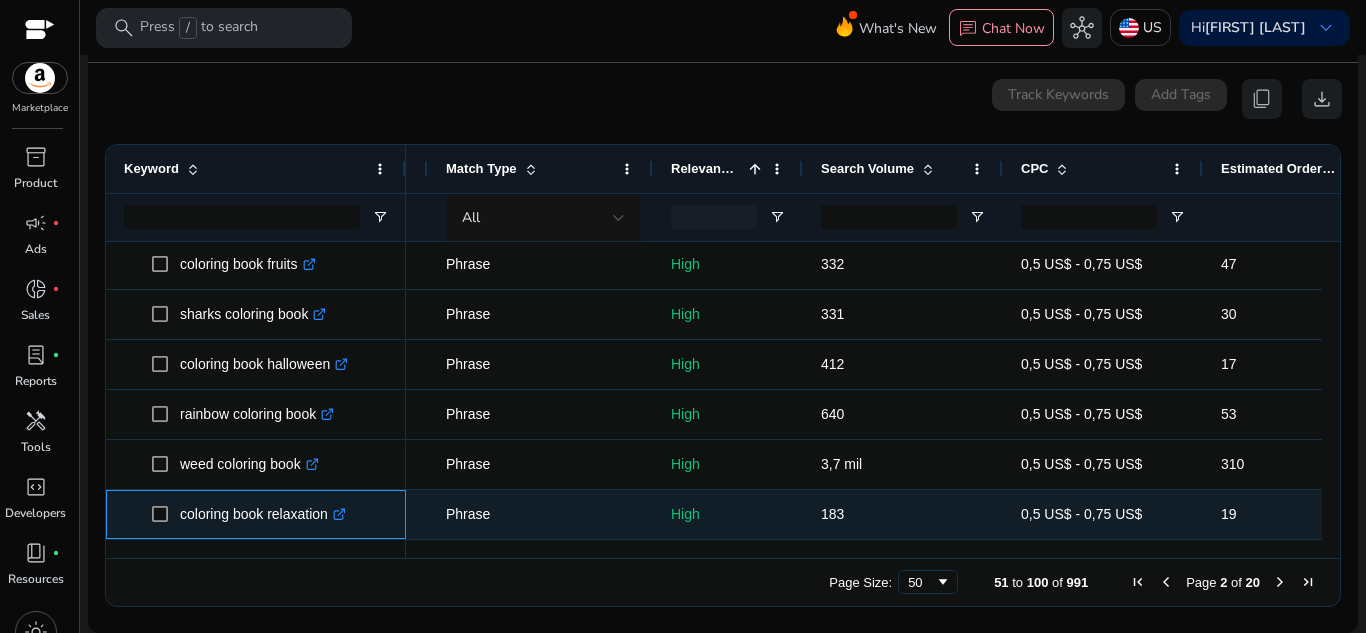 click 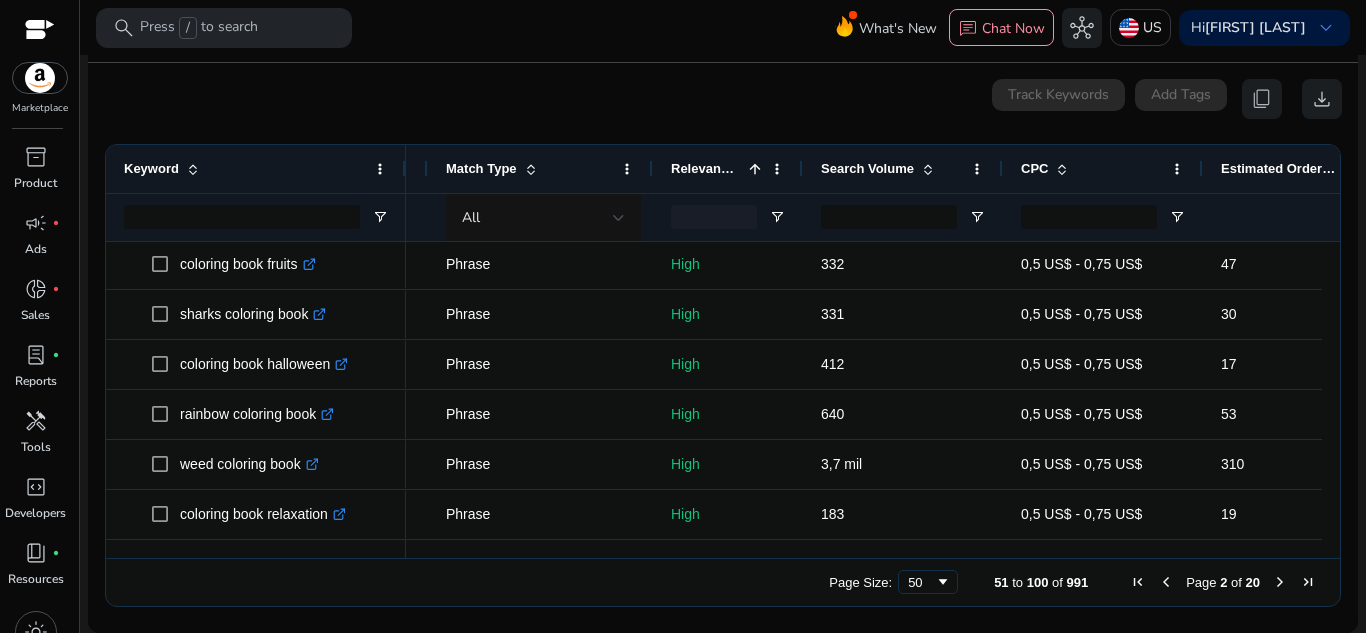 scroll, scrollTop: 1052, scrollLeft: 0, axis: vertical 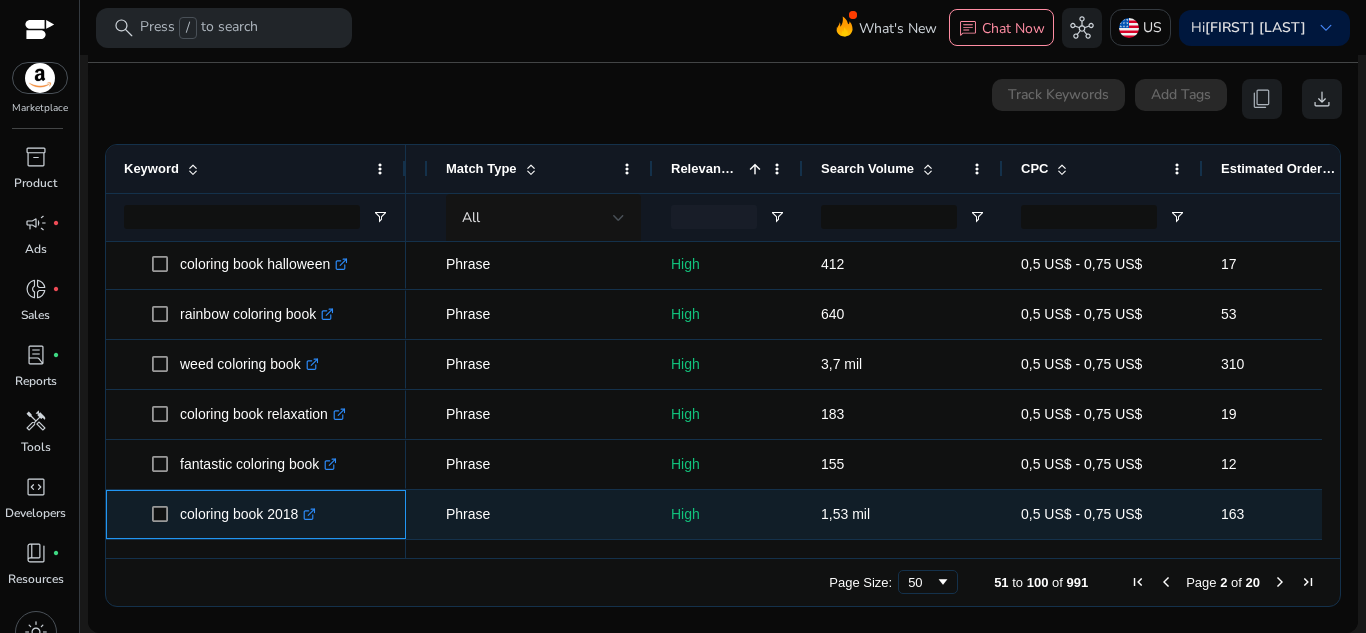 click on ".st0{fill:#2c8af8}" at bounding box center (307, 514) 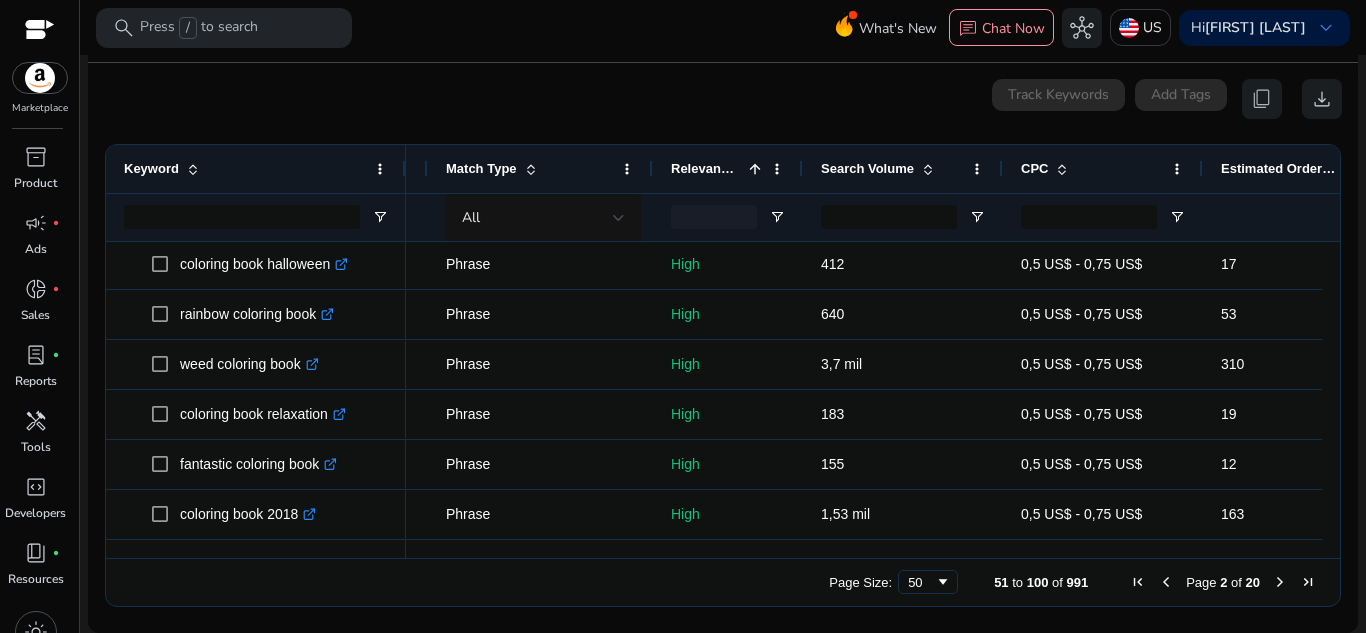 scroll, scrollTop: 1152, scrollLeft: 0, axis: vertical 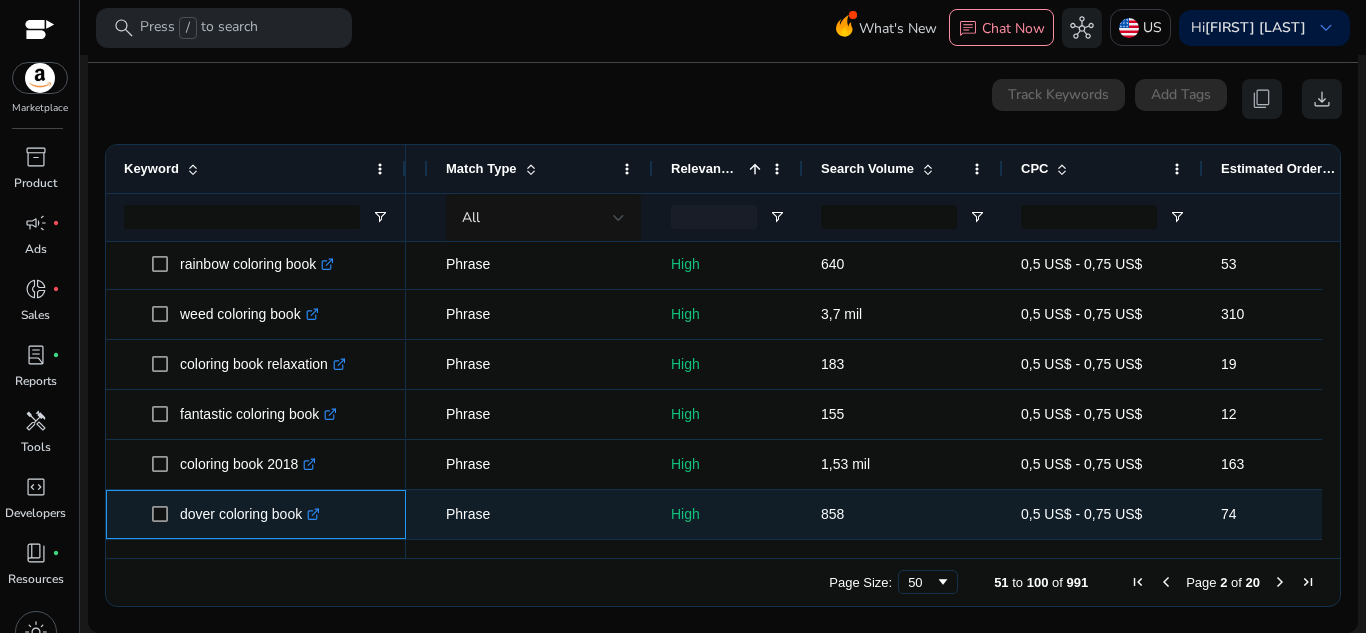 click 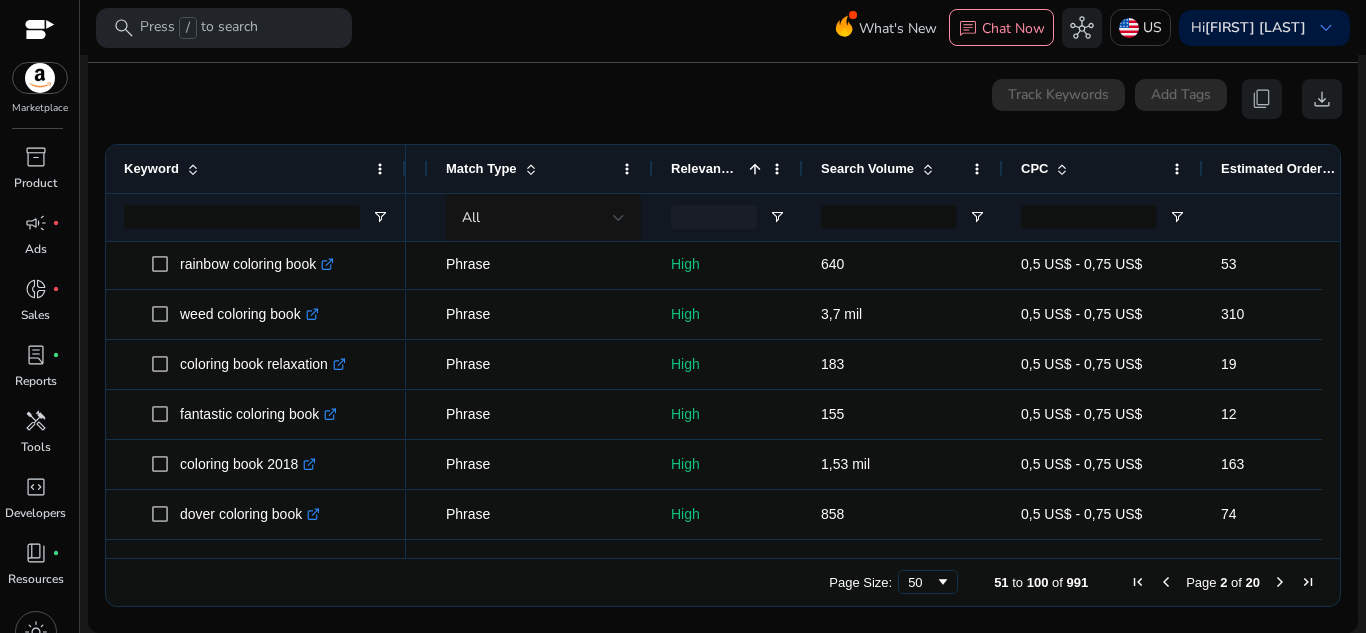 scroll, scrollTop: 1202, scrollLeft: 0, axis: vertical 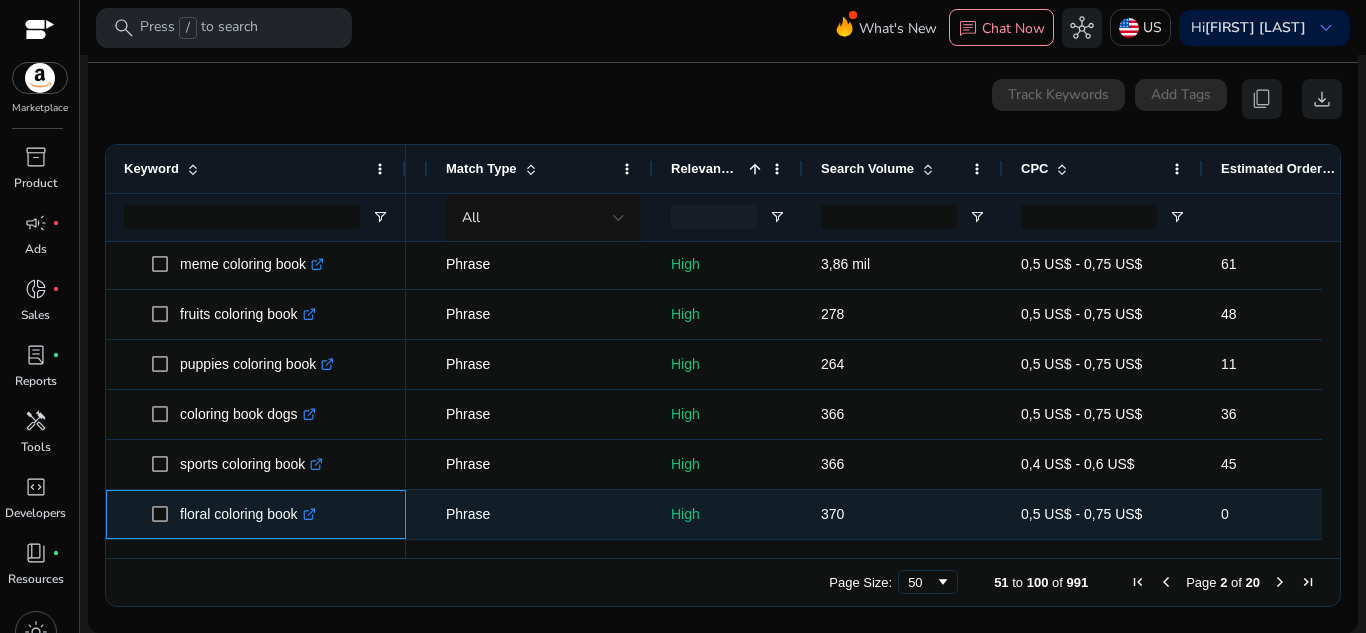 click on ".st0{fill:#2c8af8}" 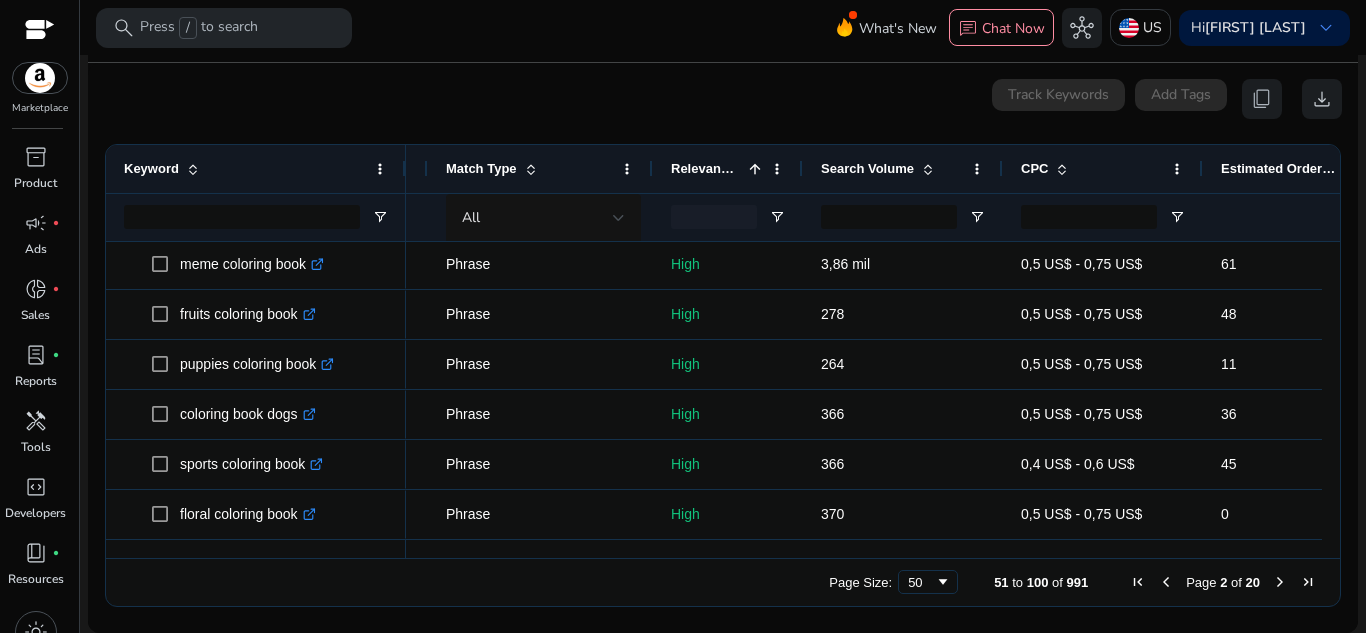 click at bounding box center [1280, 582] 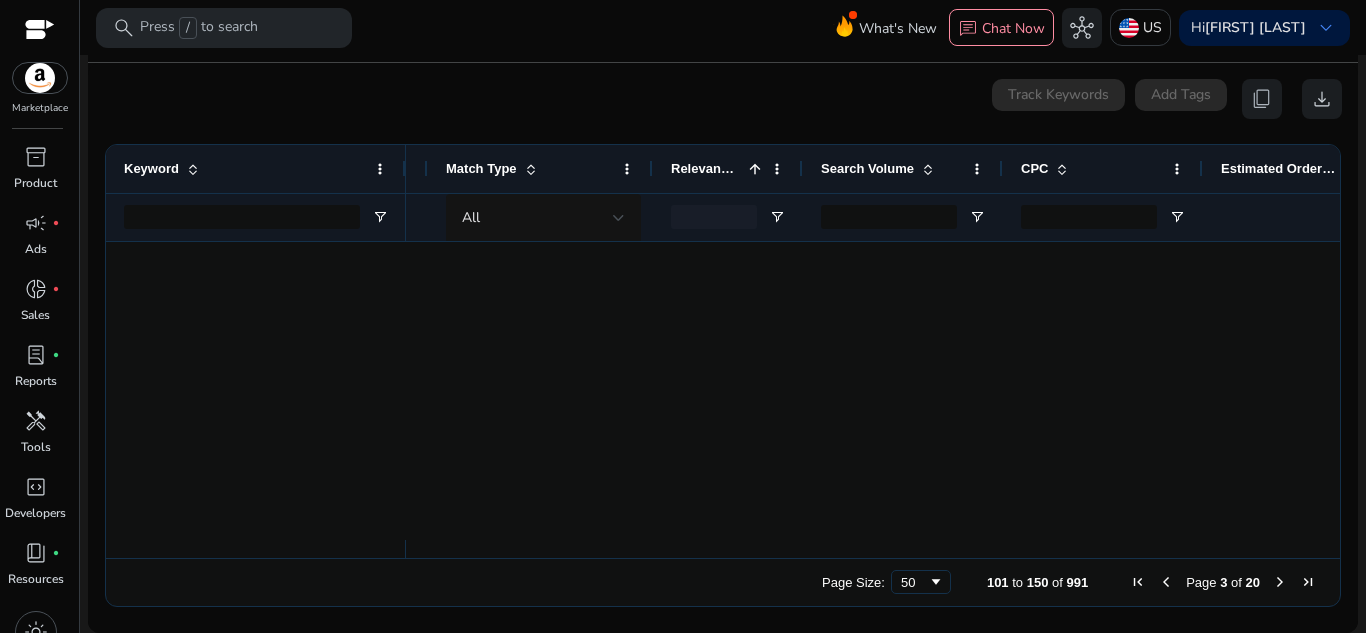 scroll, scrollTop: 0, scrollLeft: 0, axis: both 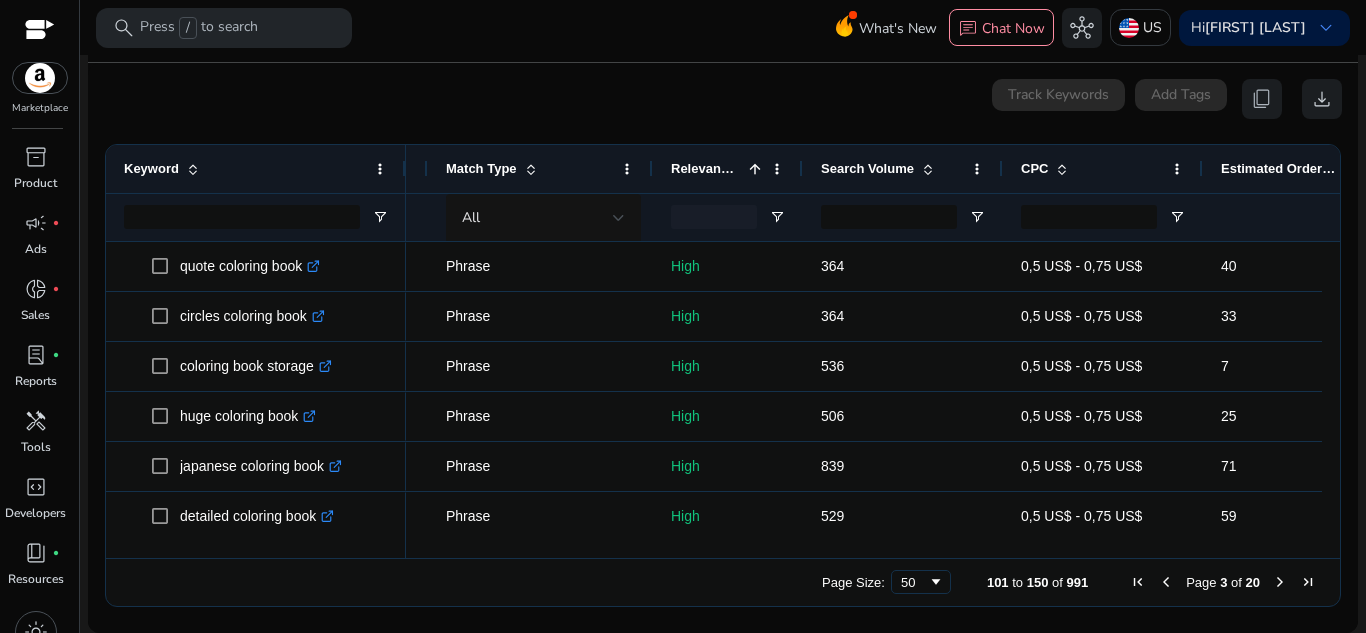 click at bounding box center (1280, 582) 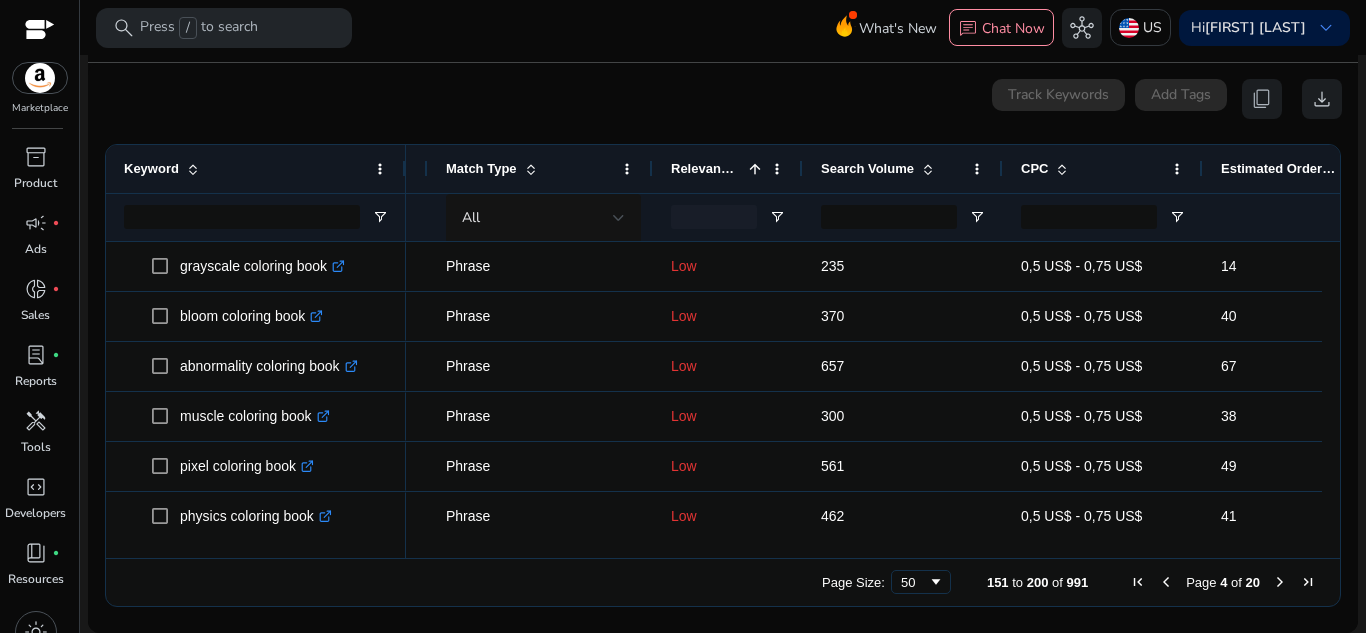 click on "Page" at bounding box center [1201, 582] 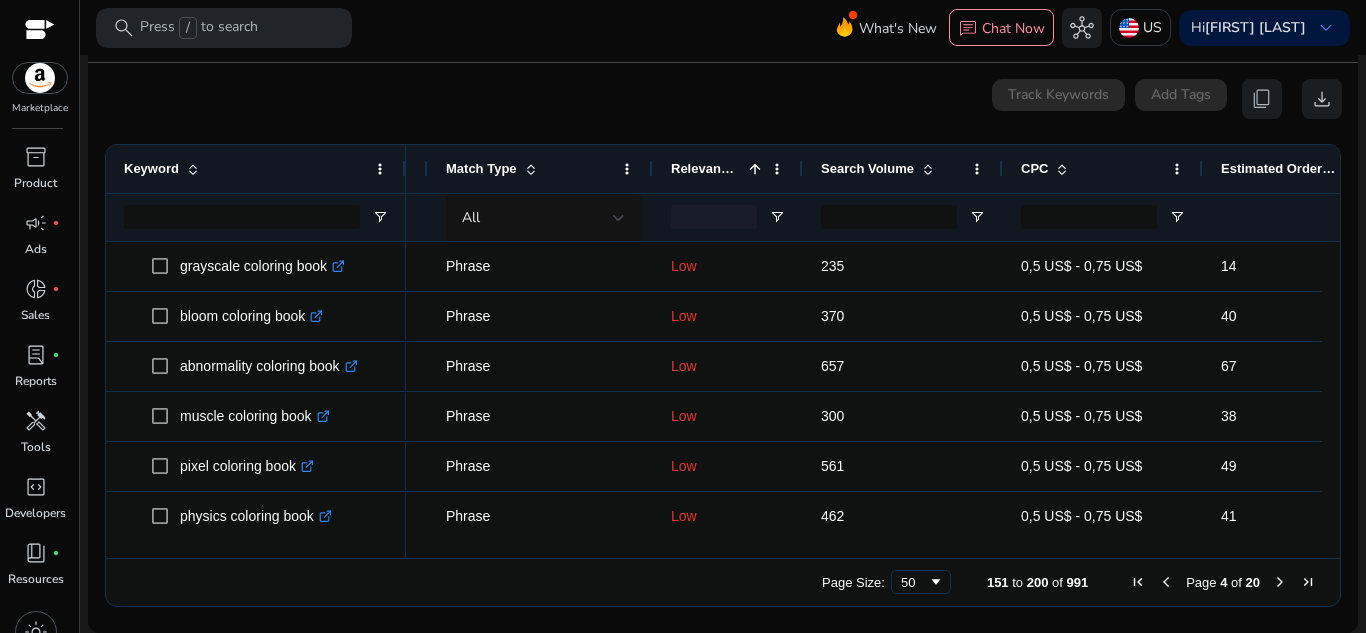 click at bounding box center [1166, 582] 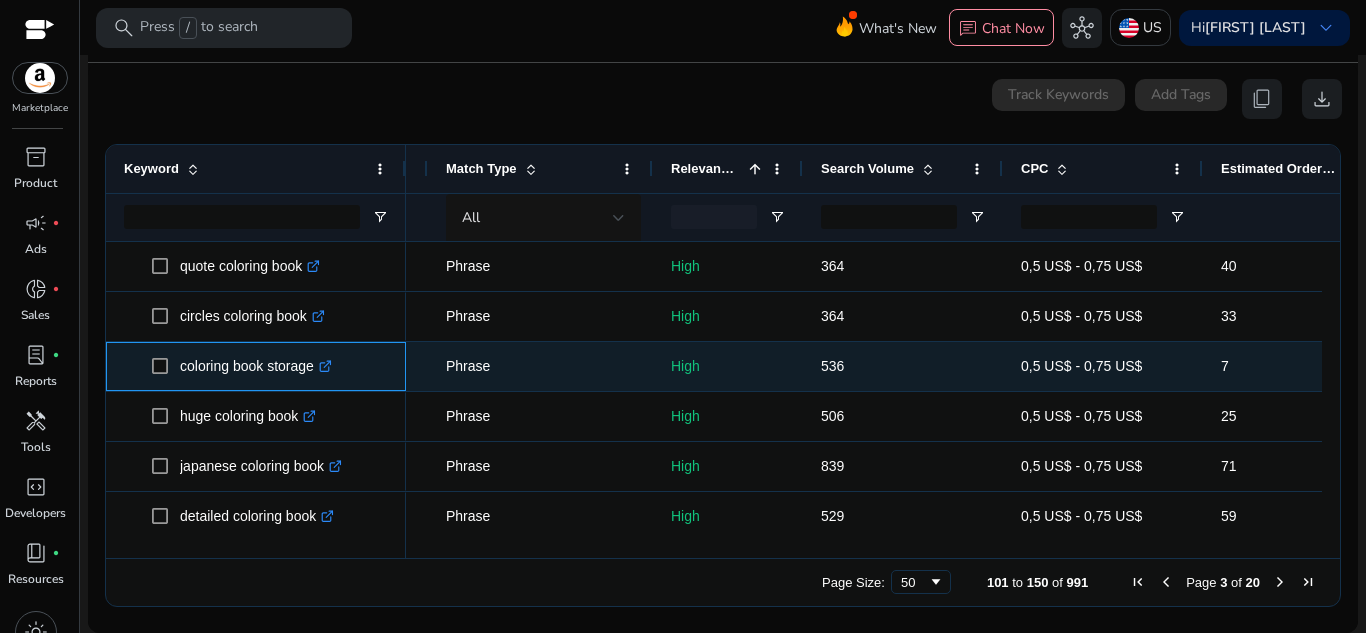 click on ".st0{fill:#2c8af8}" 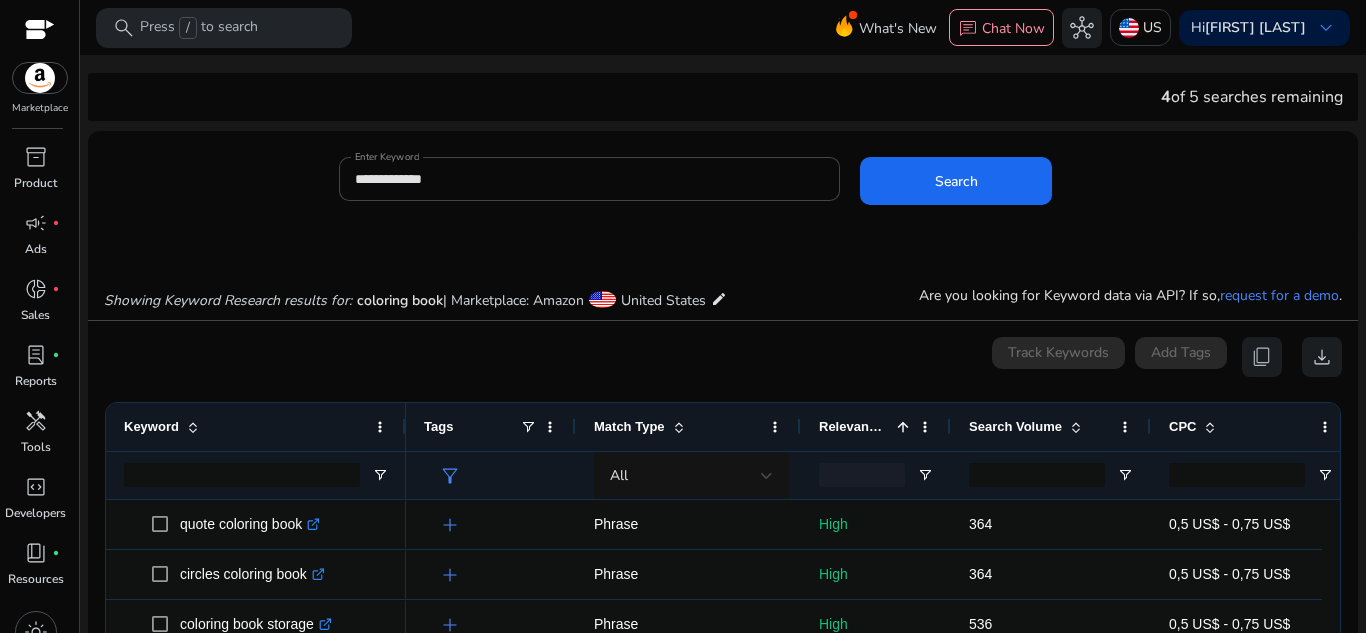 scroll, scrollTop: 0, scrollLeft: 0, axis: both 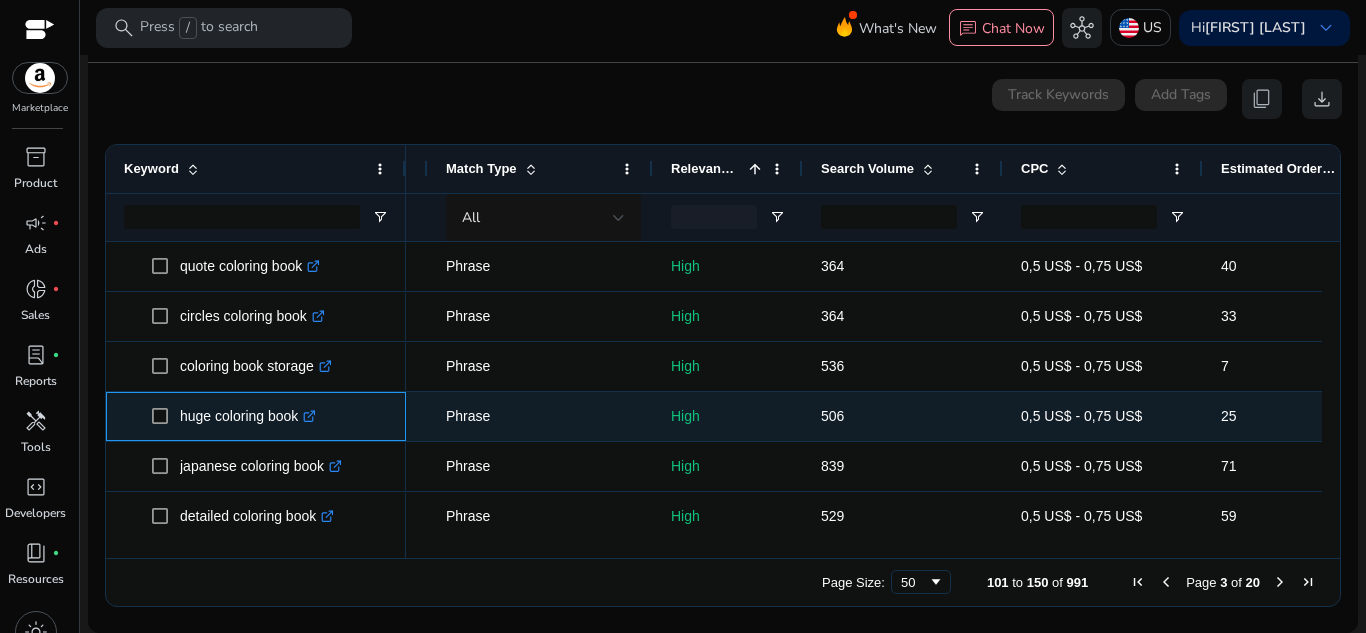 click 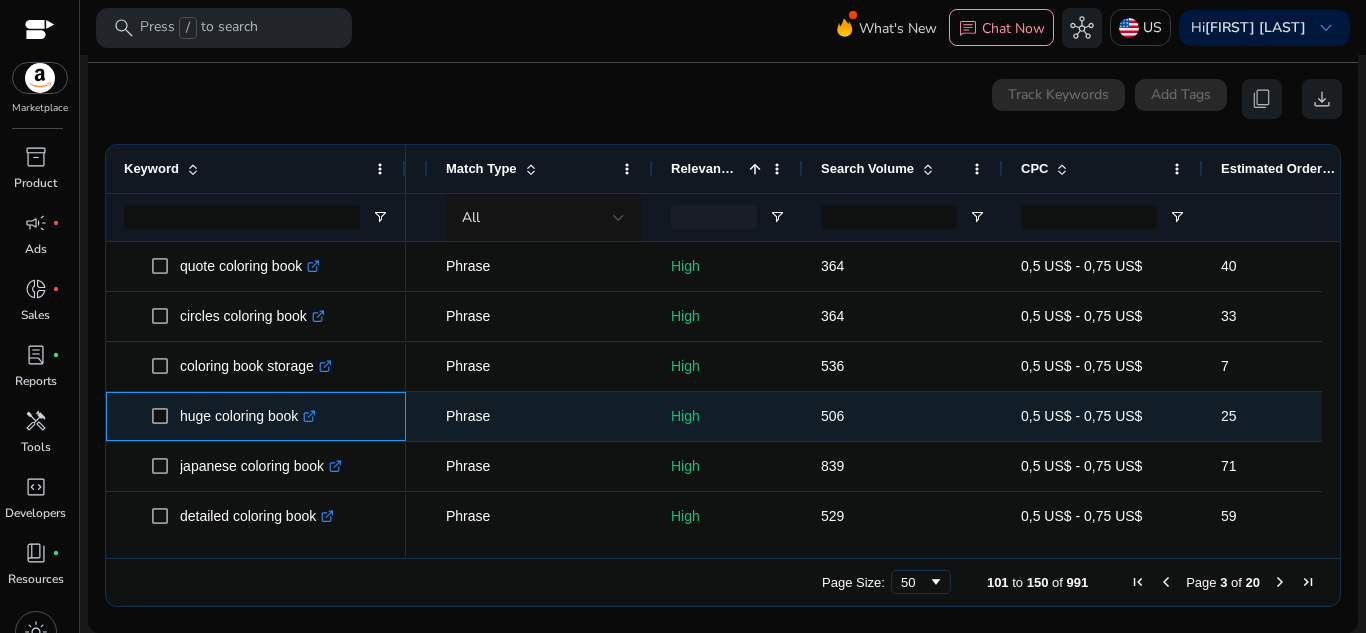 click on ".st0{fill:#2c8af8}" 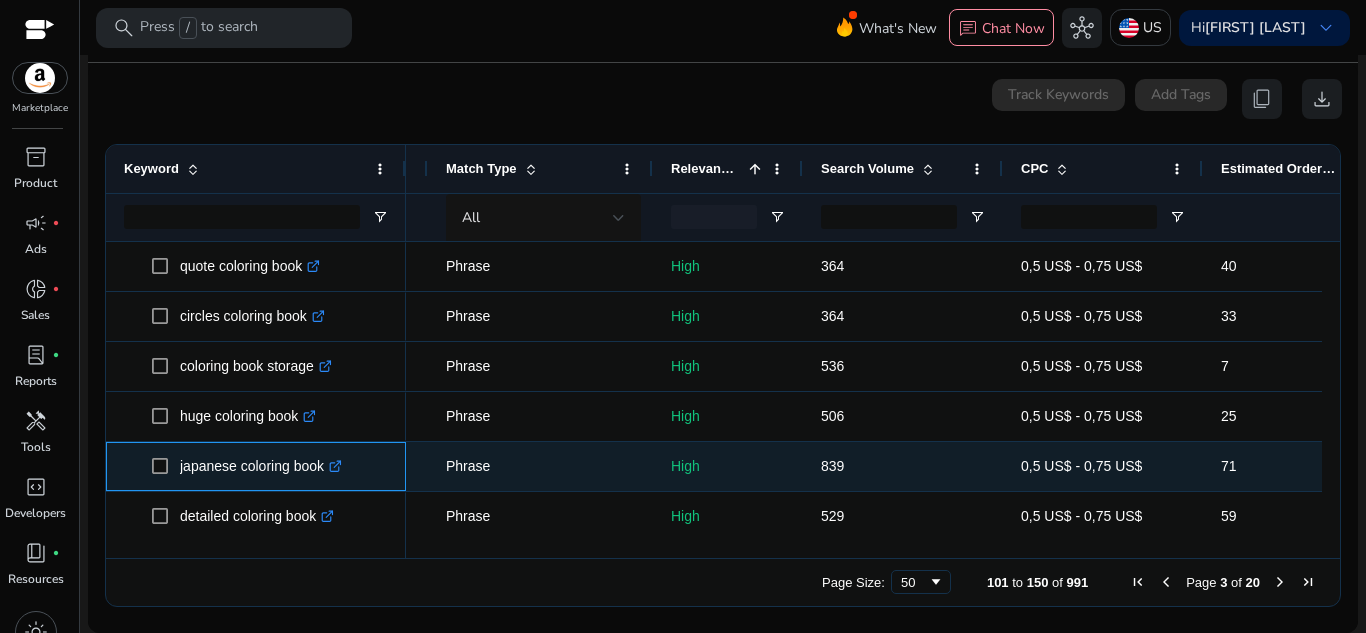 click on ".st0{fill:#2c8af8}" 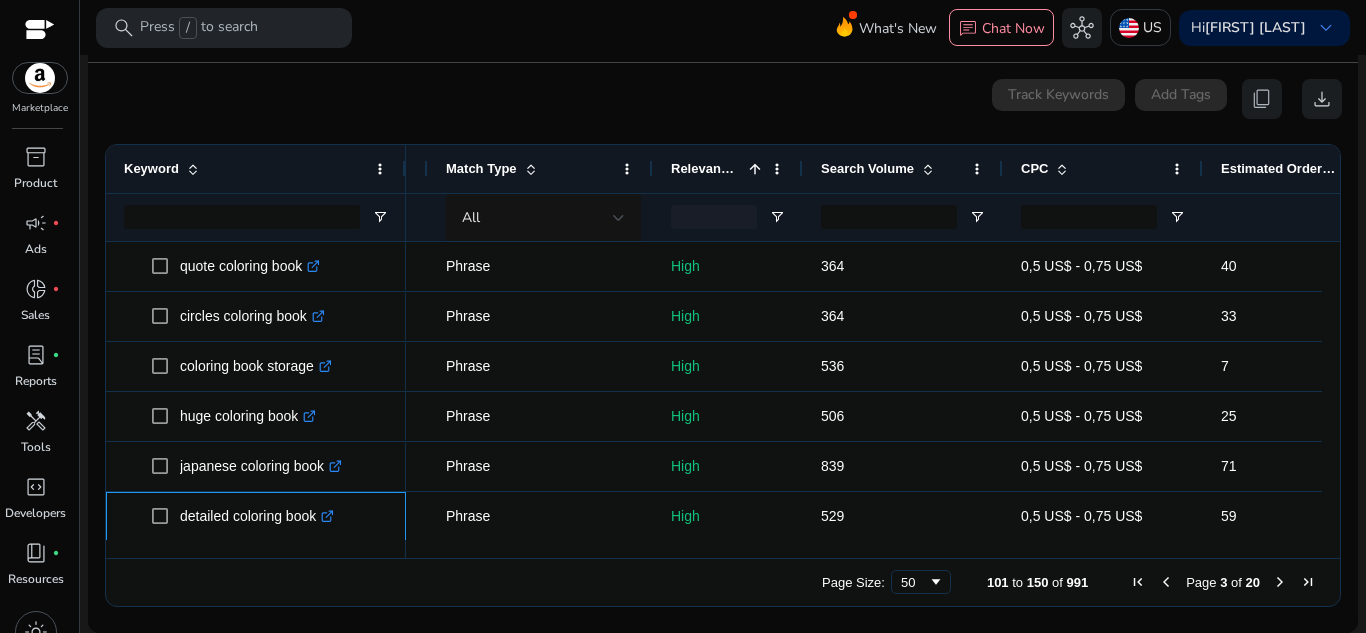 scroll, scrollTop: 2, scrollLeft: 0, axis: vertical 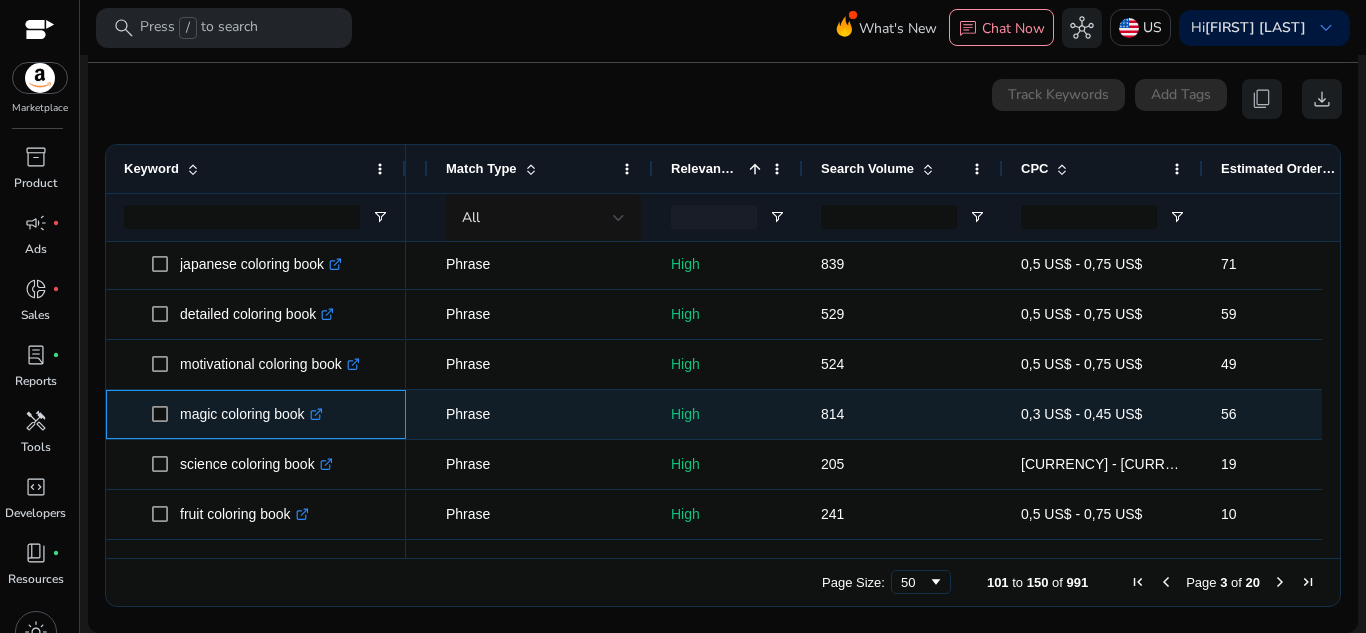 click on ".st0{fill:#2c8af8}" 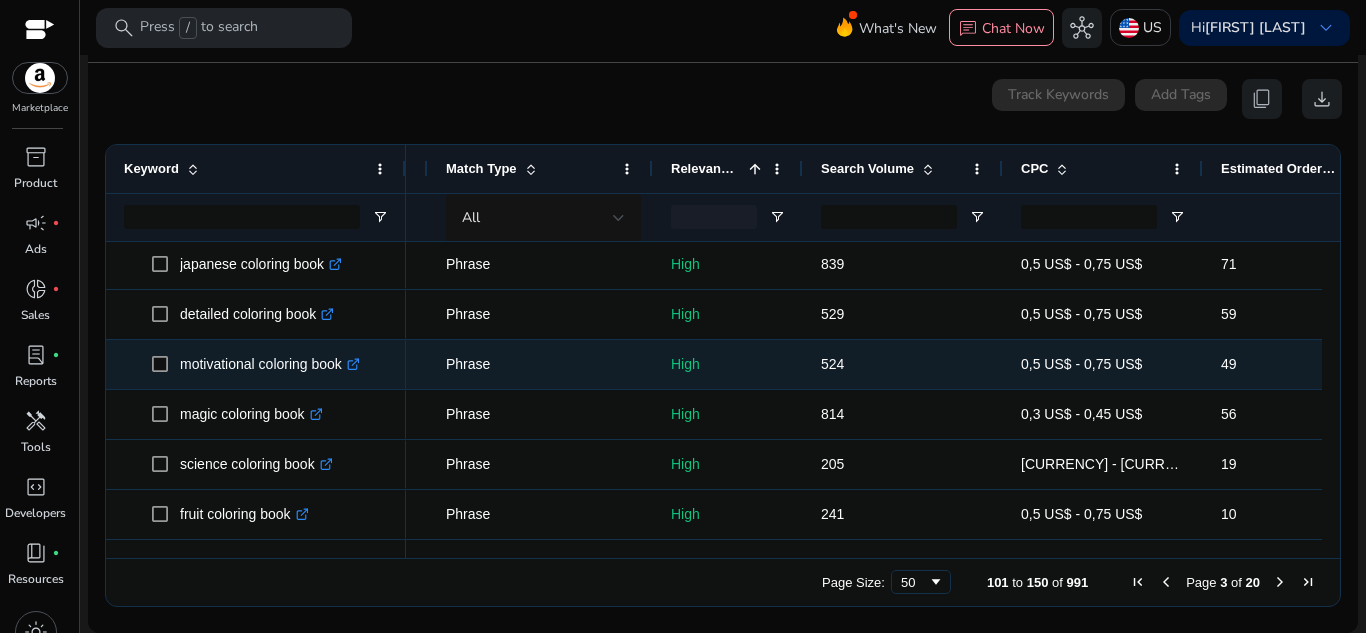 scroll, scrollTop: 252, scrollLeft: 0, axis: vertical 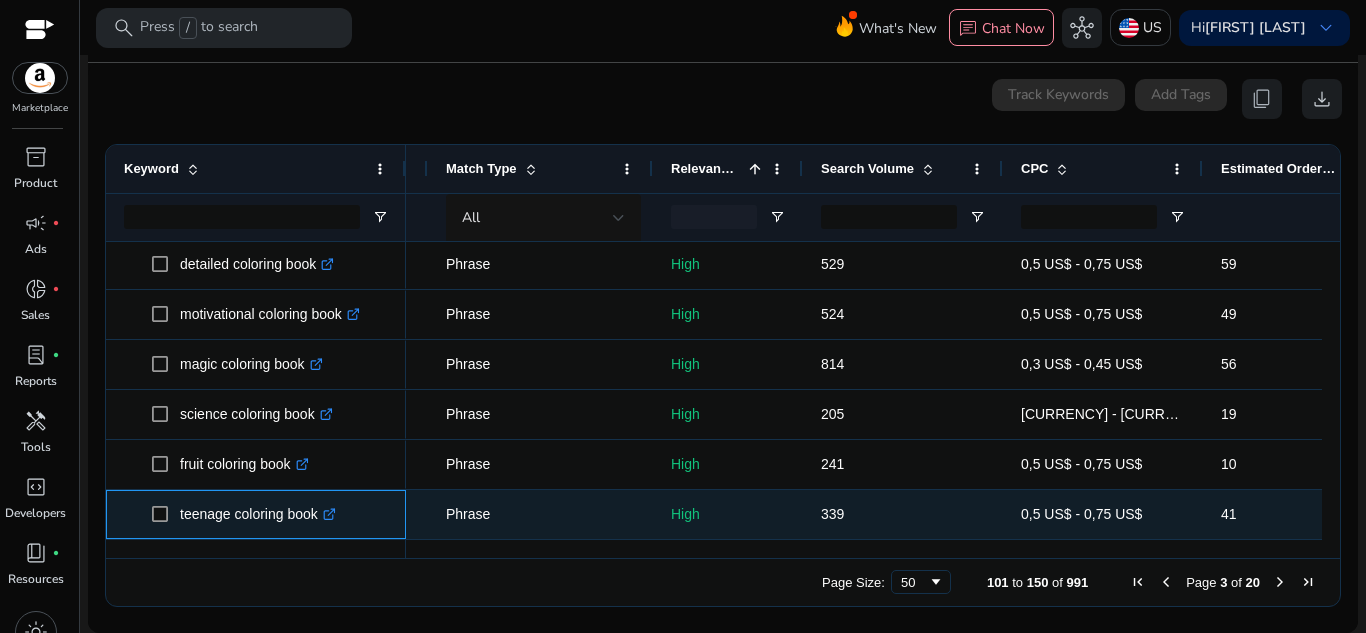 click on ".st0{fill:#2c8af8}" at bounding box center [327, 514] 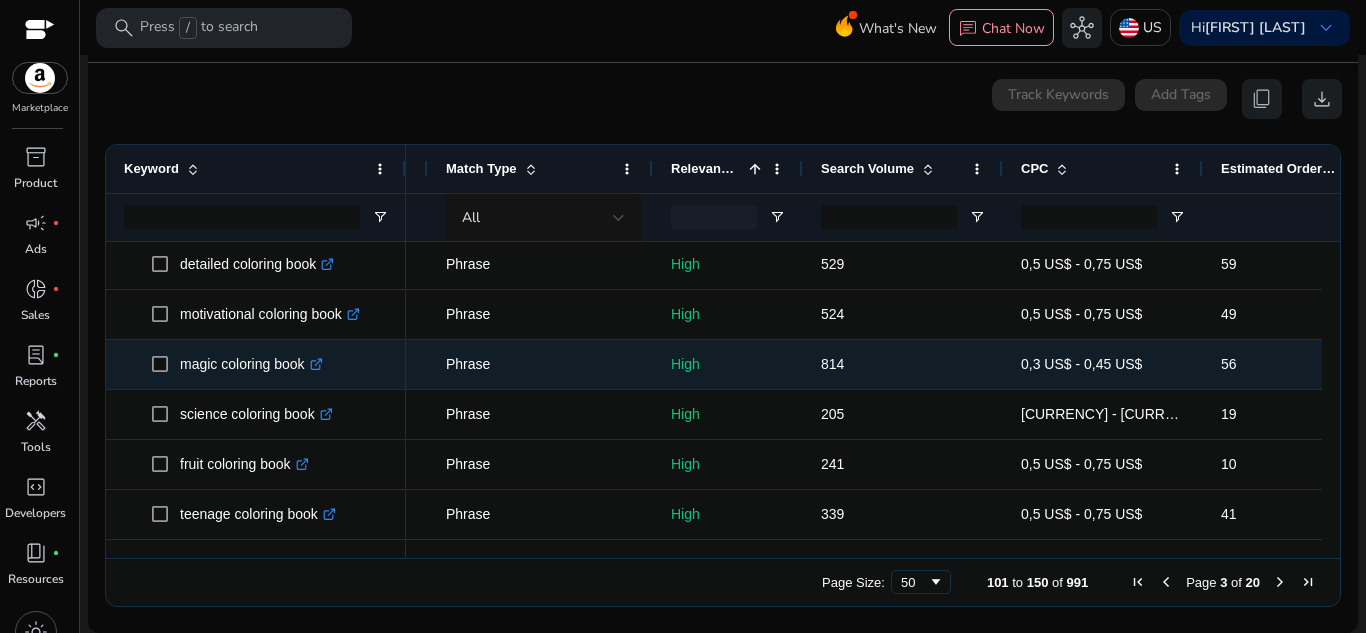 scroll, scrollTop: 302, scrollLeft: 0, axis: vertical 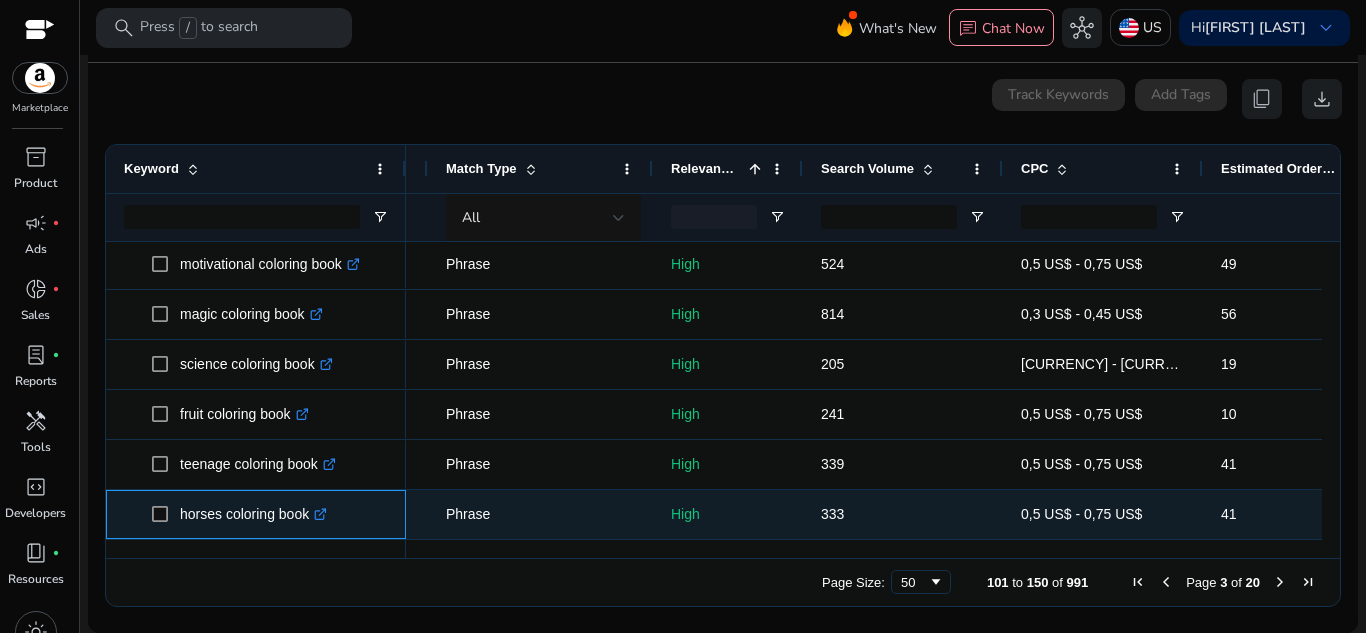 click on ".st0{fill:#2c8af8}" 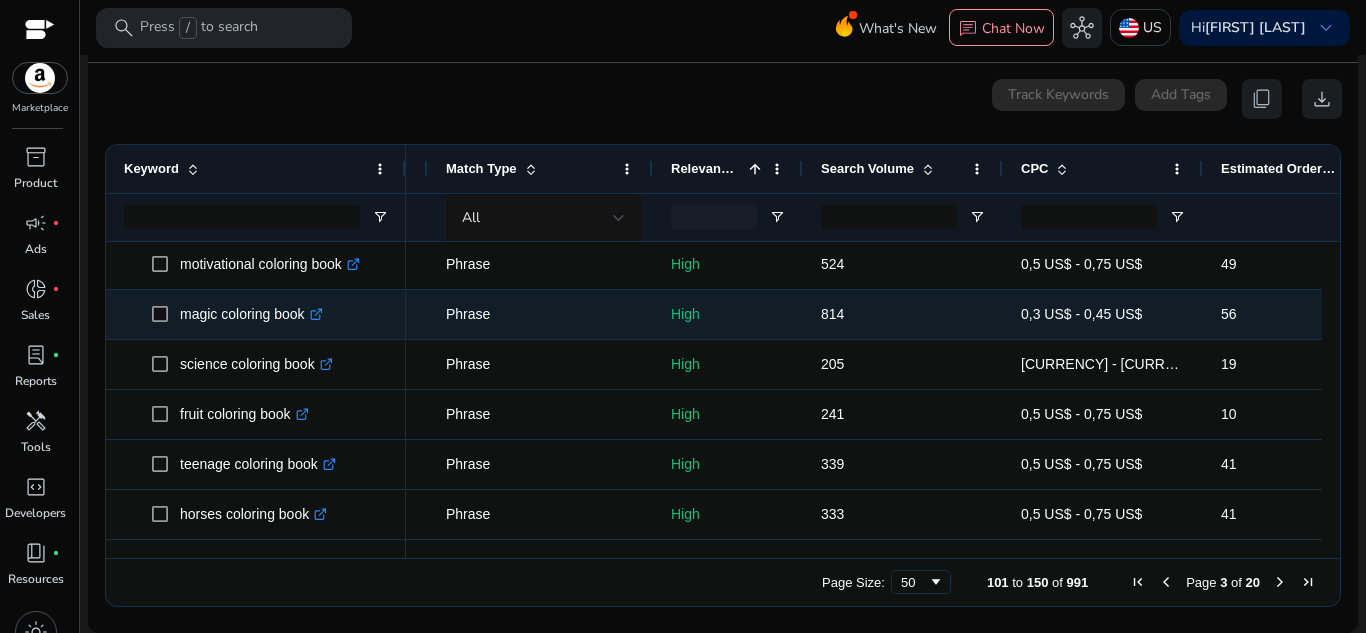 scroll, scrollTop: 352, scrollLeft: 0, axis: vertical 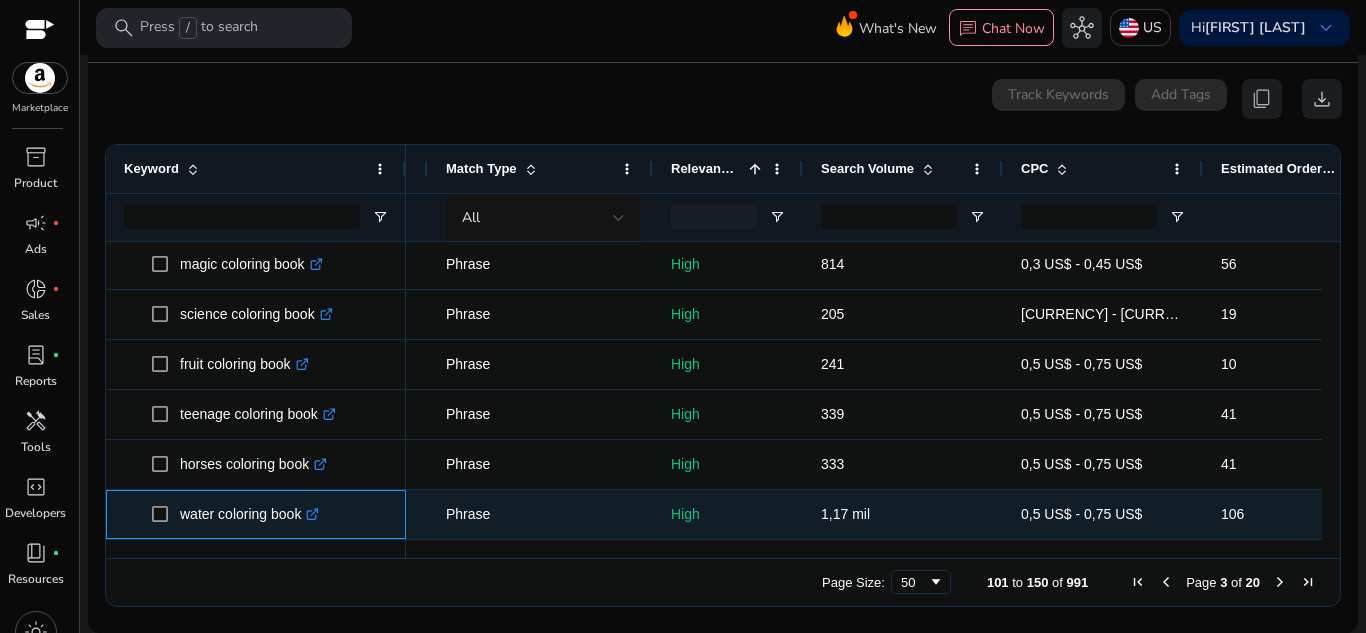 click on ".st0{fill:#2c8af8}" 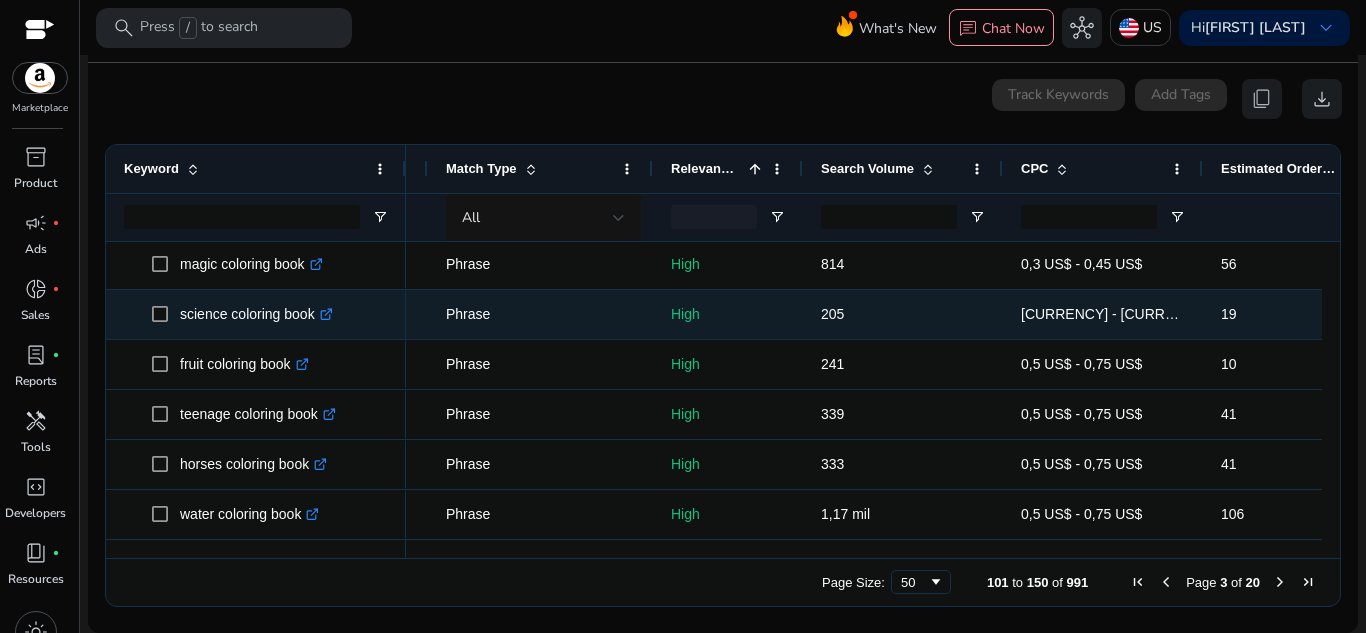 scroll, scrollTop: 402, scrollLeft: 0, axis: vertical 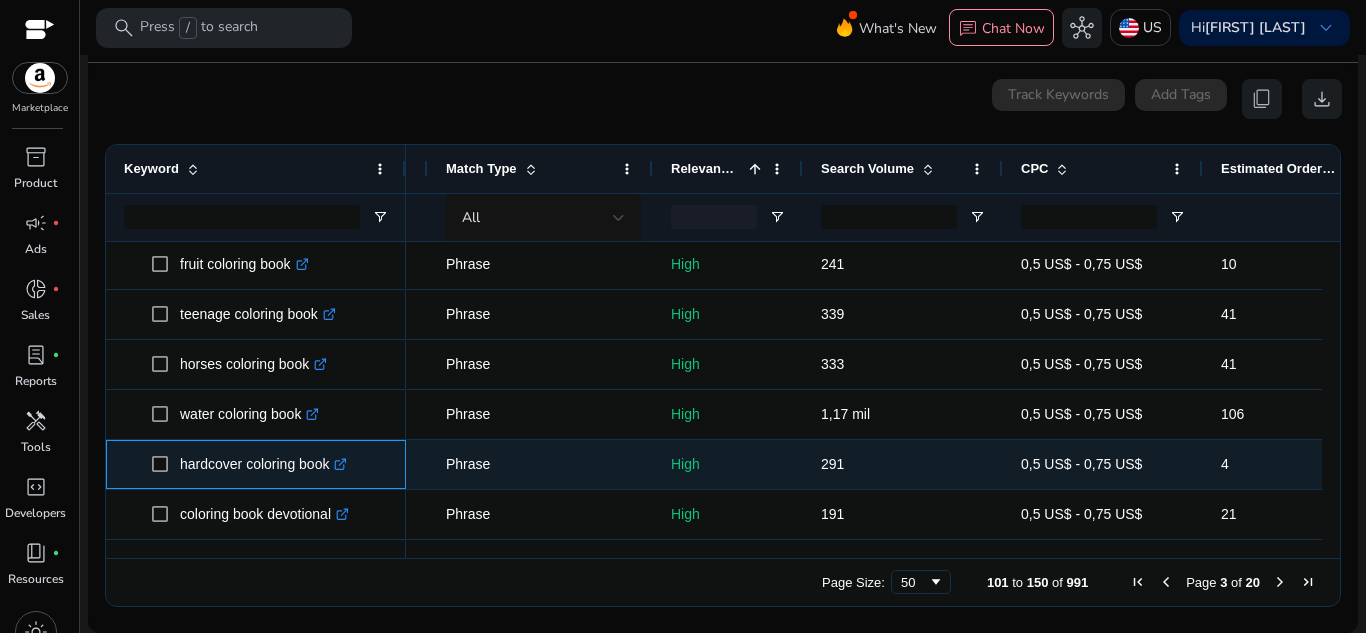 click on ".st0{fill:#2c8af8}" at bounding box center (338, 464) 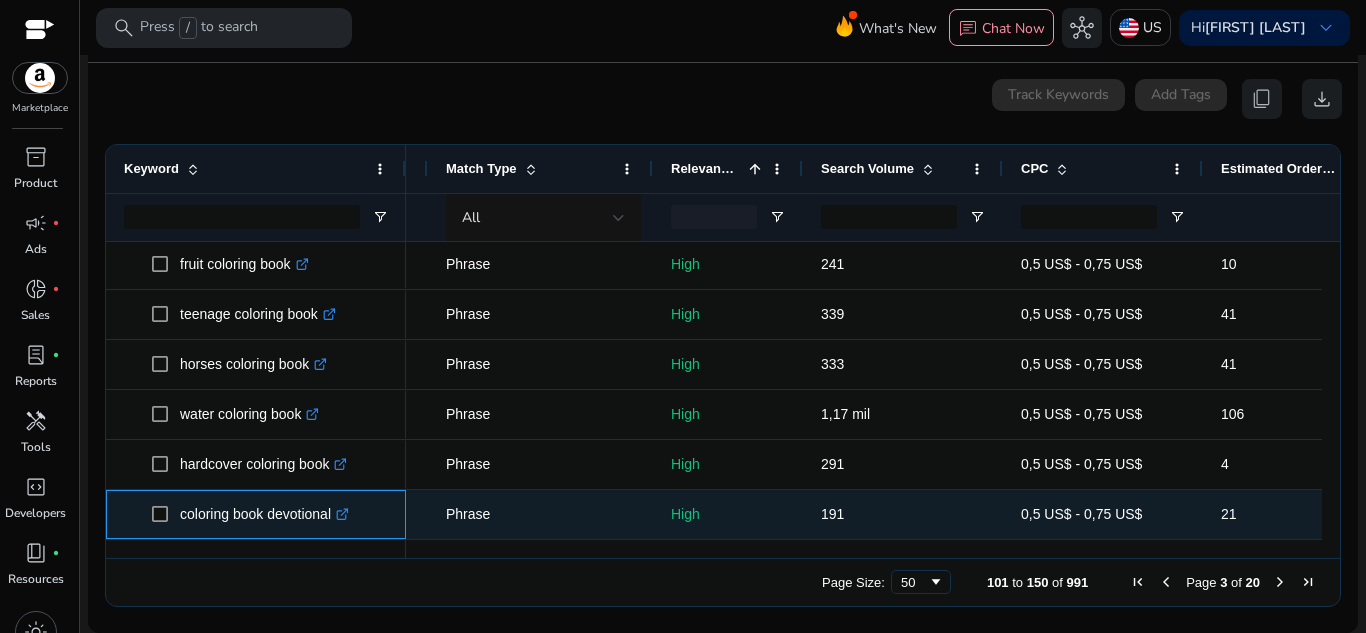 click on ".st0{fill:#2c8af8}" 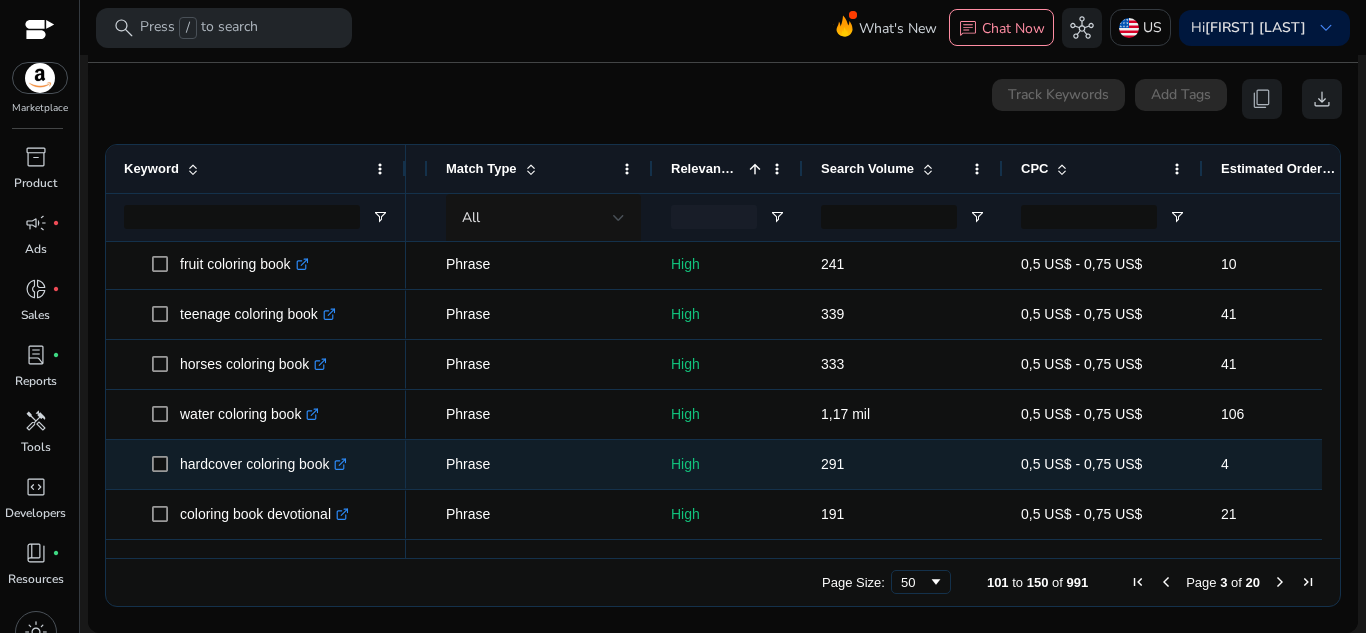 scroll, scrollTop: 502, scrollLeft: 0, axis: vertical 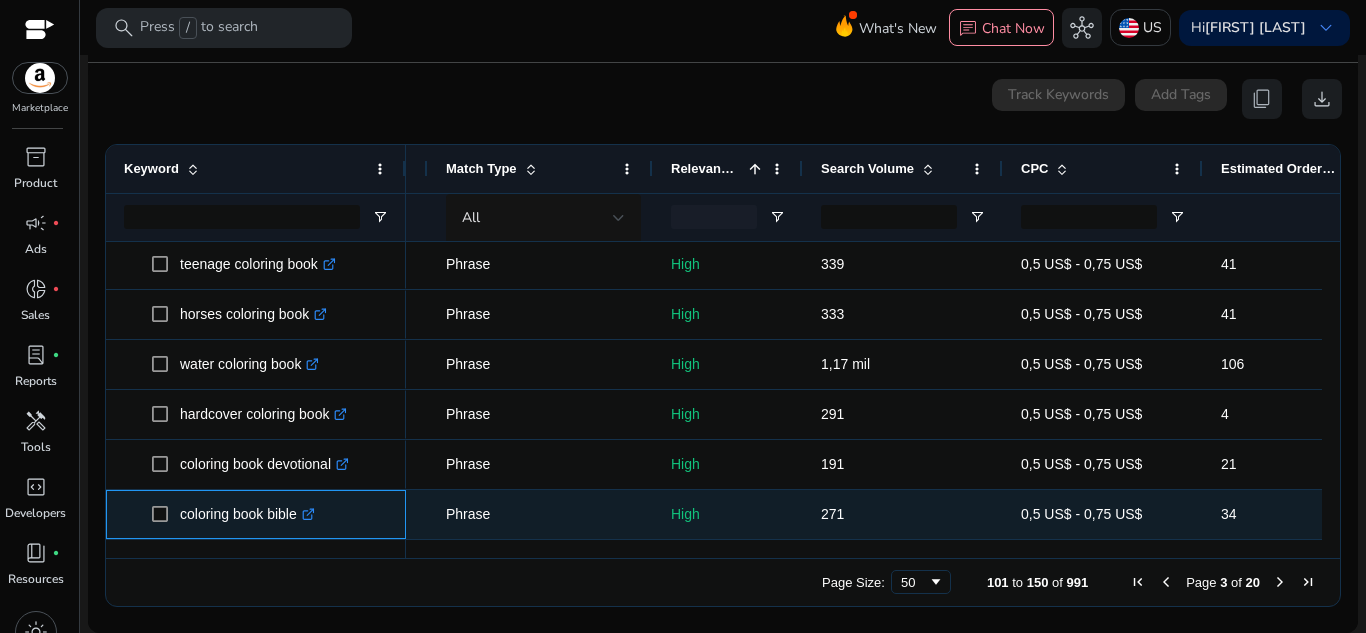 click on ".st0{fill:#2c8af8}" 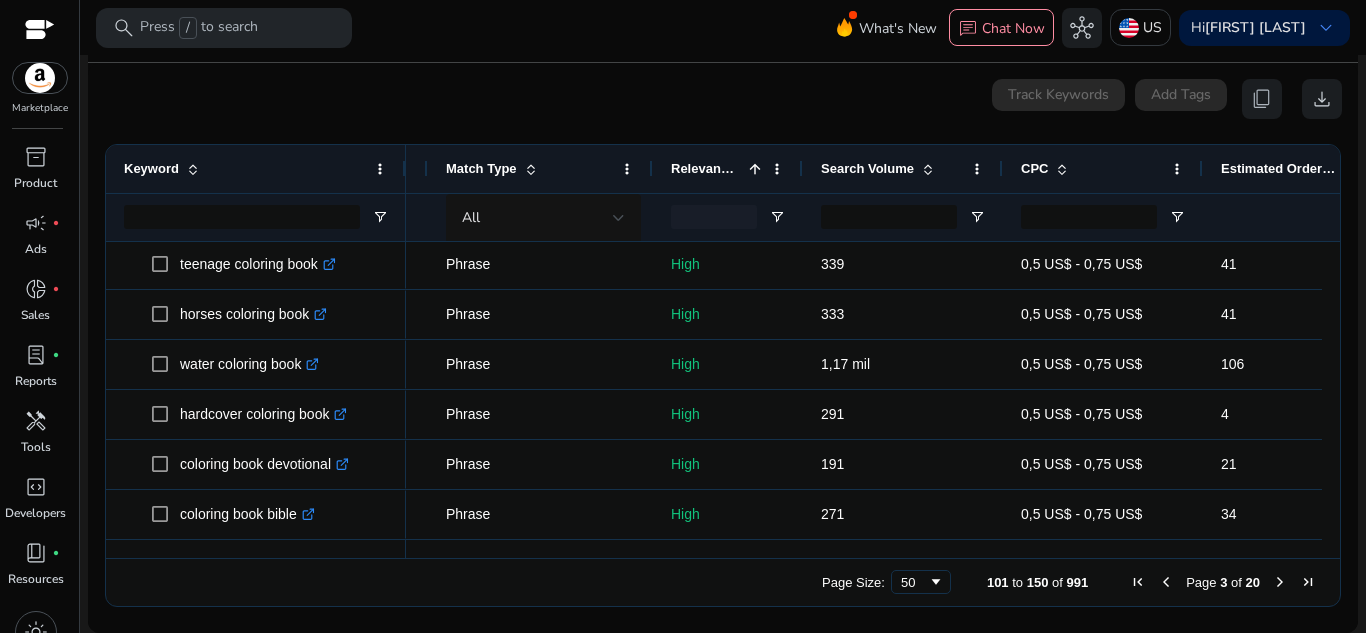 scroll, scrollTop: 552, scrollLeft: 0, axis: vertical 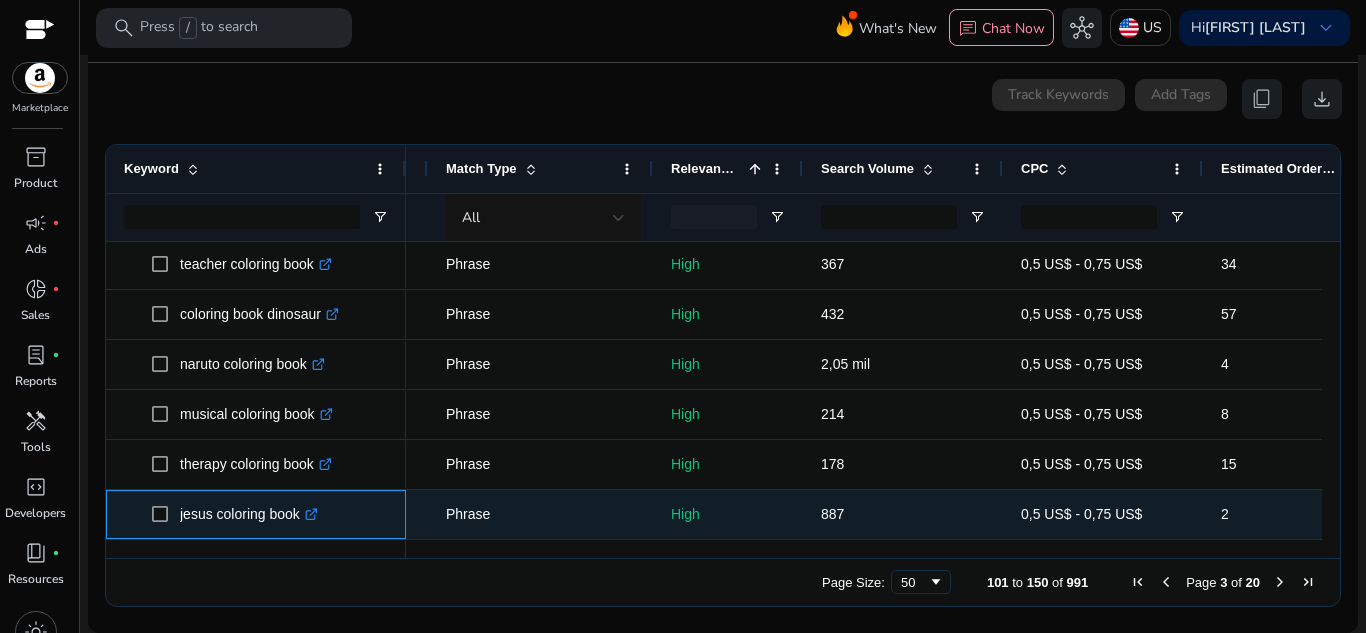 click on ".st0{fill:#2c8af8}" 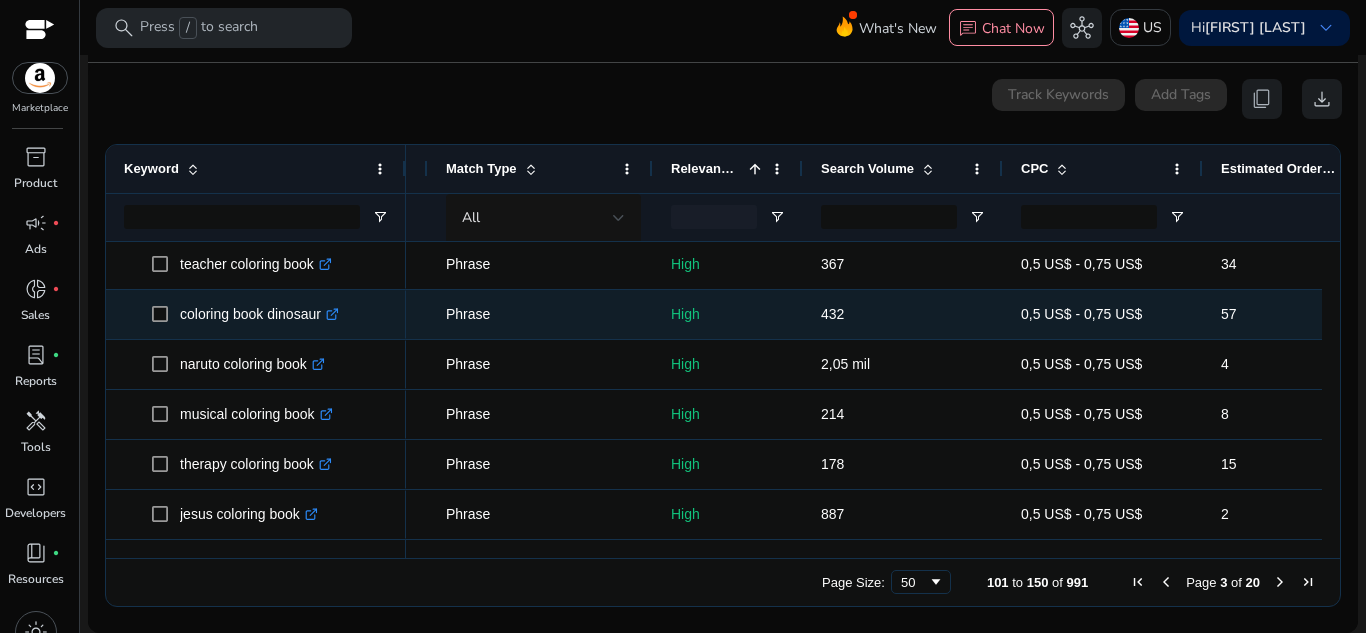 scroll, scrollTop: 852, scrollLeft: 0, axis: vertical 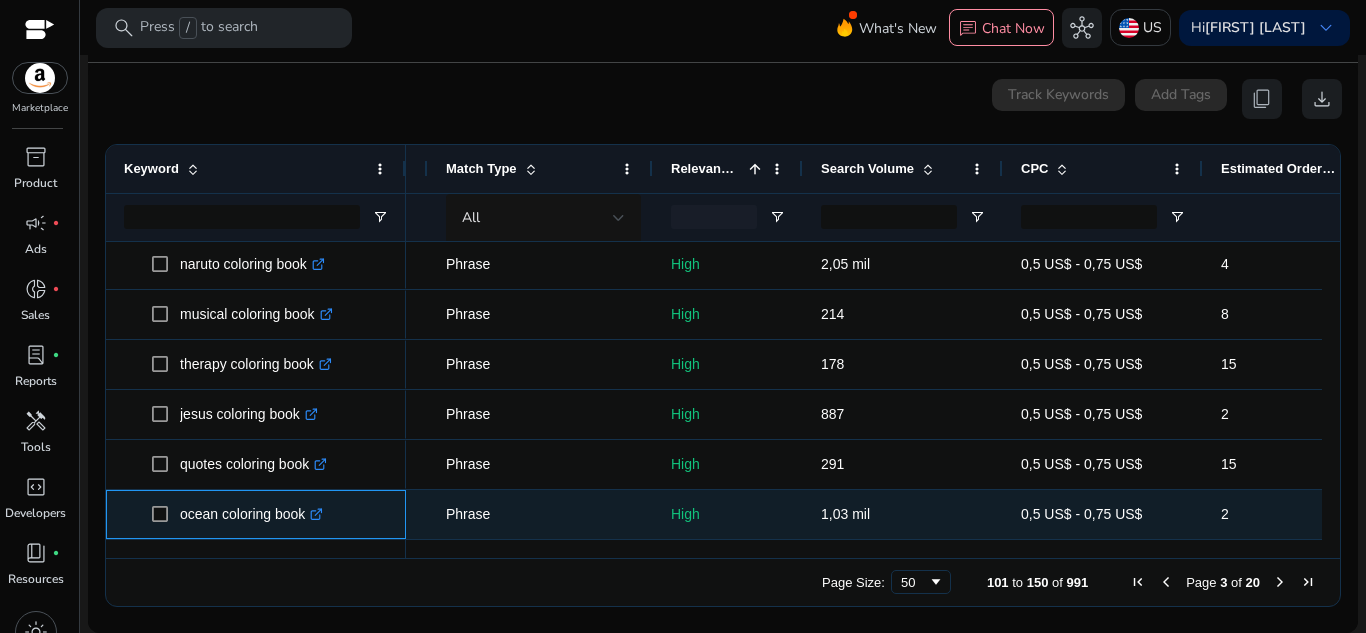 click 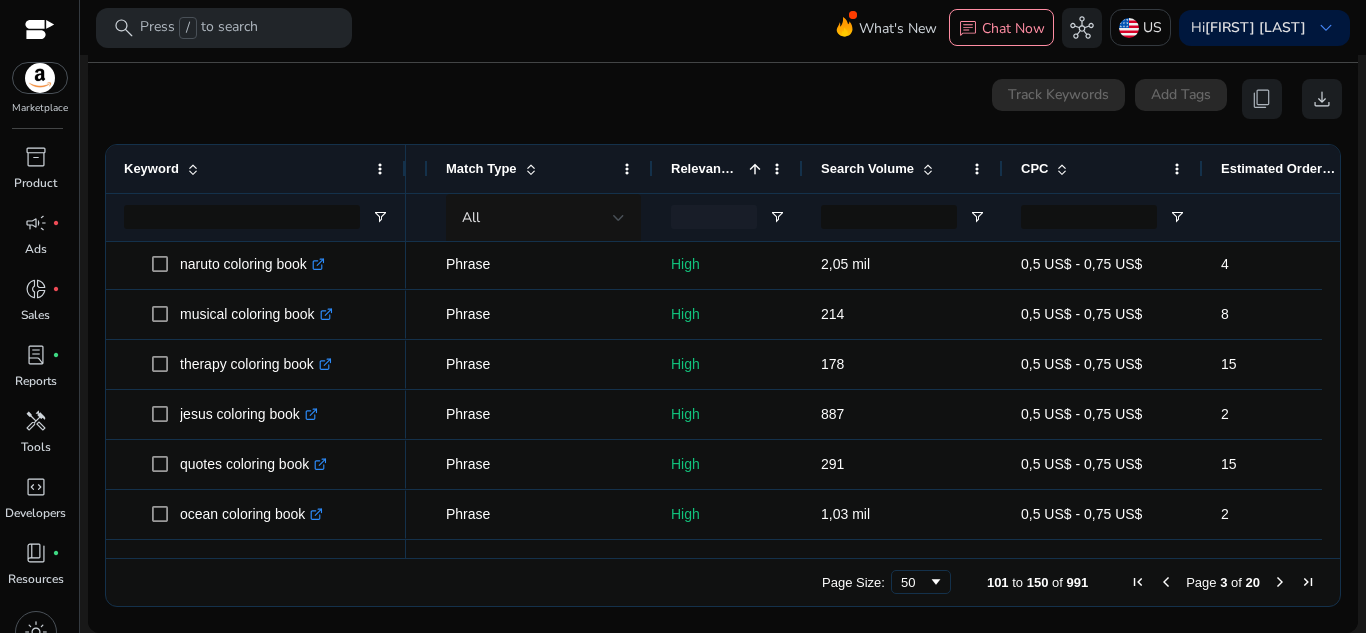 scroll, scrollTop: 952, scrollLeft: 0, axis: vertical 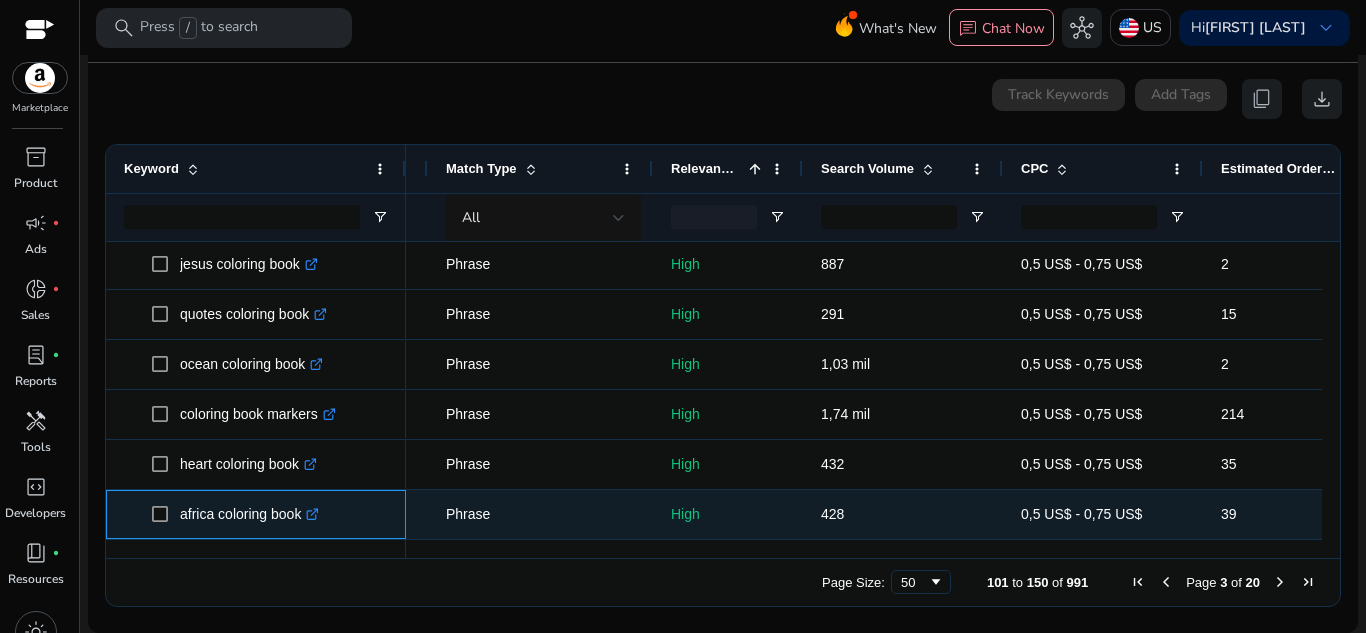 click 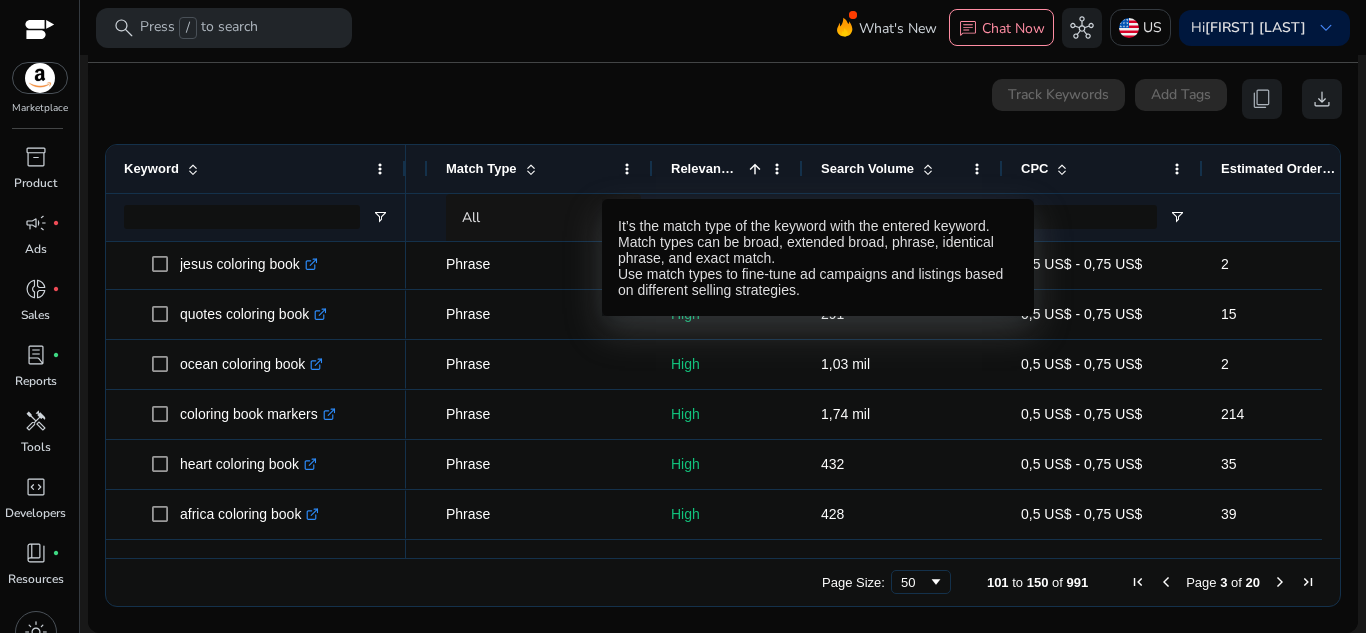 scroll, scrollTop: 1102, scrollLeft: 0, axis: vertical 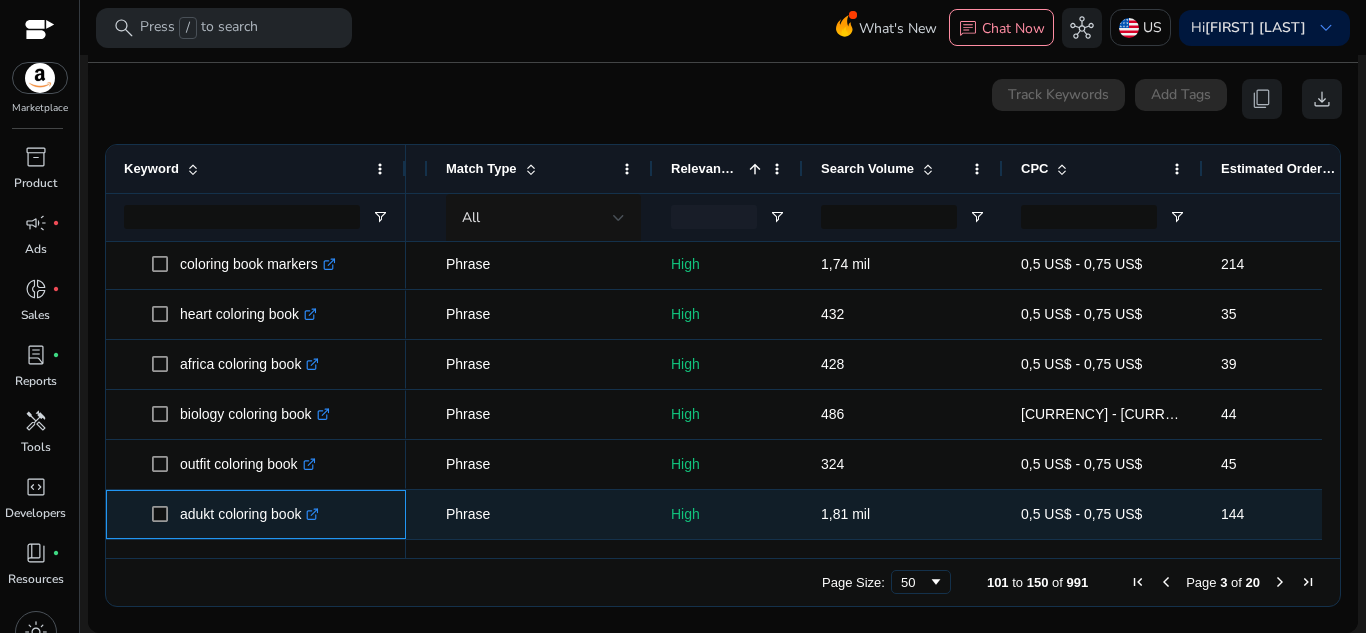 click on ".st0{fill:#2c8af8}" 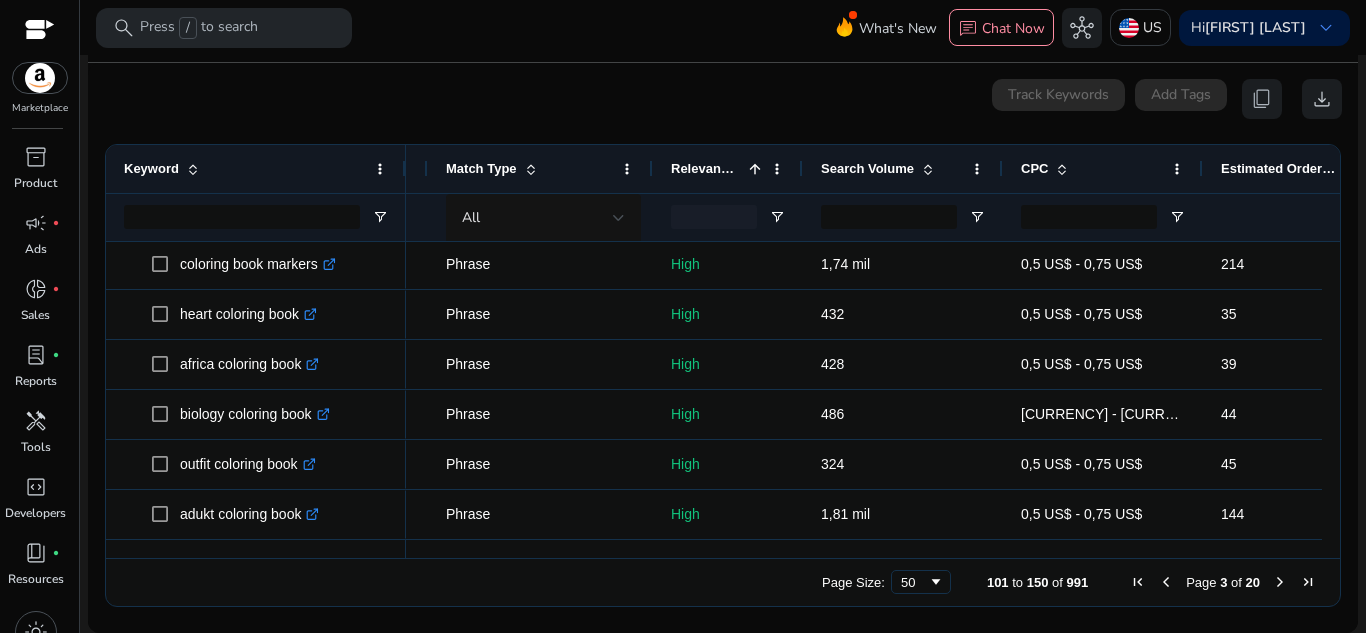 scroll, scrollTop: 1252, scrollLeft: 0, axis: vertical 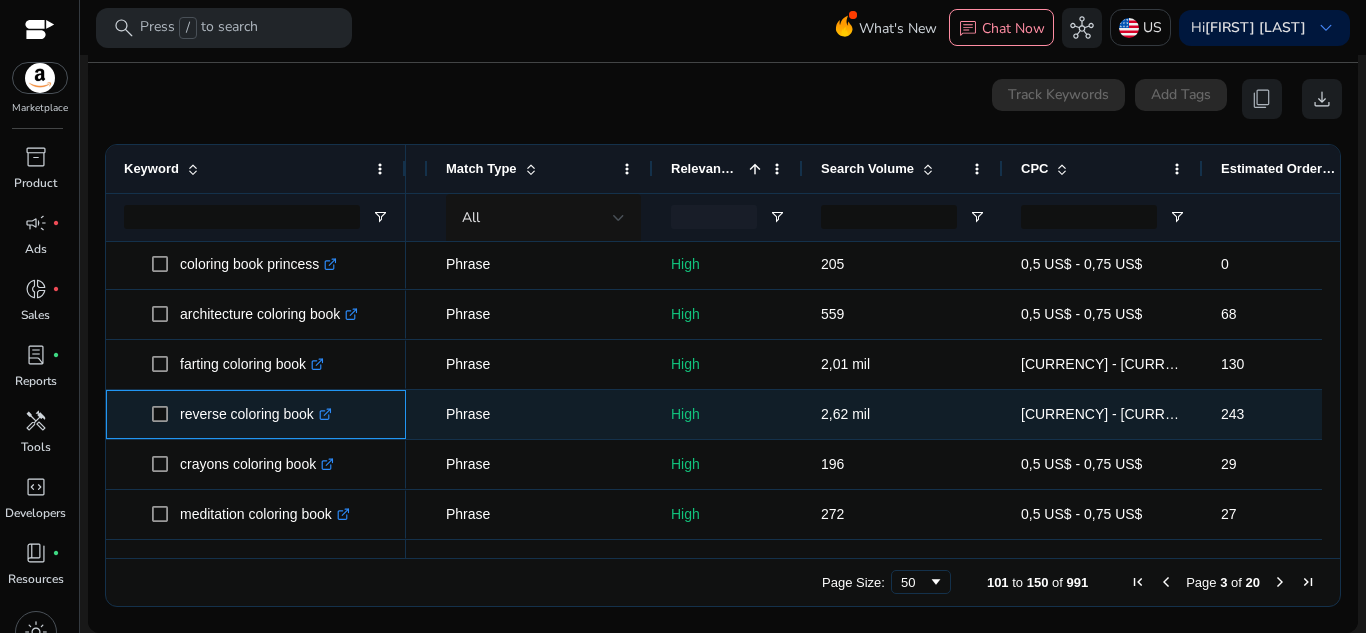 click on ".st0{fill:#2c8af8}" 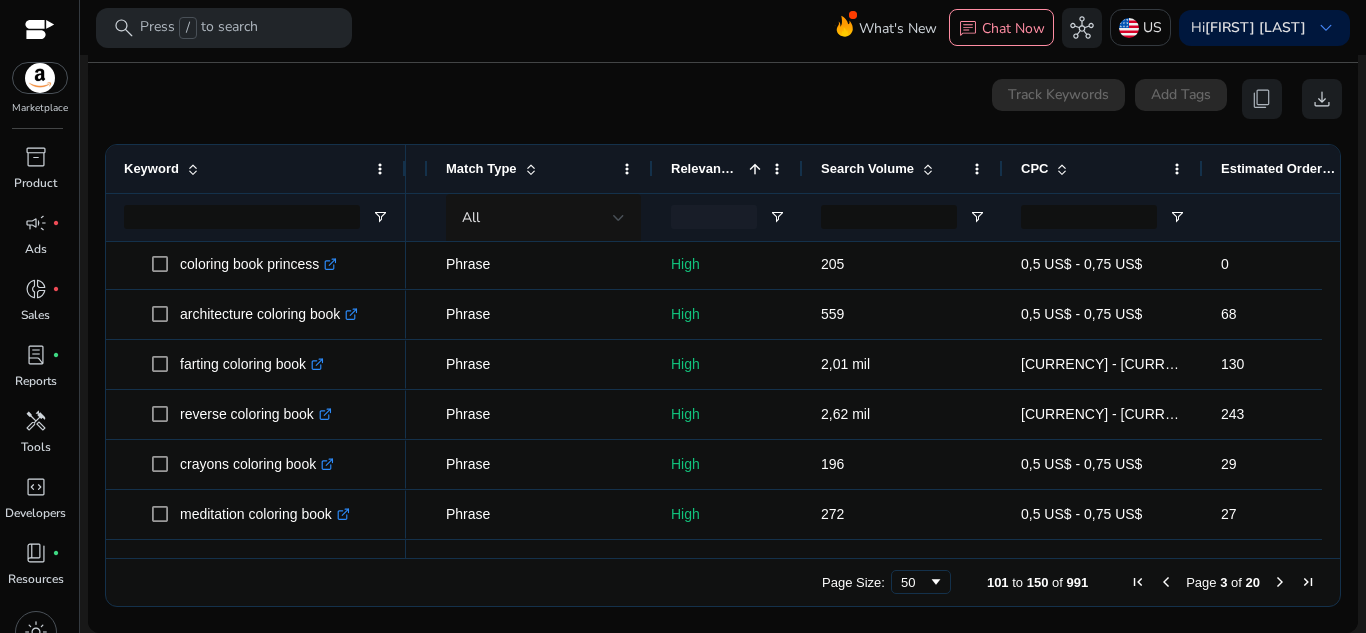 scroll, scrollTop: 1702, scrollLeft: 0, axis: vertical 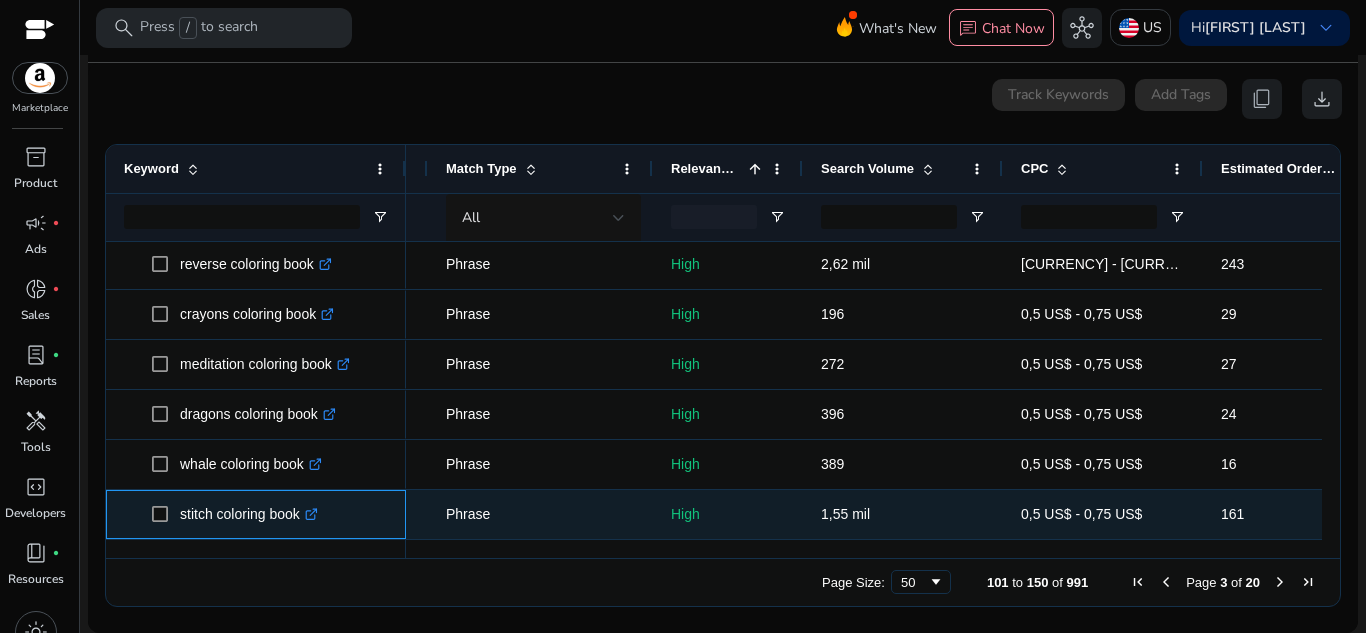 click on ".st0{fill:#2c8af8}" at bounding box center [309, 514] 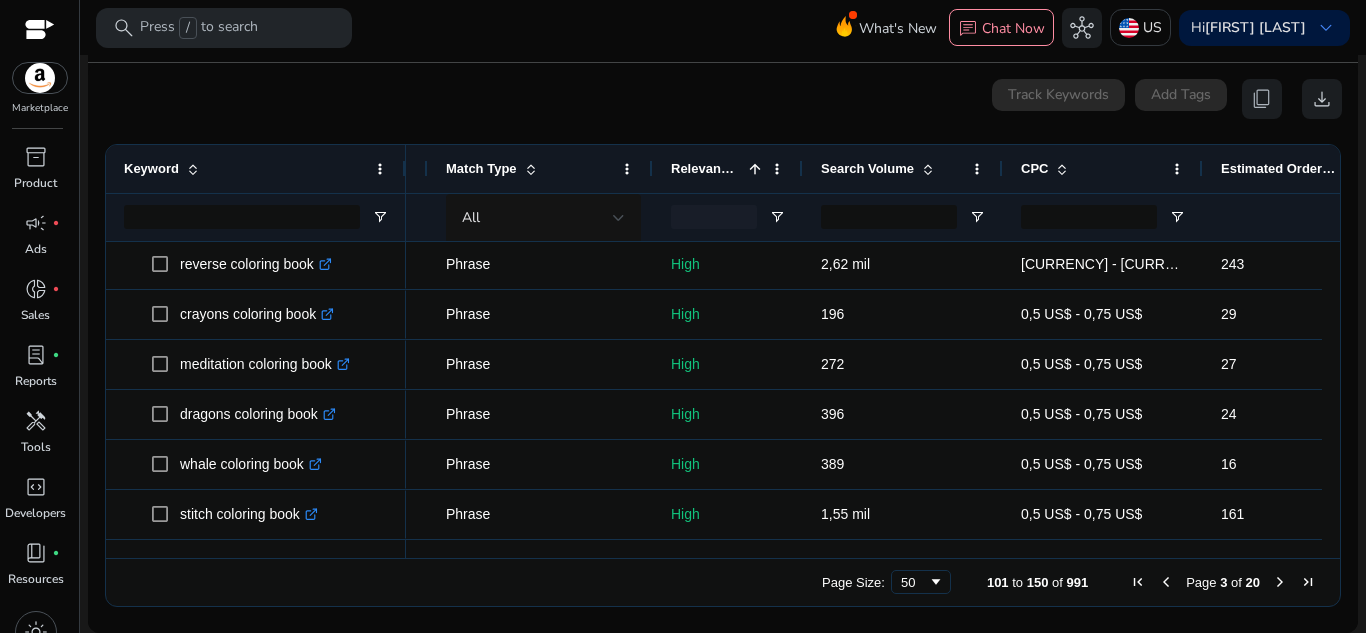 scroll, scrollTop: 1852, scrollLeft: 0, axis: vertical 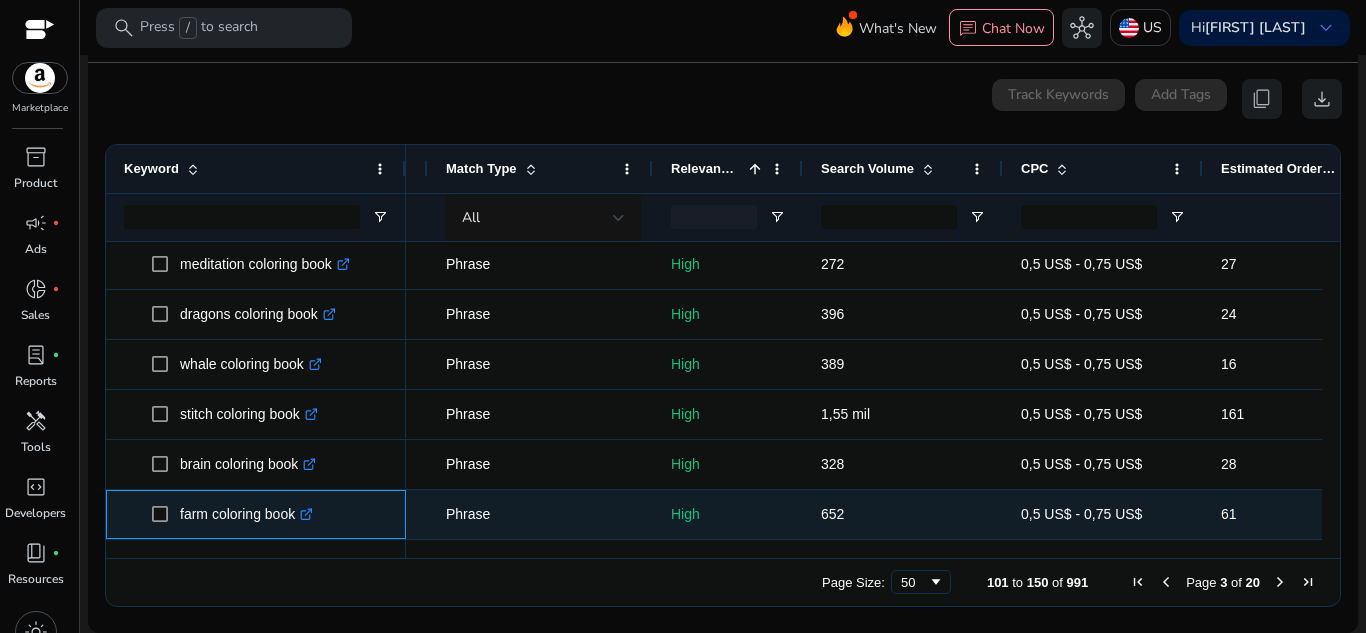 click on ".st0{fill:#2c8af8}" 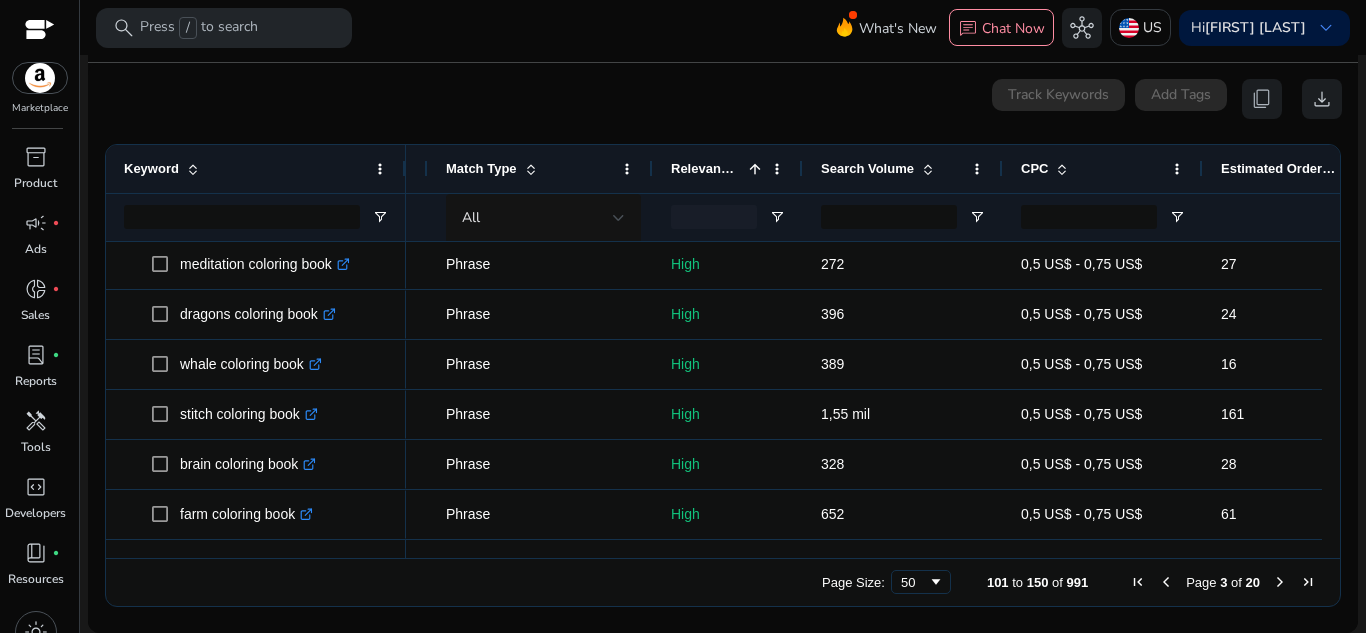 scroll, scrollTop: 1952, scrollLeft: 0, axis: vertical 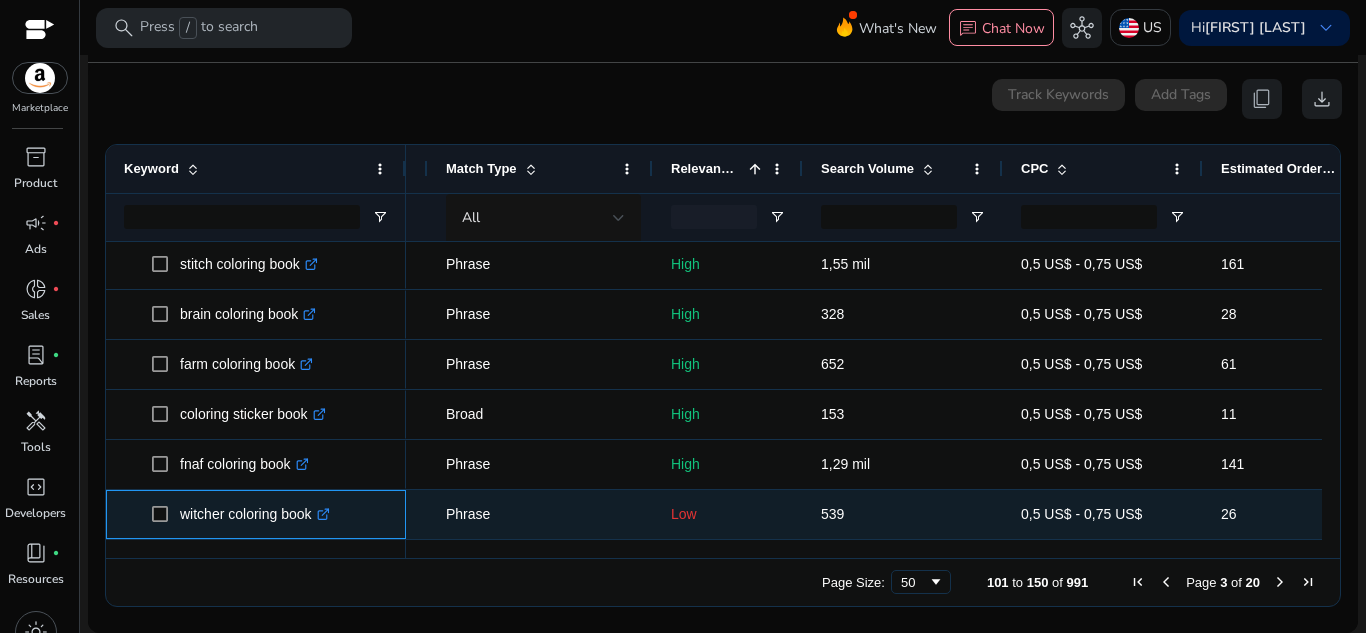 click on ".st0{fill:#2c8af8}" 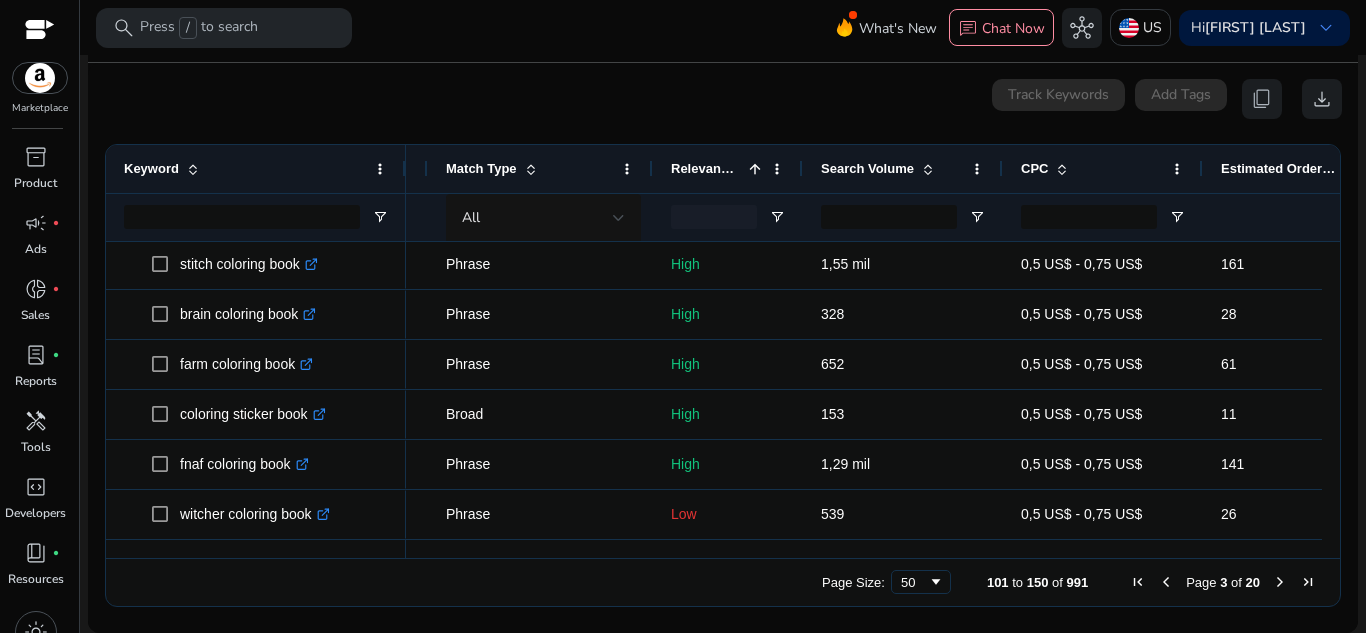scroll, scrollTop: 2102, scrollLeft: 0, axis: vertical 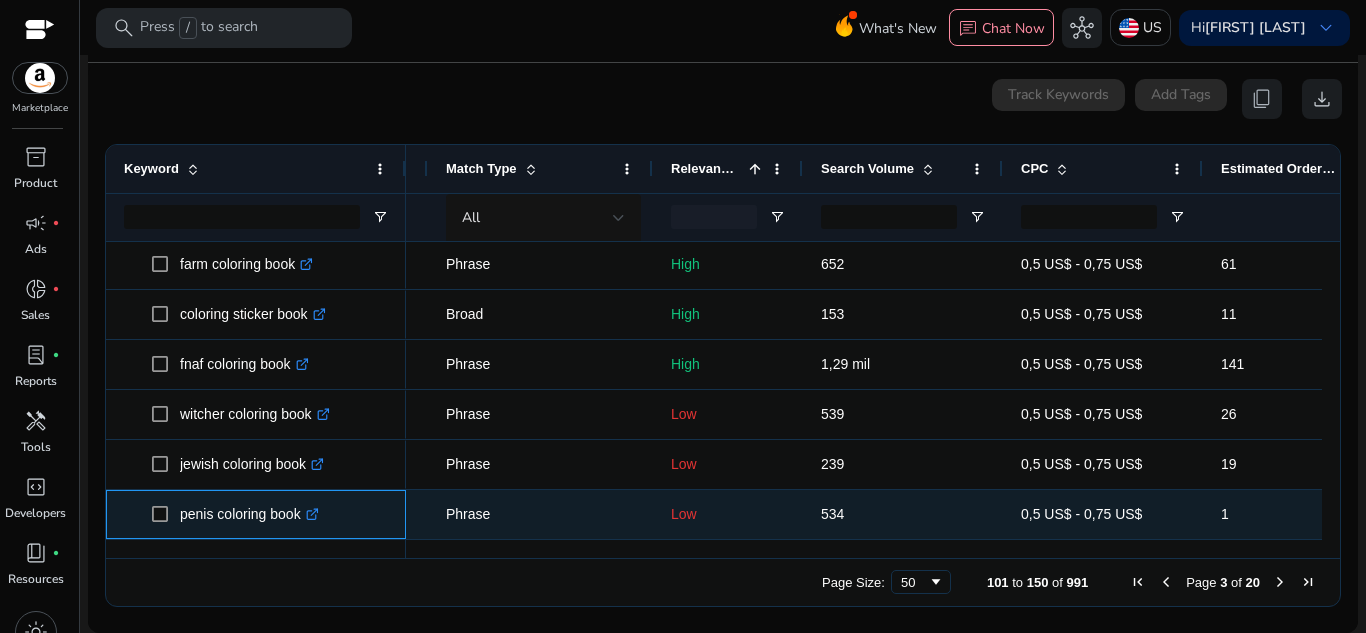 click on ".st0{fill:#2c8af8}" 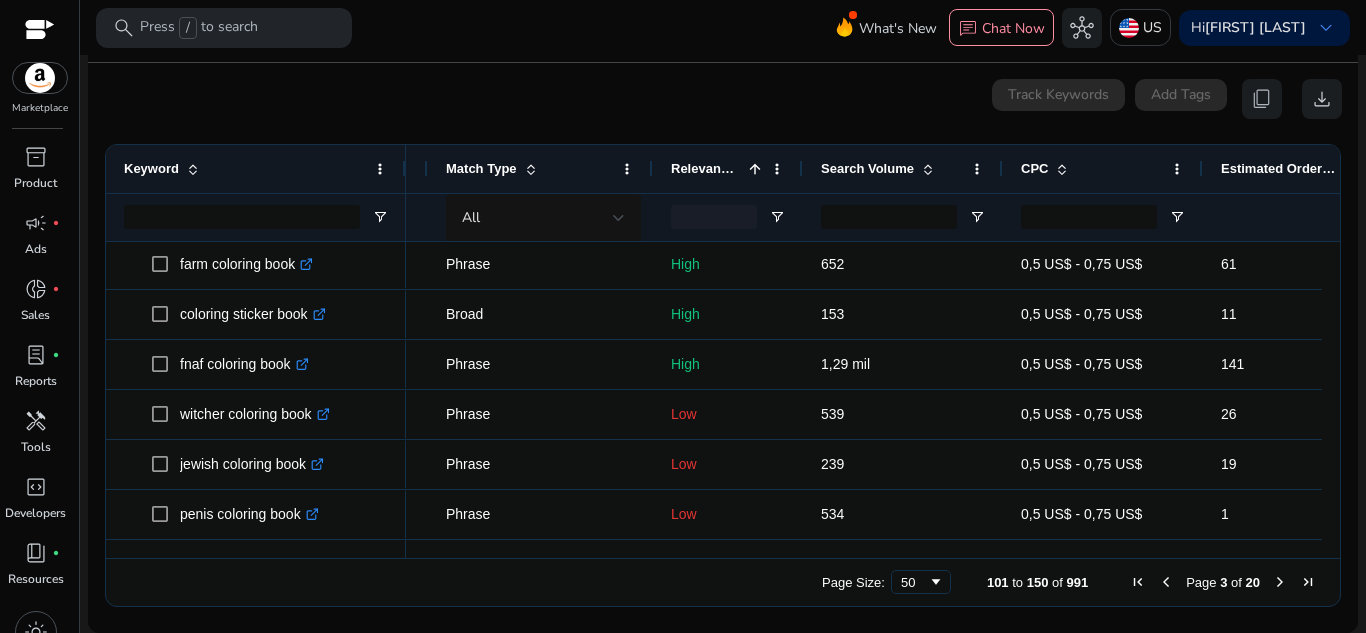 scroll, scrollTop: 2202, scrollLeft: 0, axis: vertical 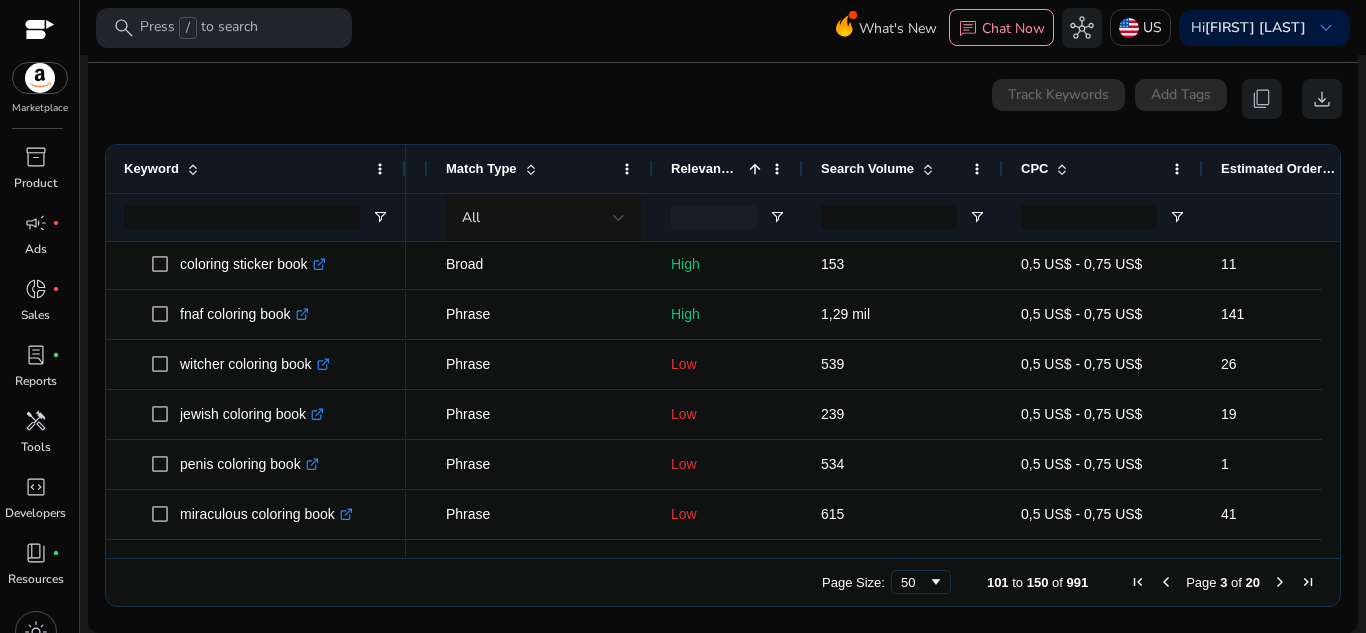 click at bounding box center (1280, 582) 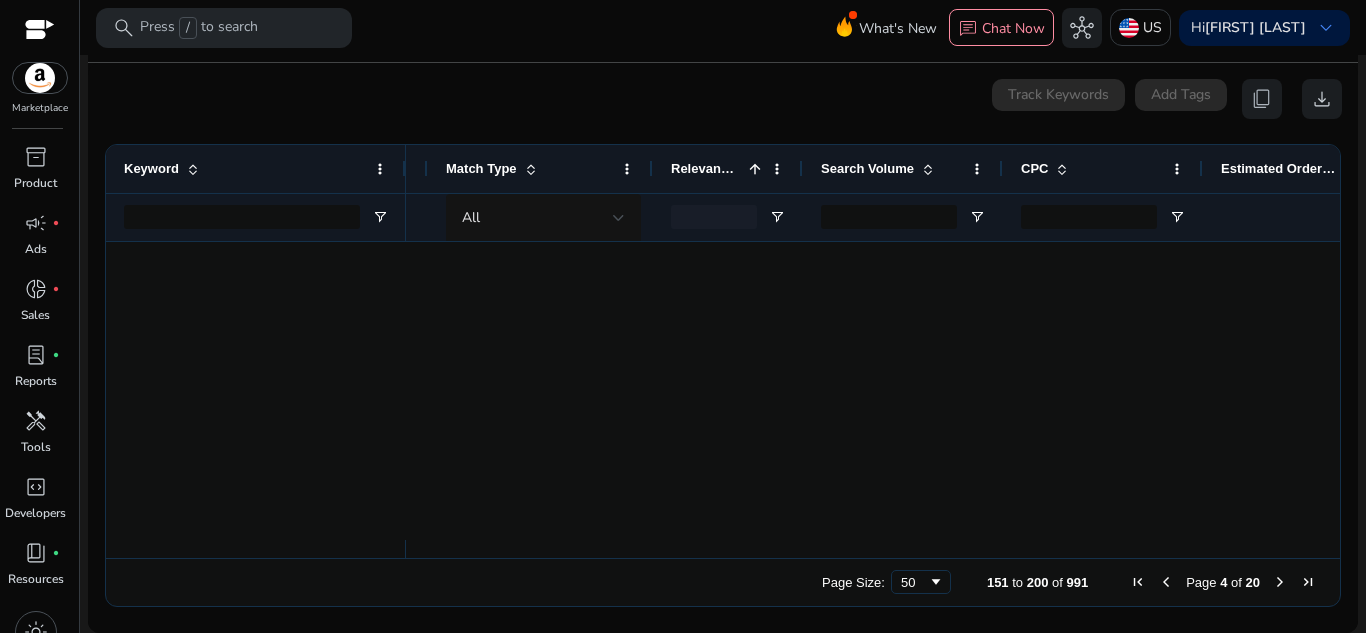 scroll, scrollTop: 0, scrollLeft: 0, axis: both 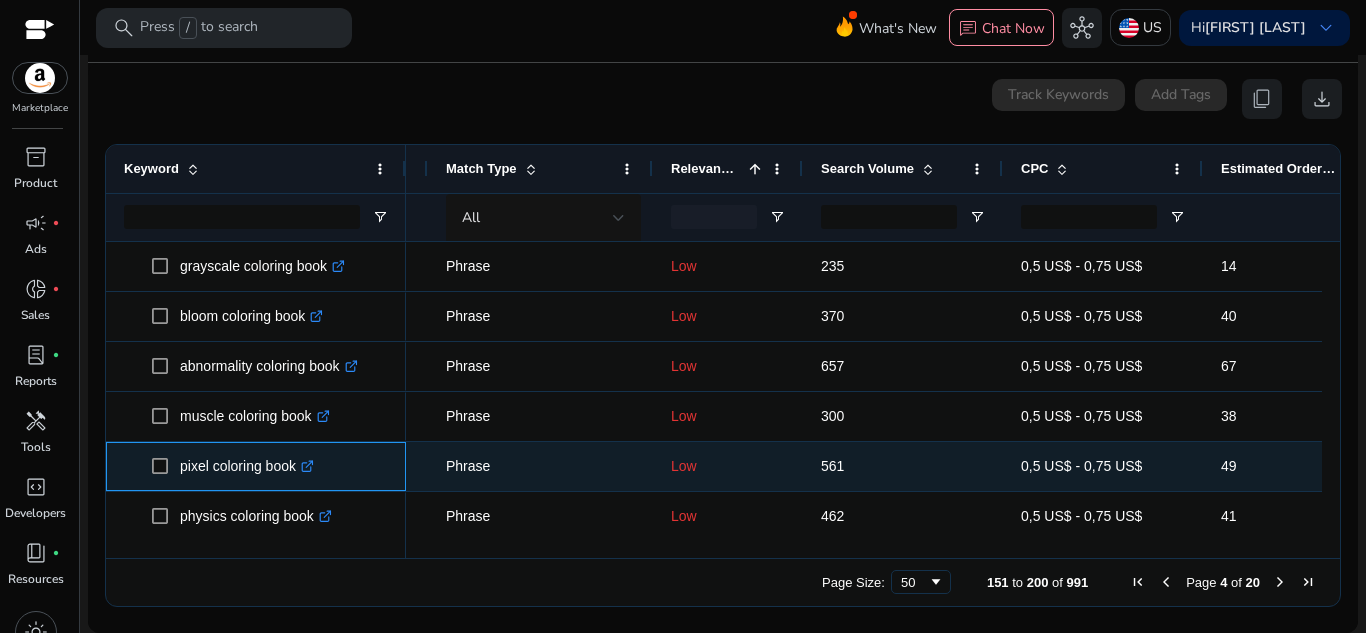 click 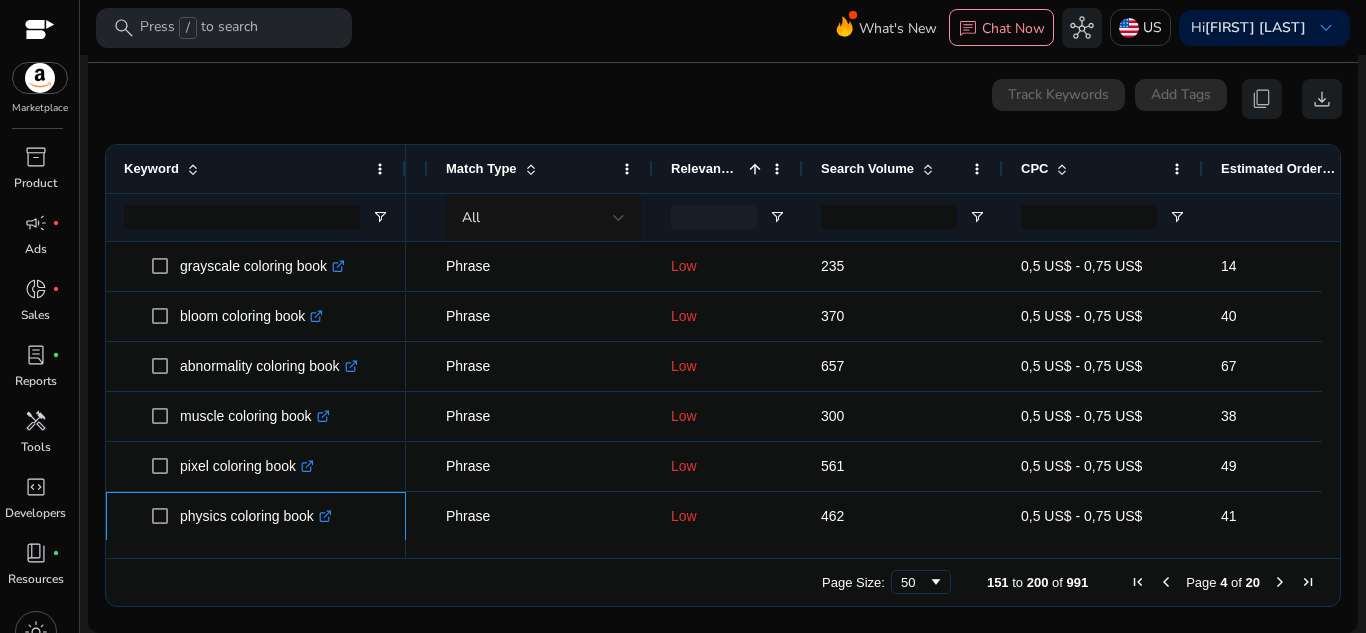 scroll, scrollTop: 2, scrollLeft: 0, axis: vertical 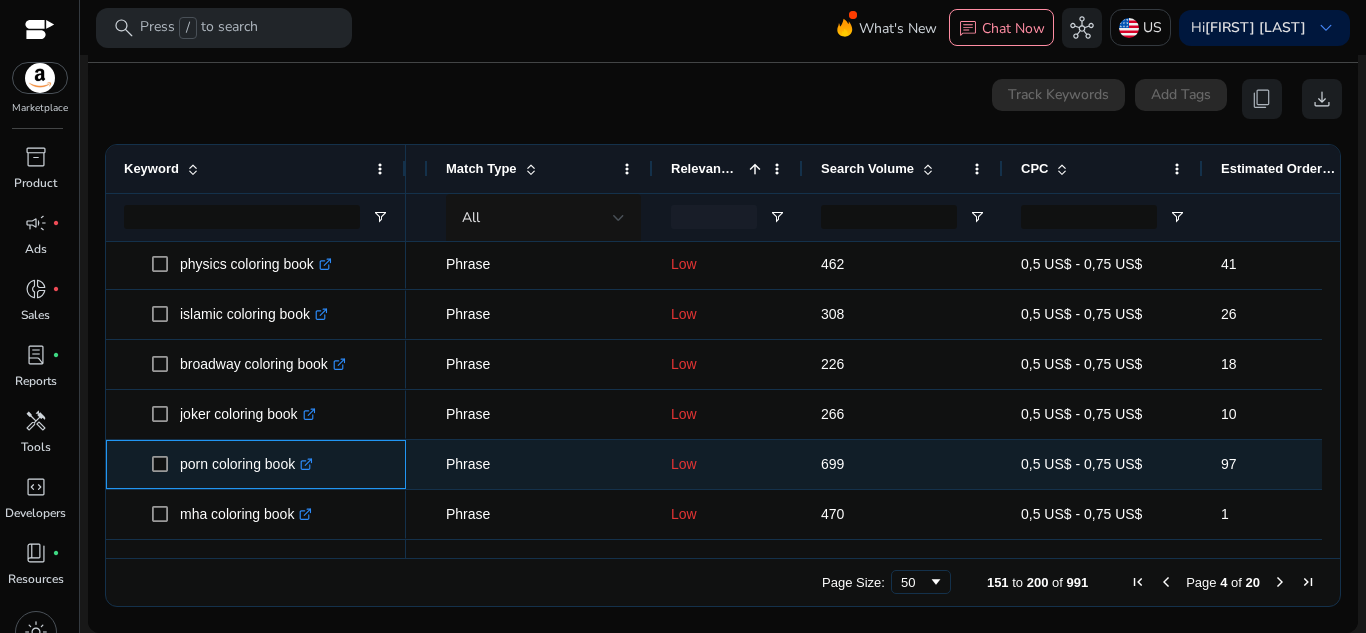 click on ".st0{fill:#2c8af8}" 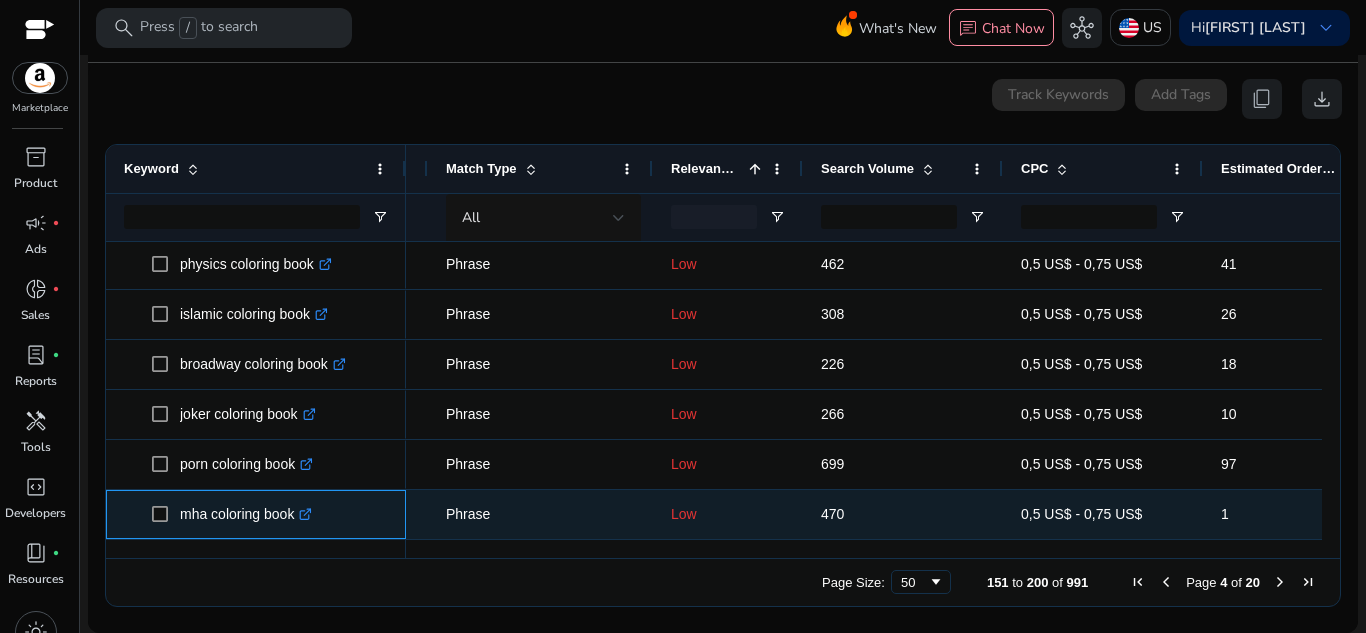 click 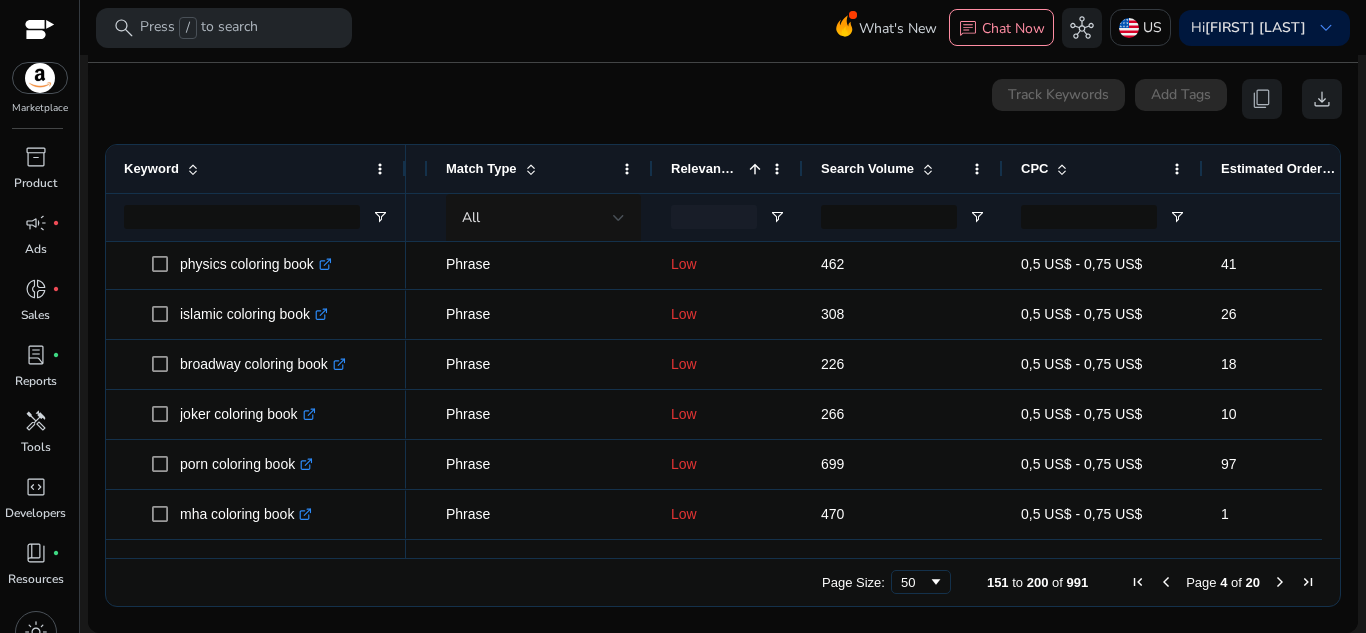 scroll, scrollTop: 302, scrollLeft: 0, axis: vertical 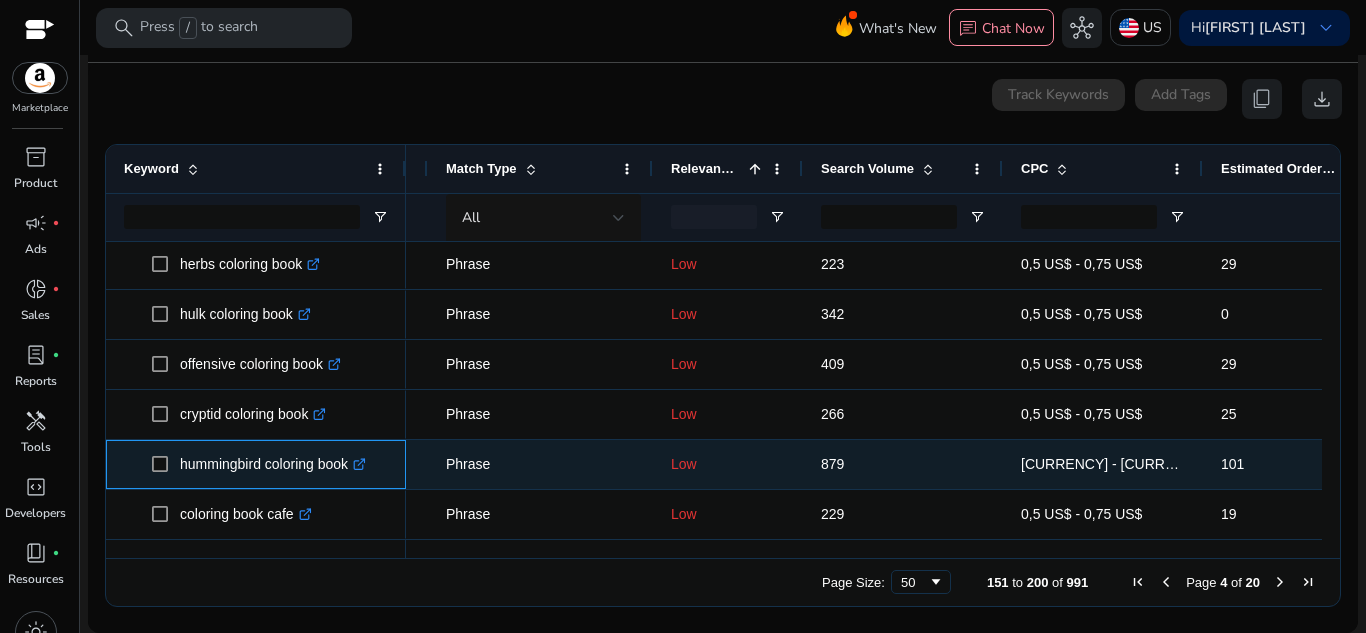 click on ".st0{fill:#2c8af8}" 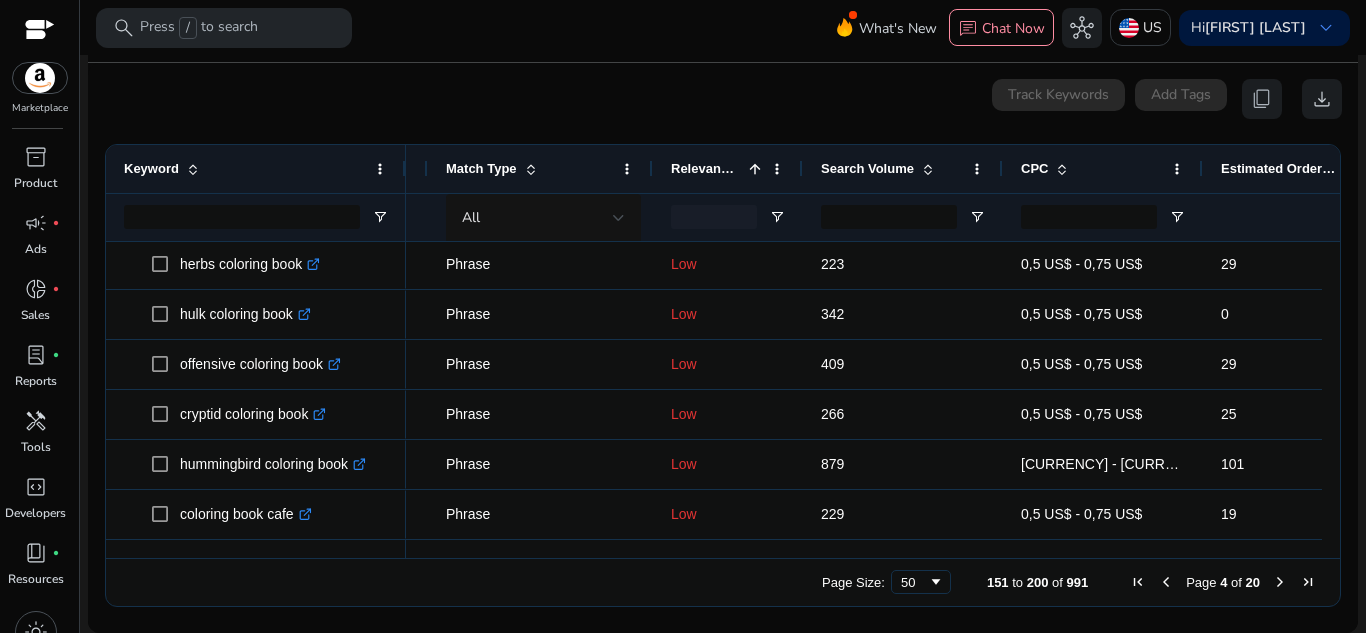 scroll, scrollTop: 652, scrollLeft: 0, axis: vertical 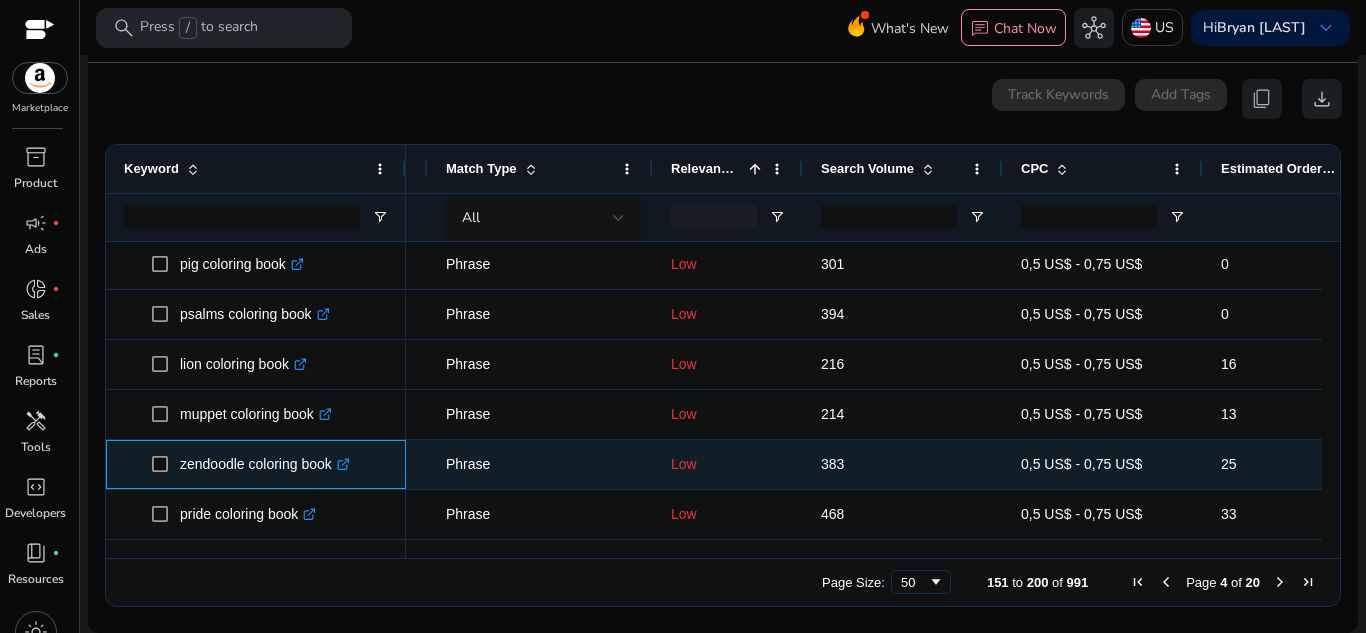 click on ".st0{fill:#2c8af8}" 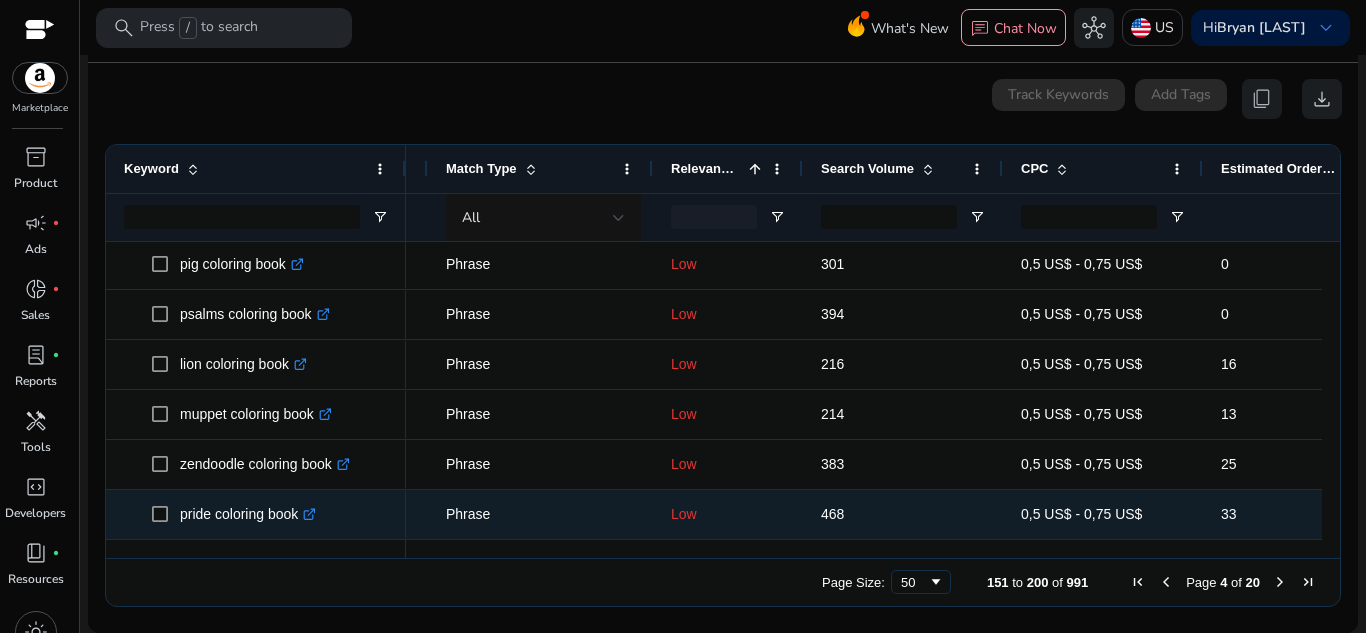 scroll, scrollTop: 952, scrollLeft: 0, axis: vertical 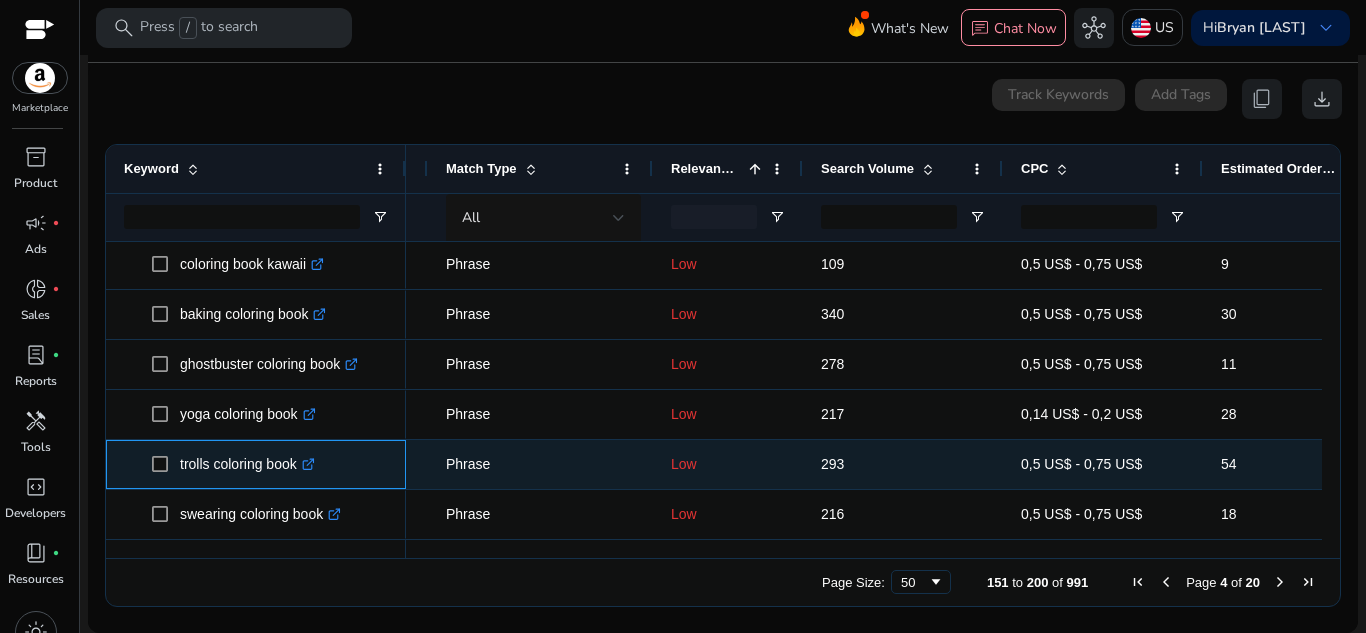 click on "trolls coloring book  .st0{fill:#2c8af8}" at bounding box center [247, 464] 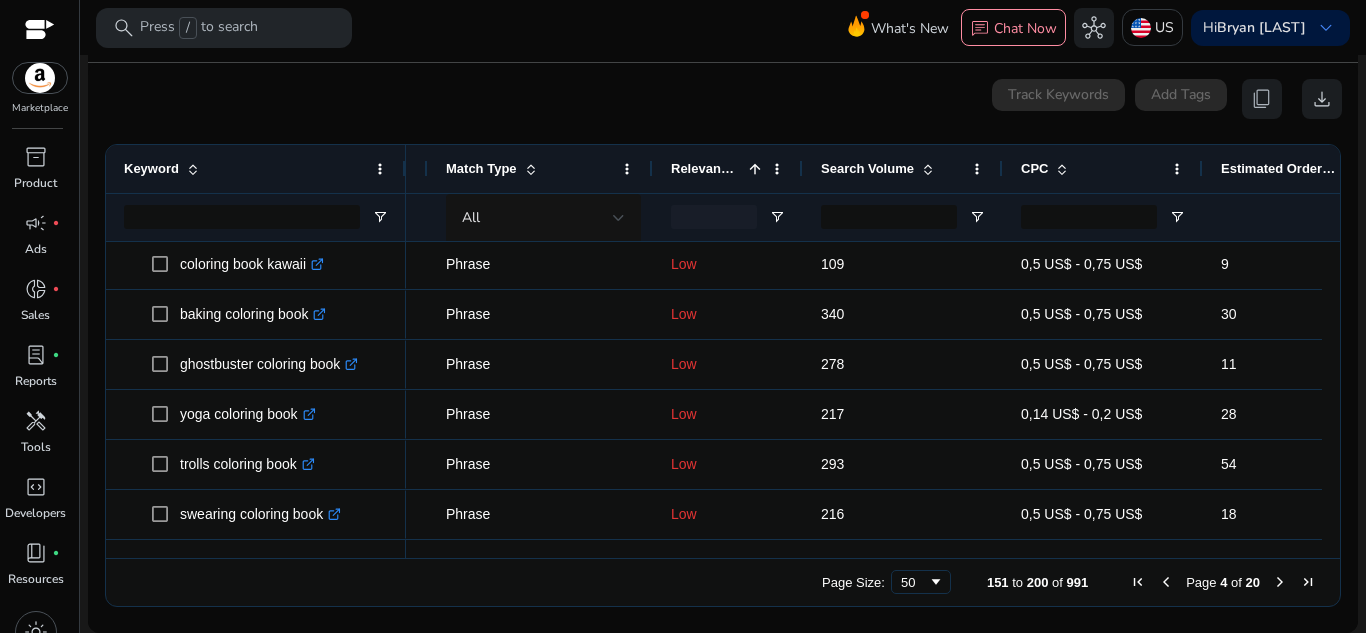 click at bounding box center (1280, 582) 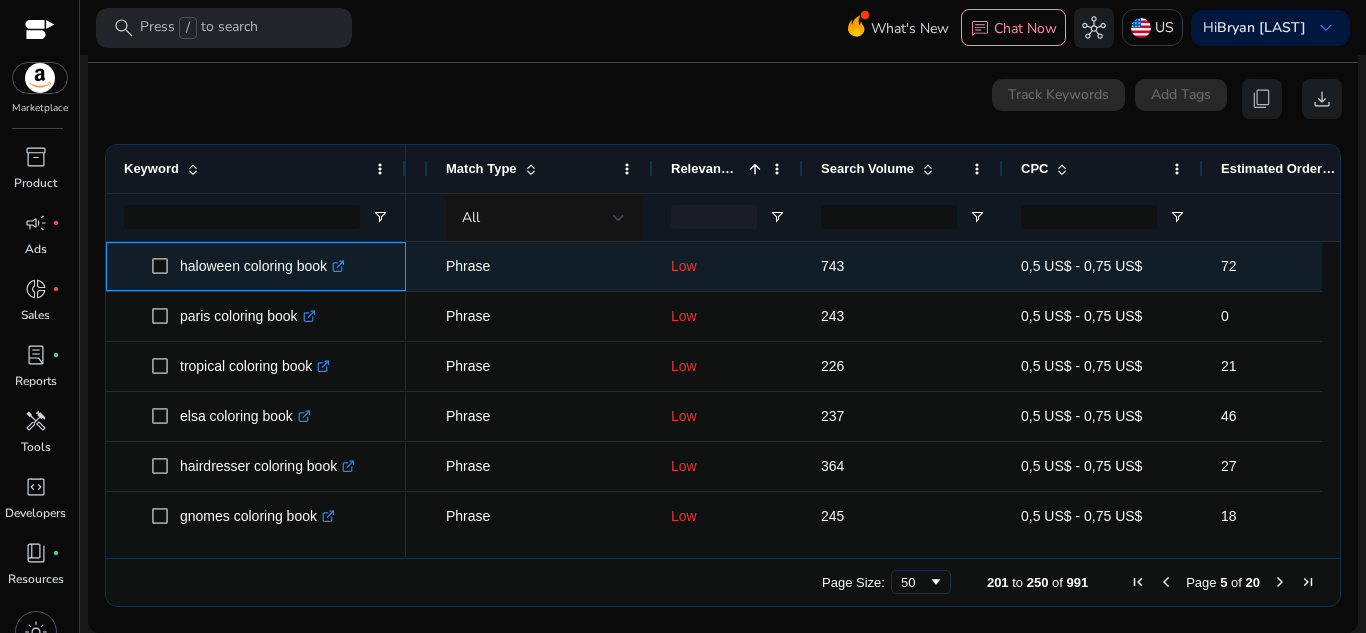 click on ".st0{fill:#2c8af8}" 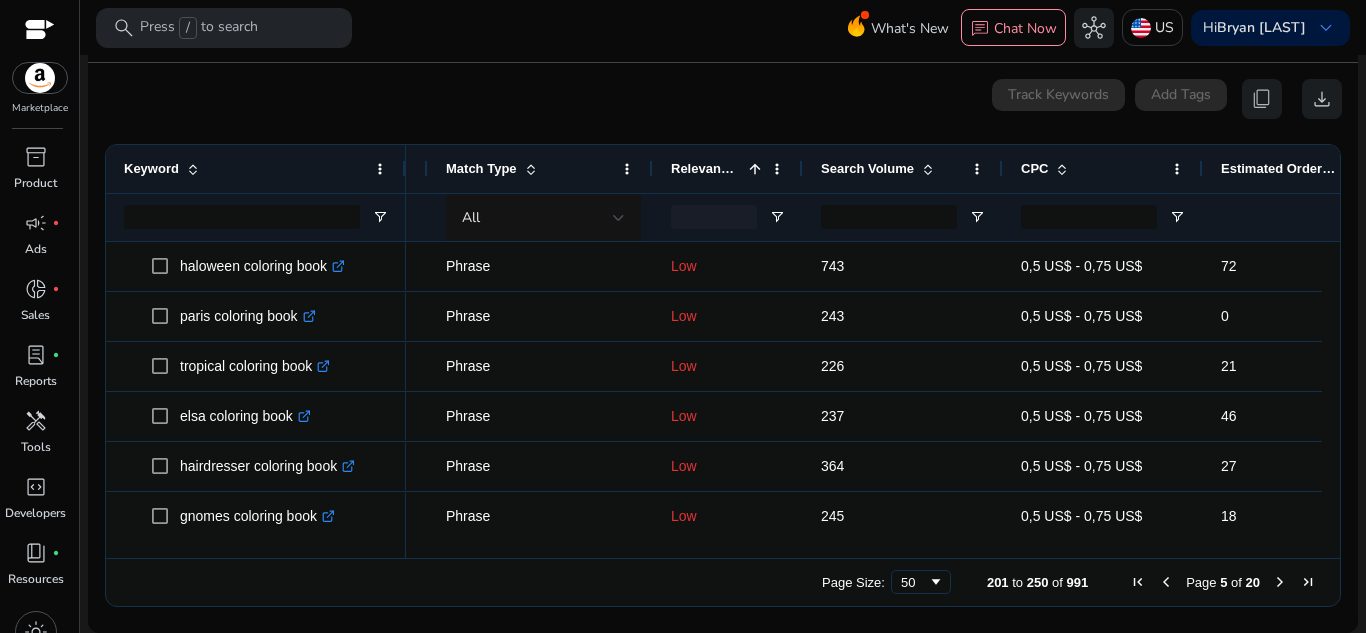 scroll, scrollTop: 2, scrollLeft: 0, axis: vertical 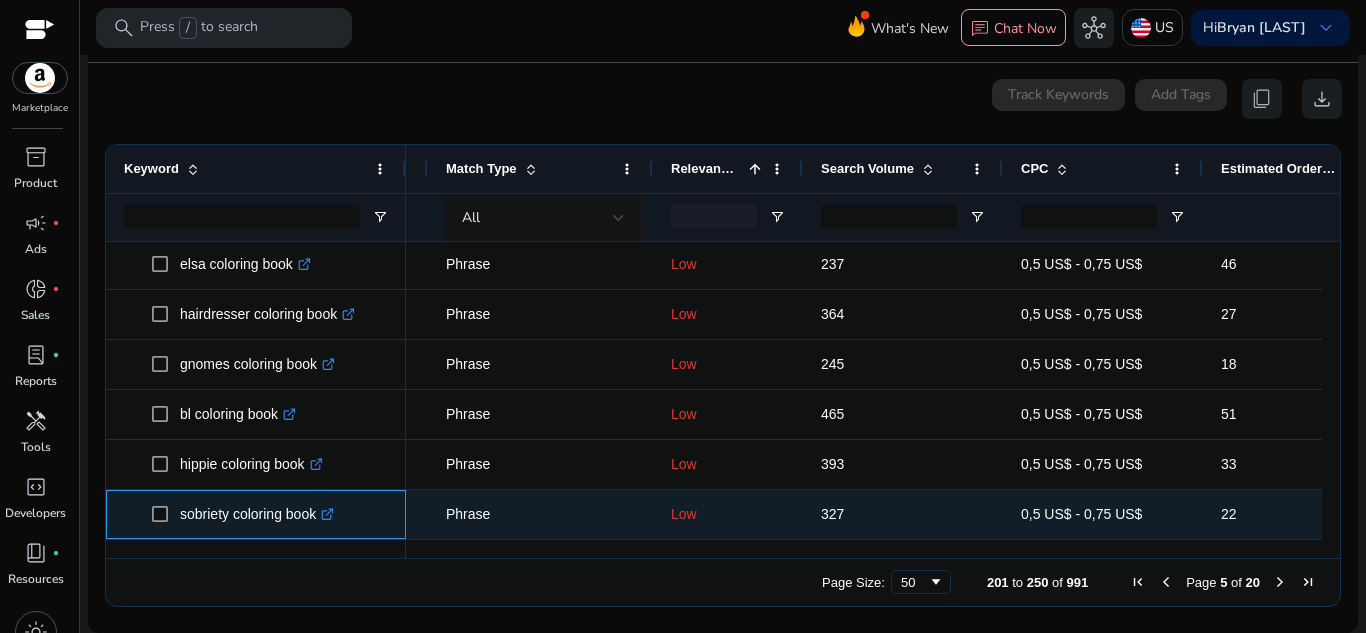 click on ".st0{fill:#2c8af8}" 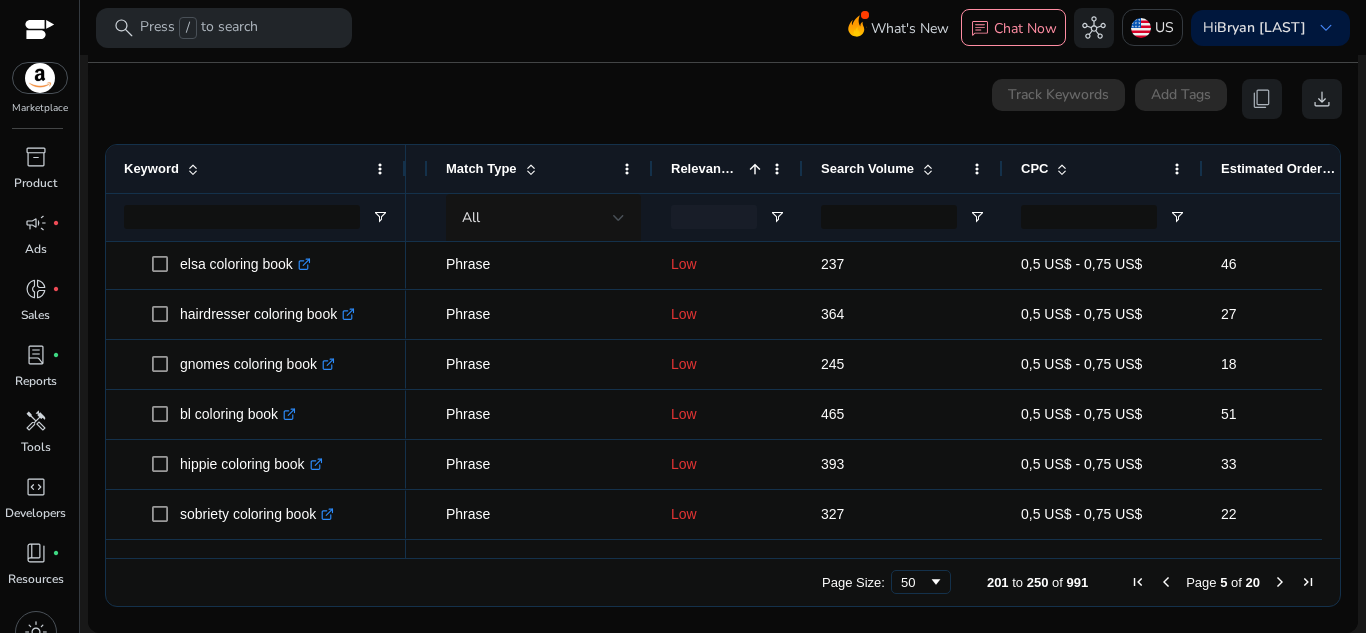 scroll, scrollTop: 202, scrollLeft: 0, axis: vertical 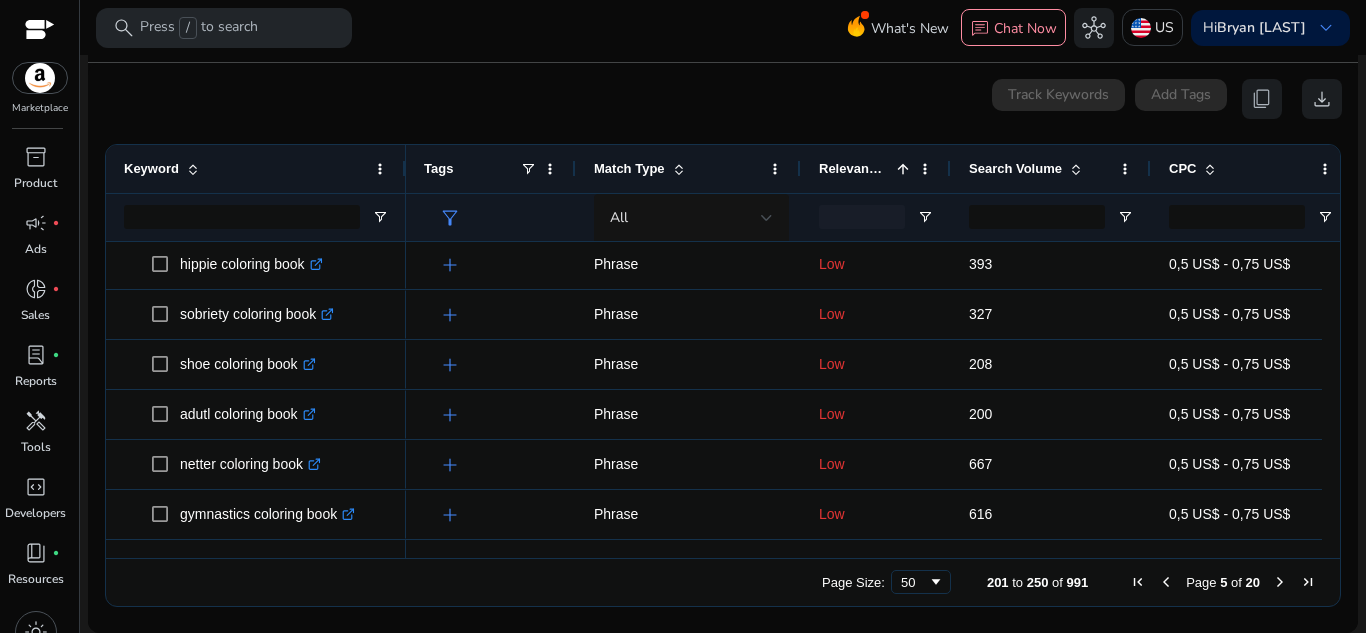 drag, startPoint x: 619, startPoint y: 558, endPoint x: 518, endPoint y: 560, distance: 101.0198 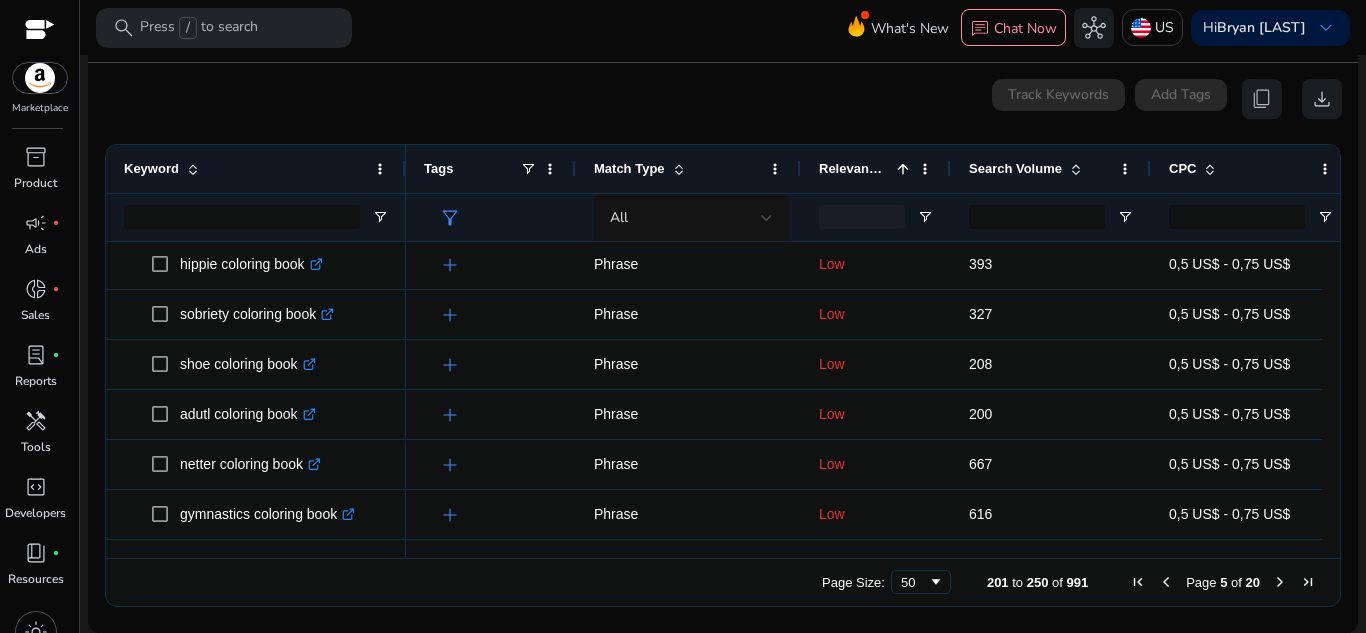 click on "Page Size:
50
201
to
250
of
991
Page
5
of
20" at bounding box center [723, 582] 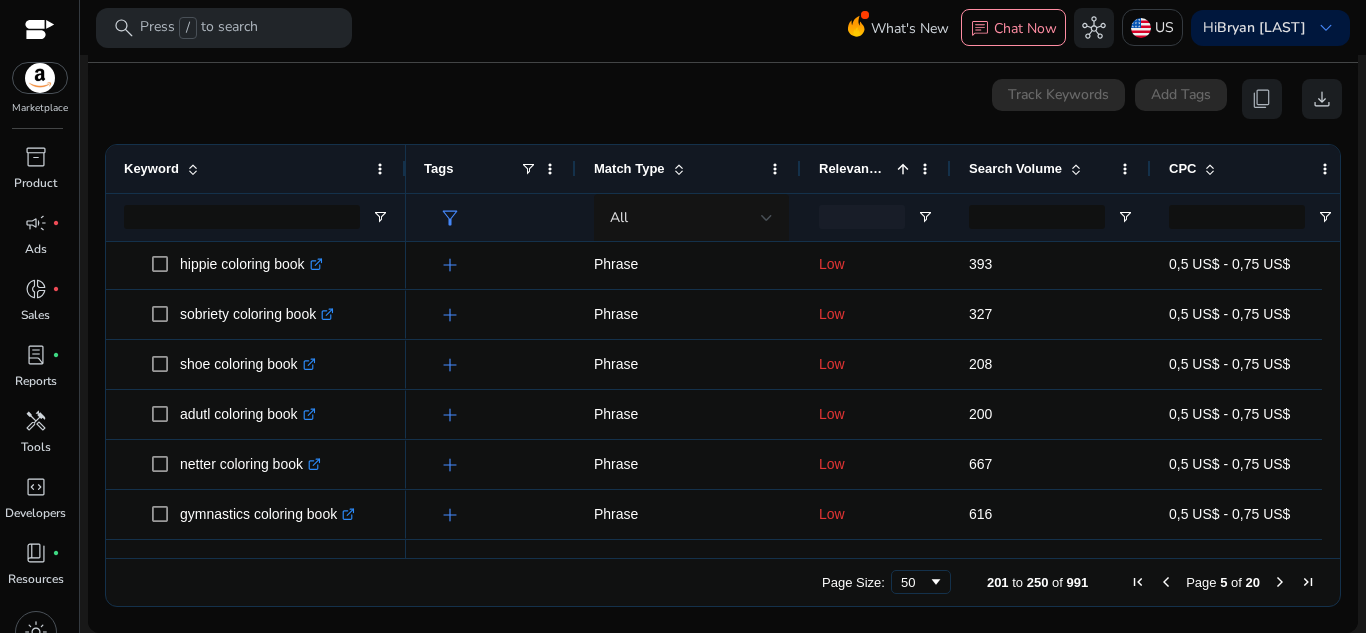 drag, startPoint x: 795, startPoint y: 559, endPoint x: 858, endPoint y: 550, distance: 63.63961 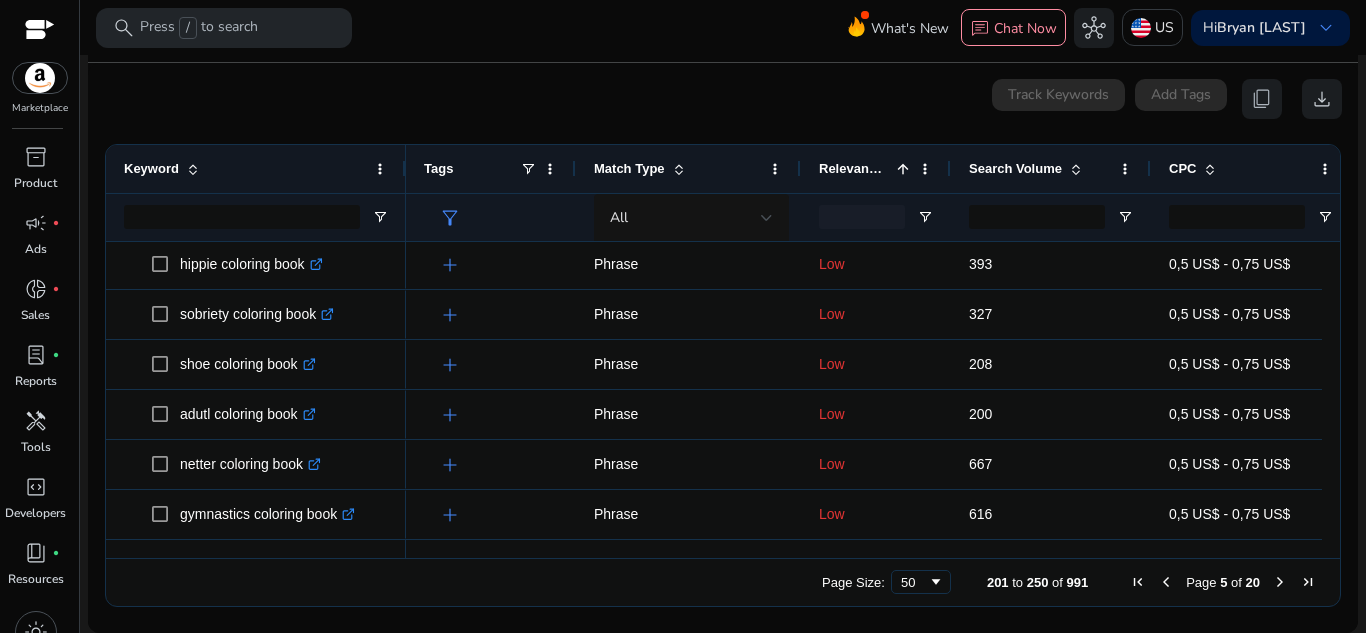 scroll, scrollTop: 0, scrollLeft: 182, axis: horizontal 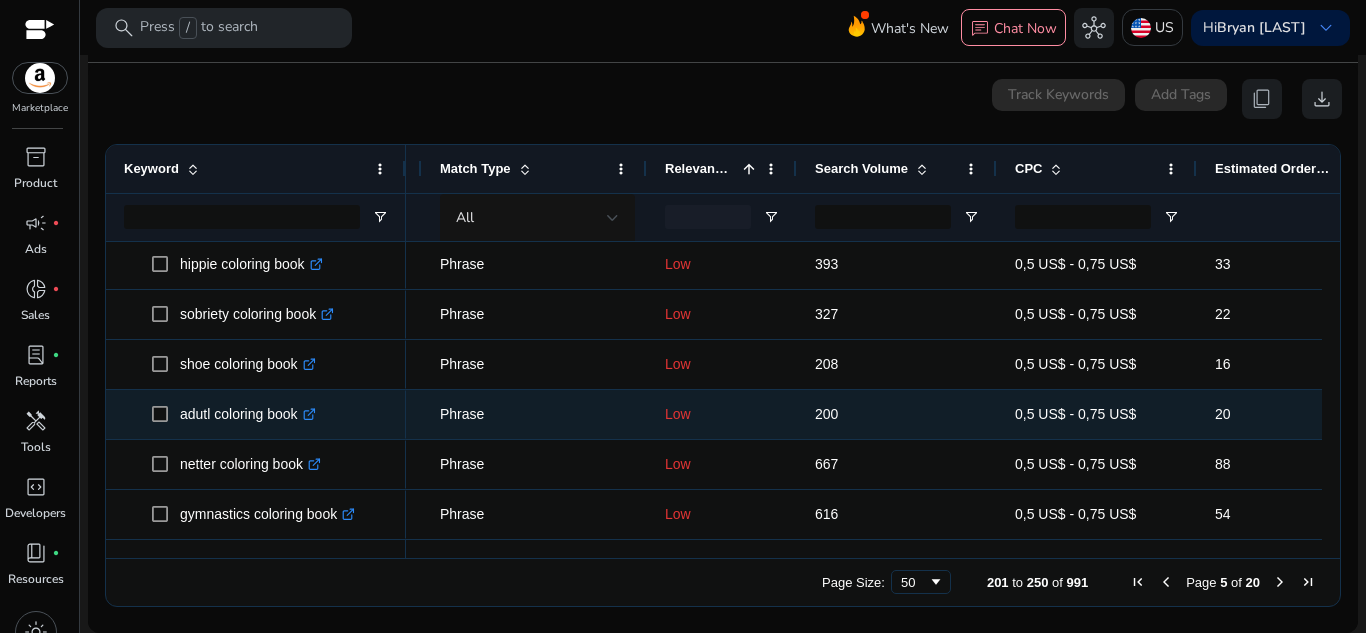 click on ".st0{fill:#2c8af8}" 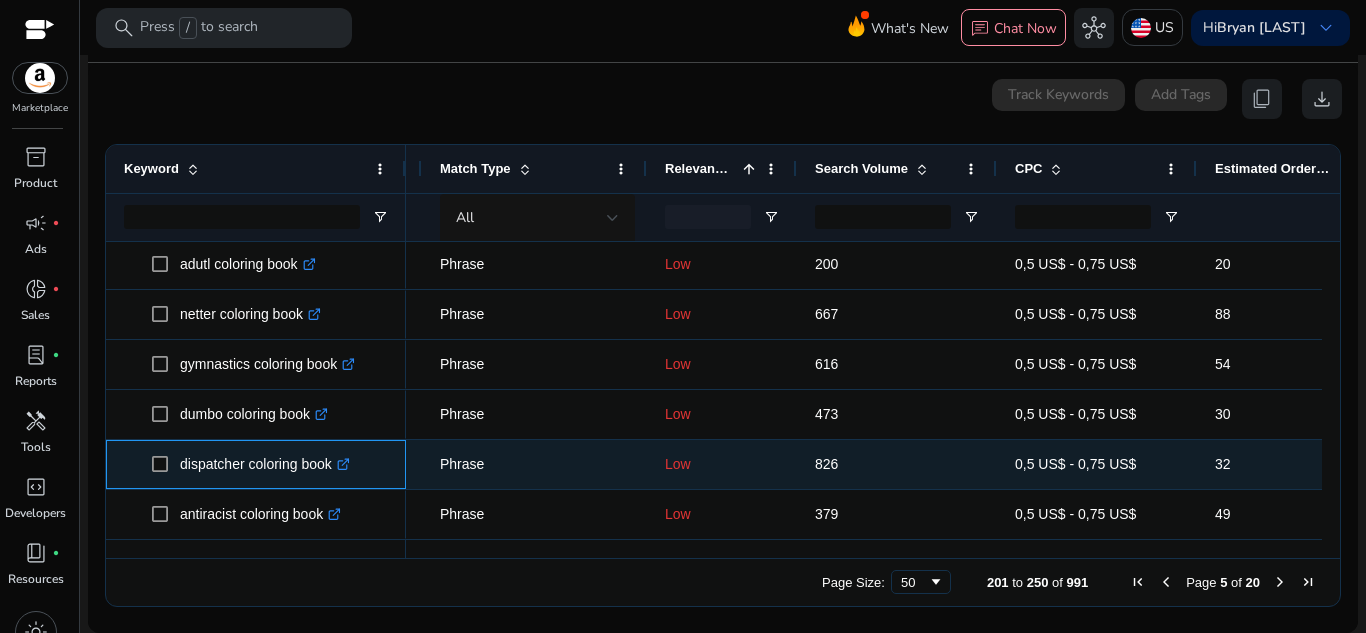 click on ".st0{fill:#2c8af8}" at bounding box center [341, 464] 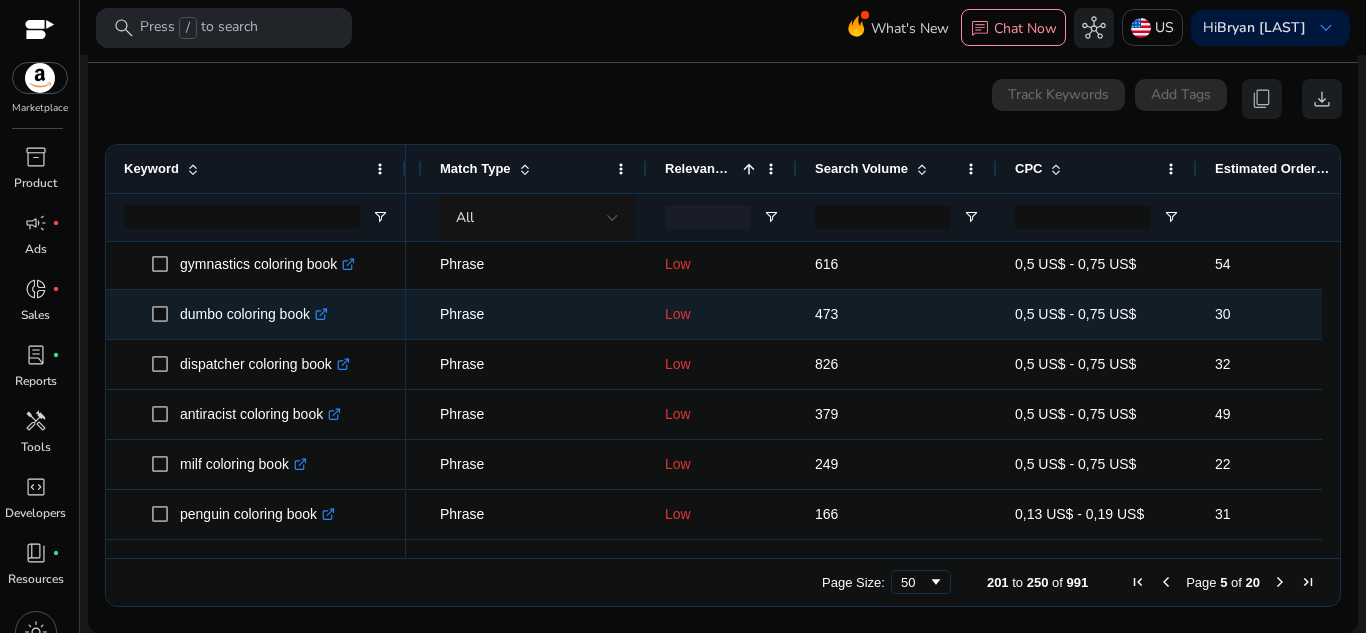 scroll, scrollTop: 652, scrollLeft: 0, axis: vertical 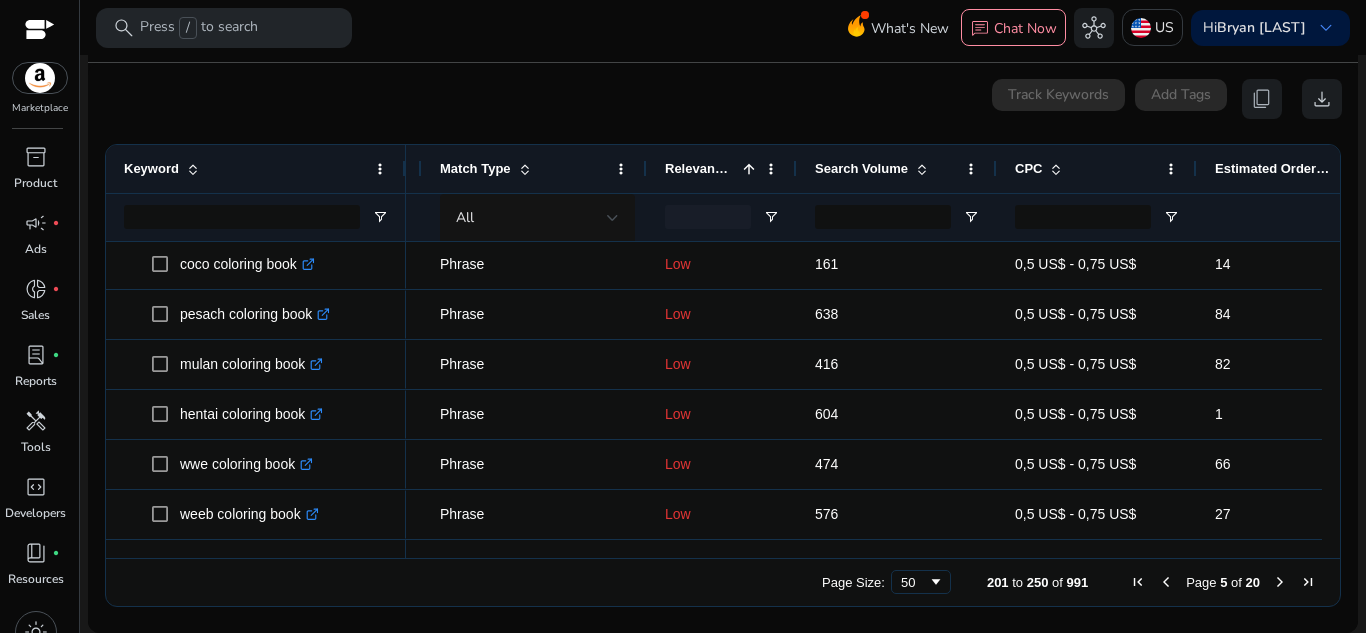 click at bounding box center (1280, 582) 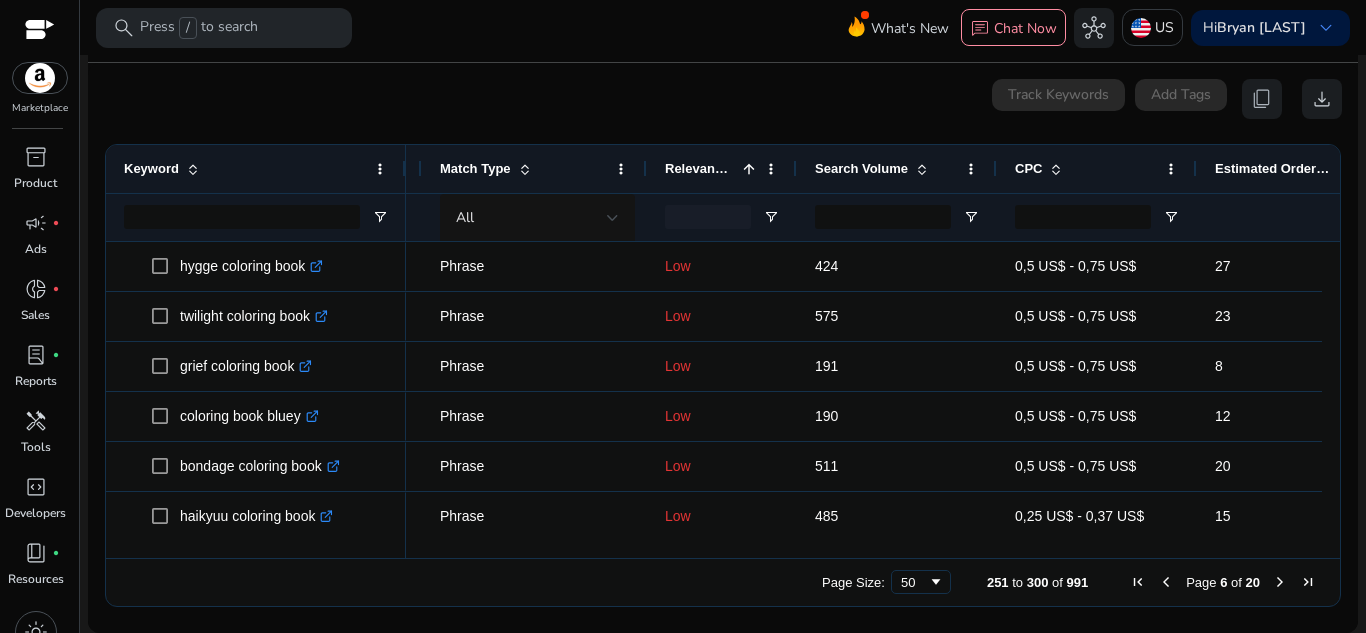 click at bounding box center [1331, 391] 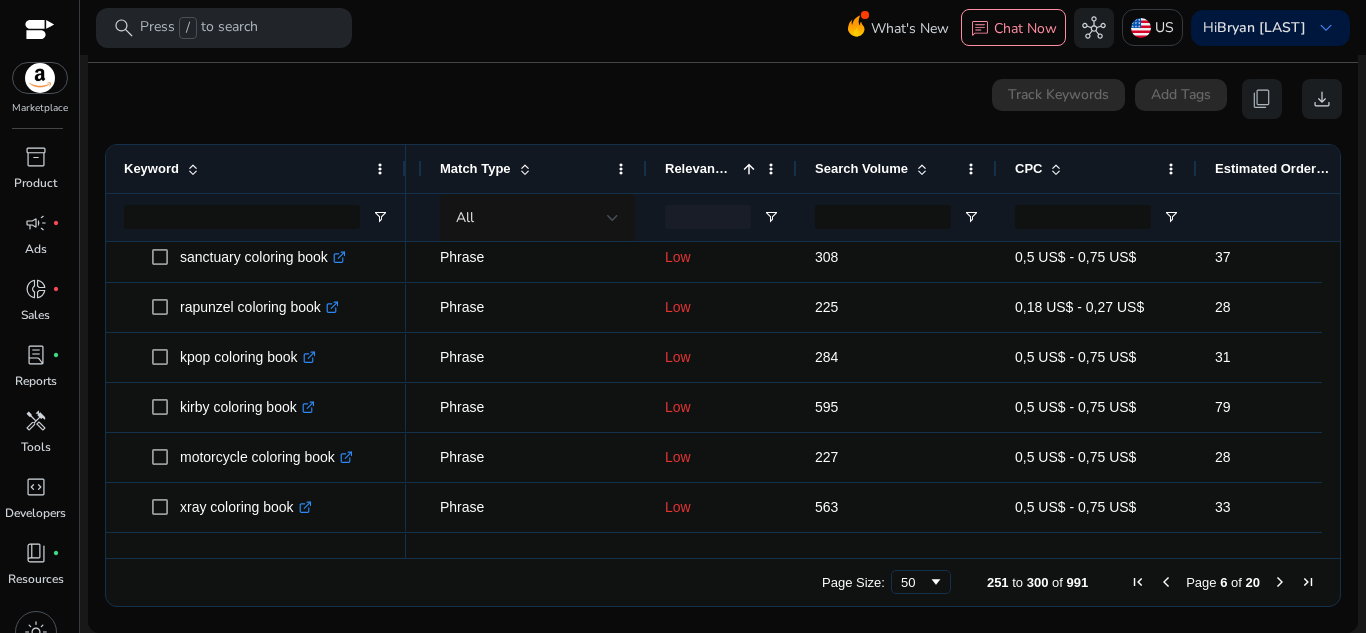 click at bounding box center (922, 169) 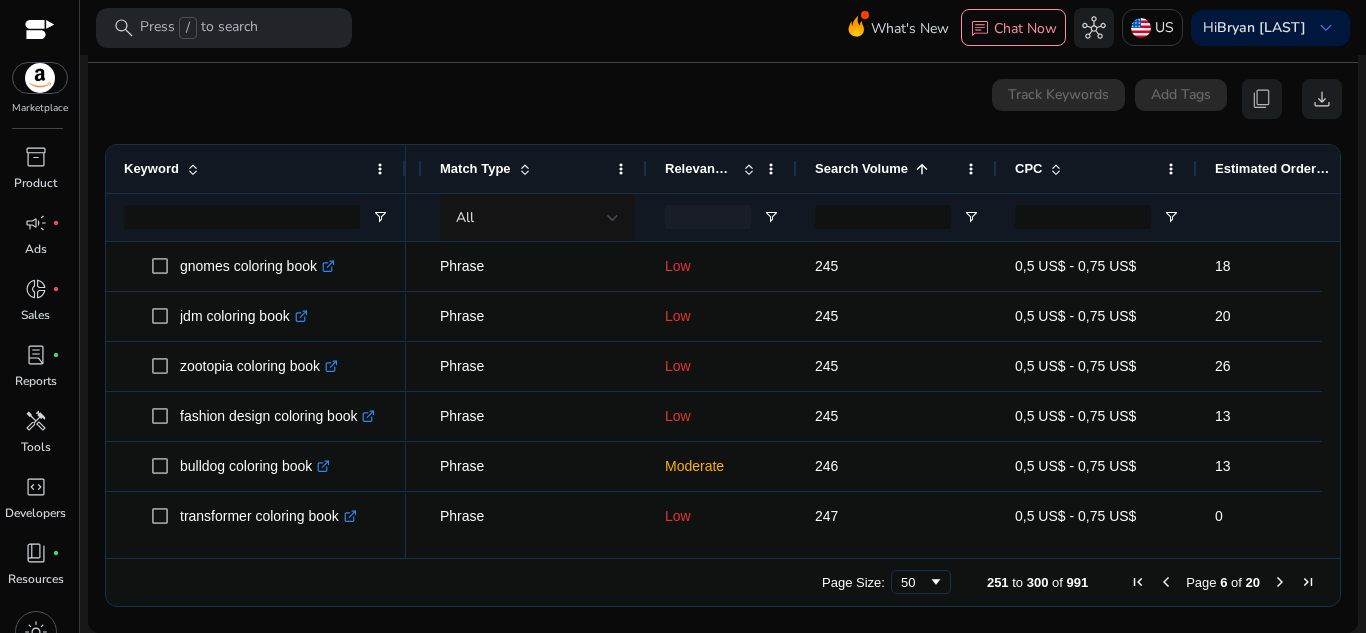 click on "Drag here to set row groups Drag here to set column labels
Keyword
Match Type
1" at bounding box center (723, 375) 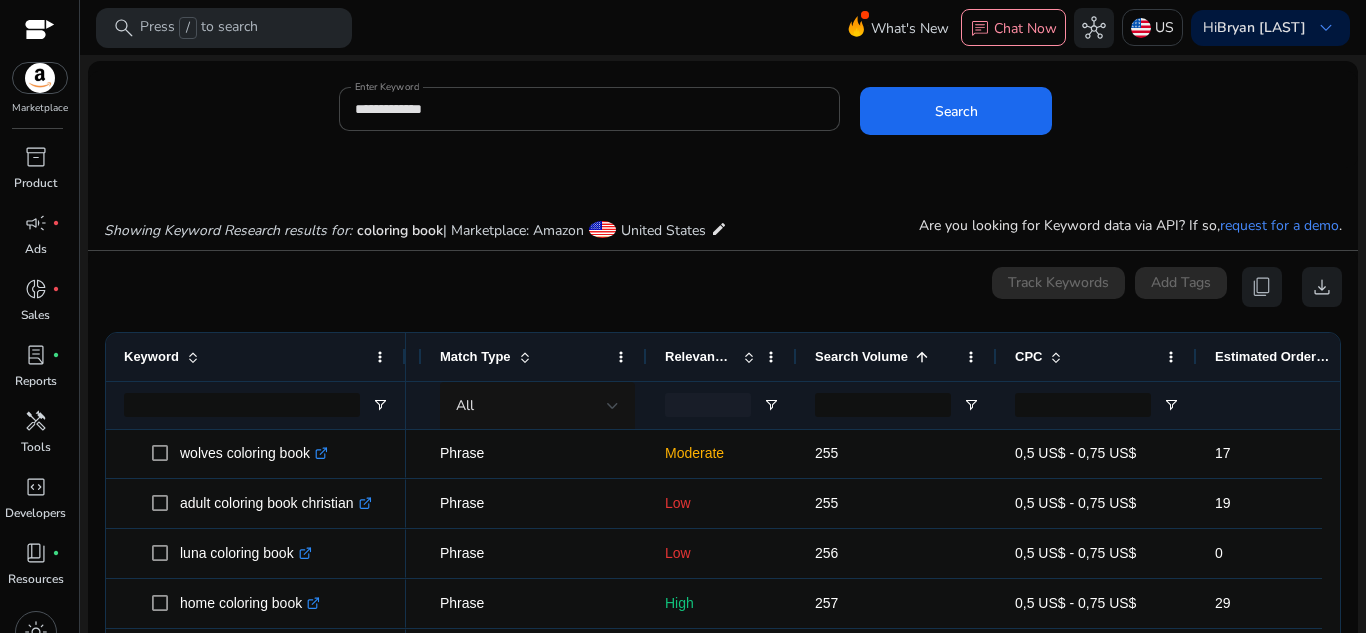scroll, scrollTop: 56, scrollLeft: 0, axis: vertical 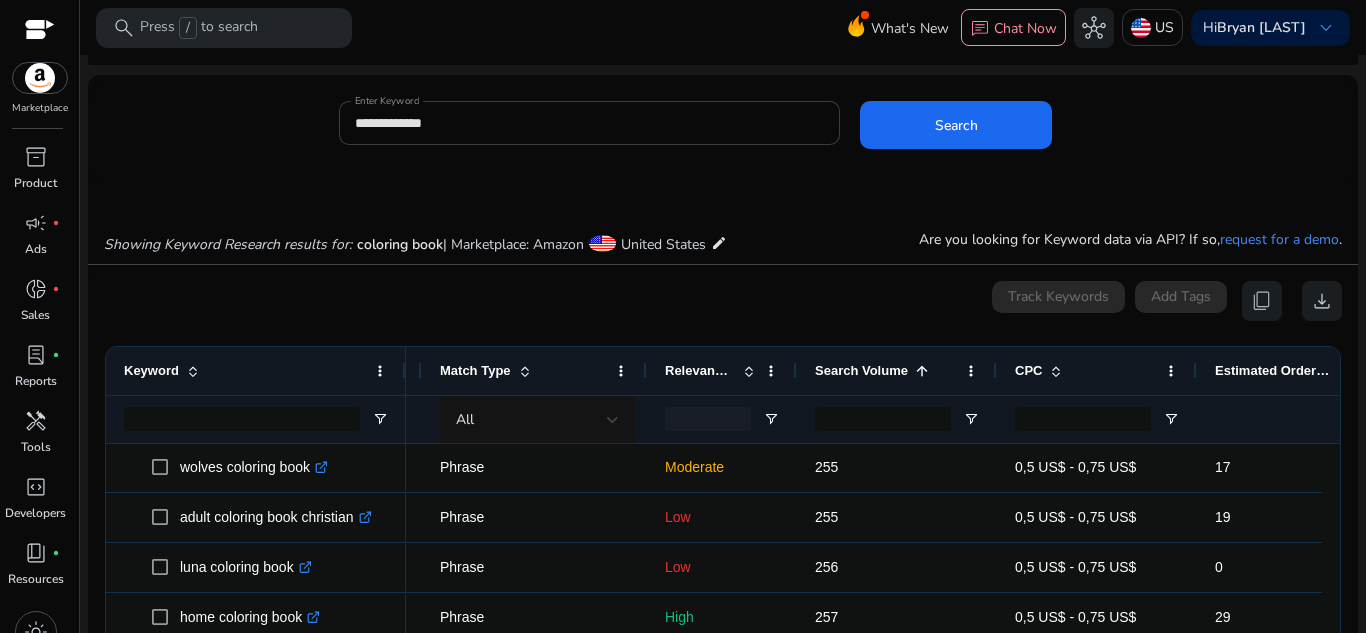 drag, startPoint x: 642, startPoint y: 110, endPoint x: 606, endPoint y: 136, distance: 44.407207 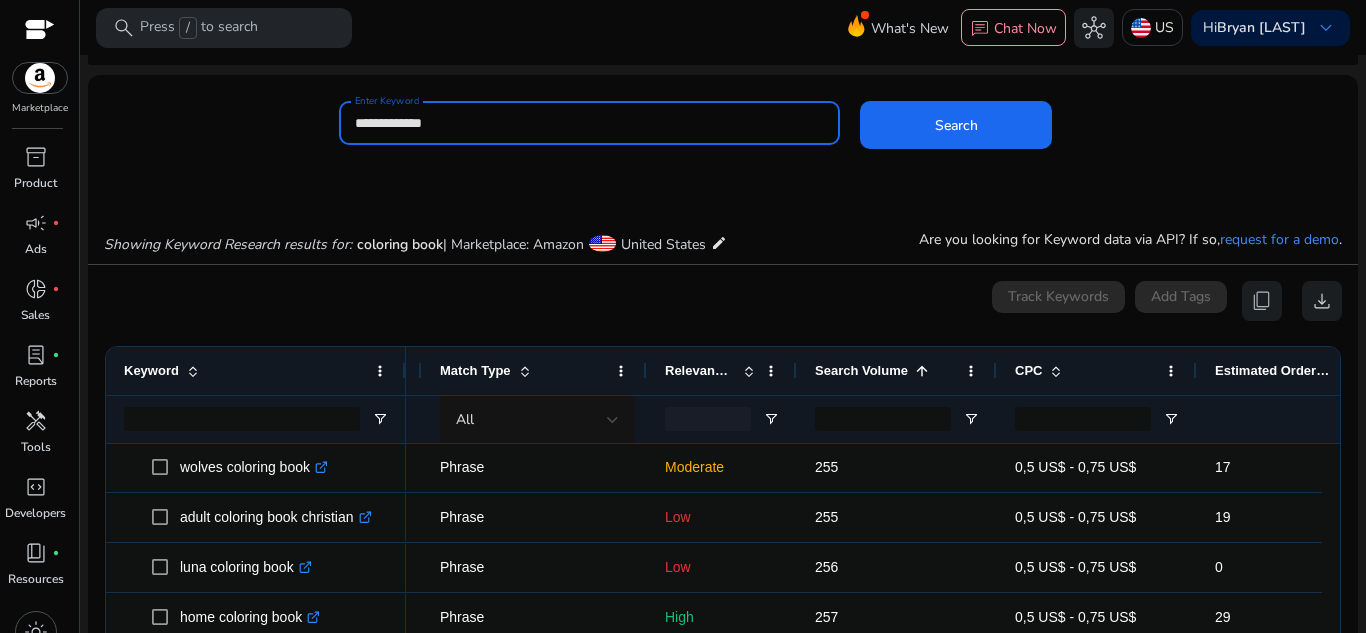 drag, startPoint x: 550, startPoint y: 123, endPoint x: 340, endPoint y: 107, distance: 210.60864 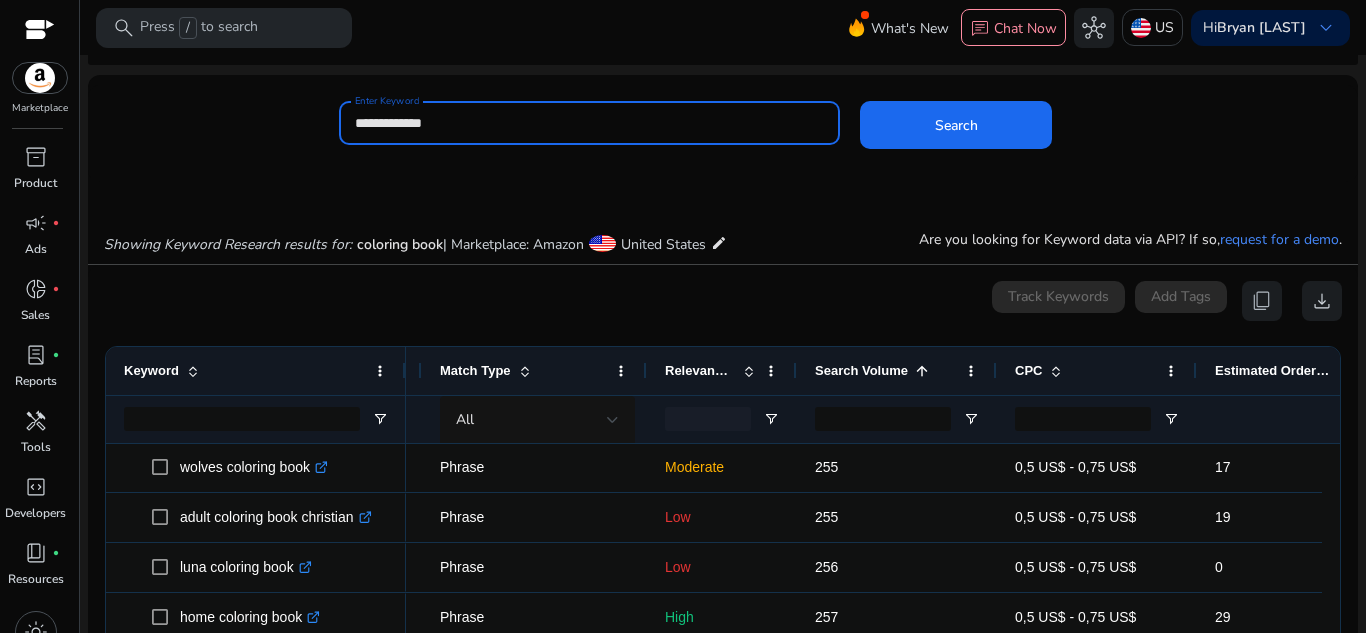 paste 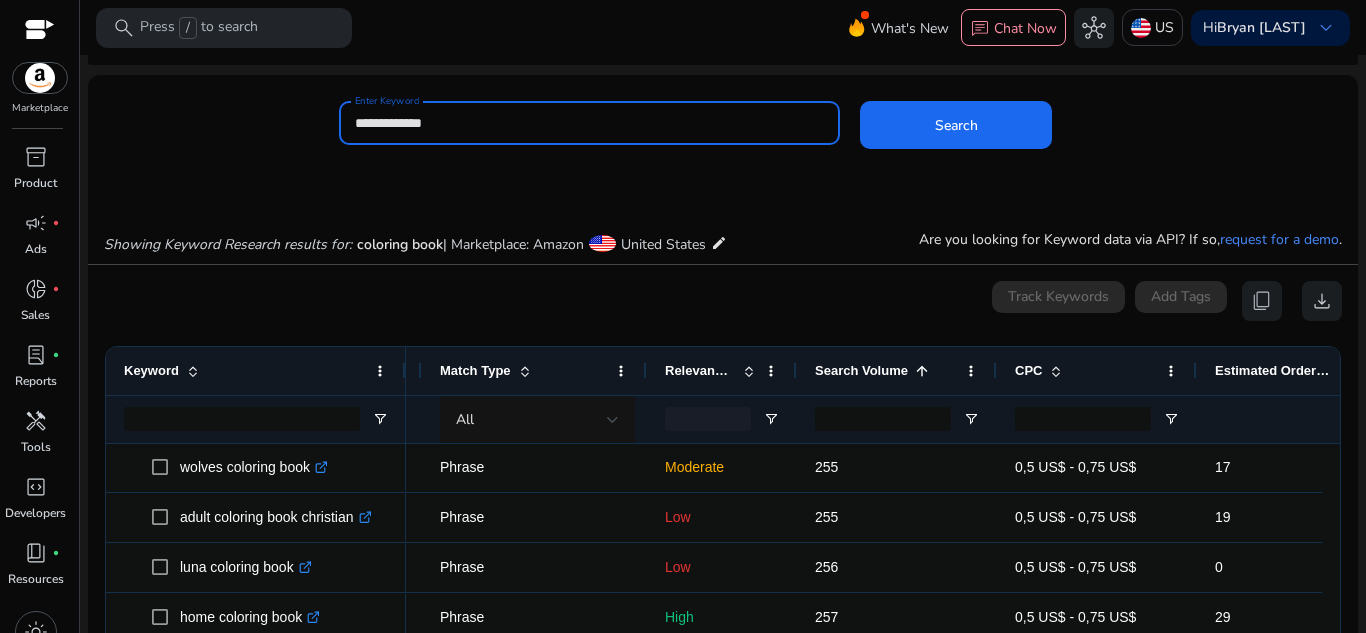 type on "**********" 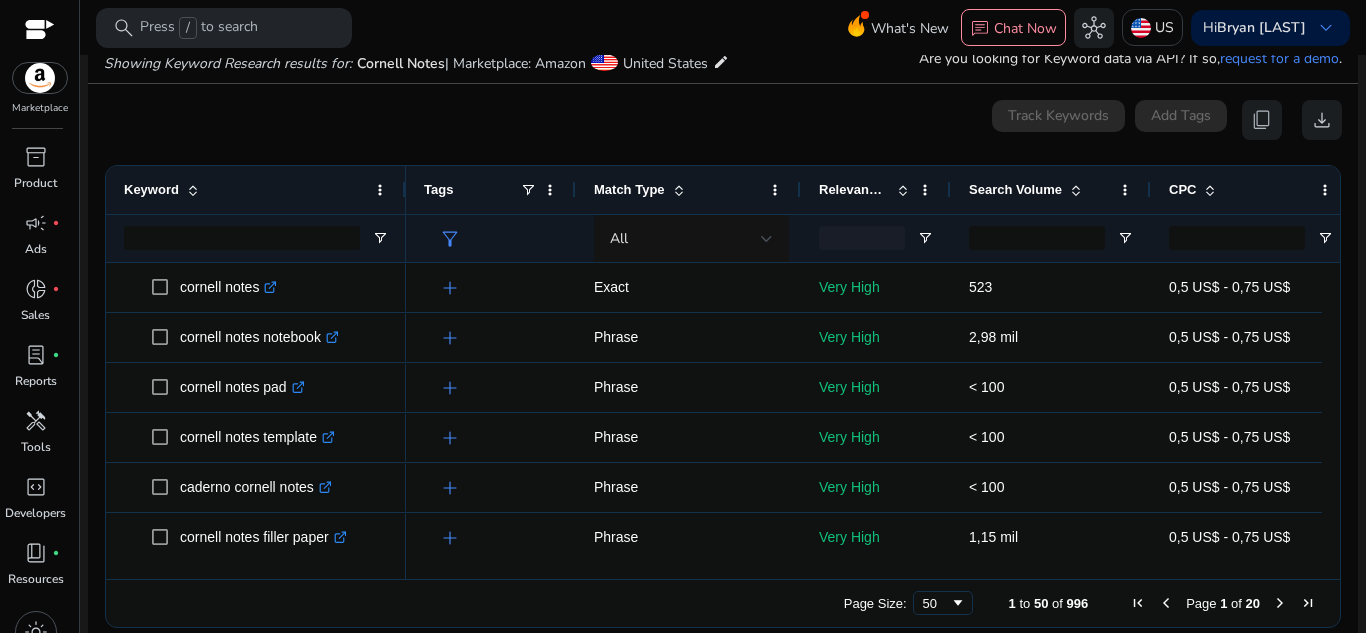 scroll, scrollTop: 238, scrollLeft: 0, axis: vertical 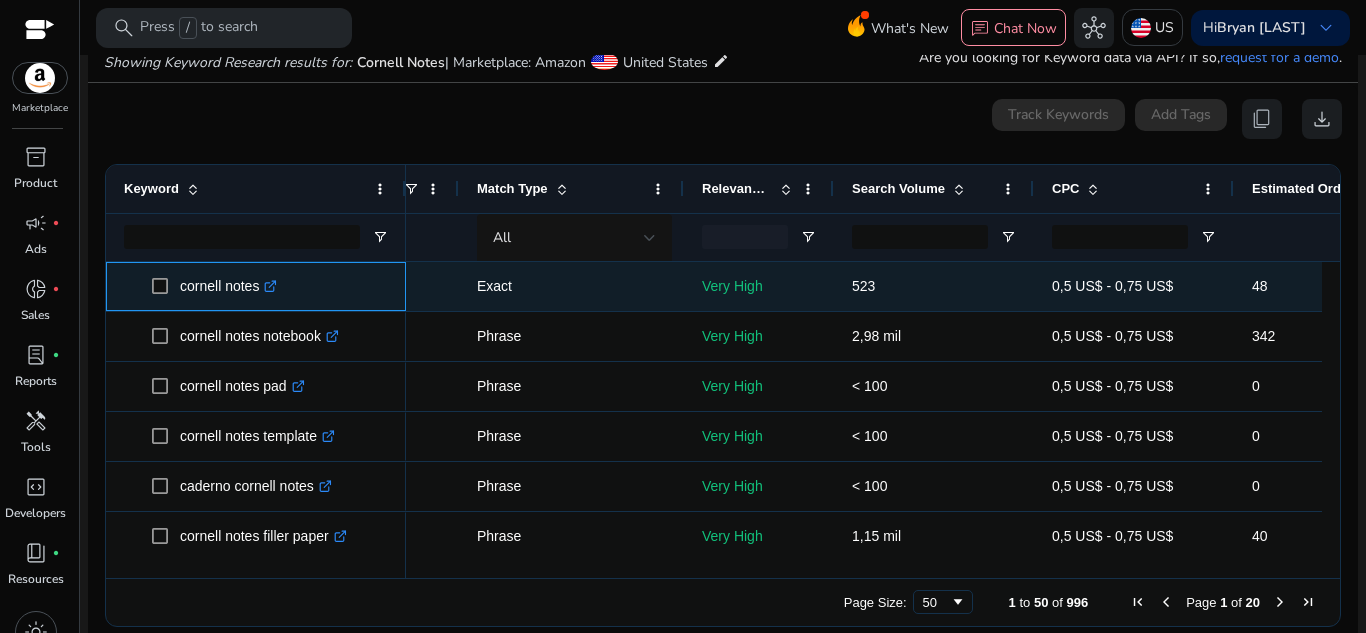 click on ".st0{fill:#2c8af8}" 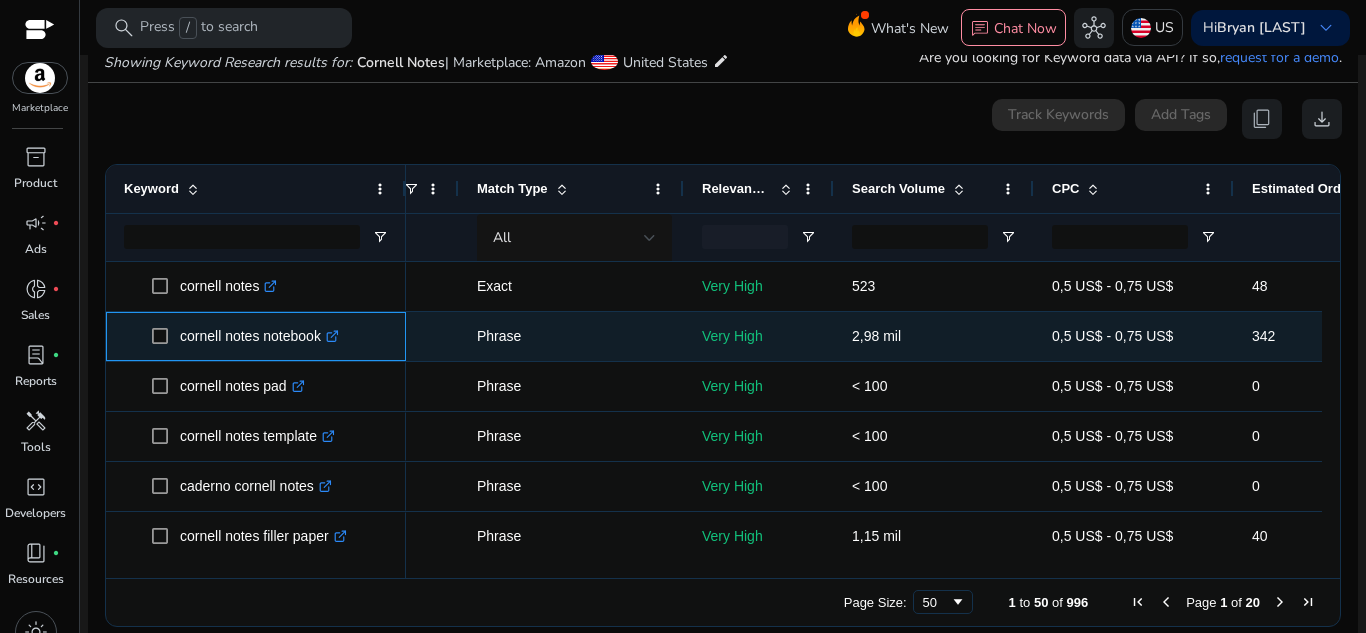 click on ".st0{fill:#2c8af8}" at bounding box center (330, 336) 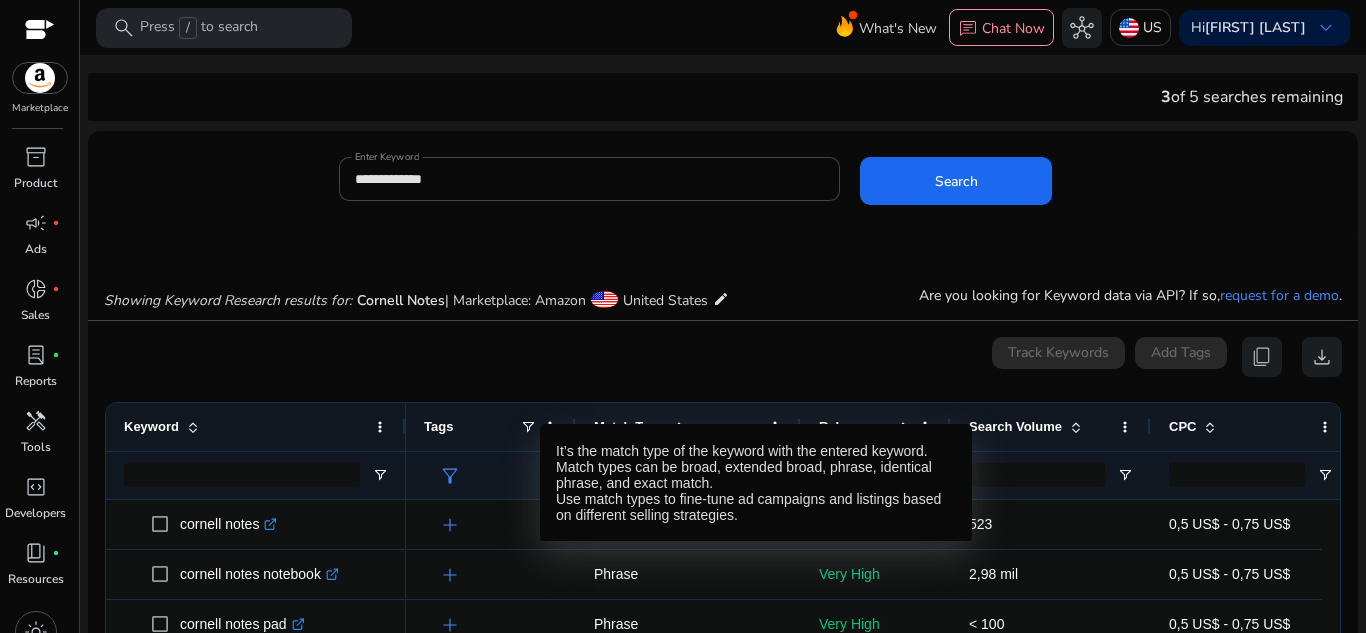 scroll, scrollTop: 0, scrollLeft: 0, axis: both 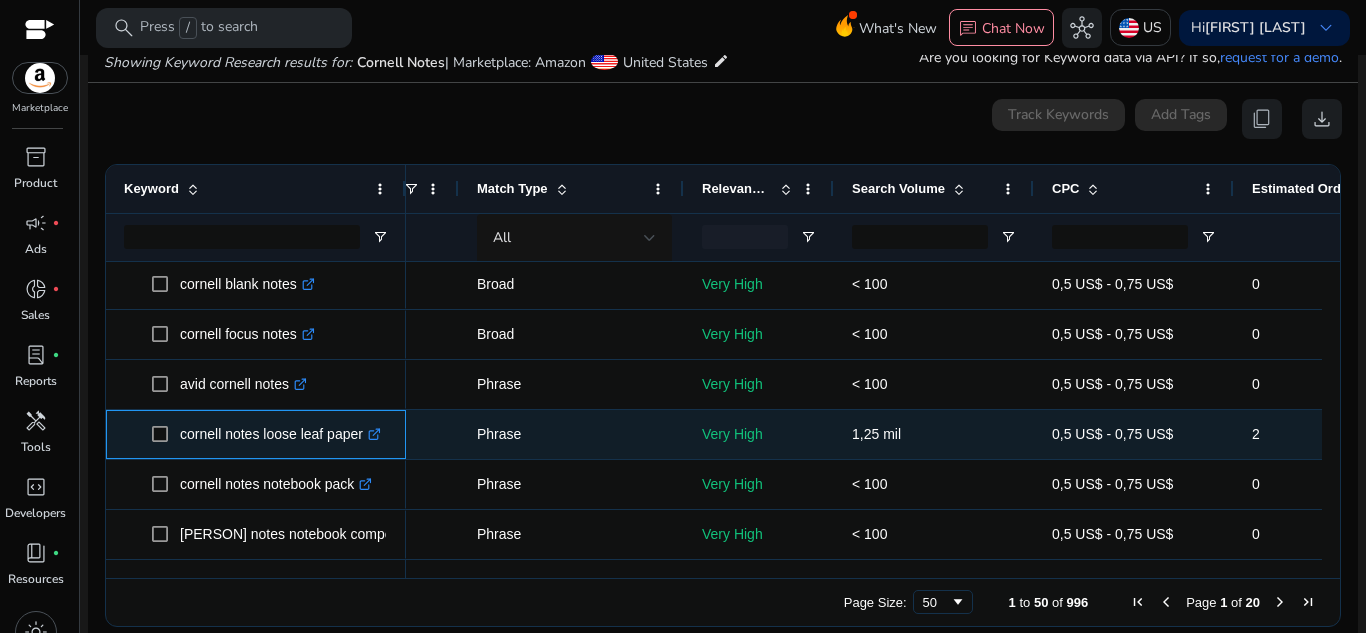 click on ".st0{fill:#2c8af8}" 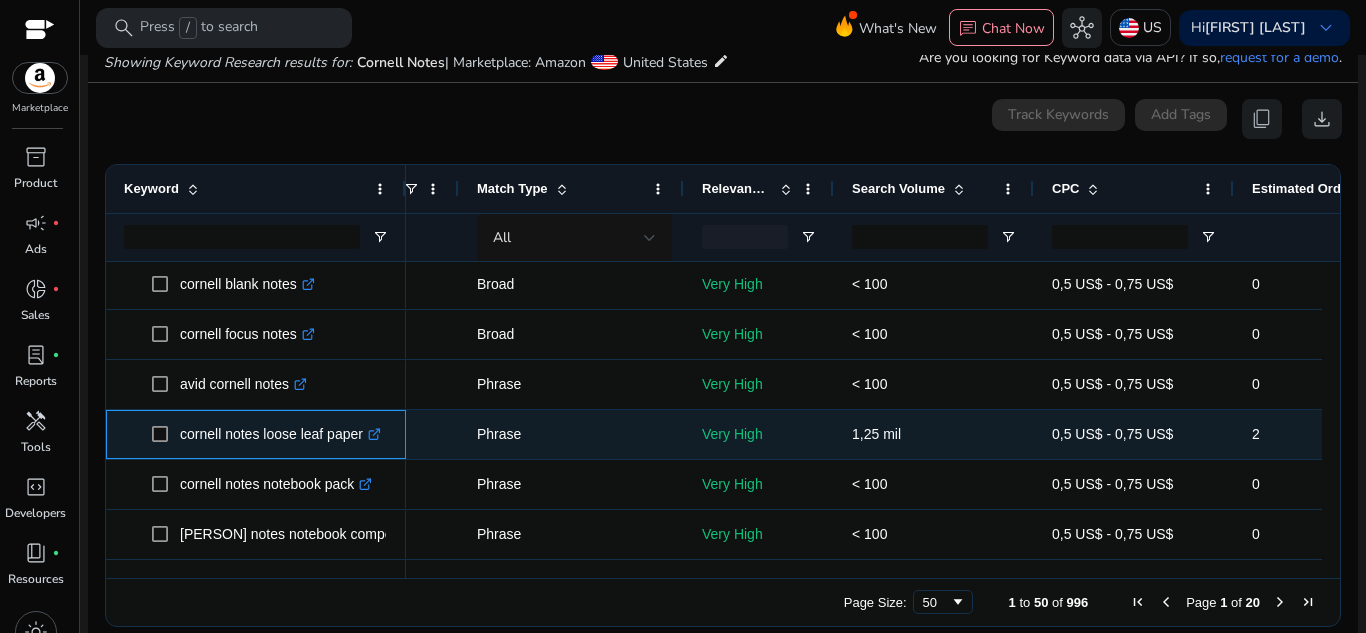 drag, startPoint x: 362, startPoint y: 435, endPoint x: 179, endPoint y: 410, distance: 184.69975 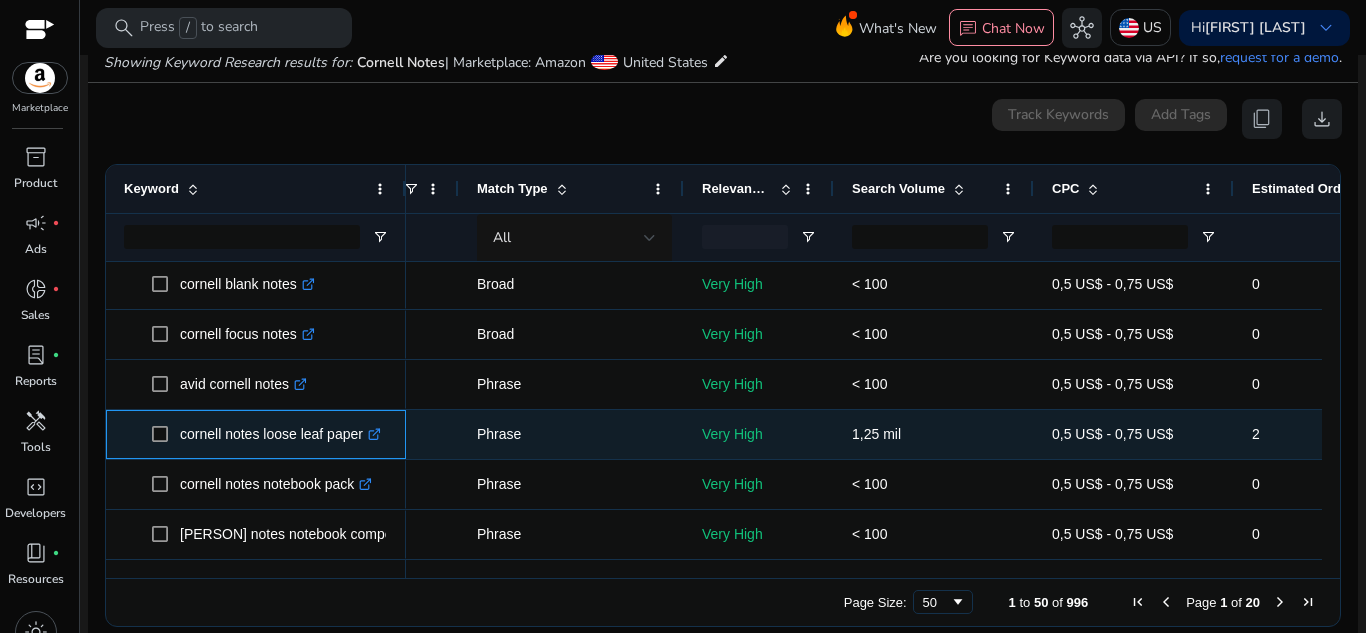 copy on "cornell notes loose leaf paper" 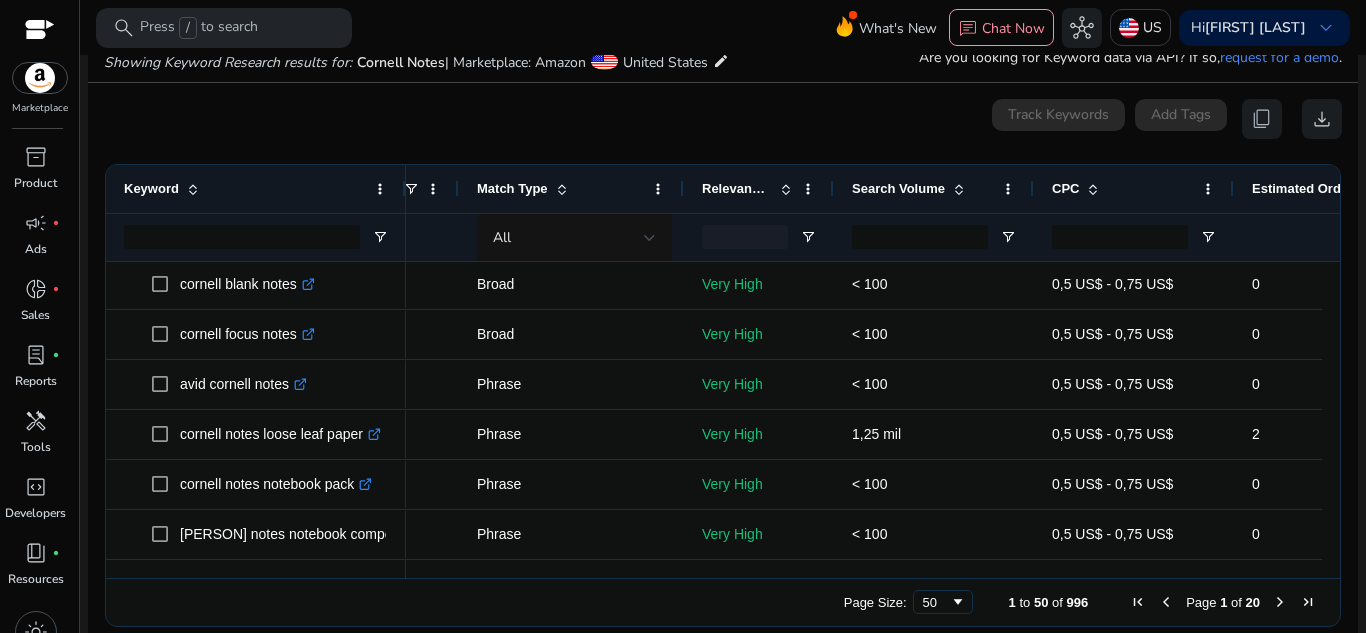 scroll, scrollTop: 652, scrollLeft: 0, axis: vertical 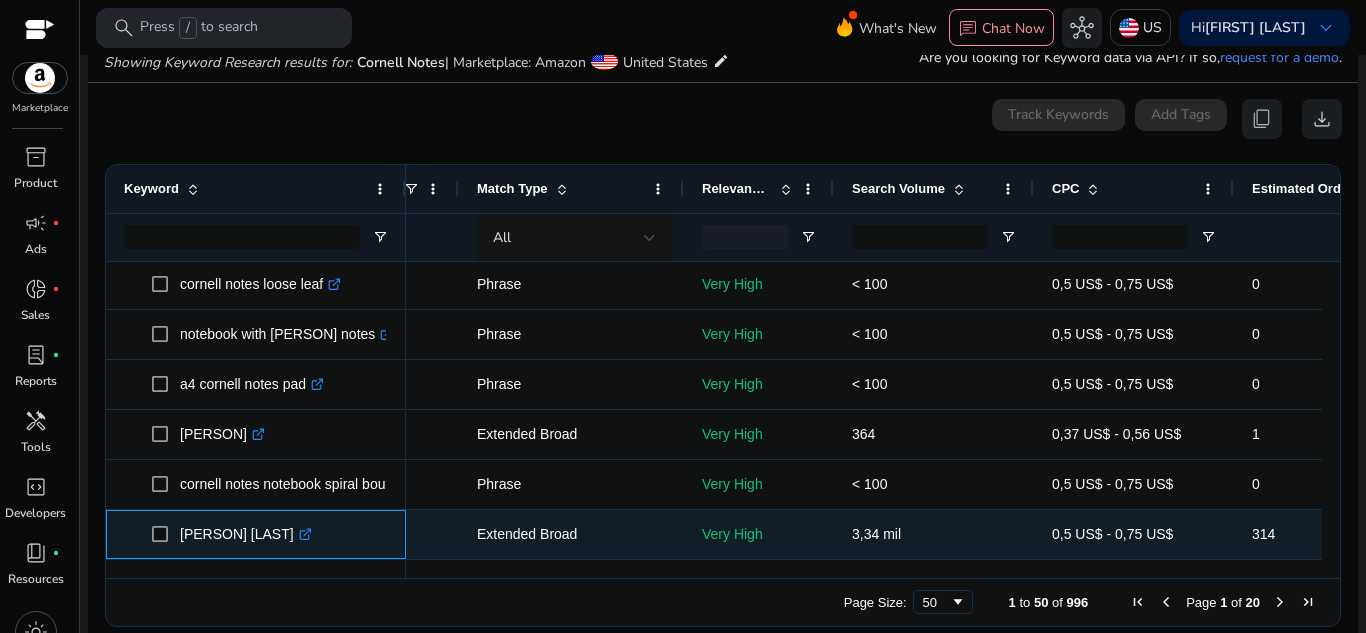 drag, startPoint x: 278, startPoint y: 542, endPoint x: 178, endPoint y: 519, distance: 102.610916 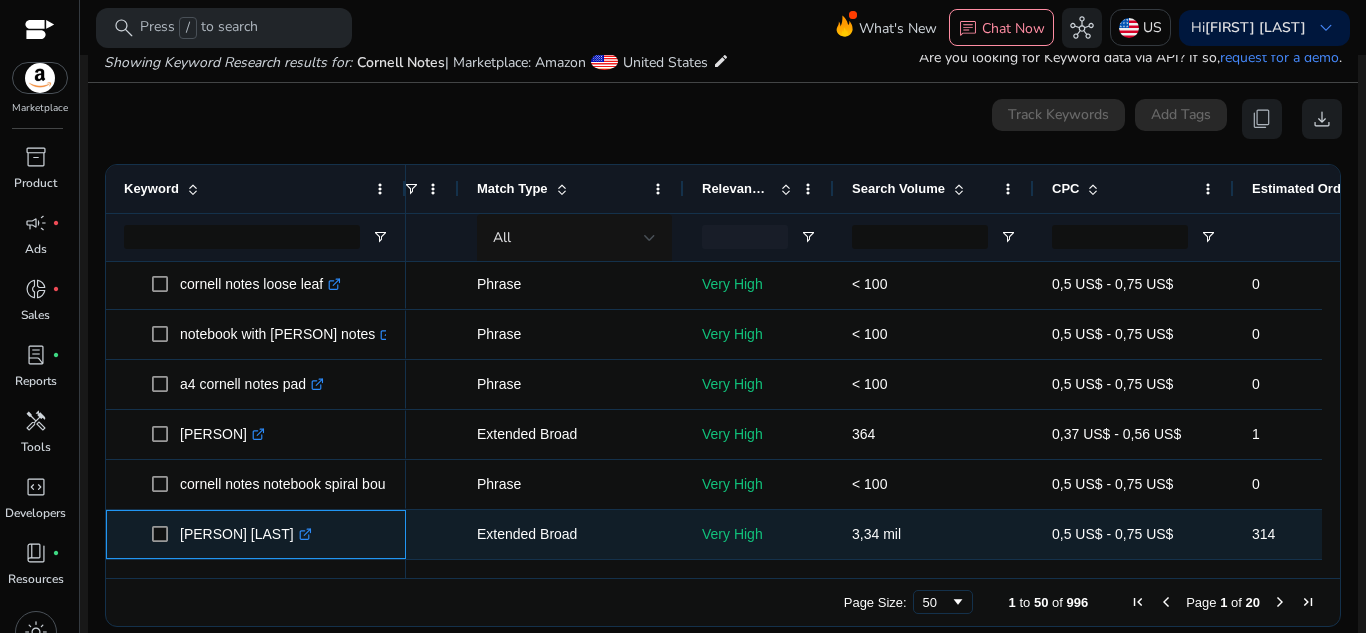copy on "cornell woolrich" 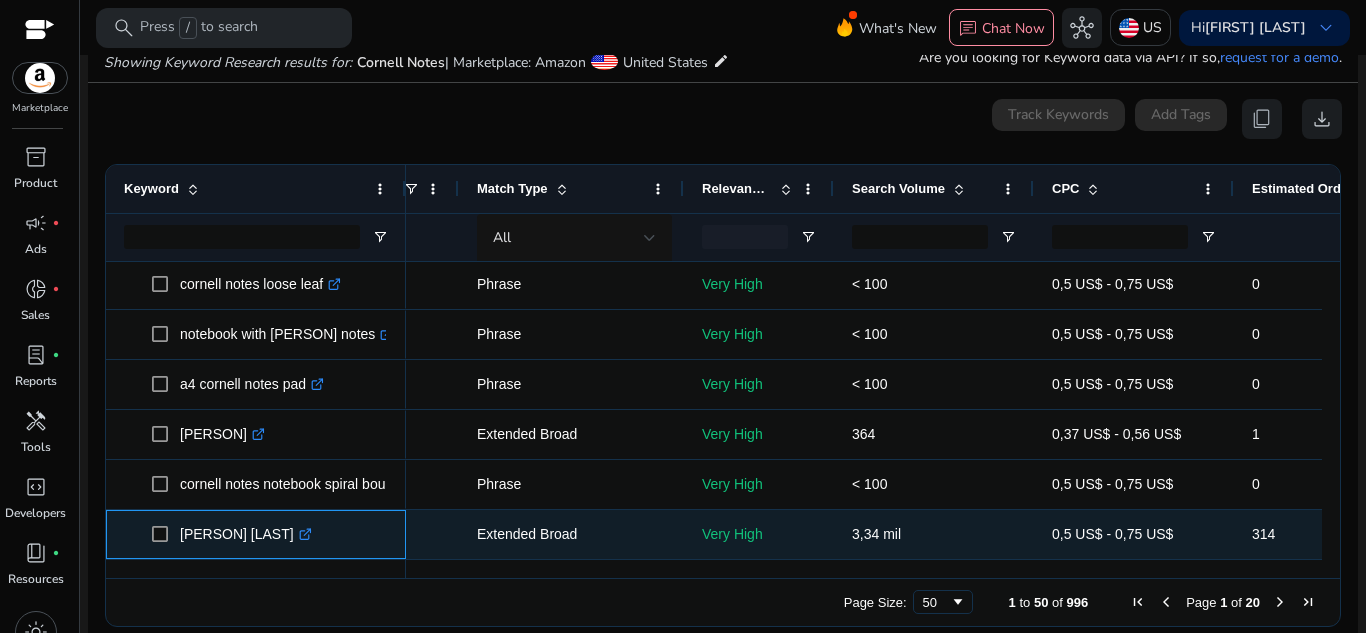click on ".st0{fill:#2c8af8}" 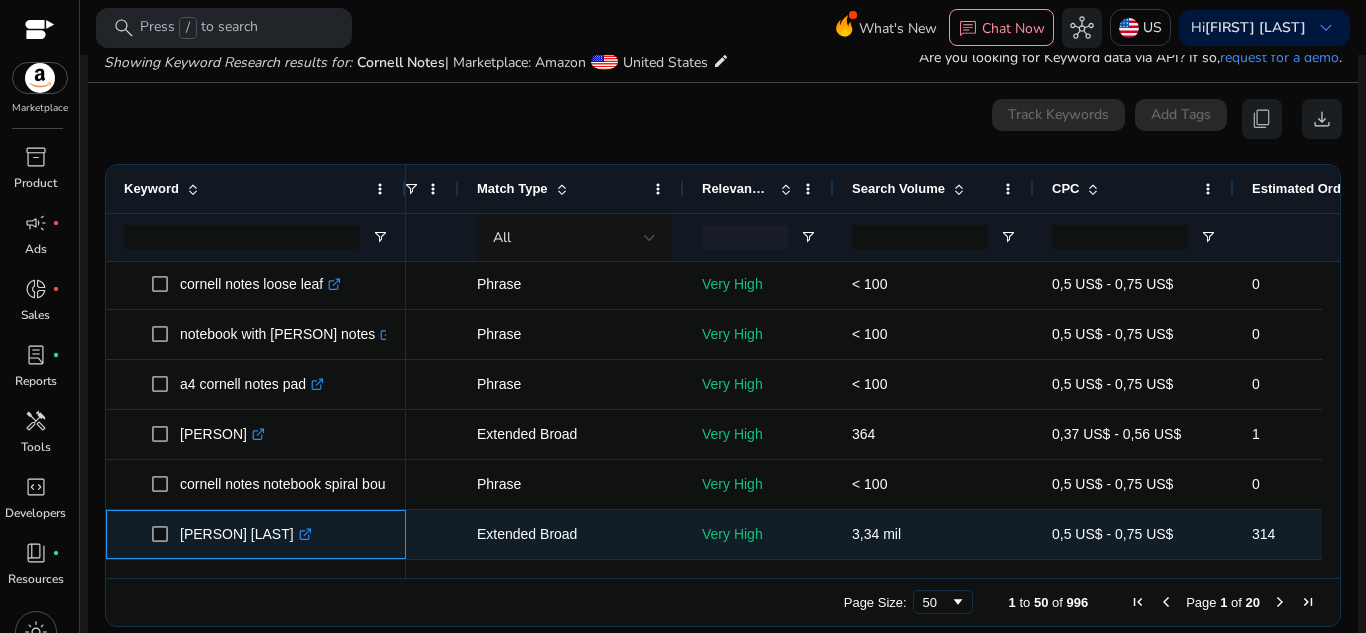 click on "cornell woolrich  .st0{fill:#2c8af8}" at bounding box center (251, 534) 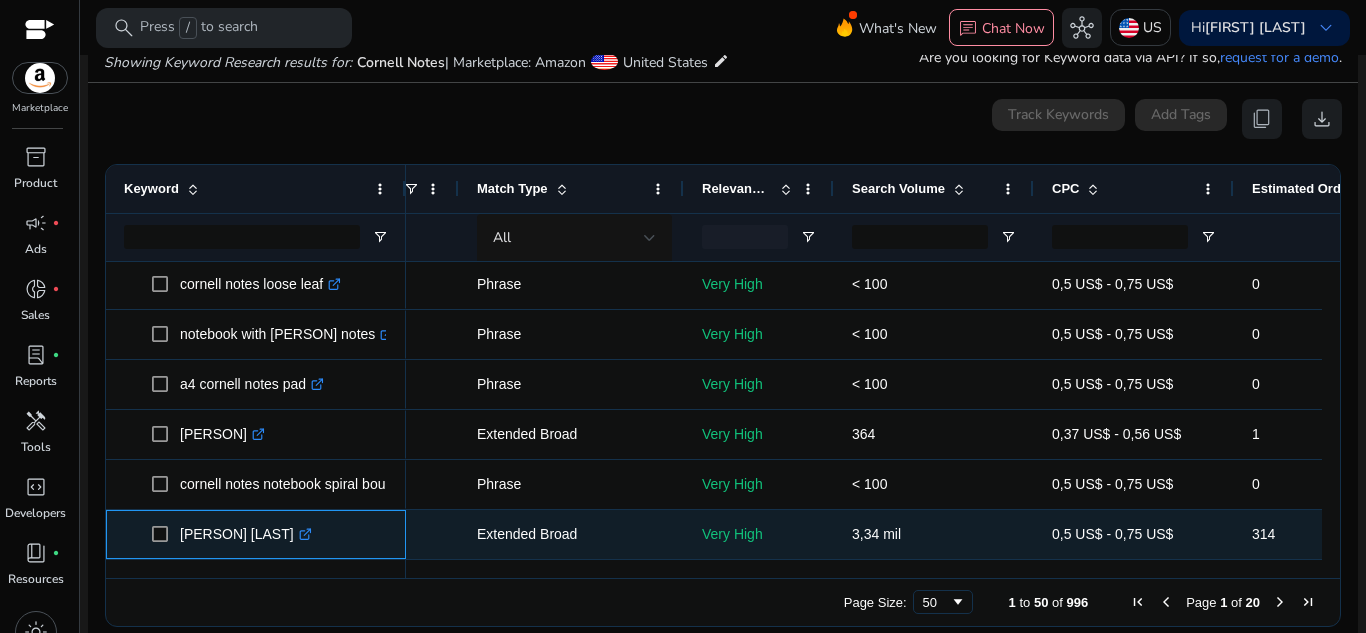 click on ".st0{fill:#2c8af8}" at bounding box center [303, 534] 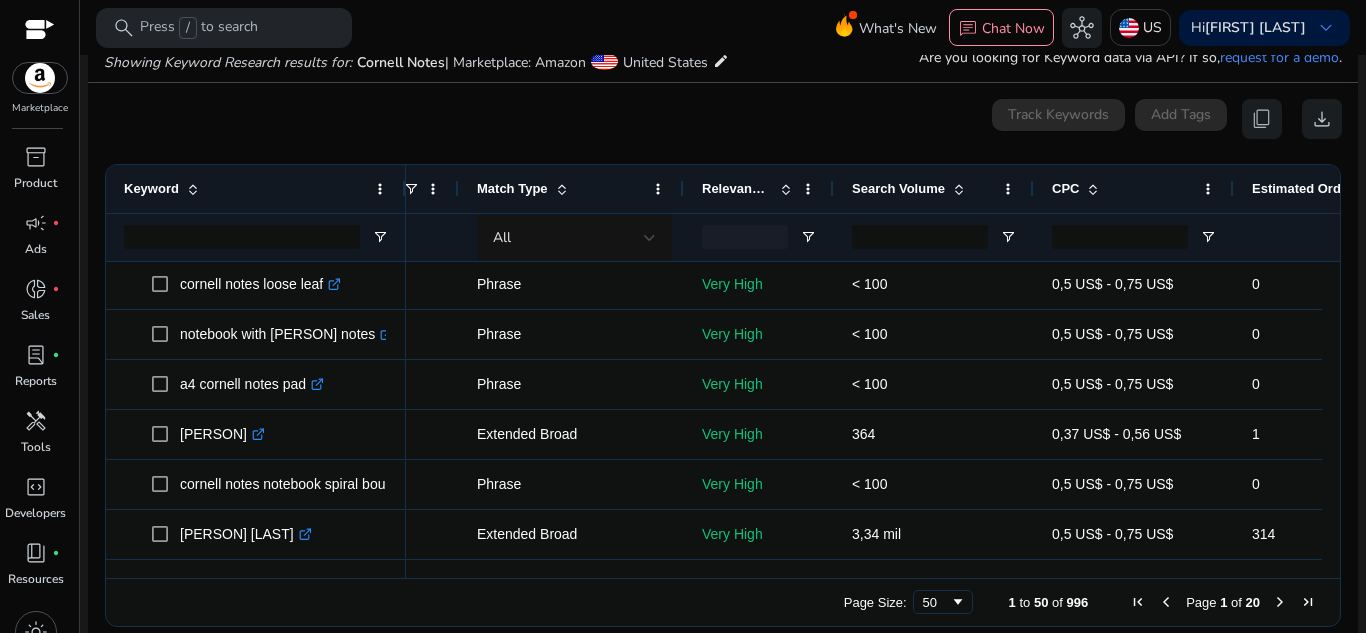 scroll, scrollTop: 1302, scrollLeft: 0, axis: vertical 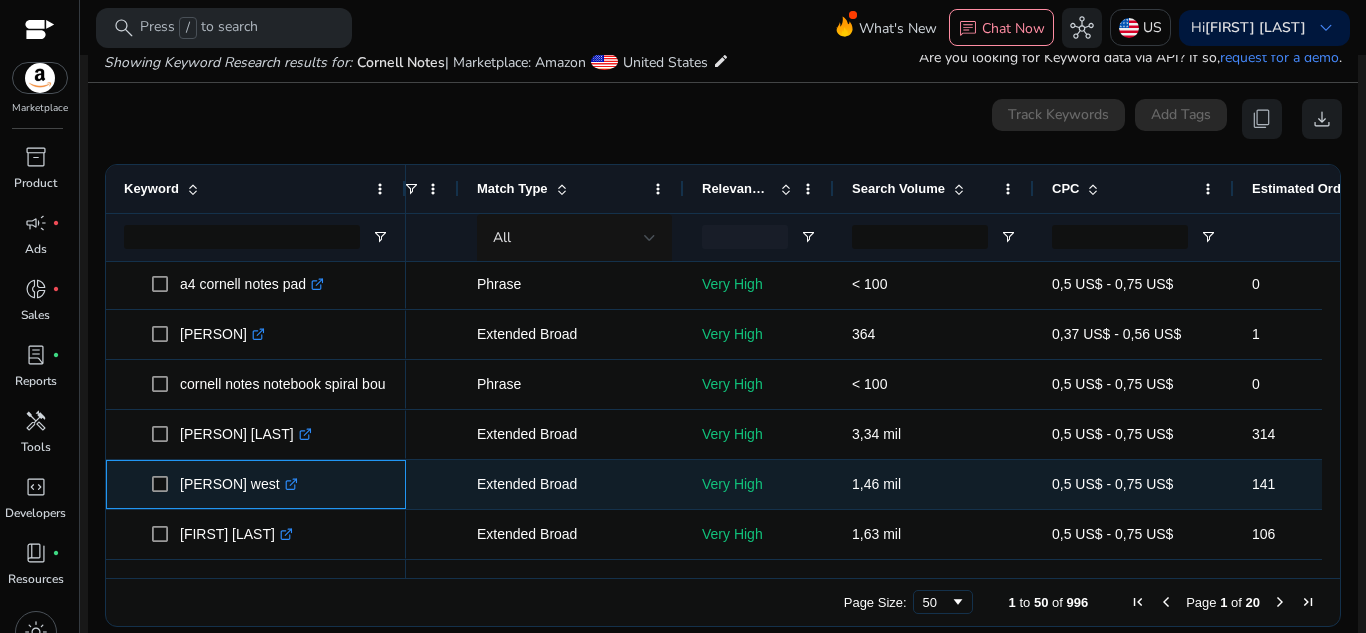 click on ".st0{fill:#2c8af8}" 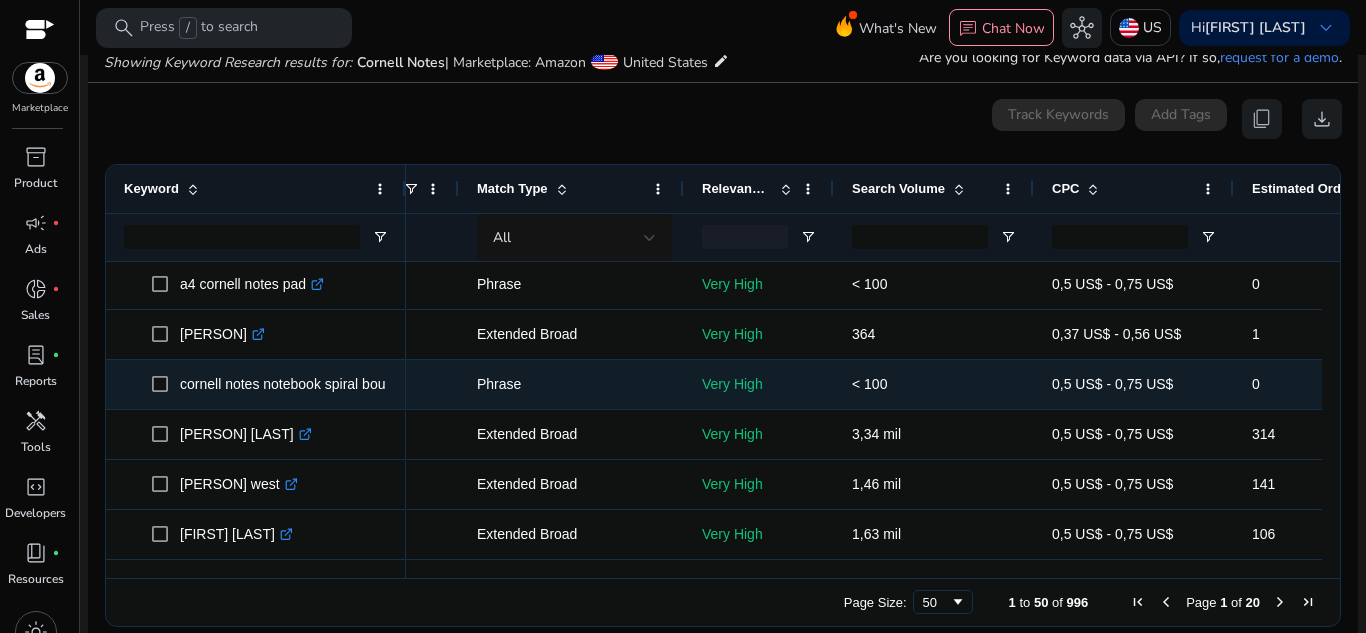 scroll, scrollTop: 1402, scrollLeft: 0, axis: vertical 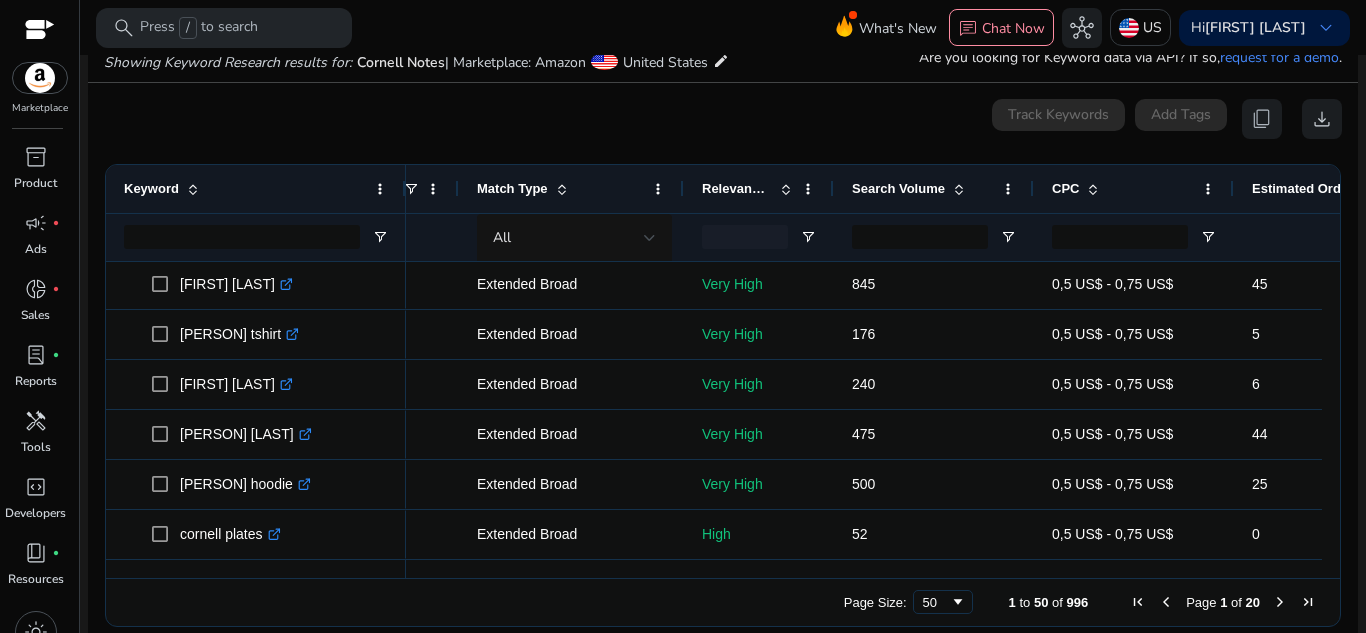 click on "Page
1
of
20" at bounding box center [1223, 602] 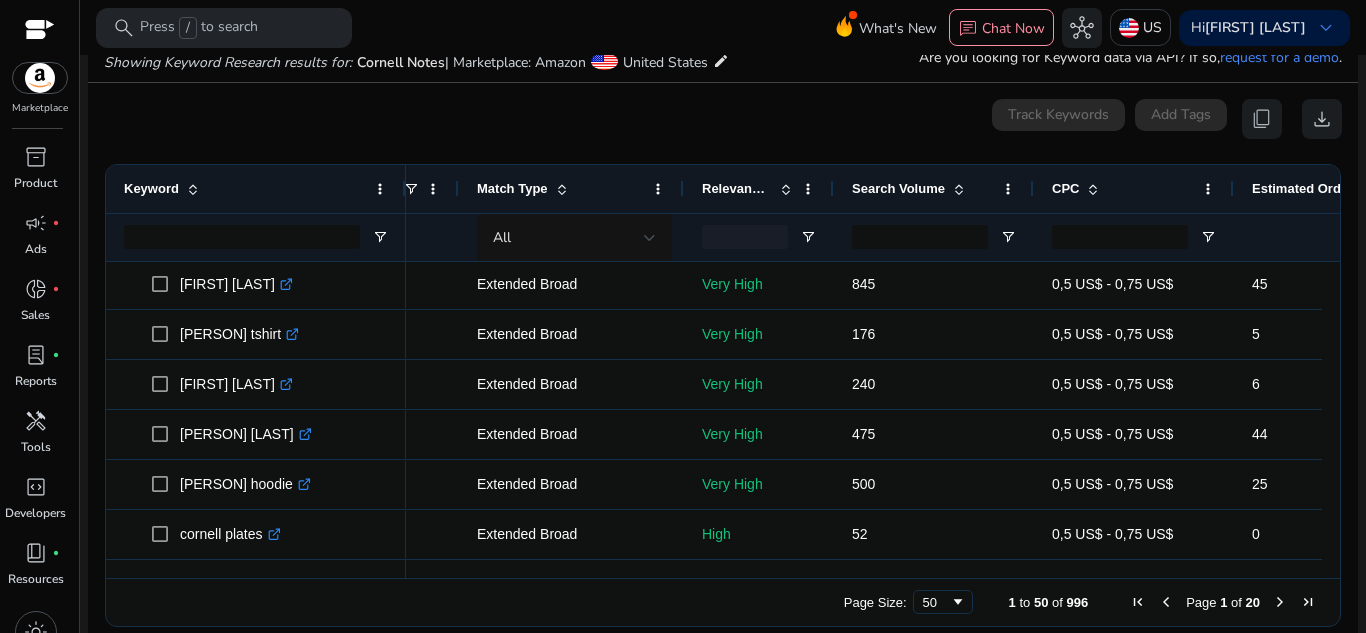 click at bounding box center [1280, 602] 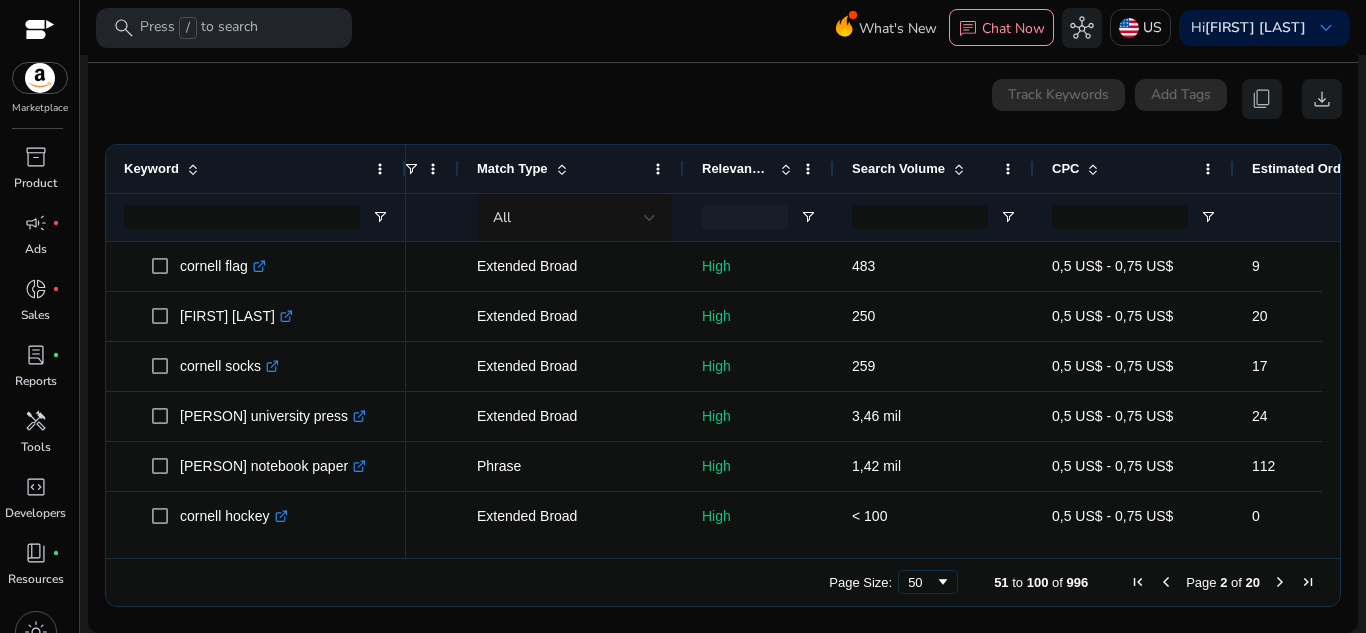 click on "0 keyword(s) selected   Track Keywords   Add Tags   content_copy   download" at bounding box center [723, 99] 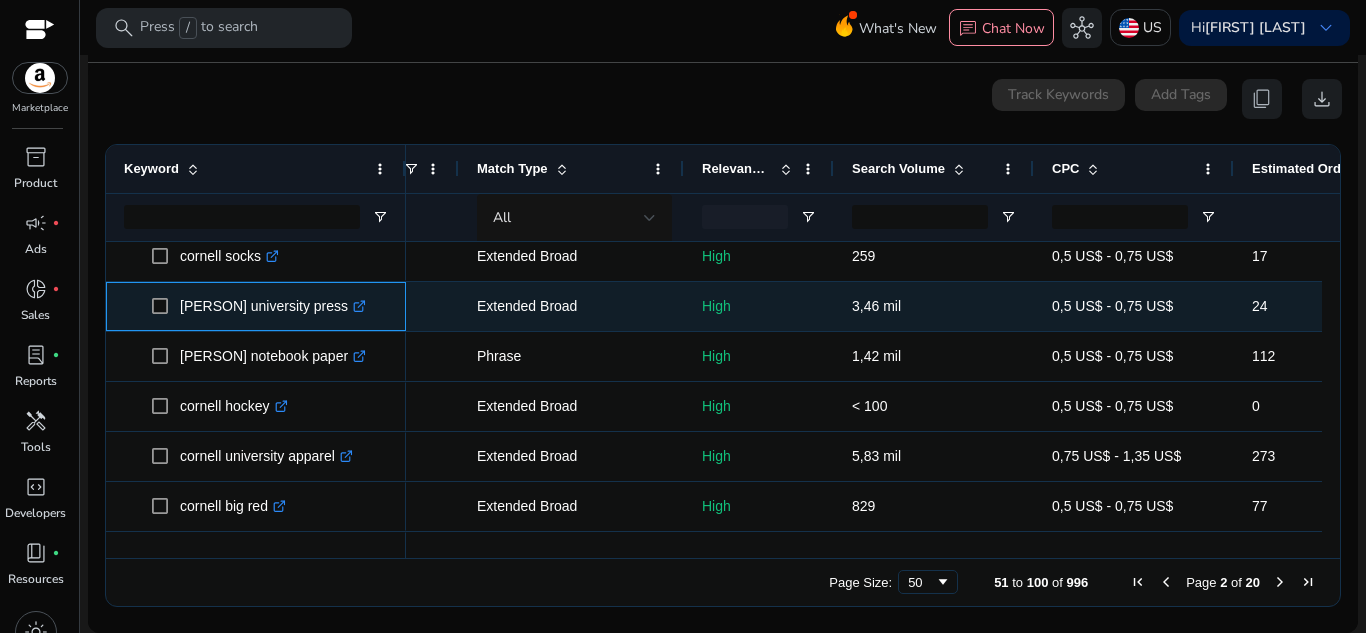 click on ".st0{fill:#2c8af8}" 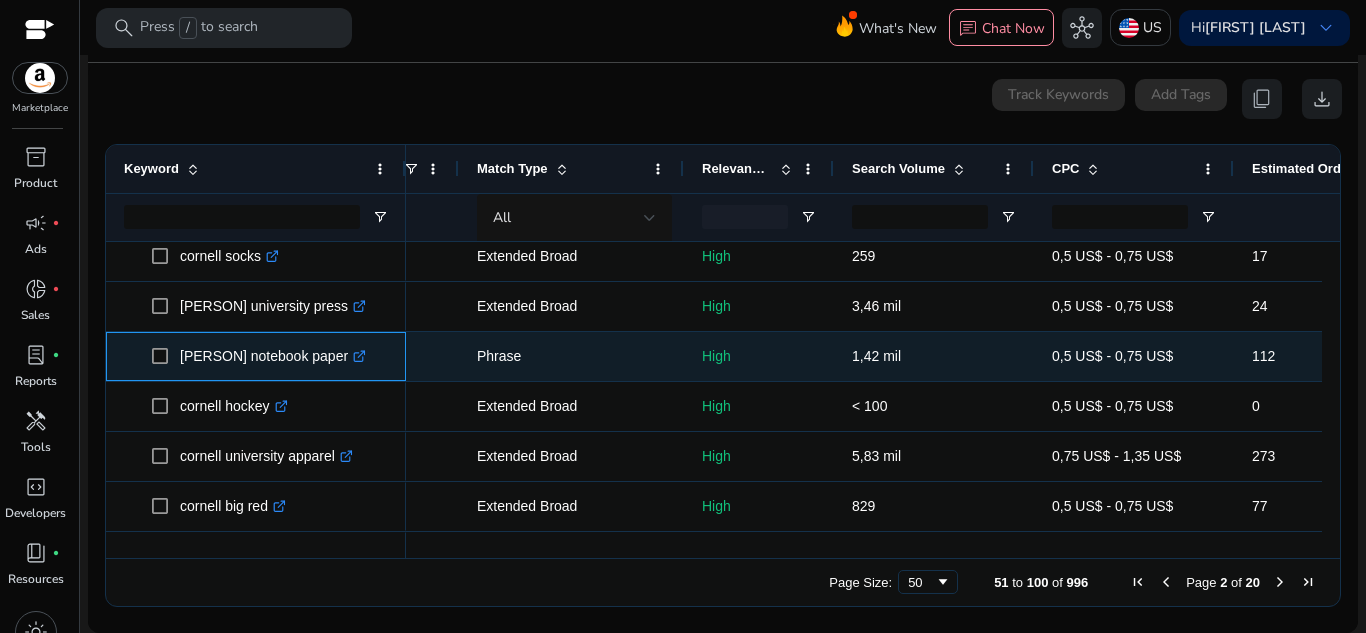 click on ".st0{fill:#2c8af8}" 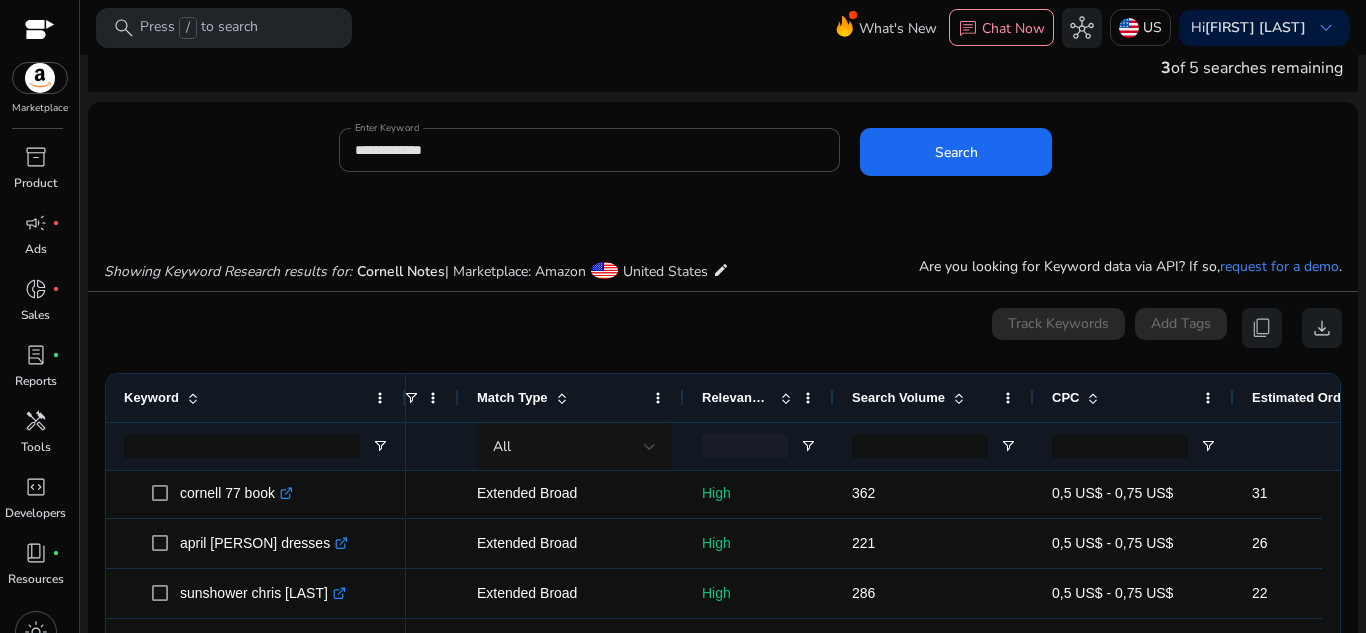 scroll, scrollTop: 25, scrollLeft: 0, axis: vertical 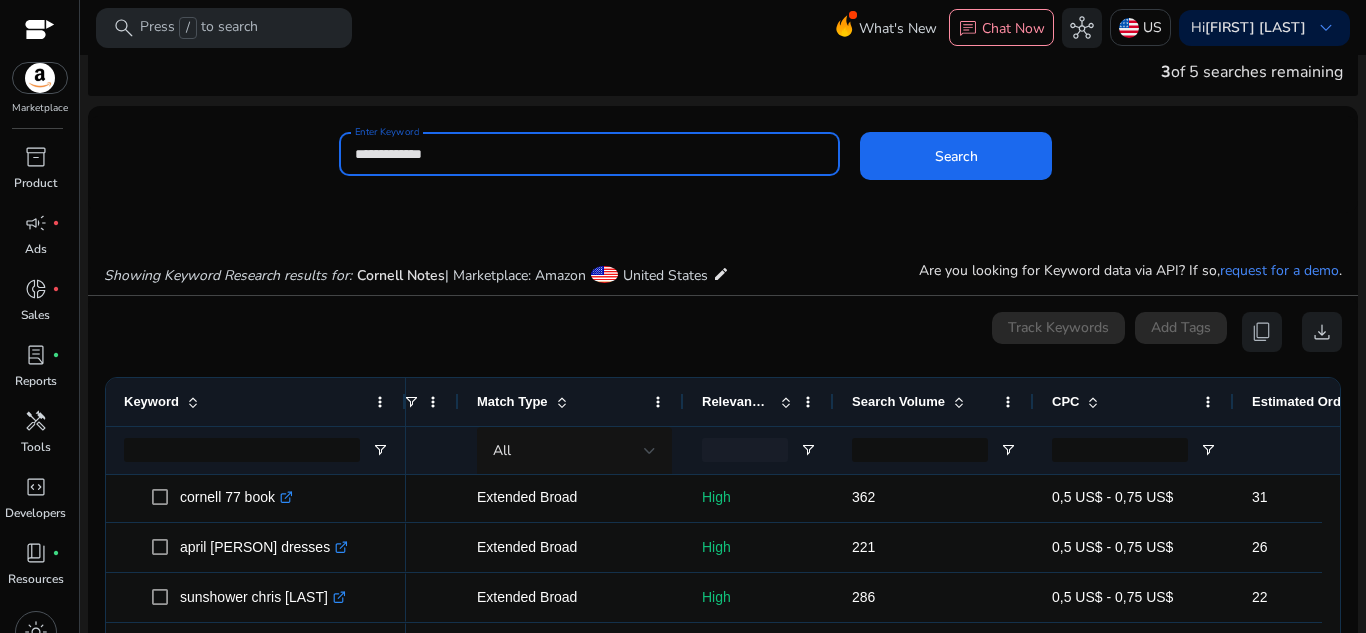 drag, startPoint x: 489, startPoint y: 157, endPoint x: 257, endPoint y: 159, distance: 232.00862 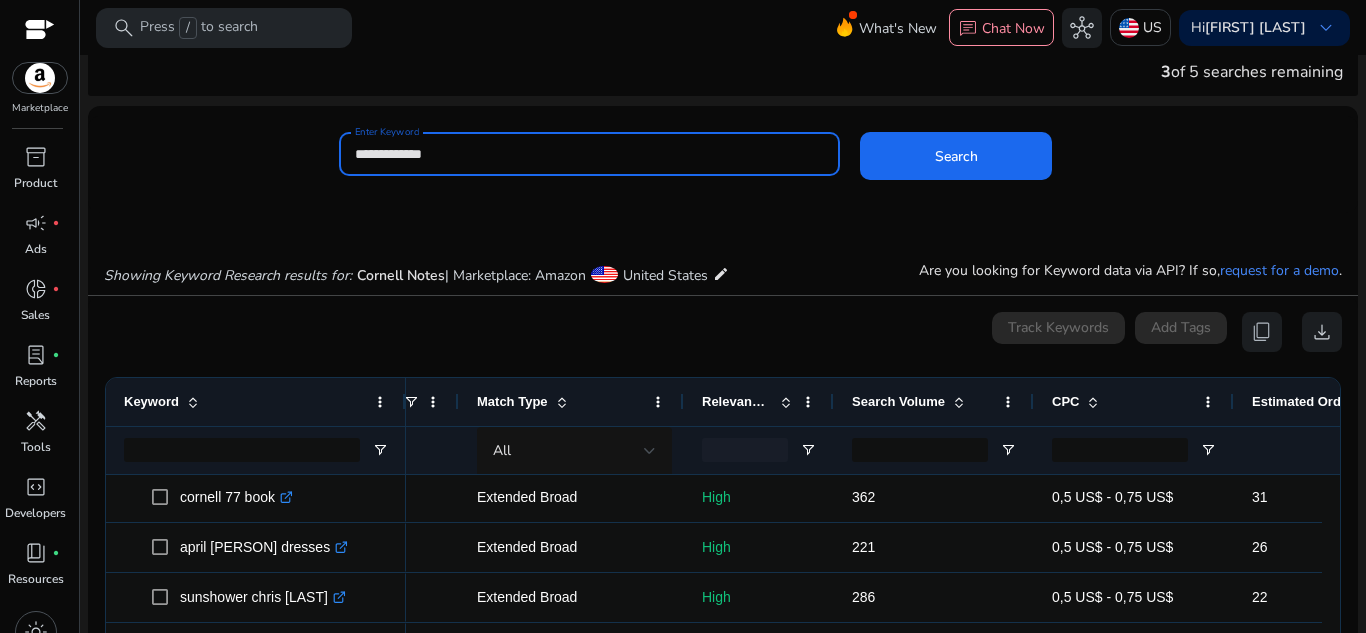 paste 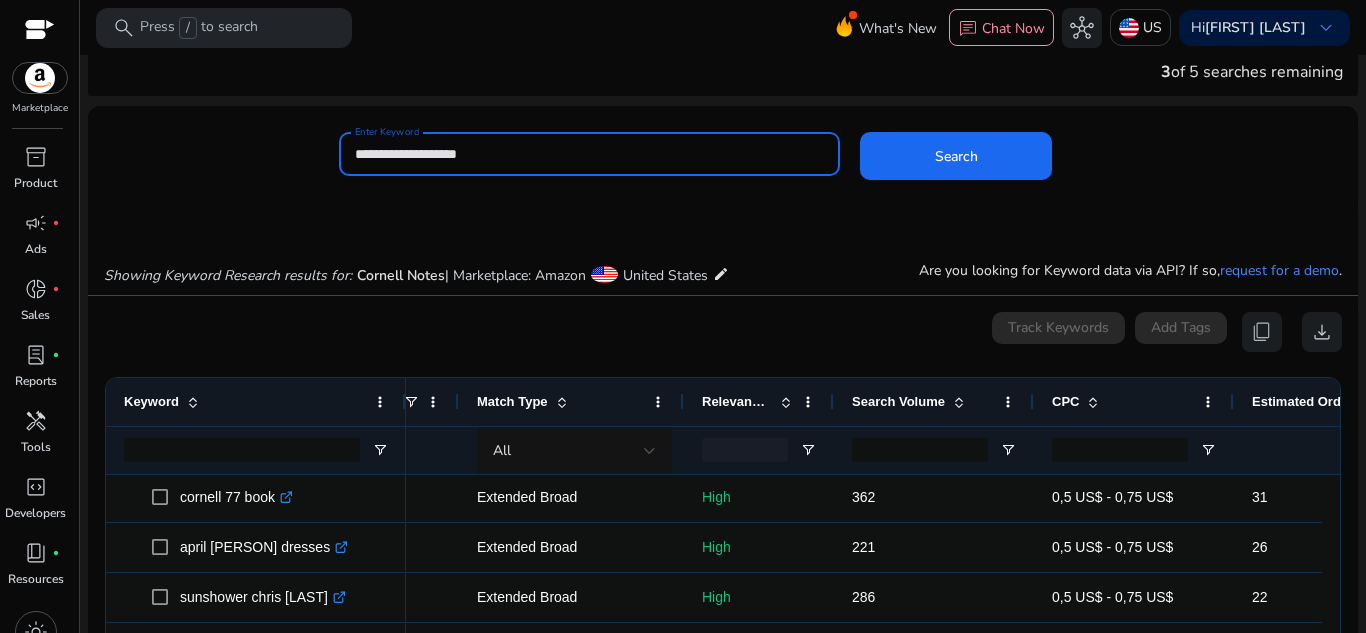 click on "Search" 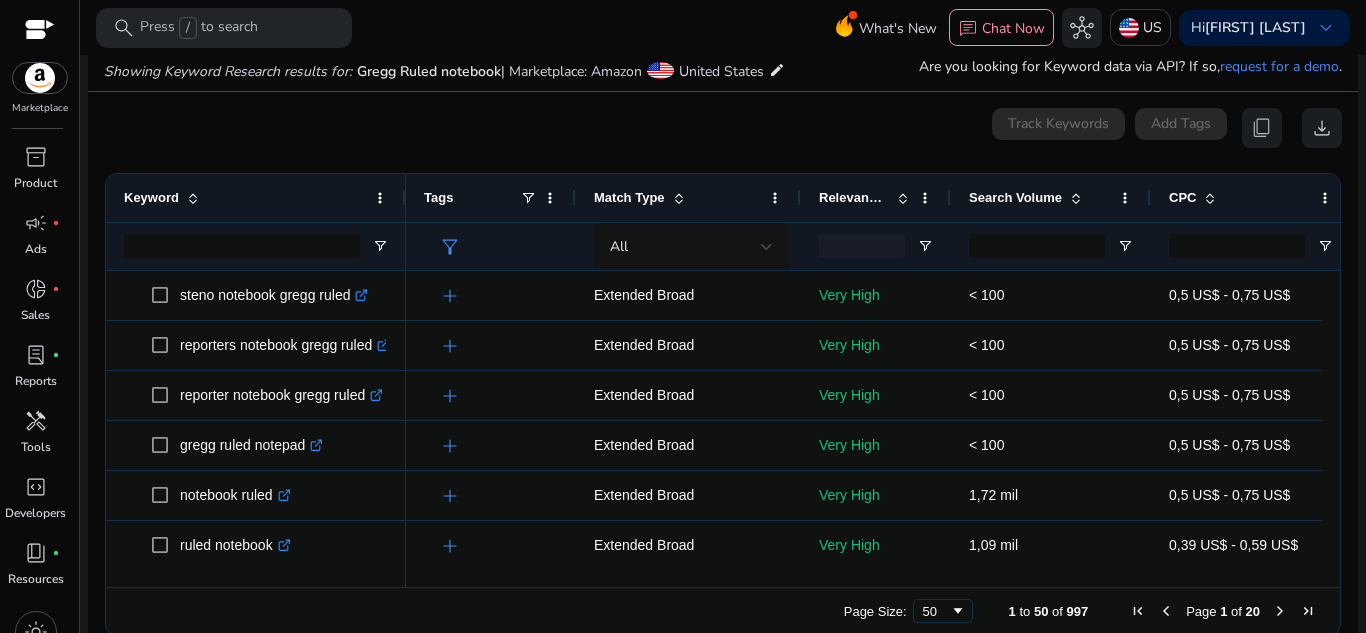 scroll, scrollTop: 238, scrollLeft: 0, axis: vertical 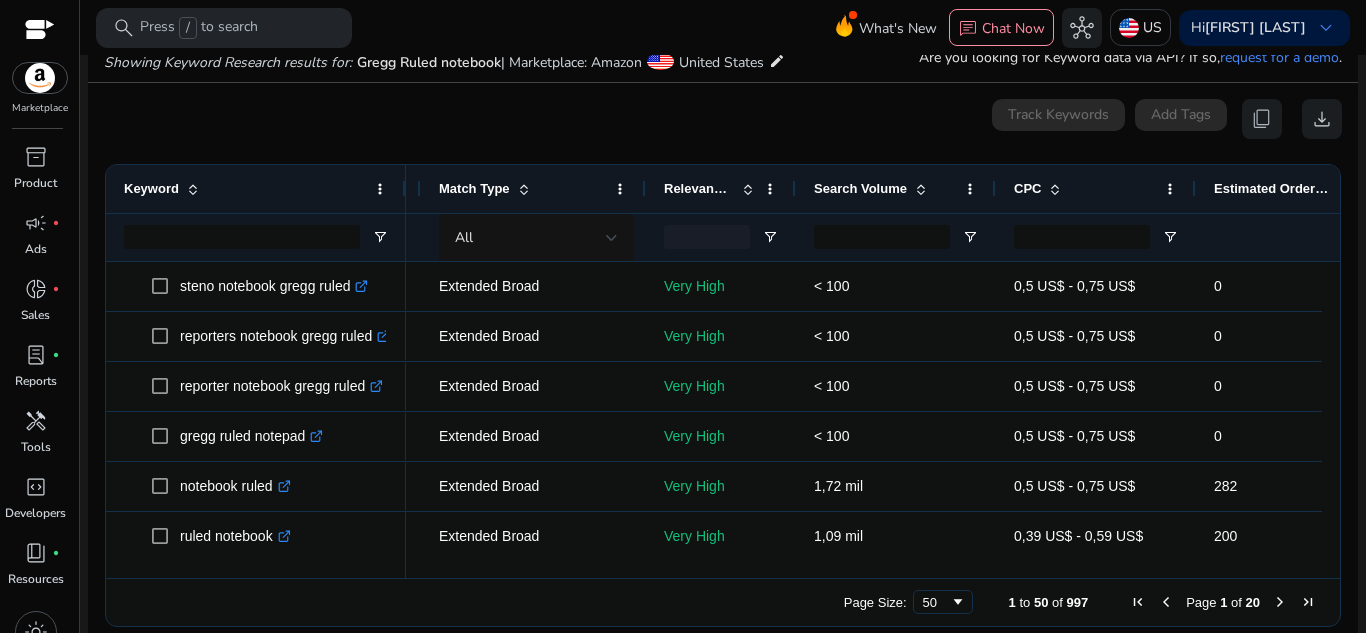 click on "0 keyword(s) selected   Track Keywords   Add Tags   content_copy   download" at bounding box center [723, 119] 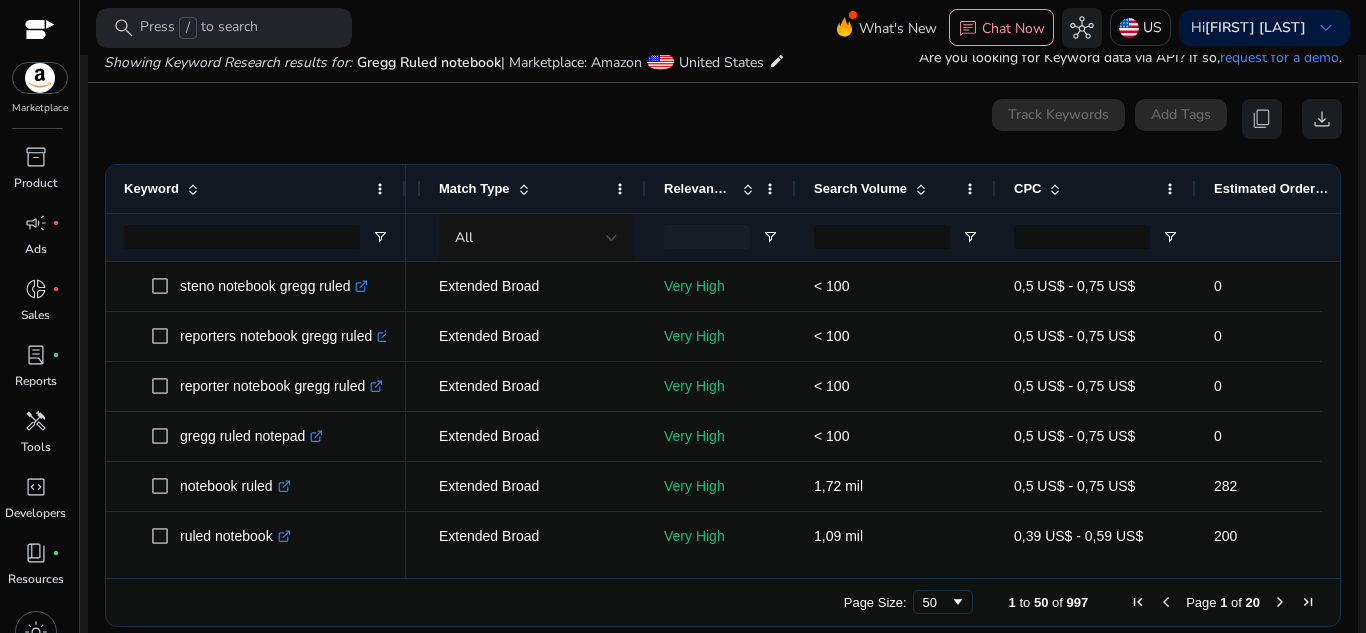 scroll, scrollTop: 258, scrollLeft: 0, axis: vertical 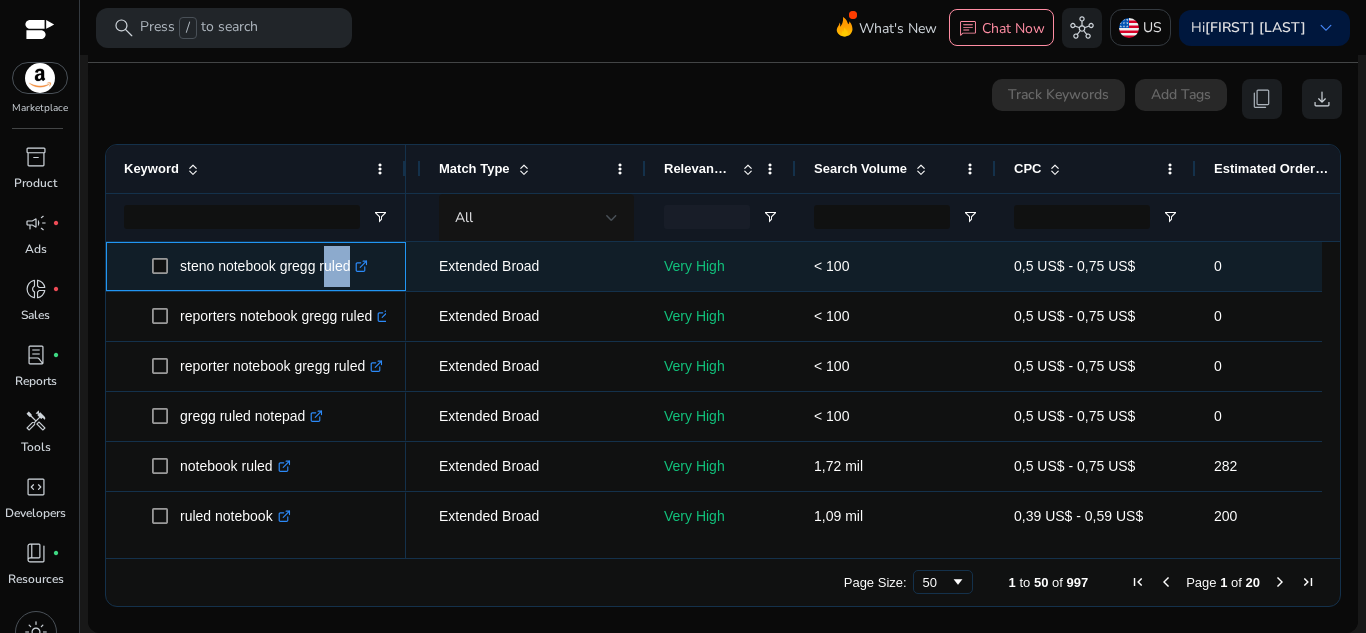 drag, startPoint x: 343, startPoint y: 274, endPoint x: 322, endPoint y: 260, distance: 25.23886 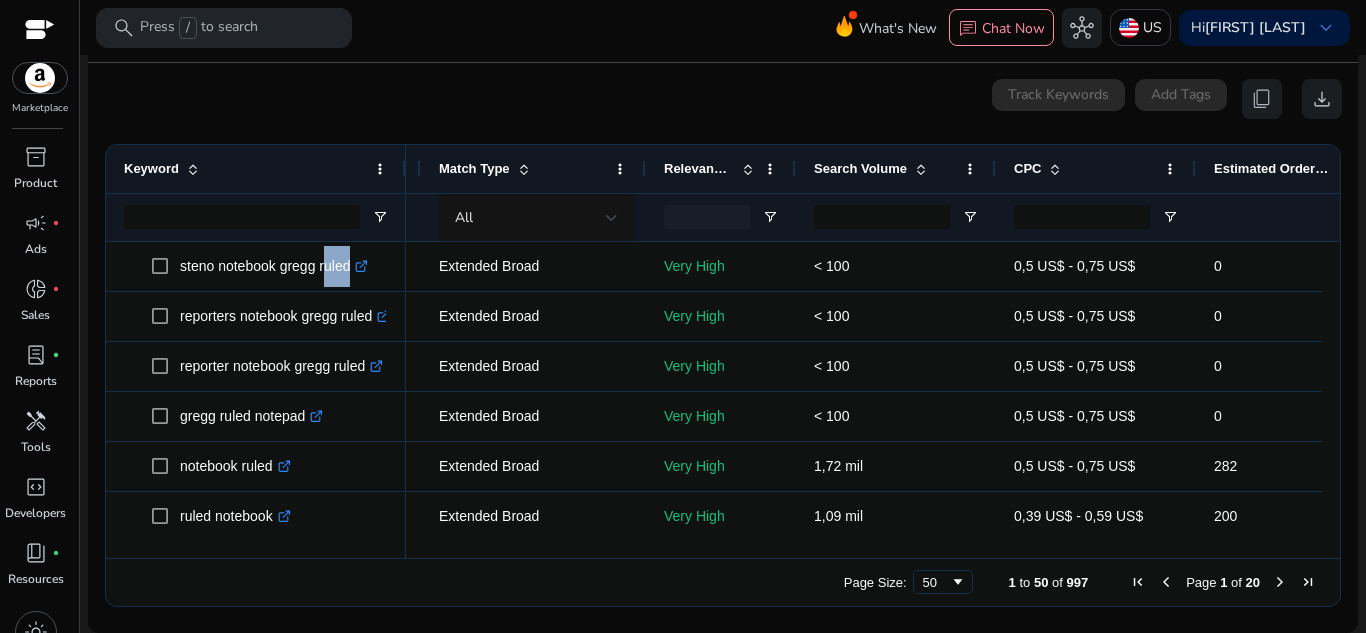scroll, scrollTop: 2, scrollLeft: 0, axis: vertical 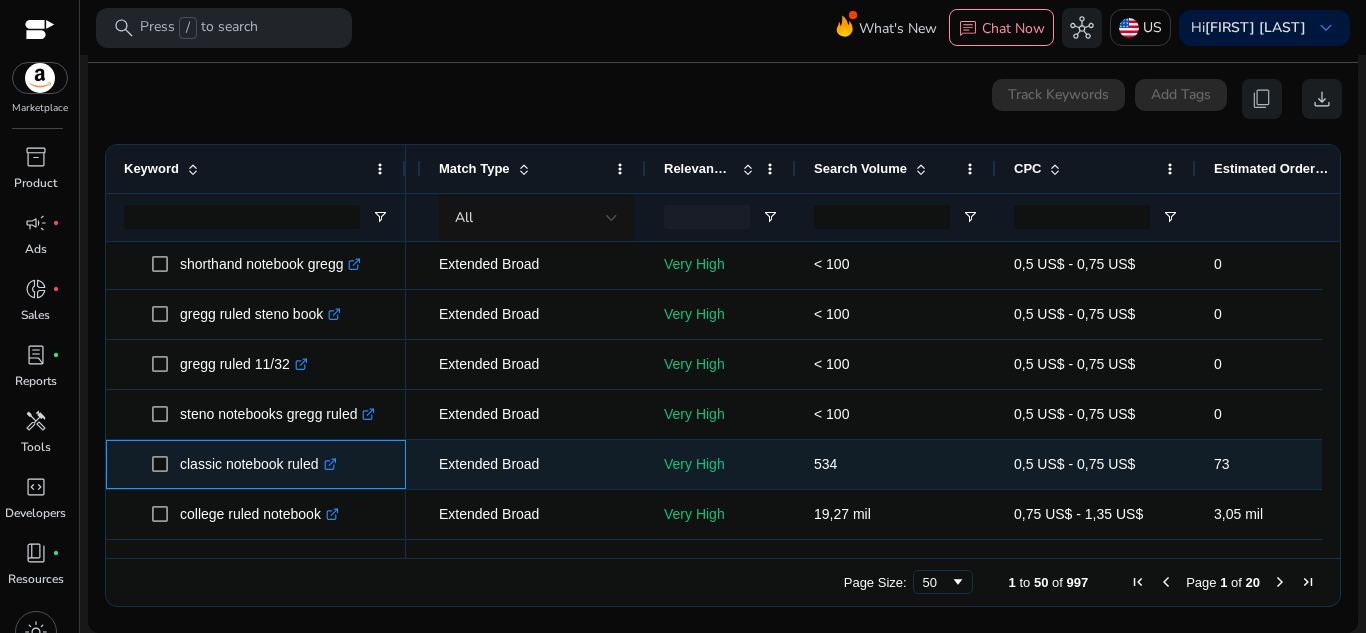 click on ".st0{fill:#2c8af8}" at bounding box center [328, 464] 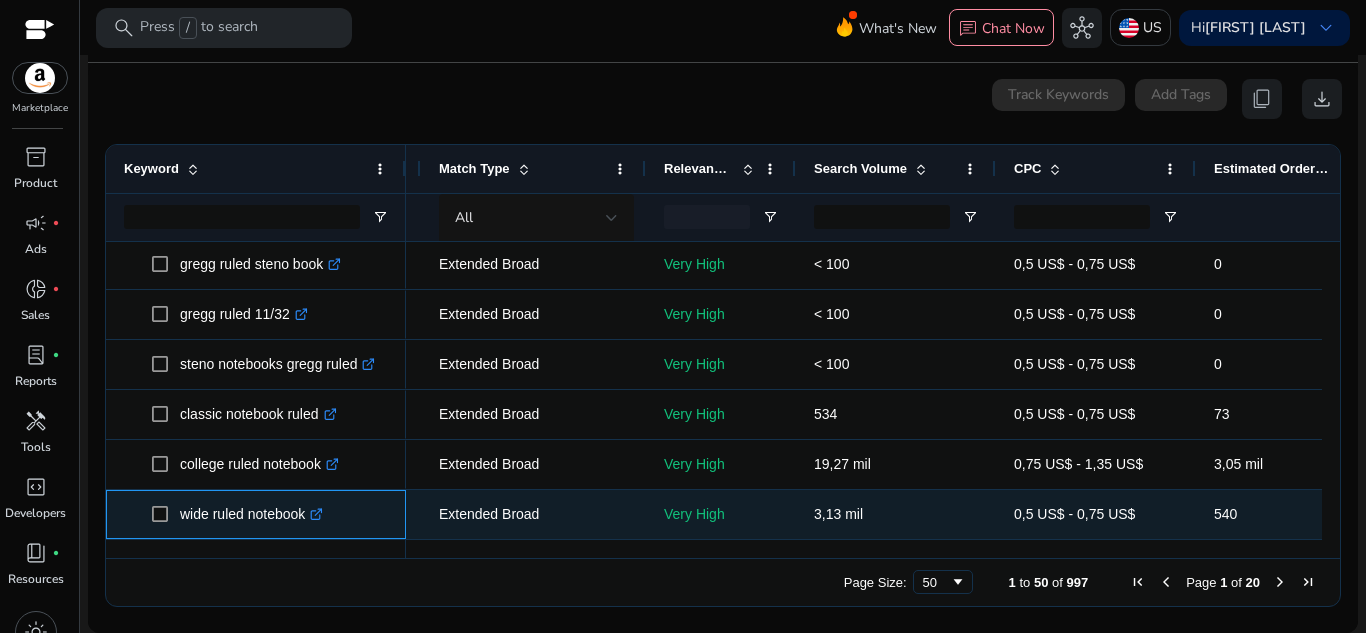 click 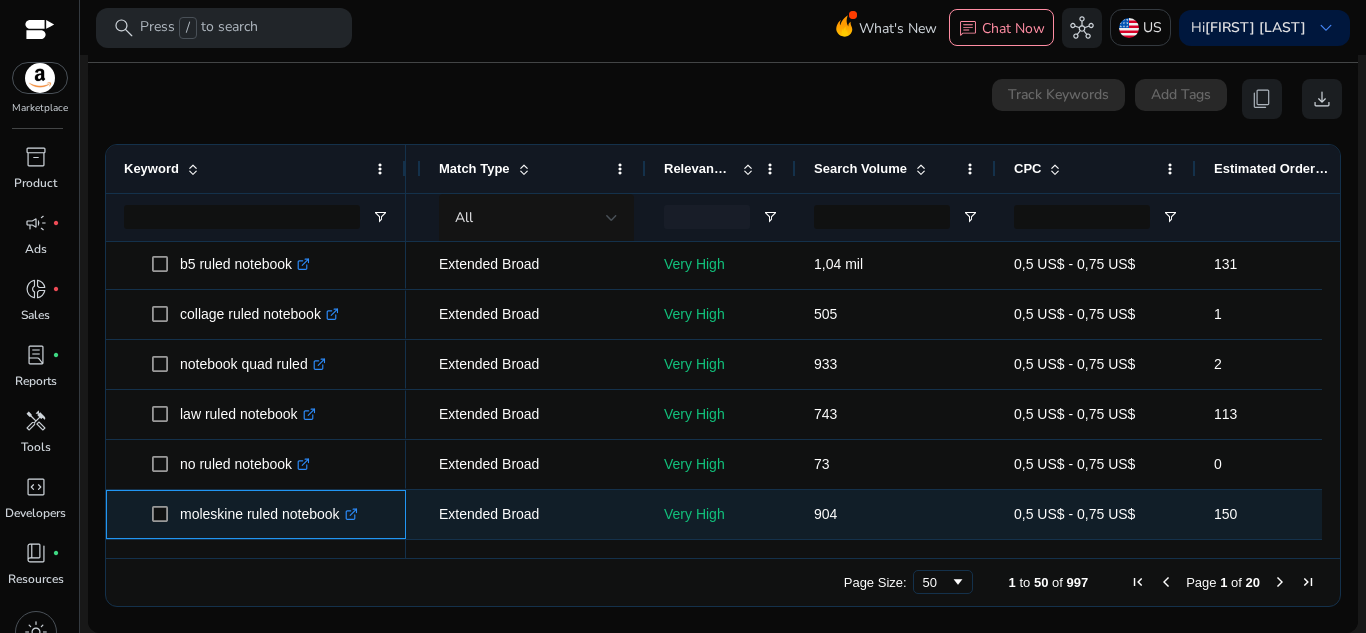 click on ".st0{fill:#2c8af8}" 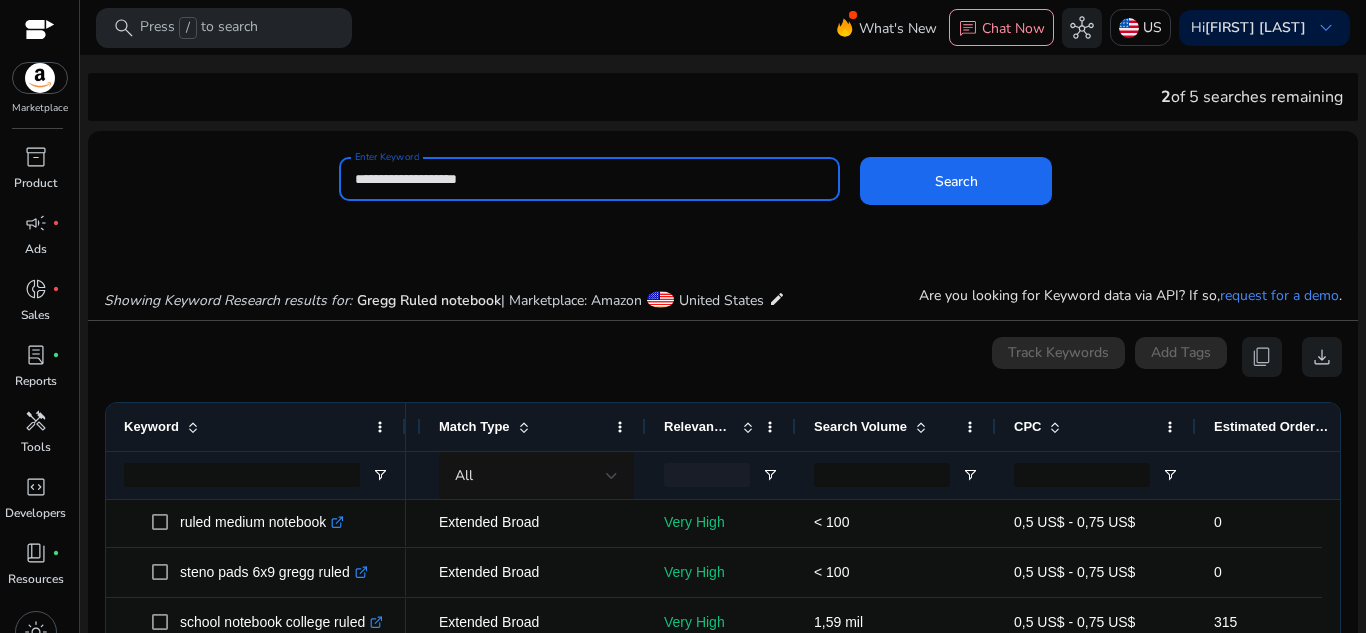drag, startPoint x: 620, startPoint y: 174, endPoint x: 333, endPoint y: 185, distance: 287.21072 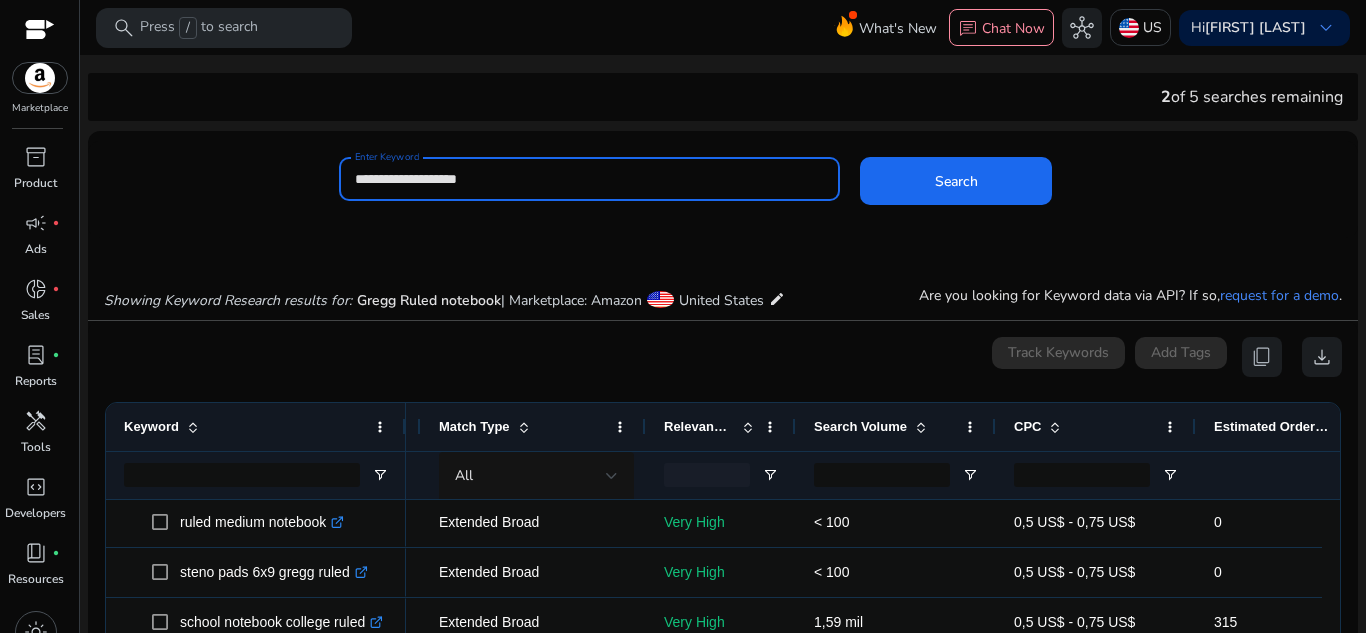 paste on "*****" 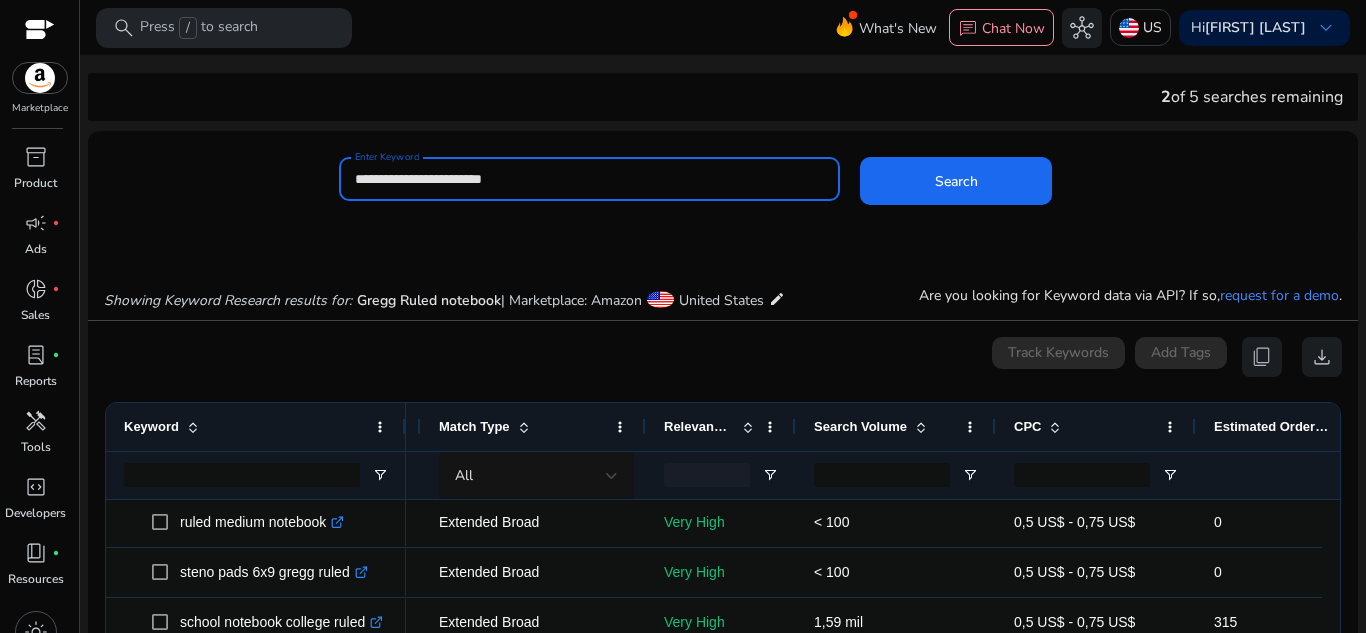 type on "**********" 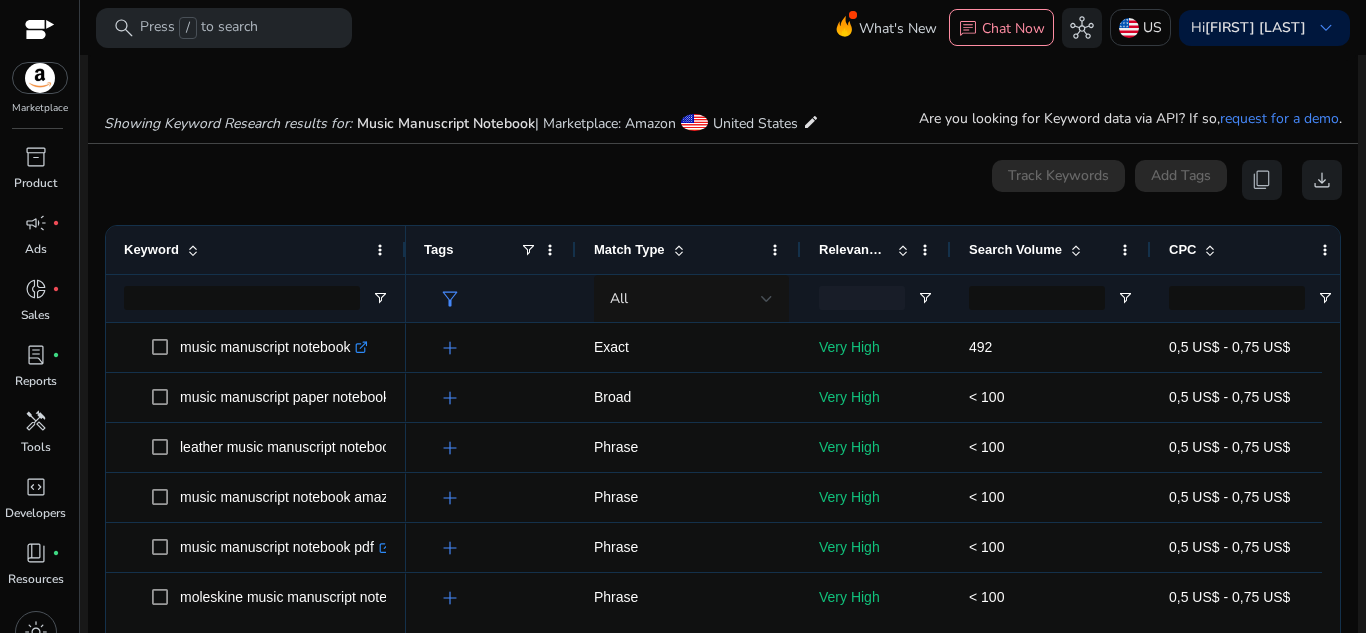 scroll, scrollTop: 238, scrollLeft: 0, axis: vertical 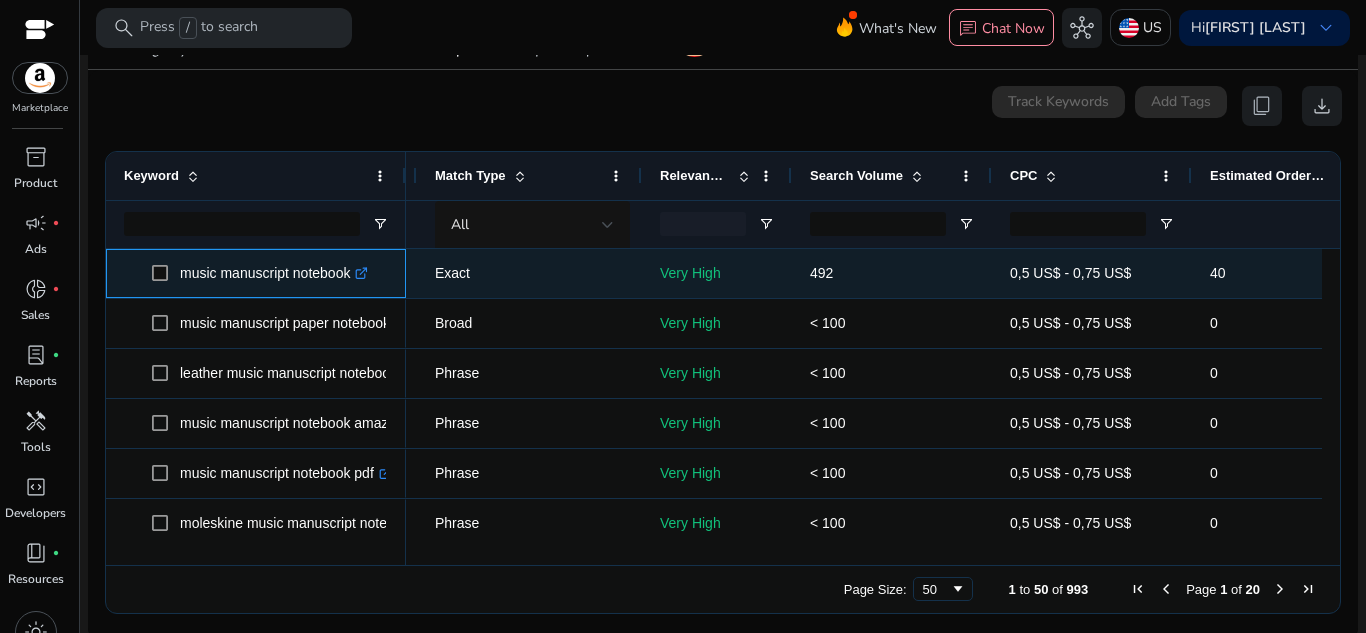 click on ".st0{fill:#2c8af8}" 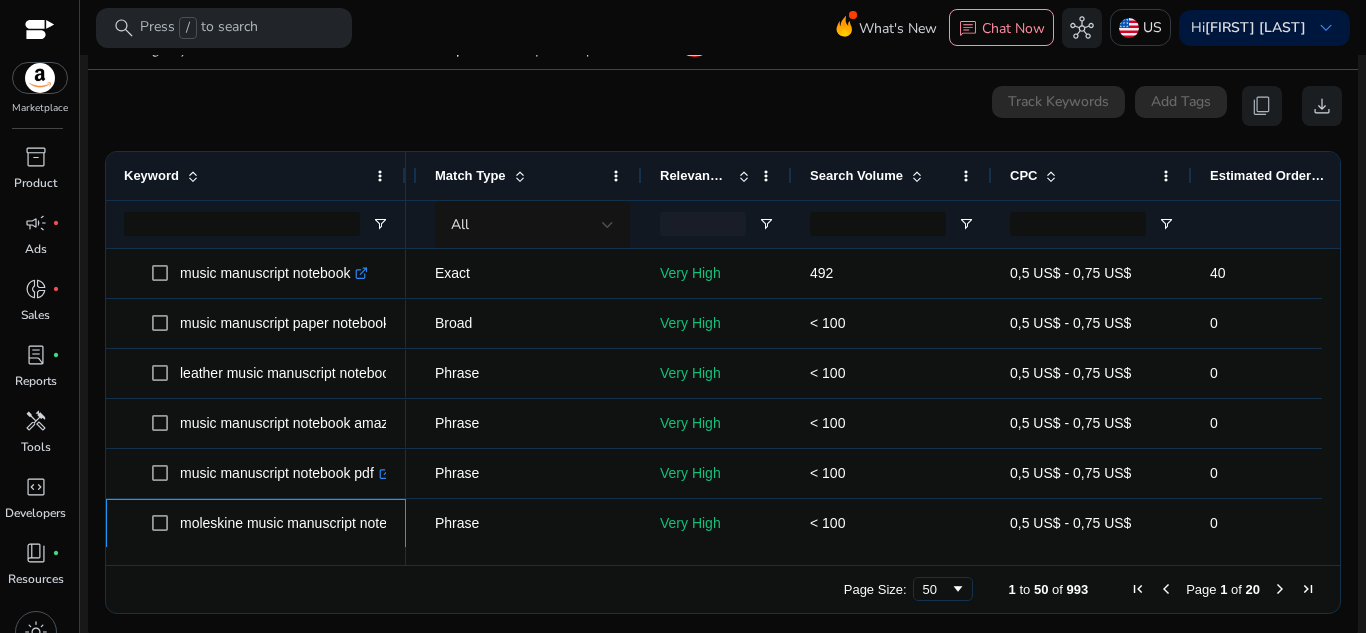 scroll, scrollTop: 2, scrollLeft: 0, axis: vertical 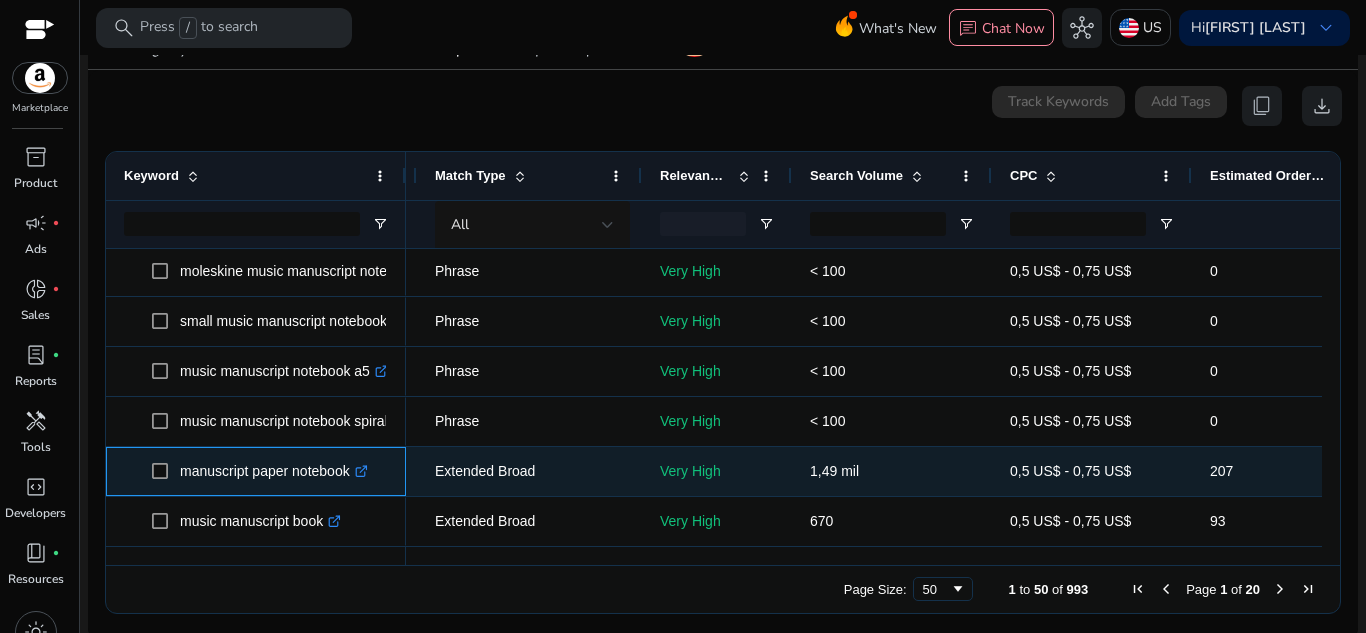 click on ".st0{fill:#2c8af8}" 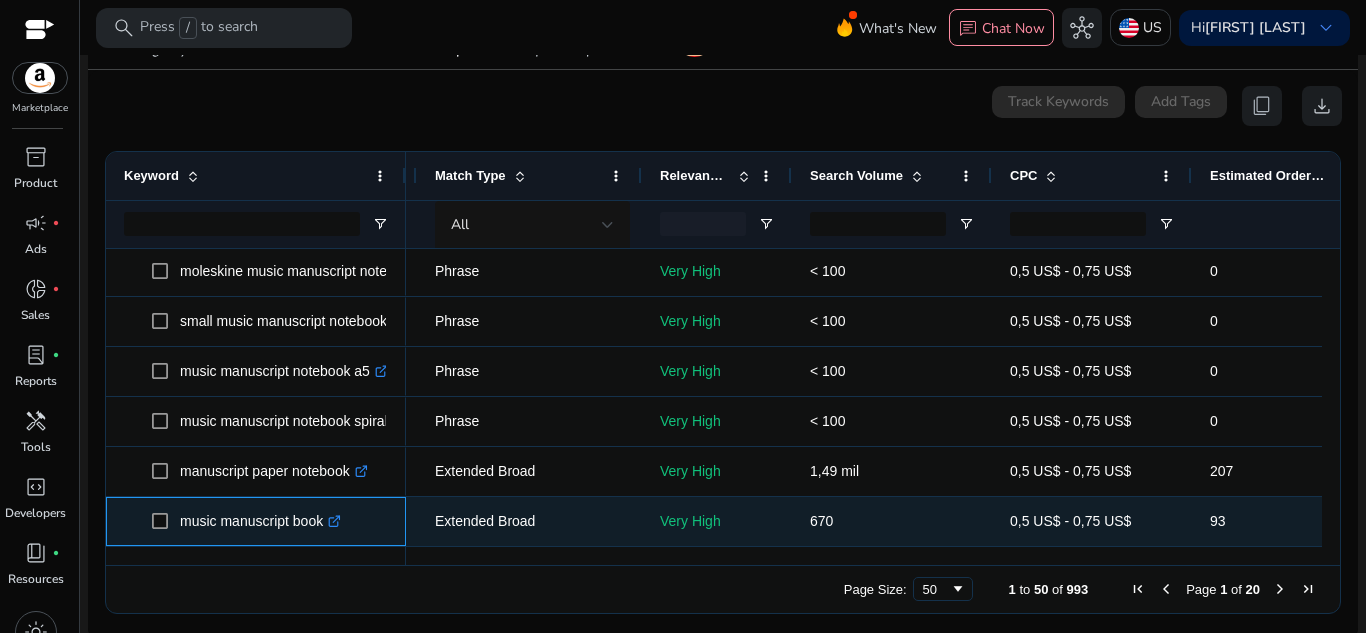 click on ".st0{fill:#2c8af8}" 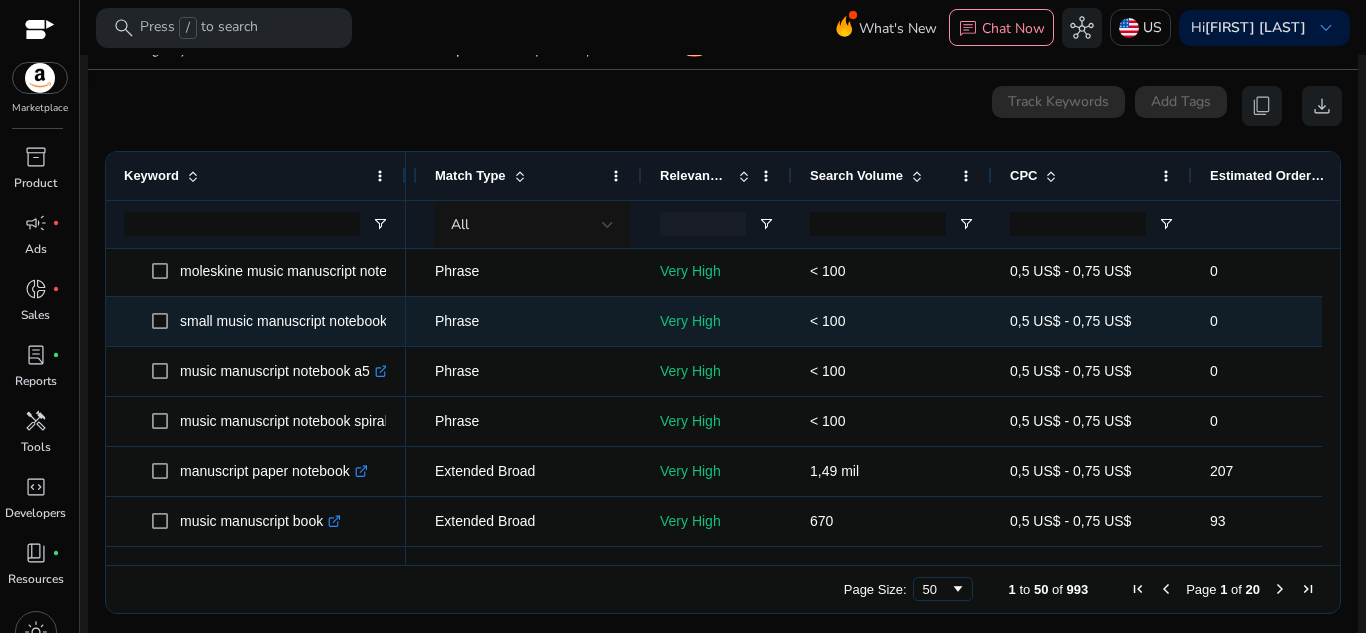 scroll, scrollTop: 302, scrollLeft: 0, axis: vertical 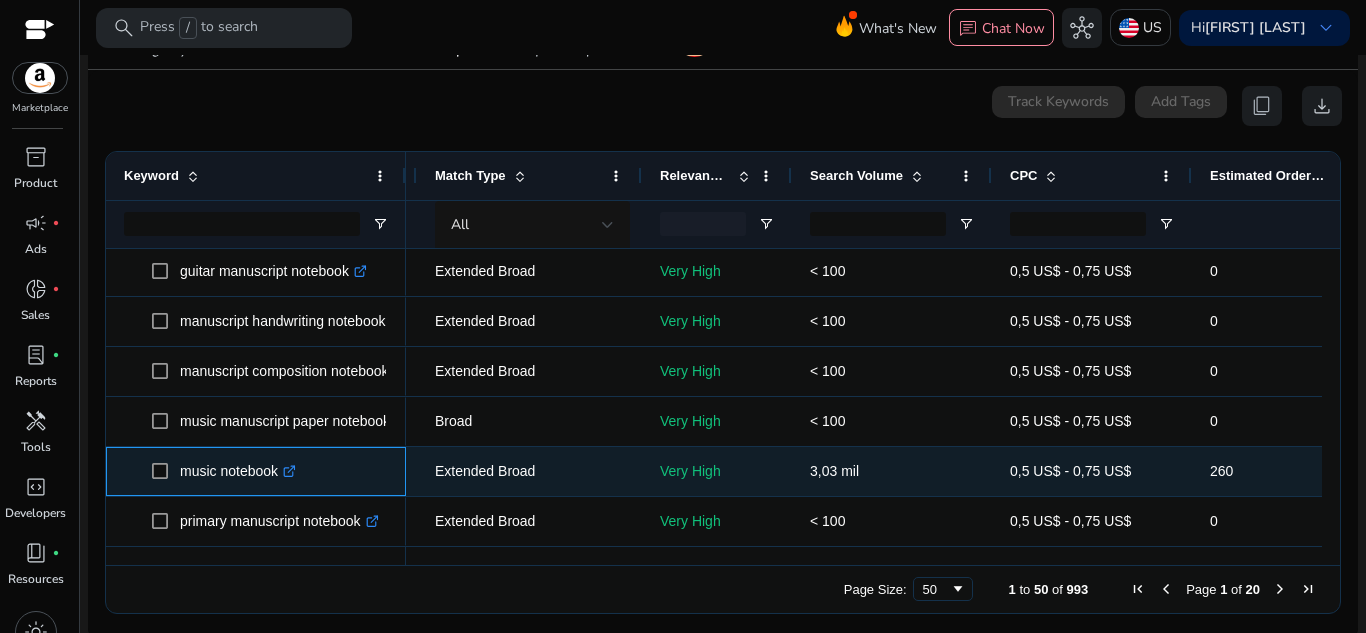 click on ".st0{fill:#2c8af8}" 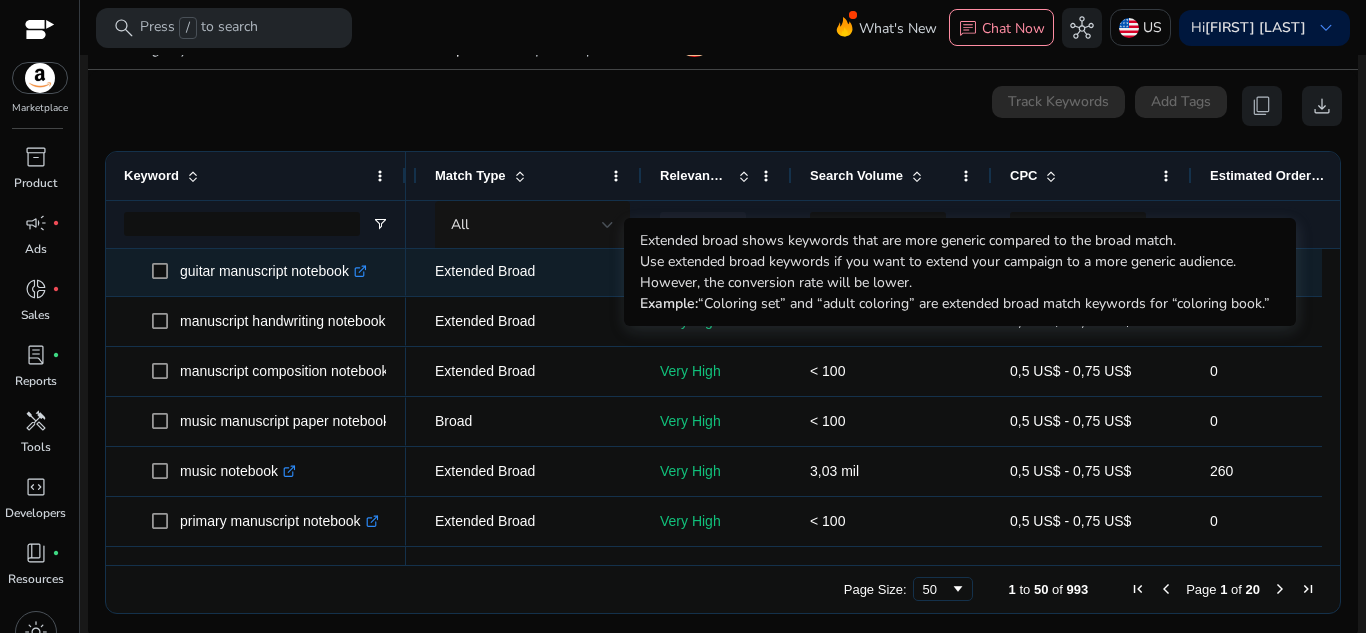 scroll, scrollTop: 702, scrollLeft: 0, axis: vertical 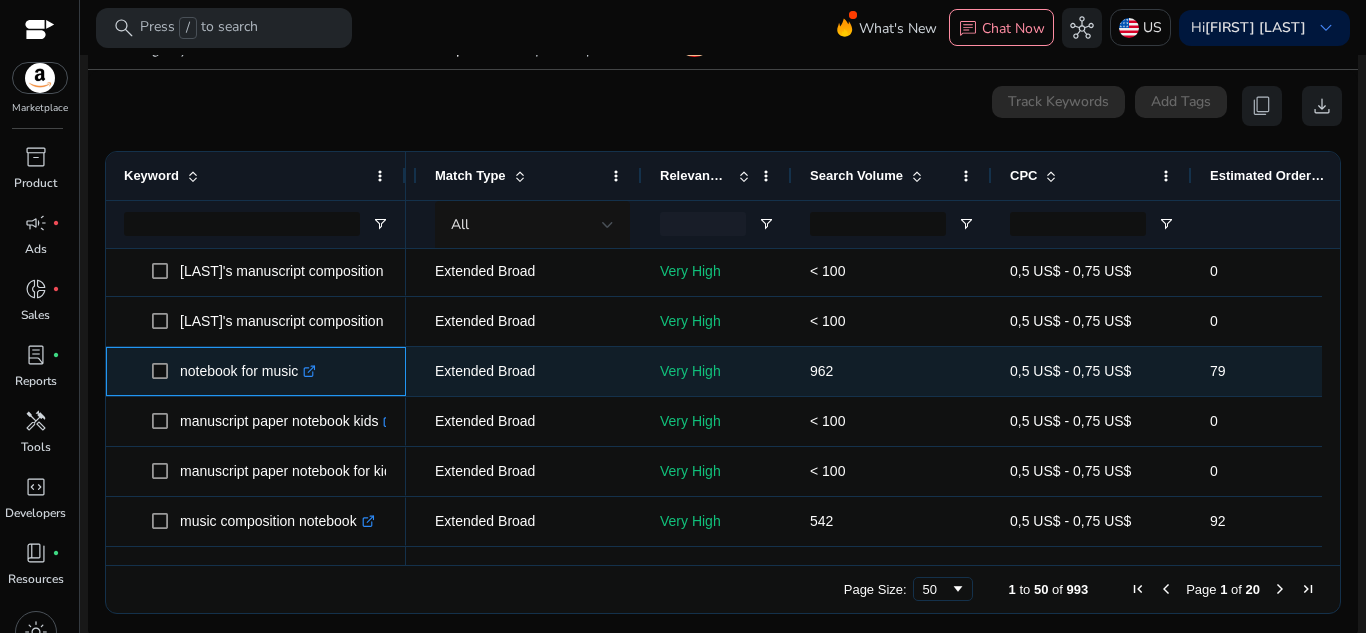 click on ".st0{fill:#2c8af8}" 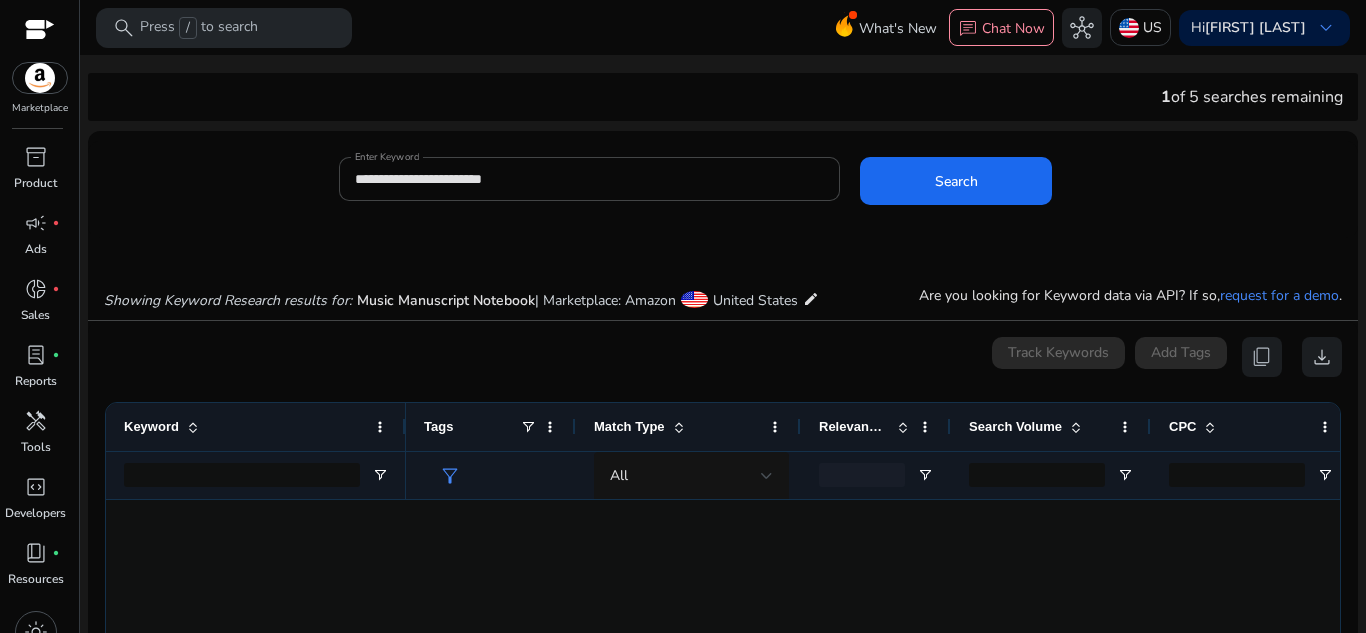 scroll, scrollTop: 0, scrollLeft: 0, axis: both 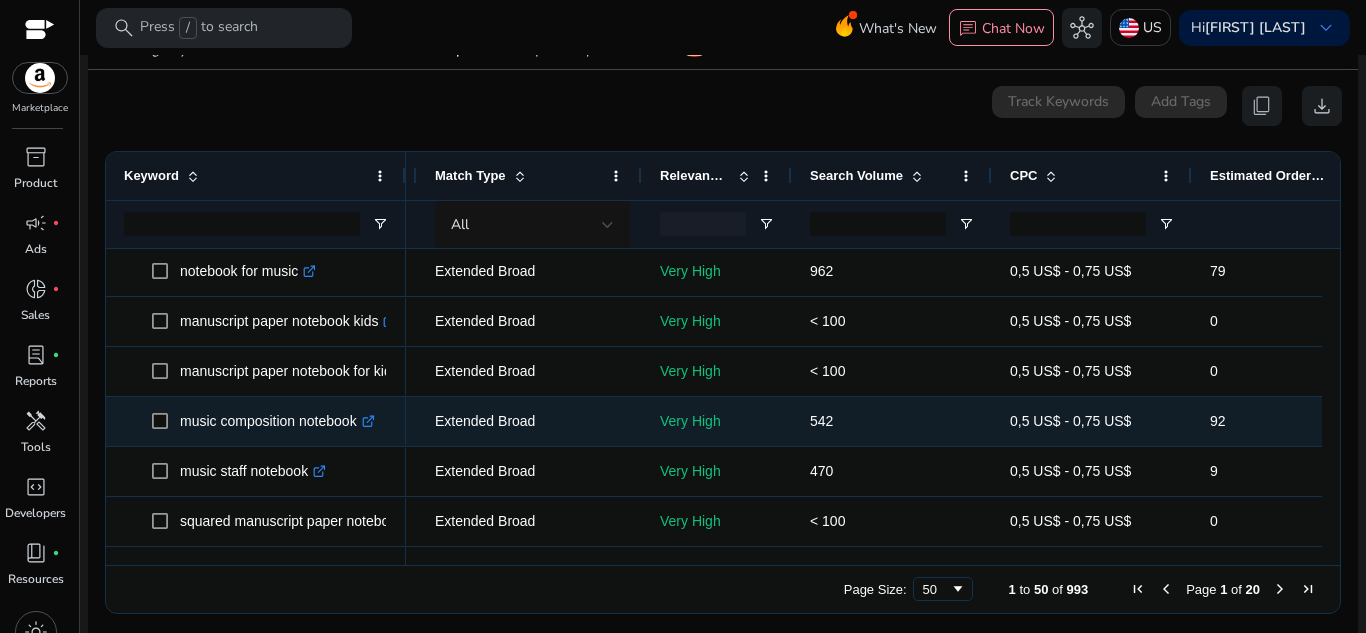 click on ".st0{fill:#2c8af8}" at bounding box center (366, 421) 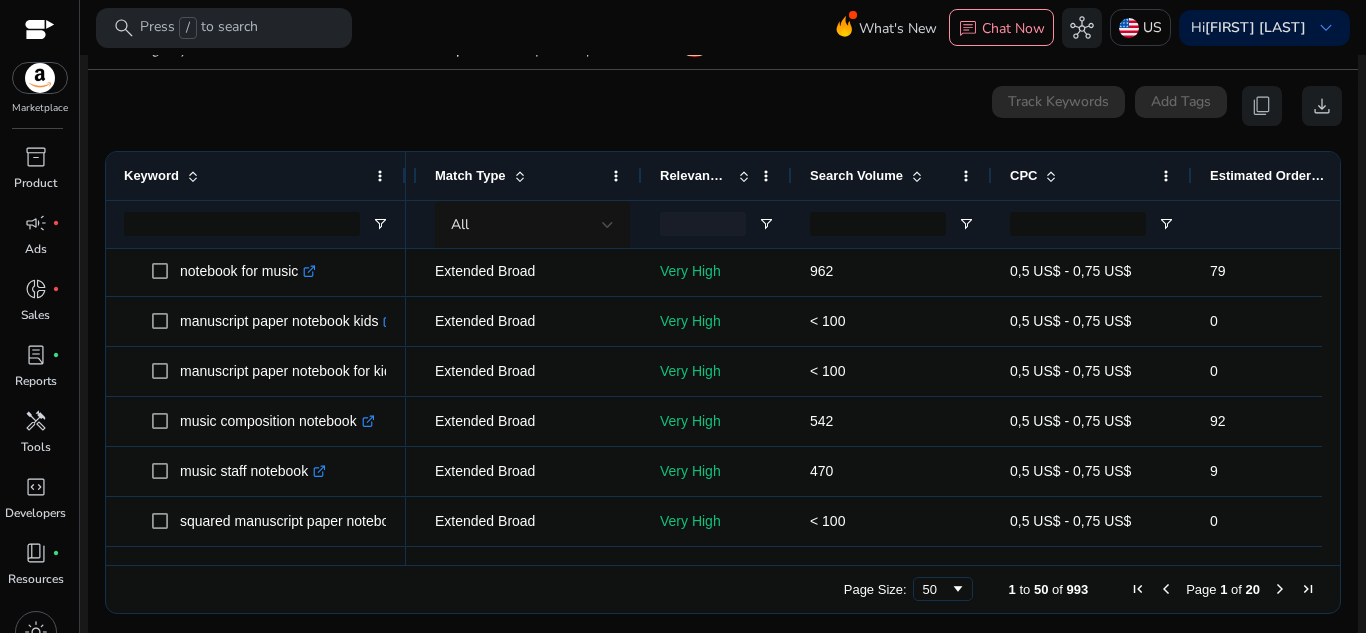 scroll, scrollTop: 1952, scrollLeft: 0, axis: vertical 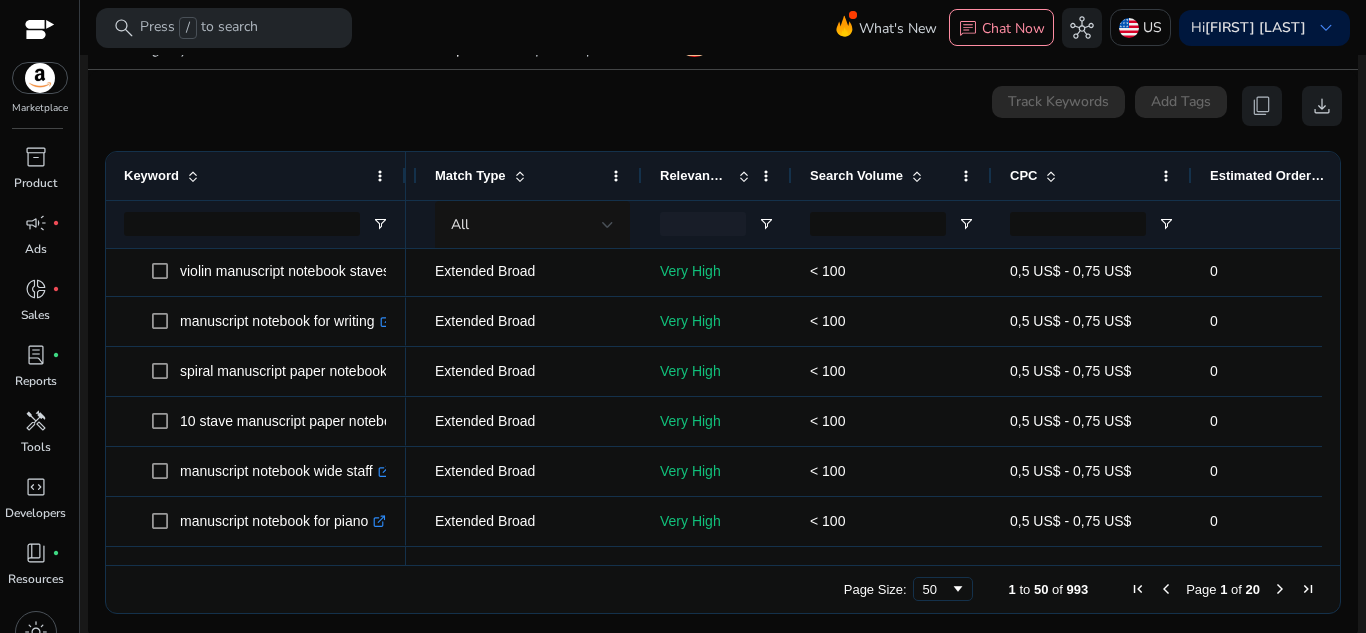 click at bounding box center (1280, 589) 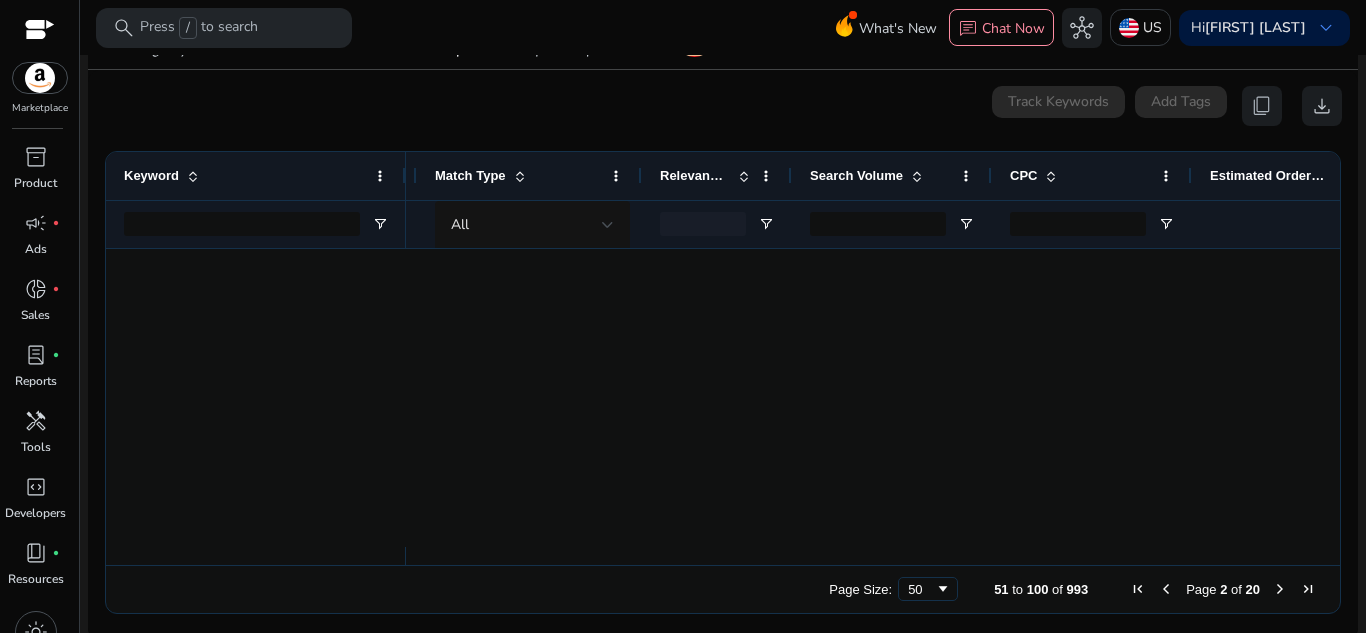 scroll, scrollTop: 0, scrollLeft: 0, axis: both 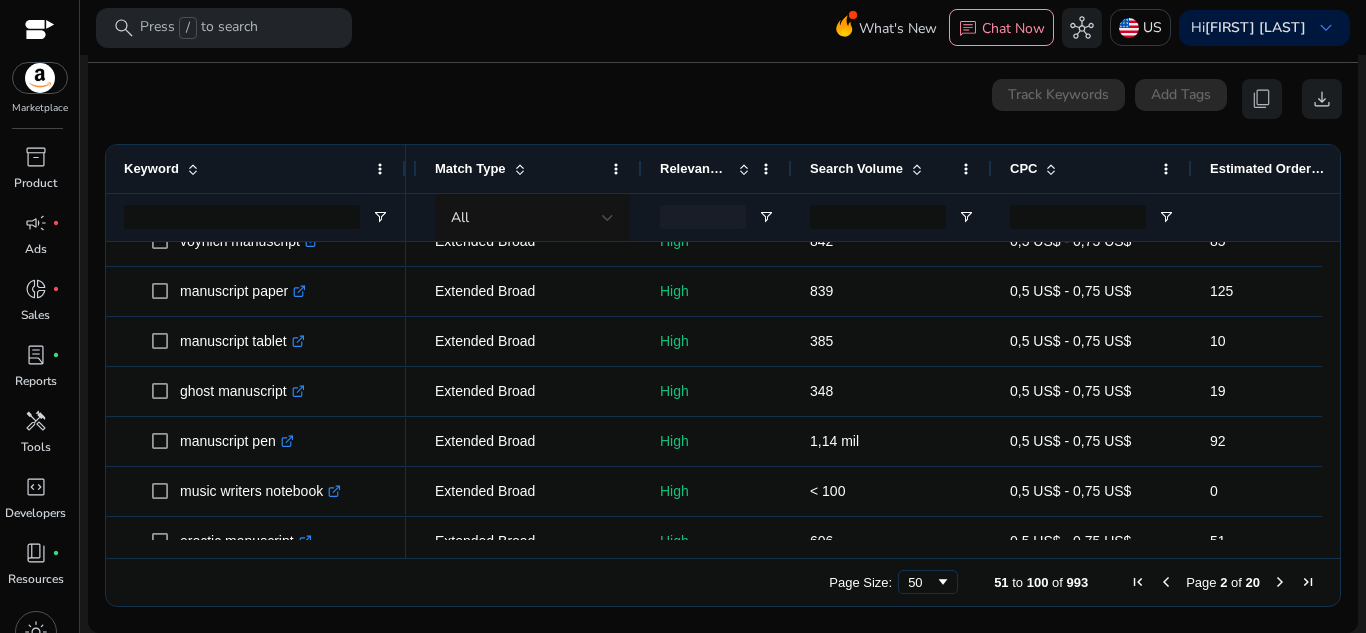 drag, startPoint x: 1344, startPoint y: 367, endPoint x: 1365, endPoint y: 401, distance: 39.962482 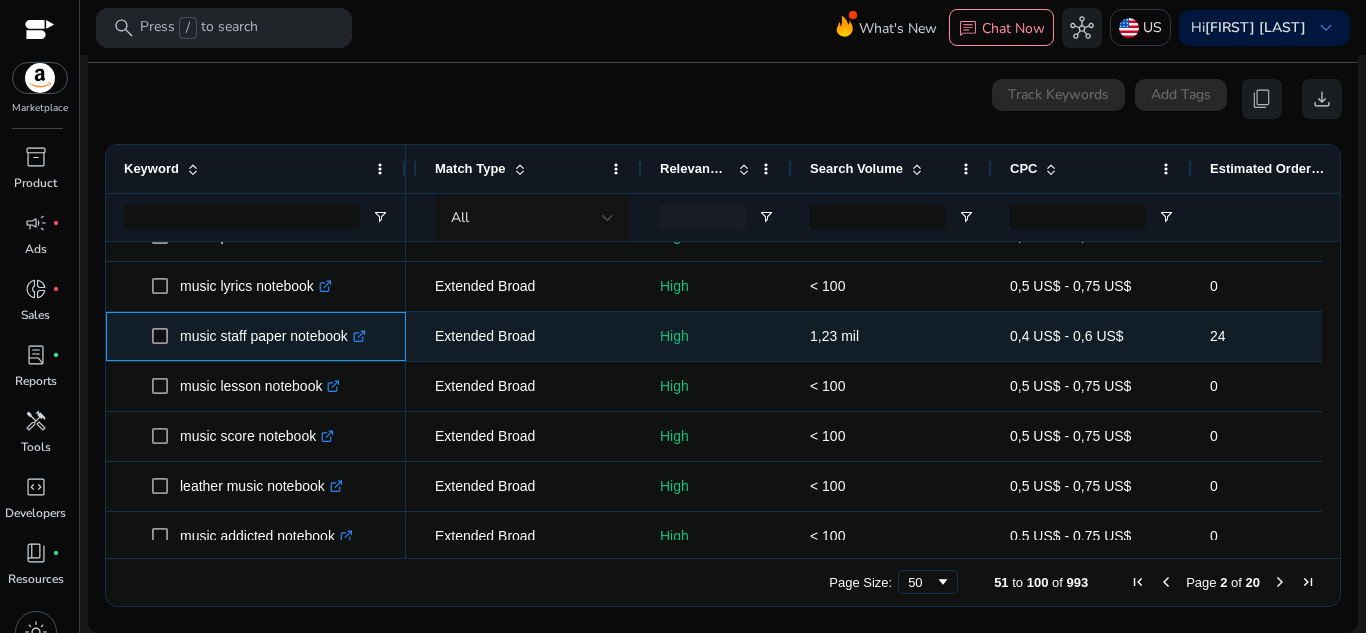 click 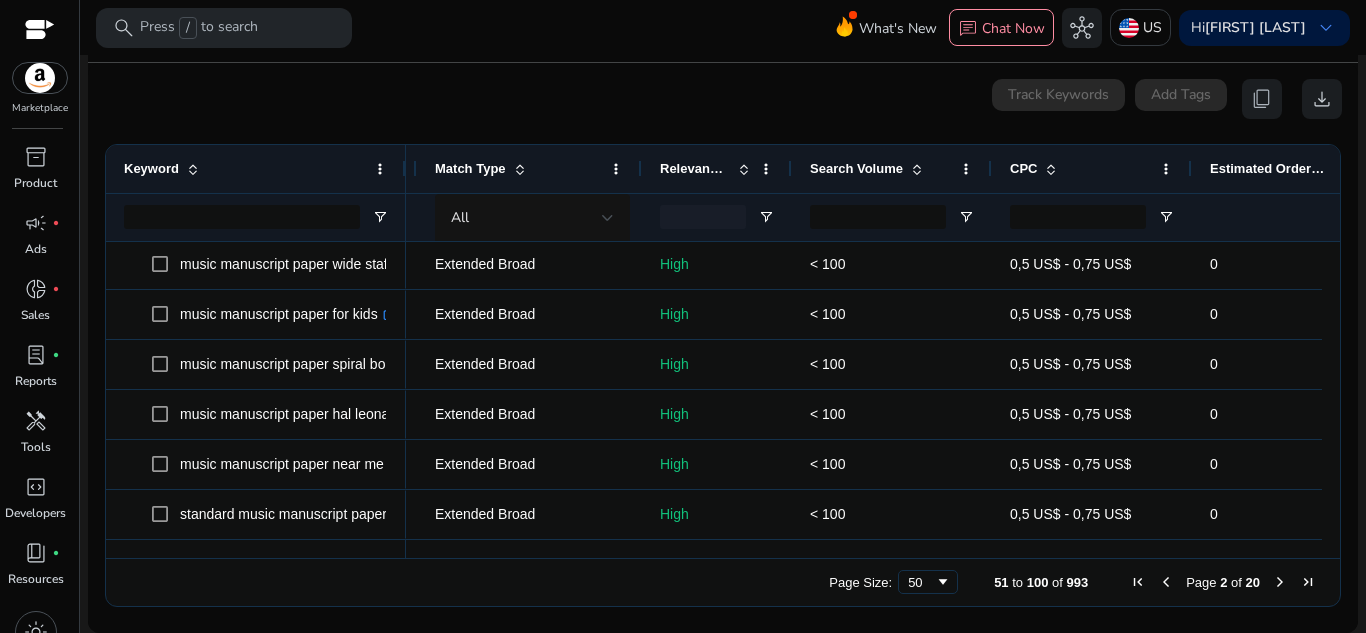 click on "0 keyword(s) selected   Track Keywords   Add Tags   content_copy   download" at bounding box center [723, 99] 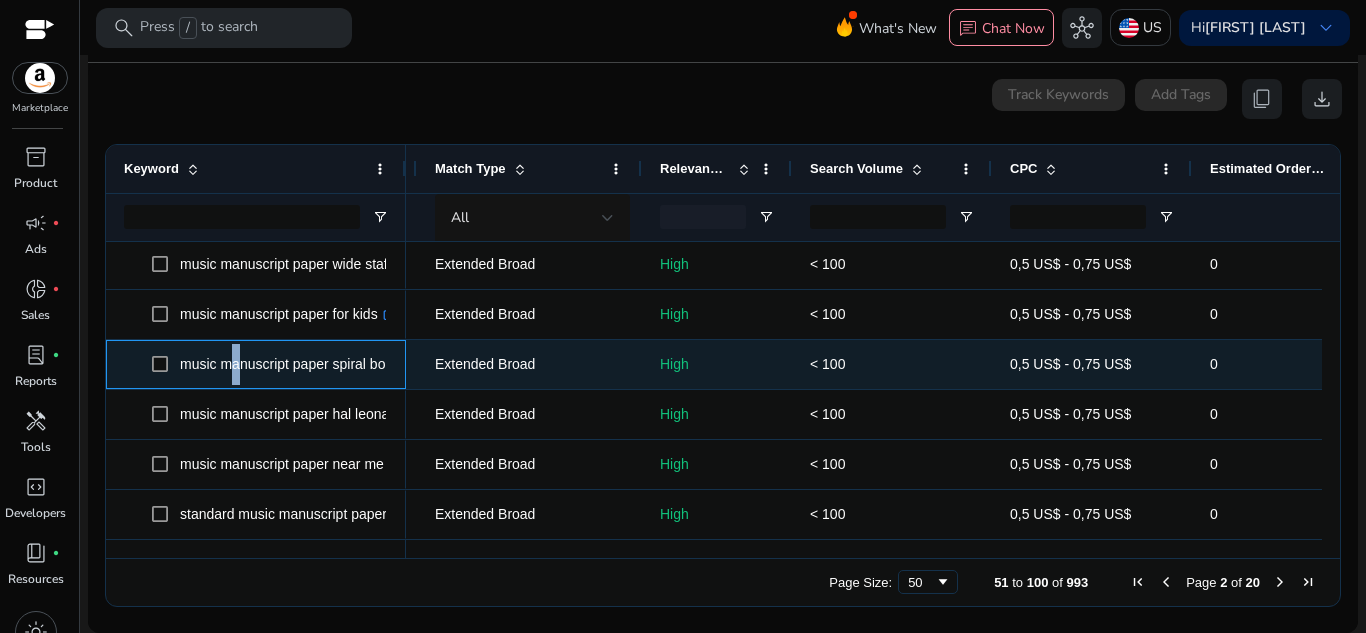 drag, startPoint x: 219, startPoint y: 374, endPoint x: 231, endPoint y: 369, distance: 13 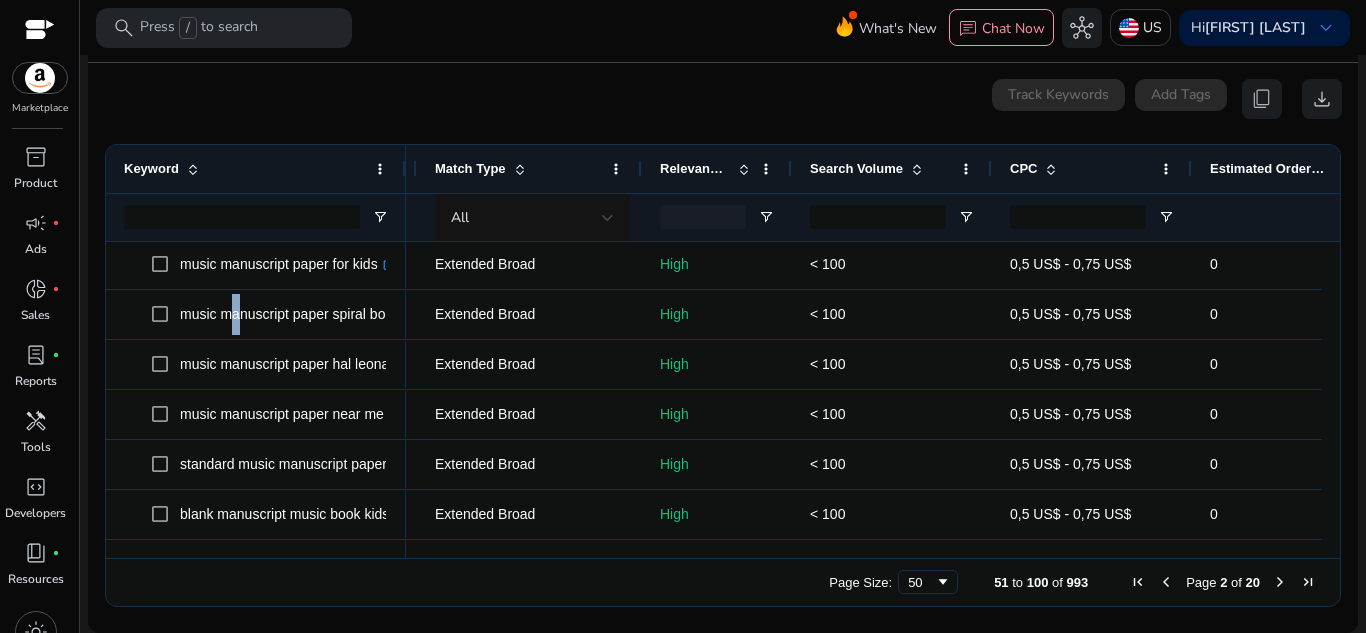 click on "Page
2
of
20" at bounding box center (1223, 582) 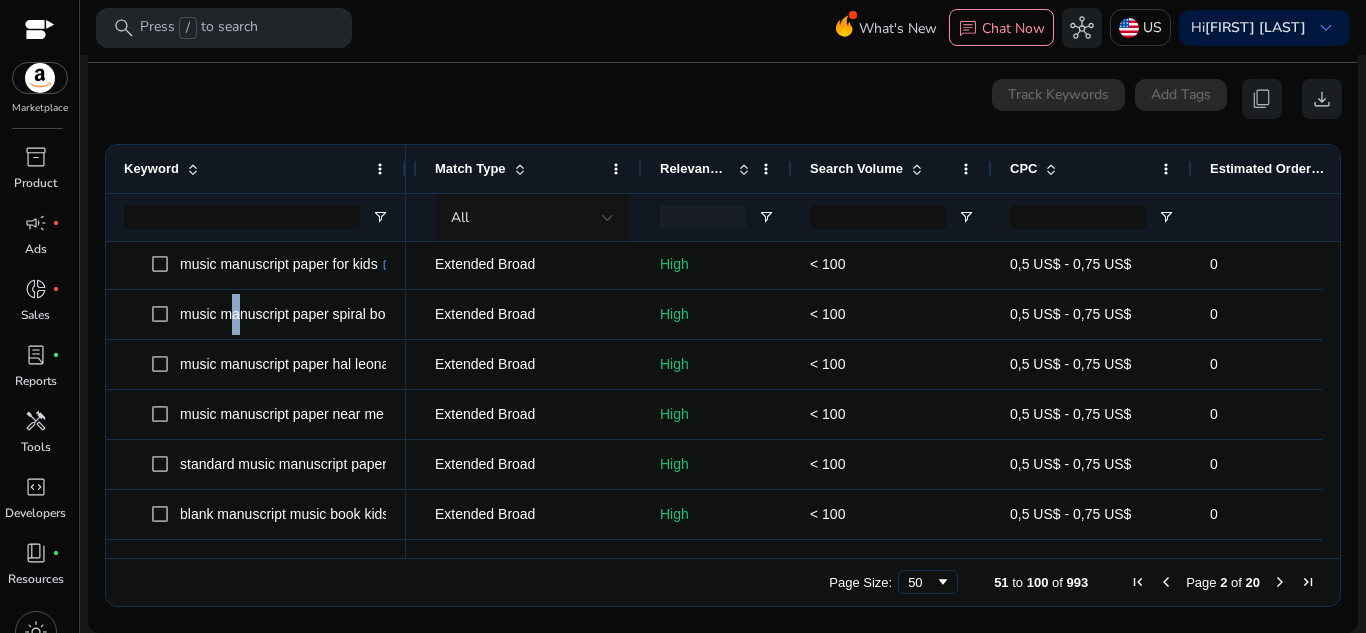 click at bounding box center [1280, 582] 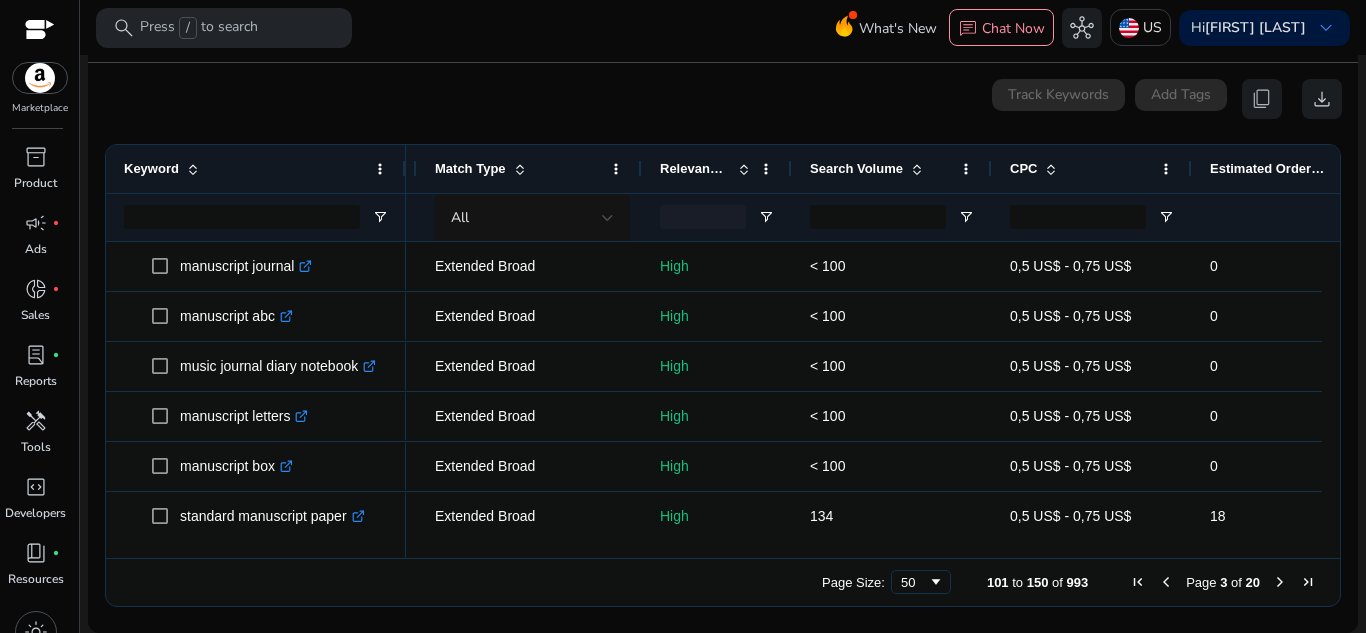 click on "0 keyword(s) selected   Track Keywords   Add Tags   content_copy   download" at bounding box center [723, 99] 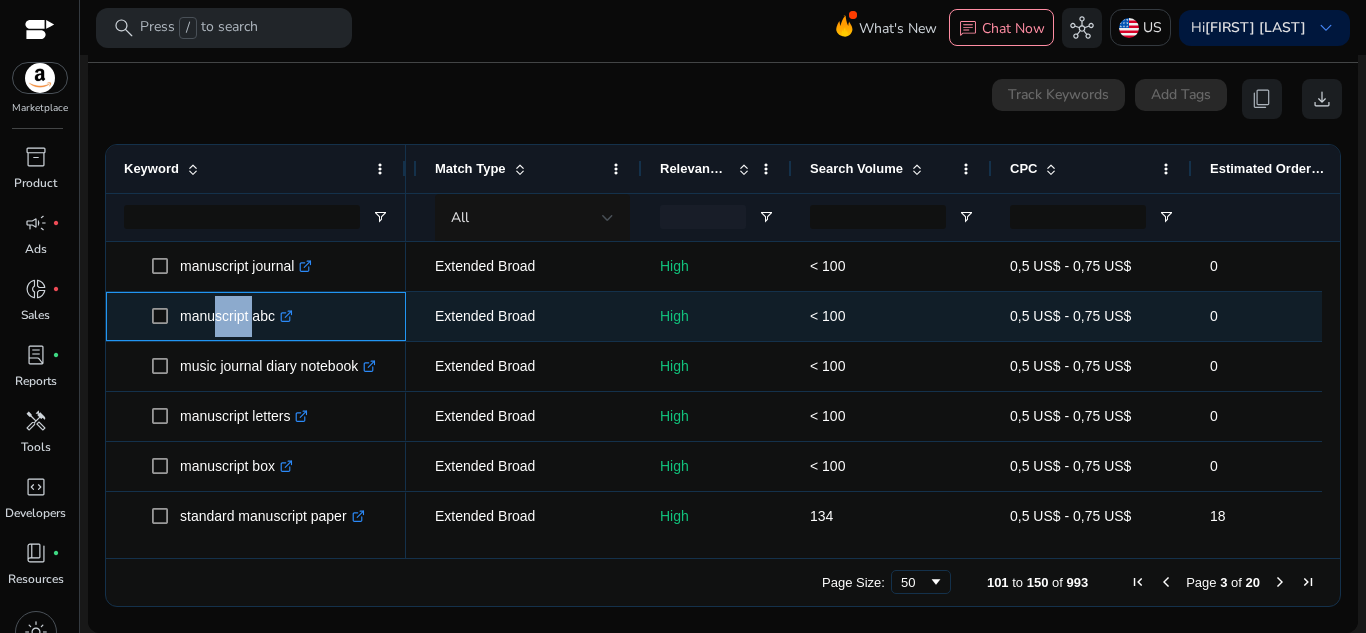 drag, startPoint x: 248, startPoint y: 315, endPoint x: 206, endPoint y: 306, distance: 42.953465 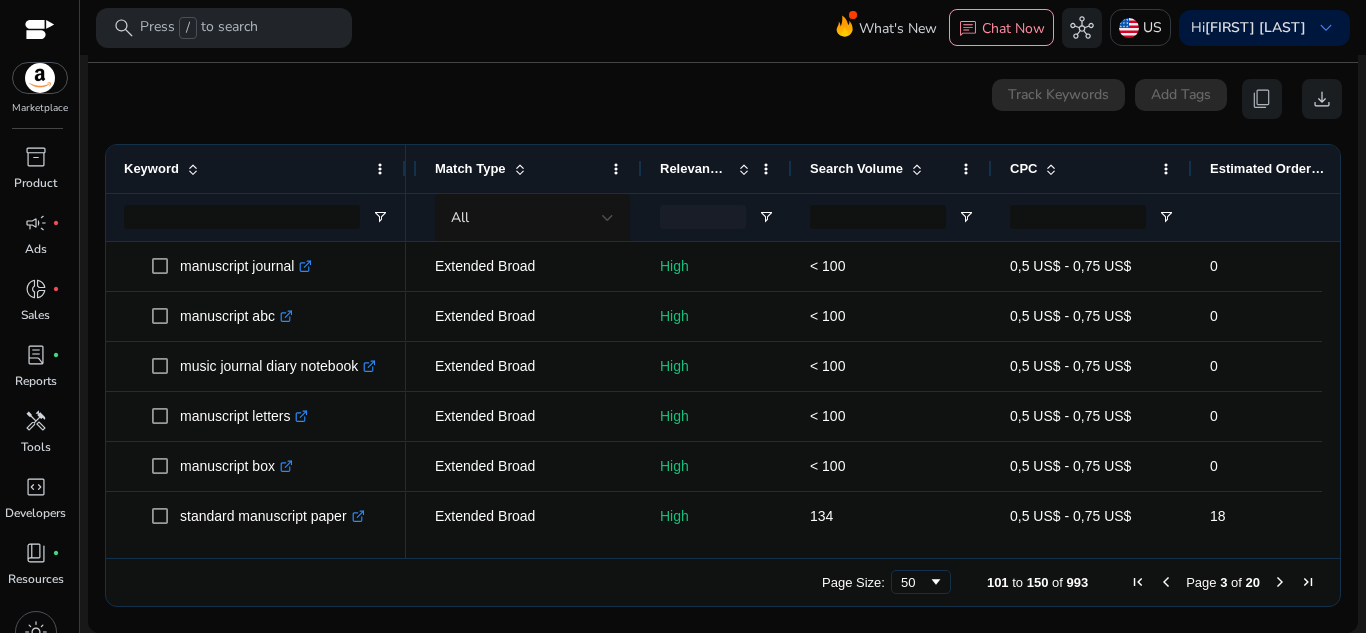 click on "0 keyword(s) selected   Track Keywords   Add Tags   content_copy   download" at bounding box center [723, 99] 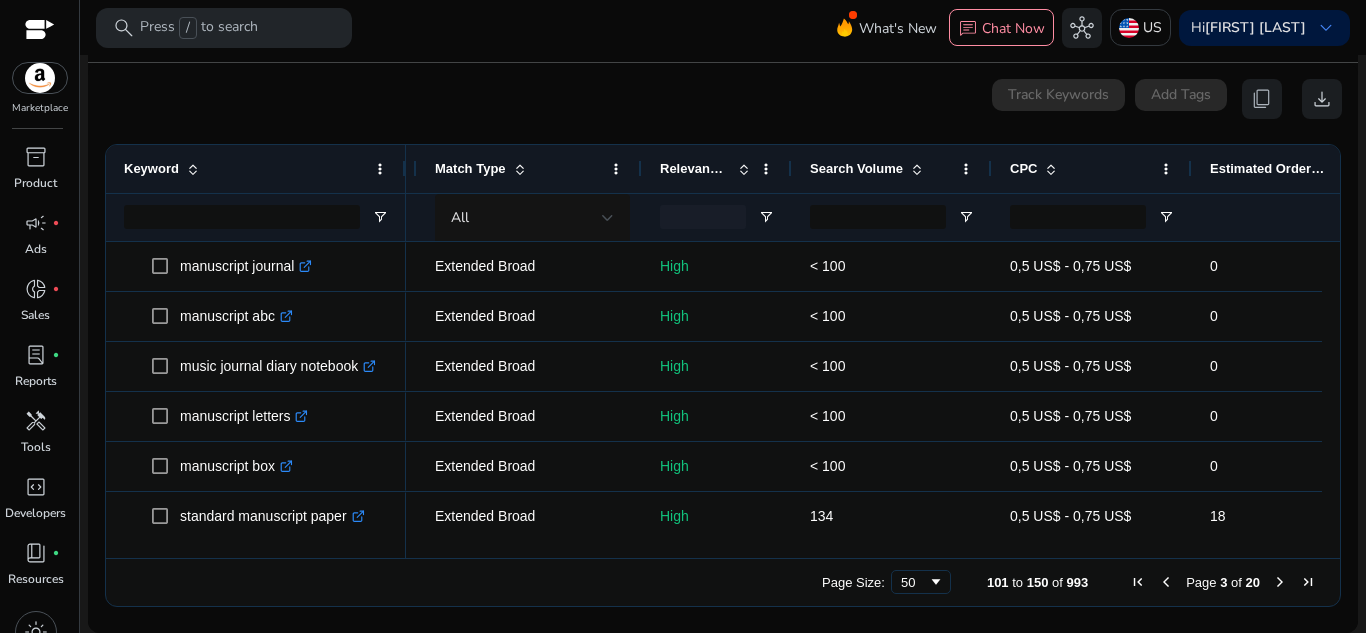 scroll, scrollTop: 84, scrollLeft: 0, axis: vertical 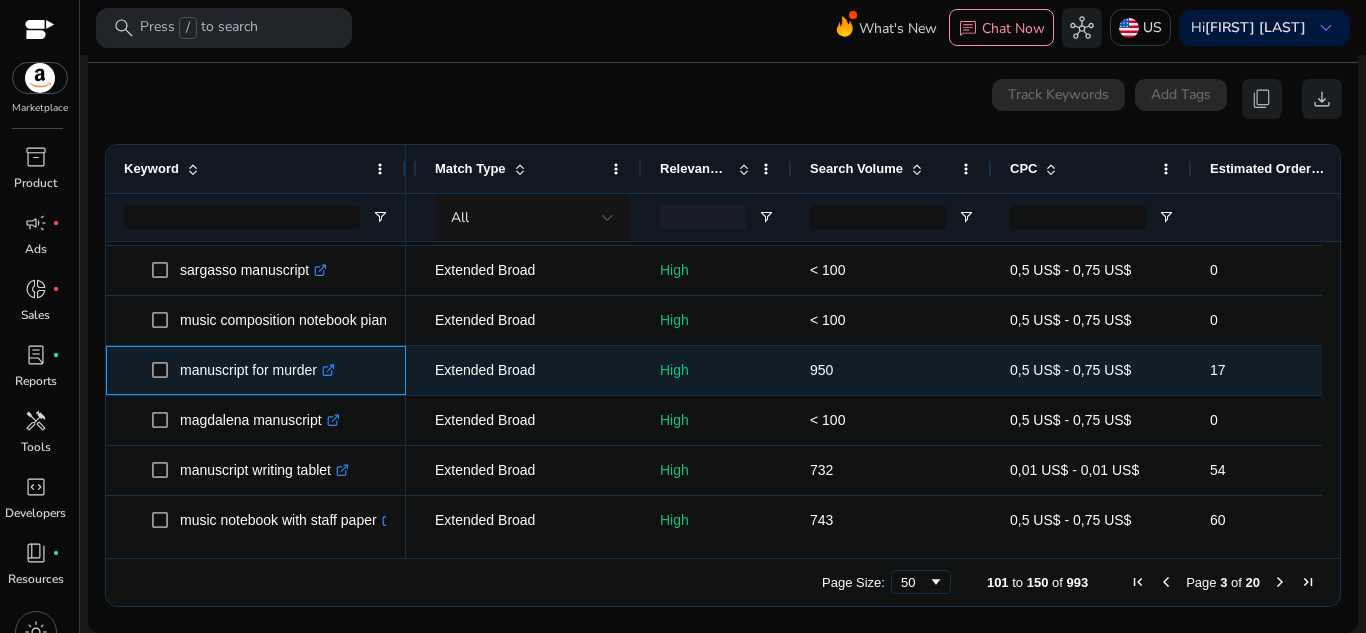 click on ".st0{fill:#2c8af8}" at bounding box center (326, 370) 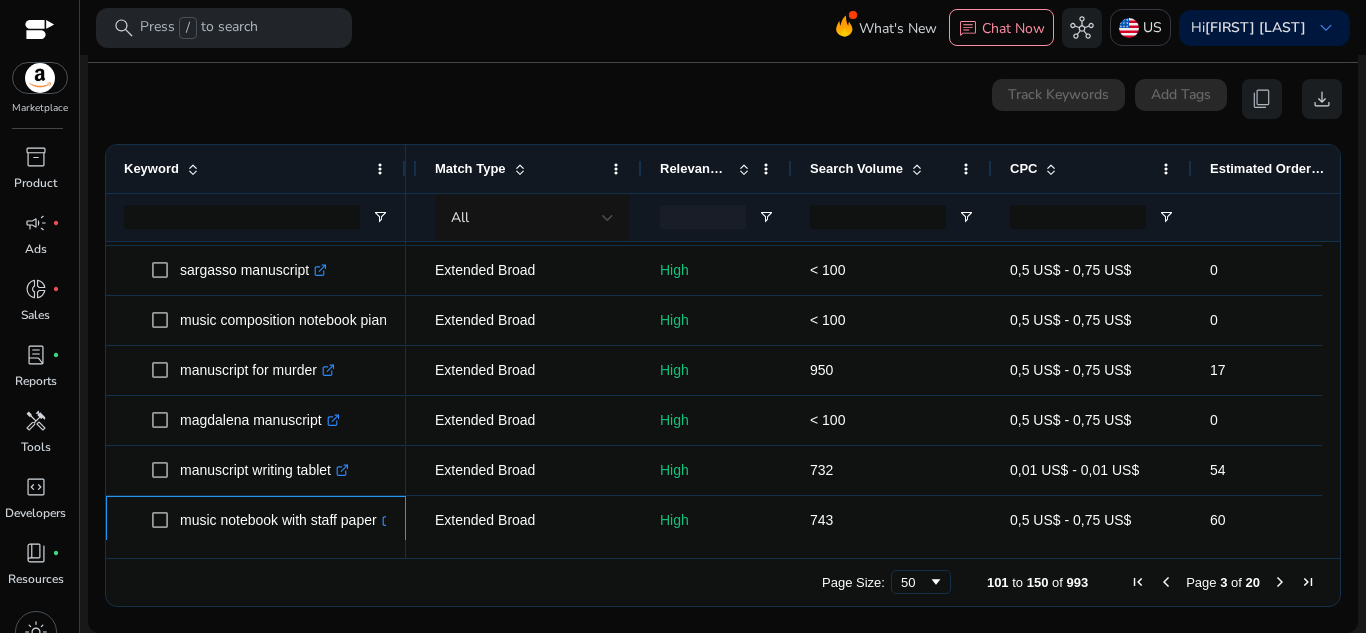 scroll, scrollTop: 502, scrollLeft: 0, axis: vertical 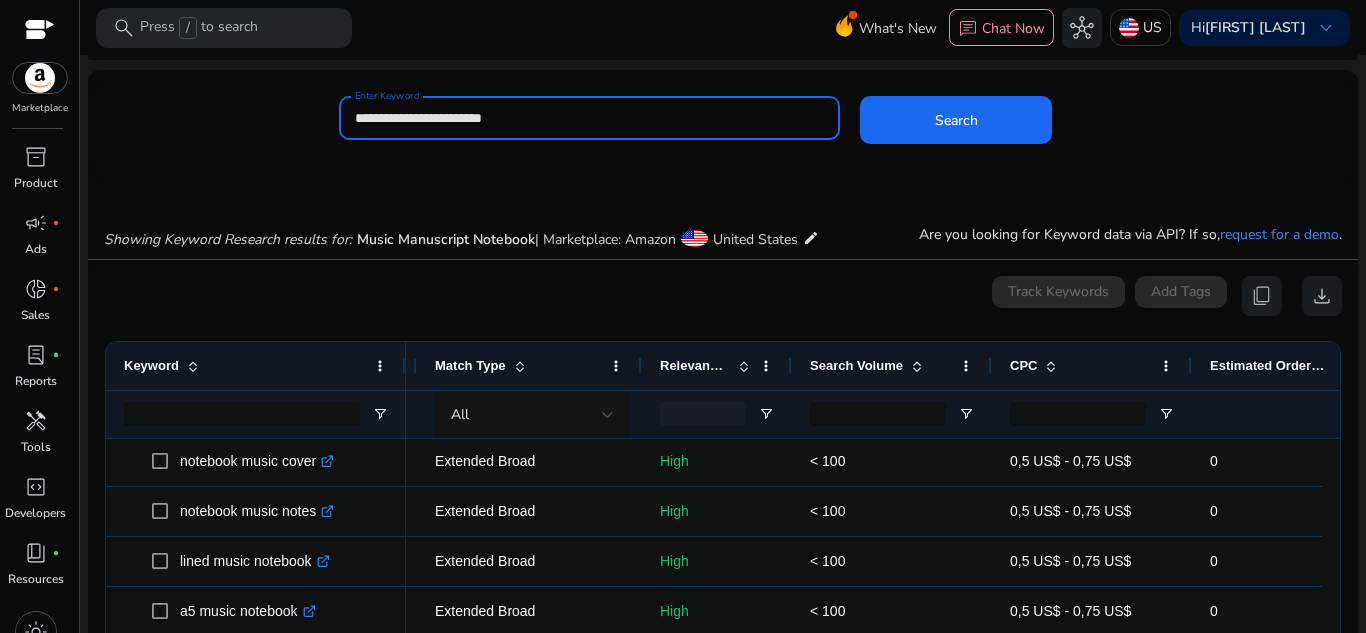 drag, startPoint x: 574, startPoint y: 116, endPoint x: 325, endPoint y: 130, distance: 249.39326 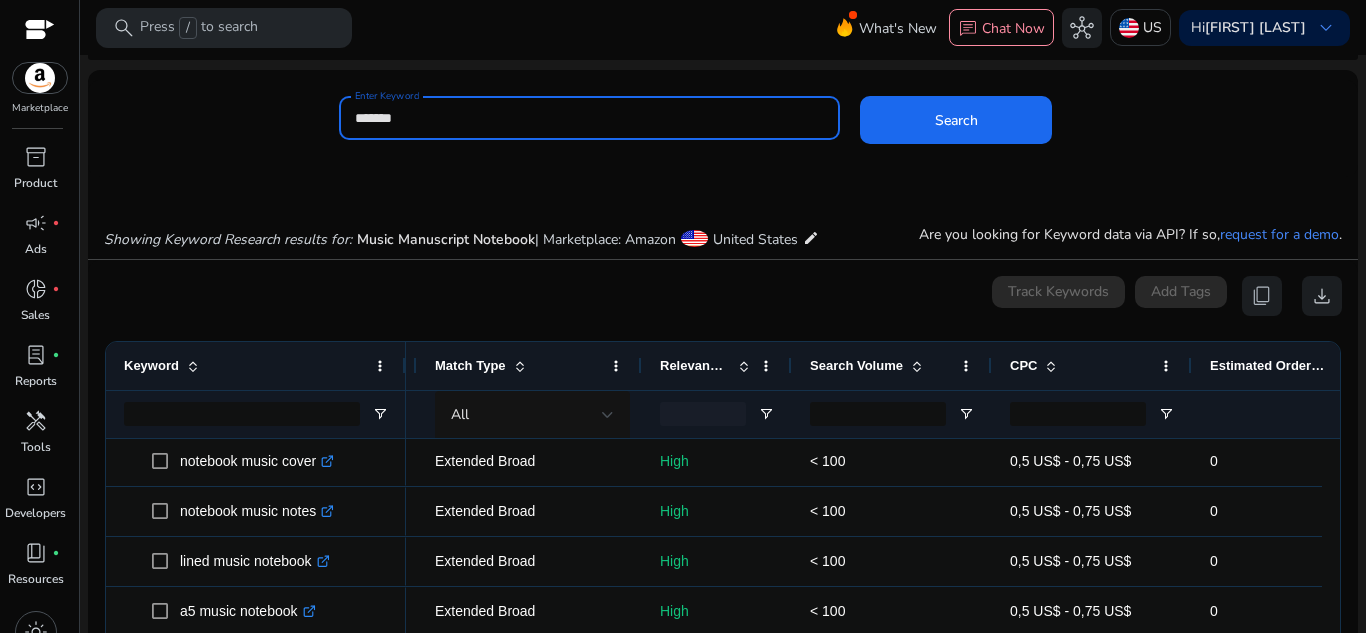 type on "*******" 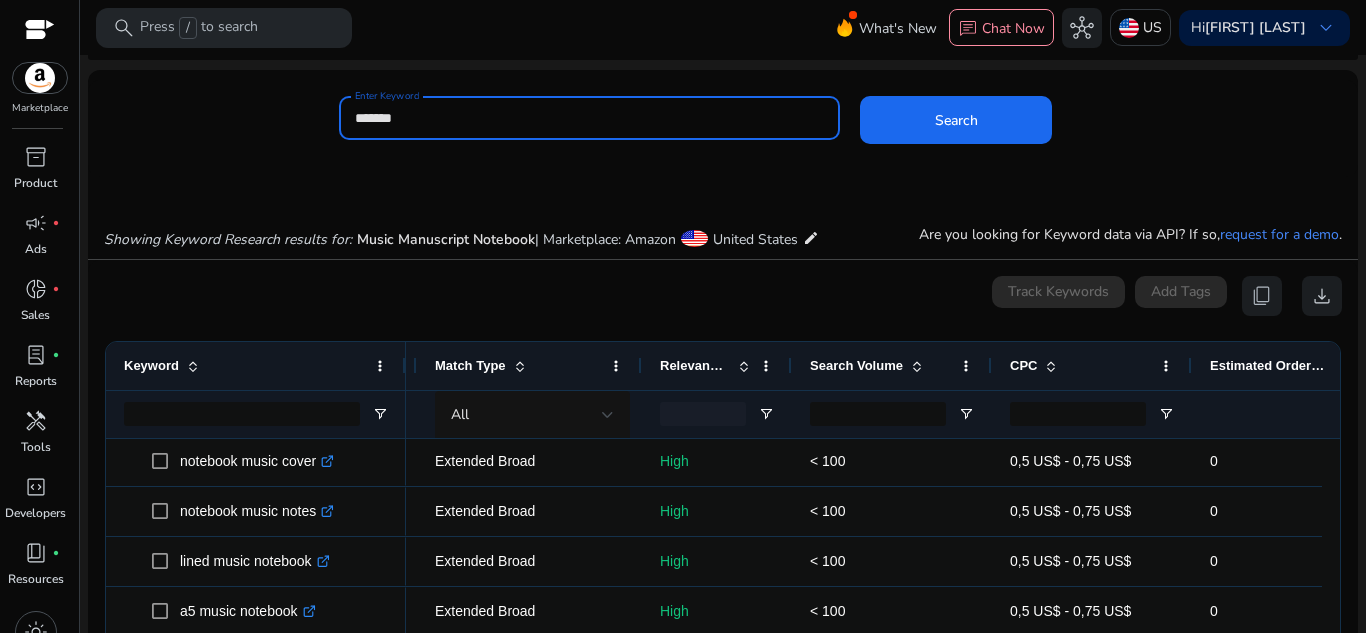 click on "Search" 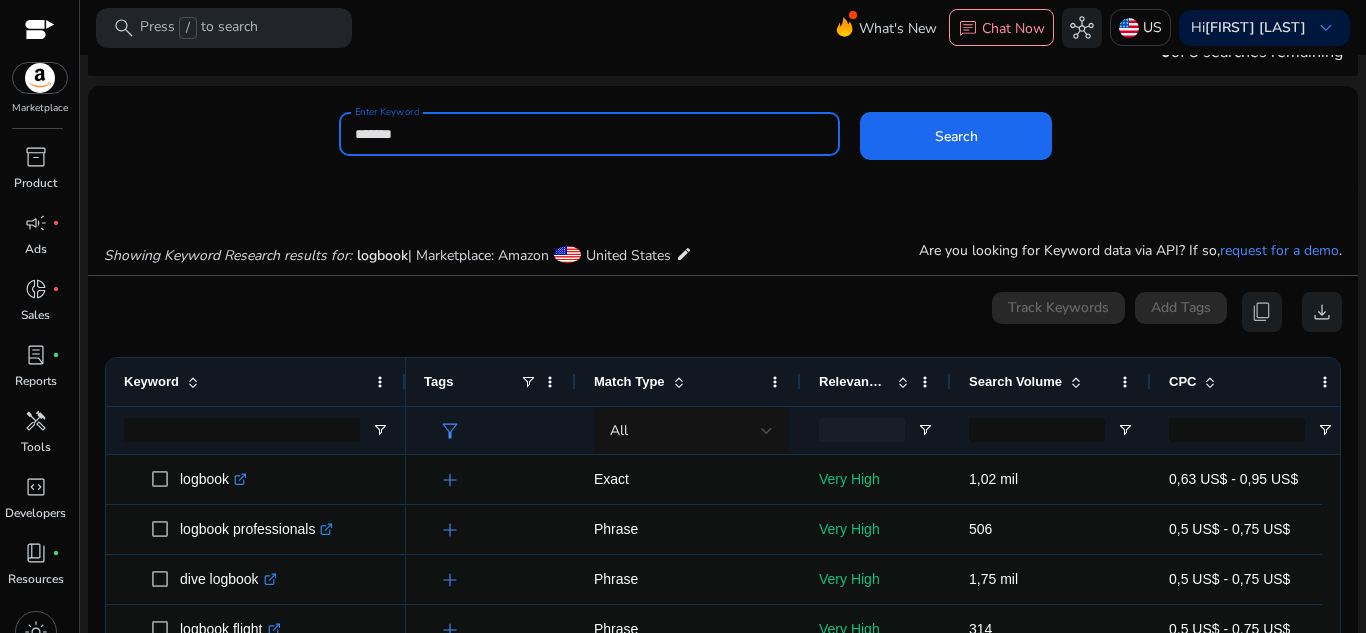 scroll, scrollTop: 24, scrollLeft: 0, axis: vertical 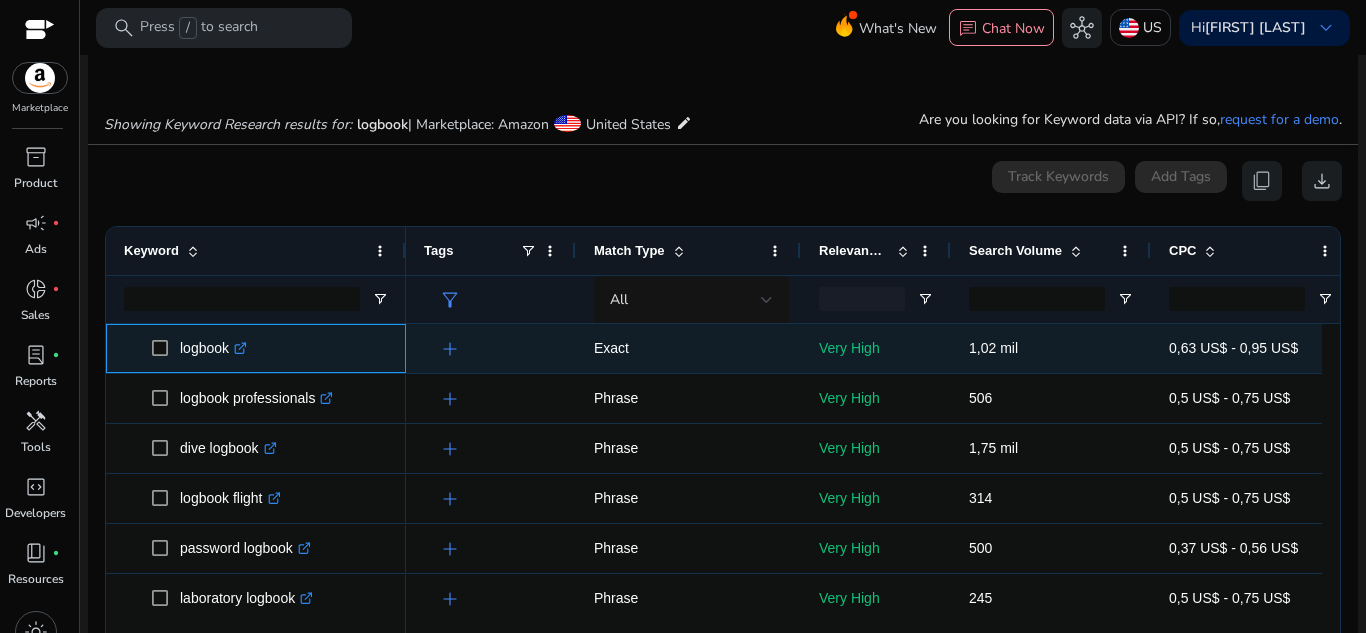 click 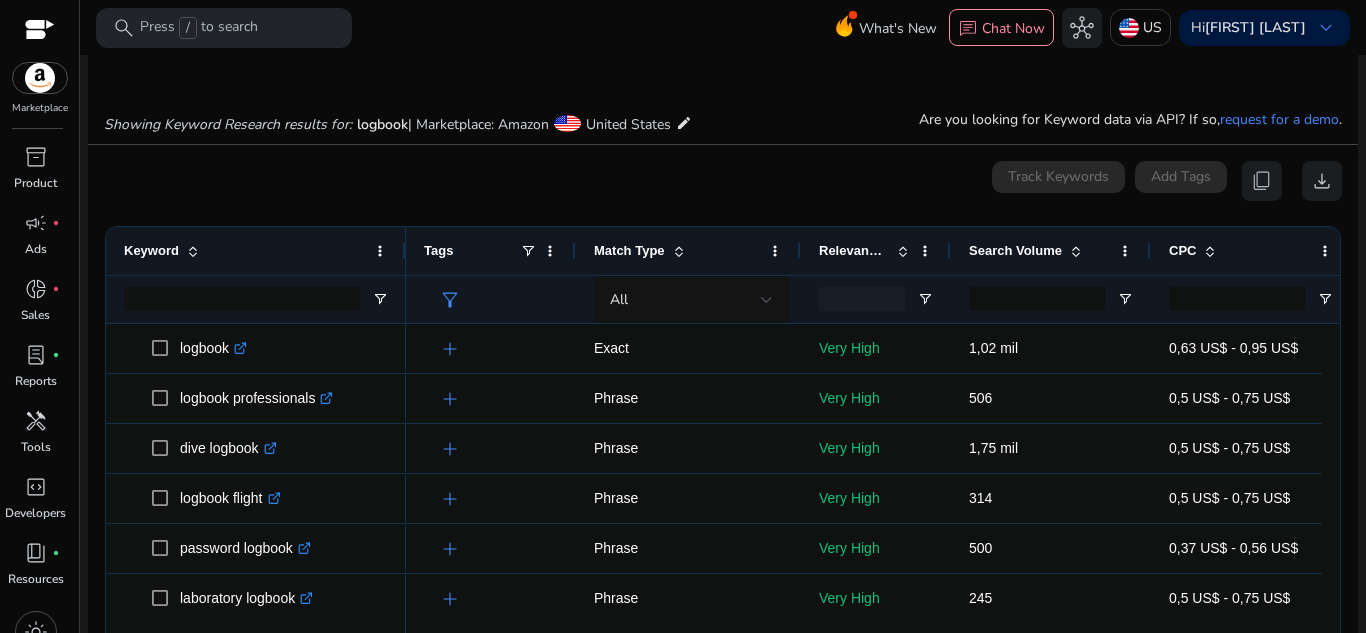 click at bounding box center [1331, 473] 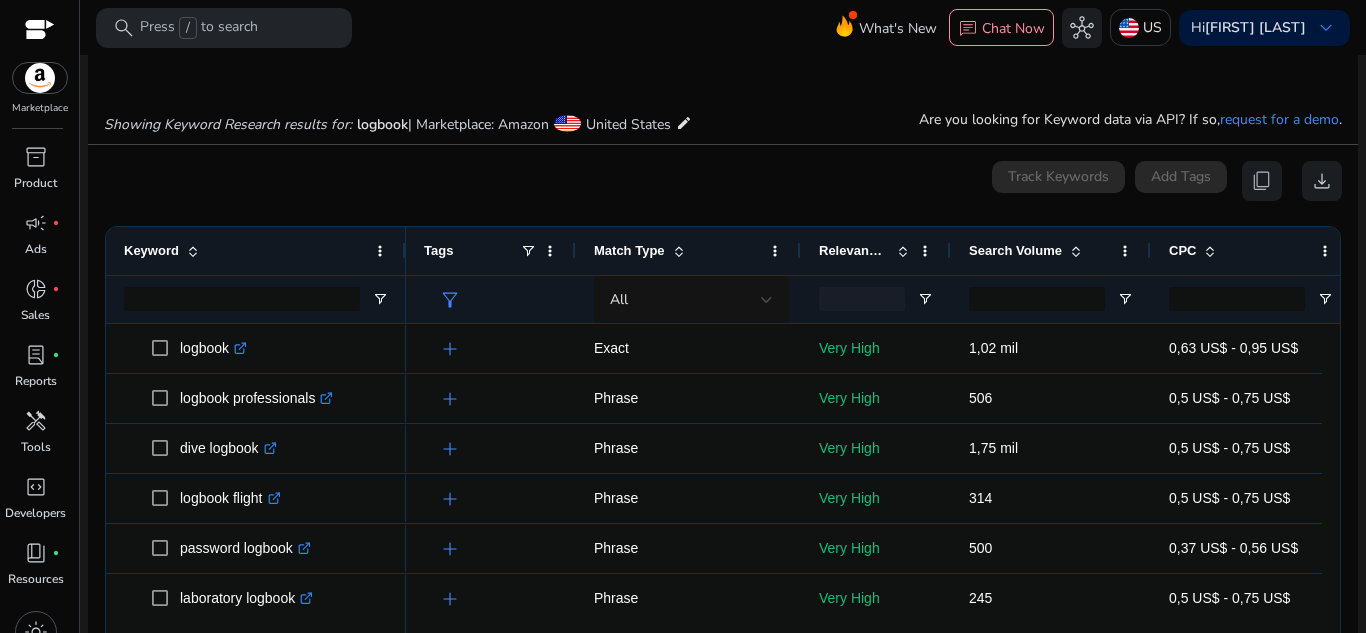 scroll, scrollTop: 168, scrollLeft: 0, axis: vertical 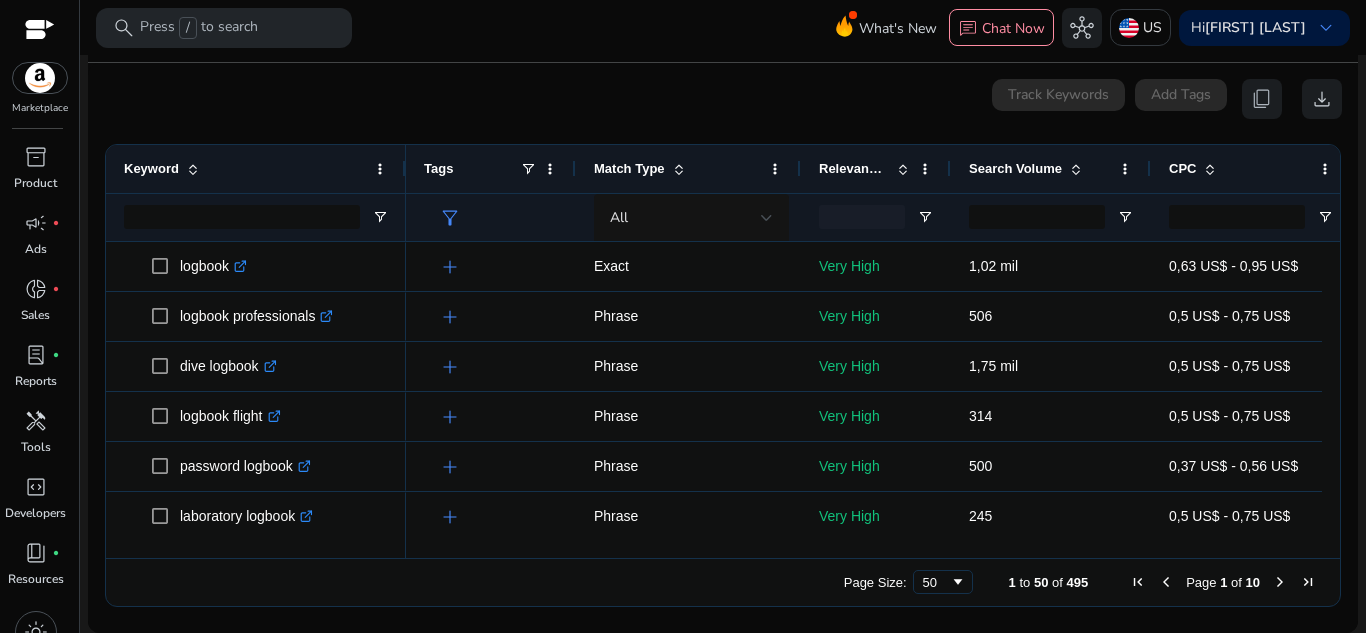 drag, startPoint x: 514, startPoint y: 558, endPoint x: 629, endPoint y: 570, distance: 115.62439 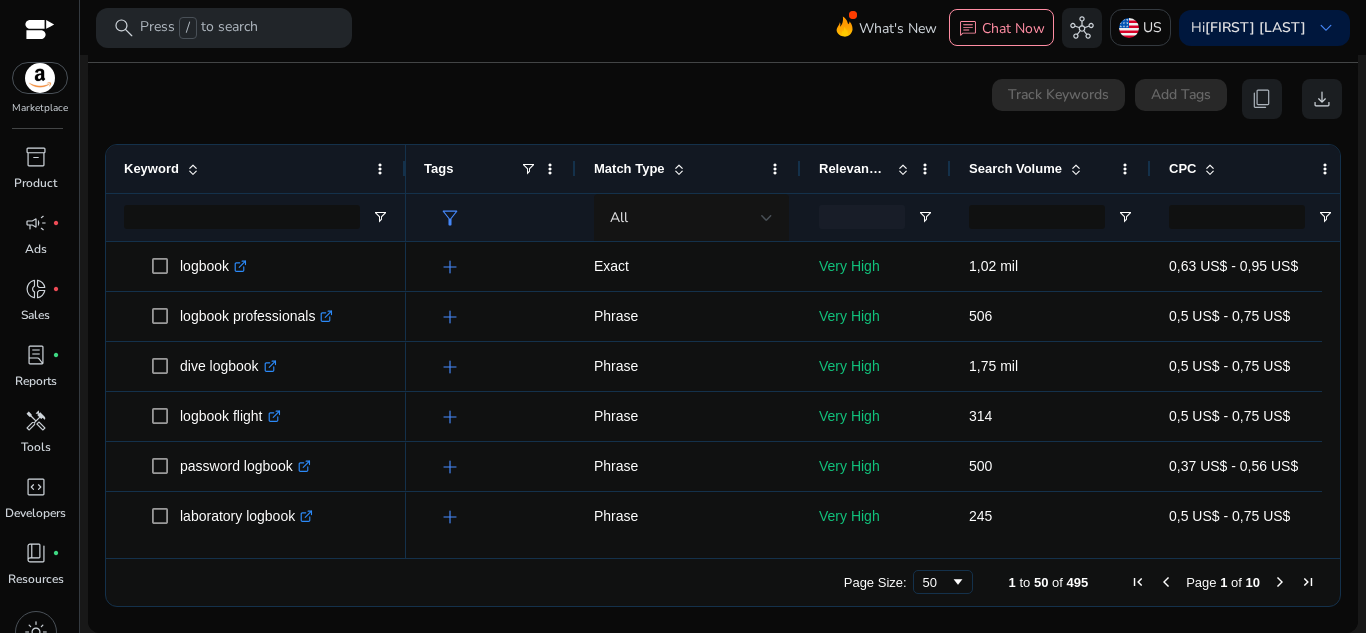 scroll, scrollTop: 0, scrollLeft: 106, axis: horizontal 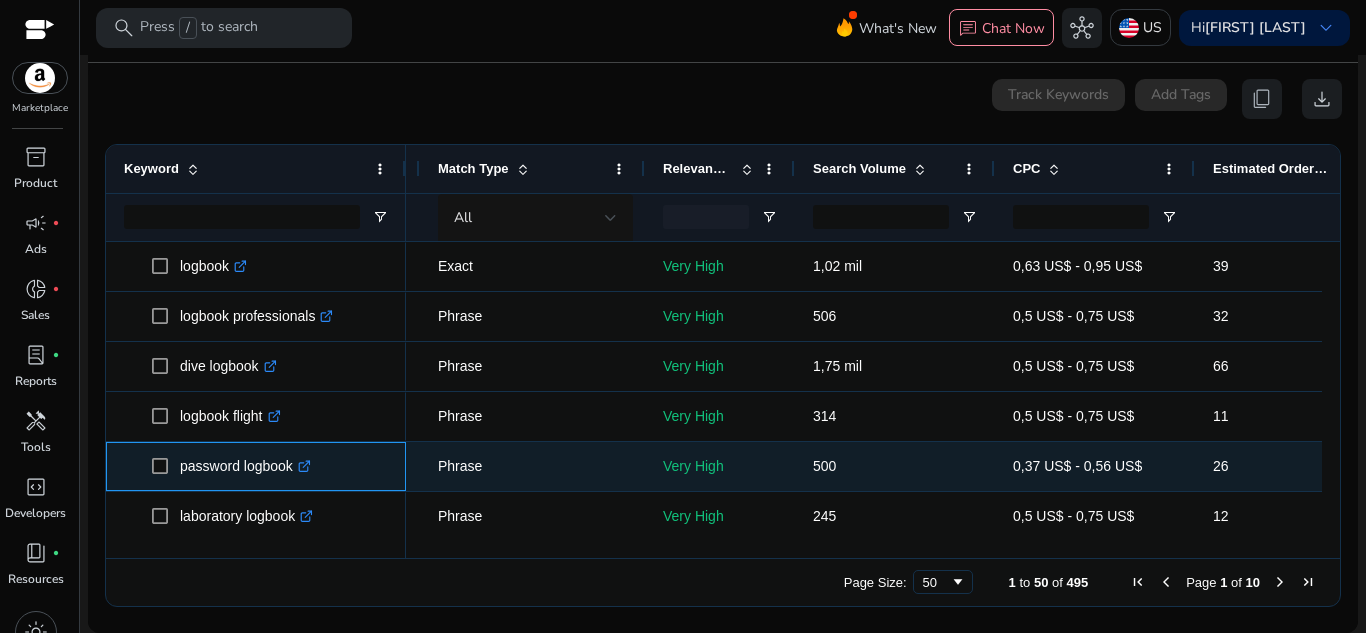 click on ".st0{fill:#2c8af8}" 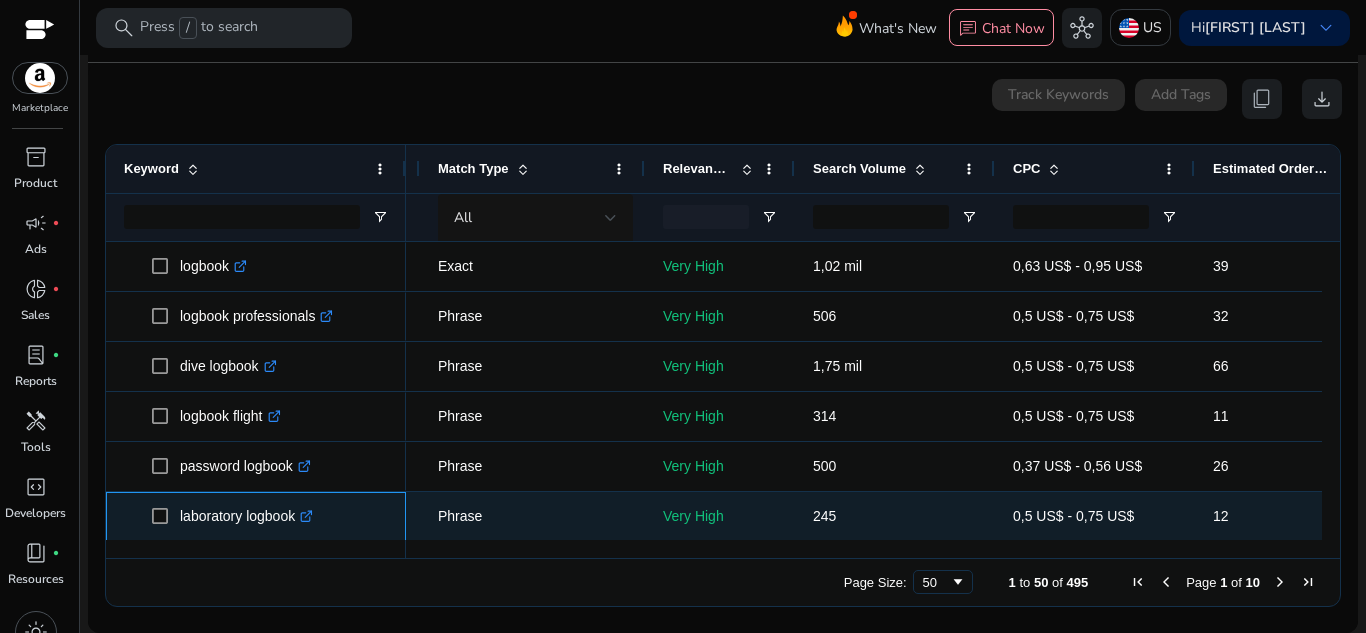 click on ".st0{fill:#2c8af8}" 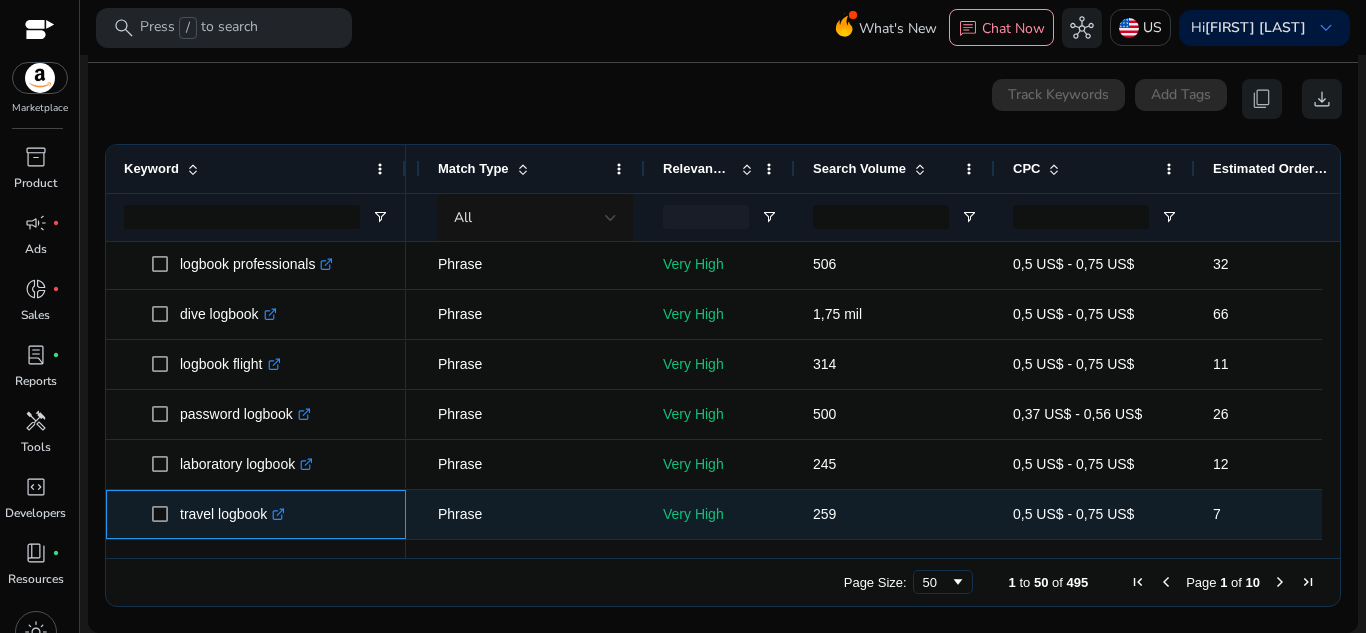 click 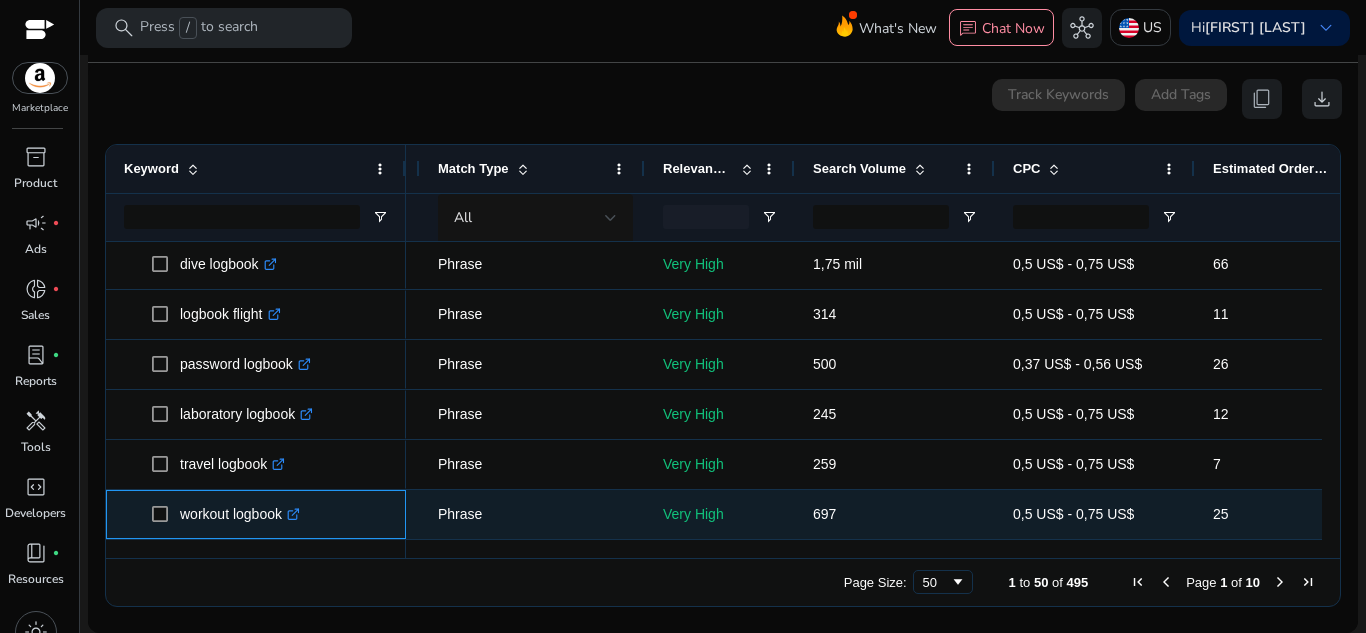 click on ".st0{fill:#2c8af8}" at bounding box center [291, 514] 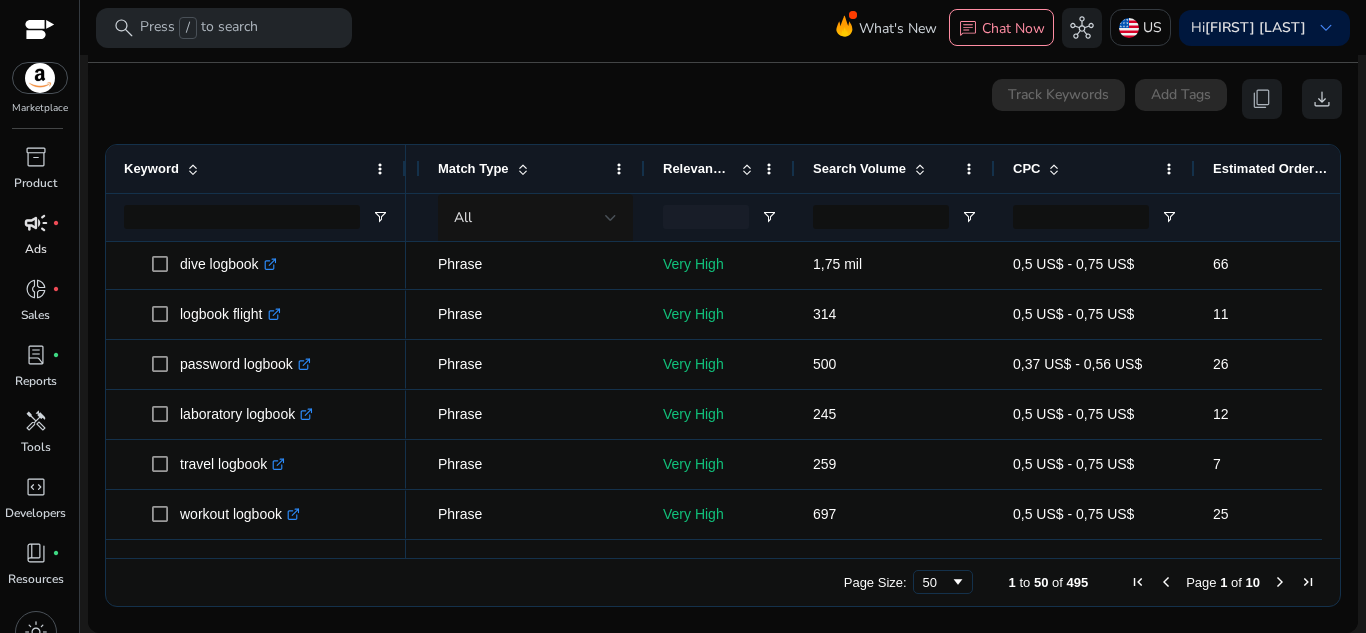 scroll, scrollTop: 152, scrollLeft: 0, axis: vertical 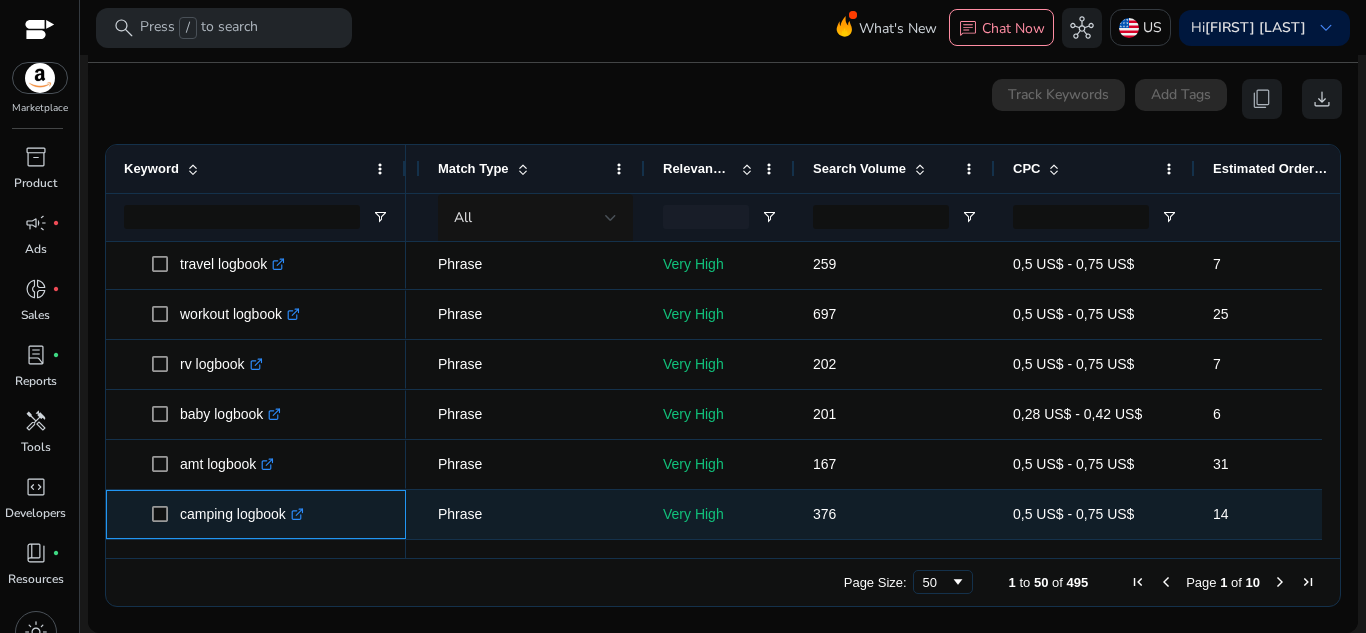 click on ".st0{fill:#2c8af8}" at bounding box center [295, 514] 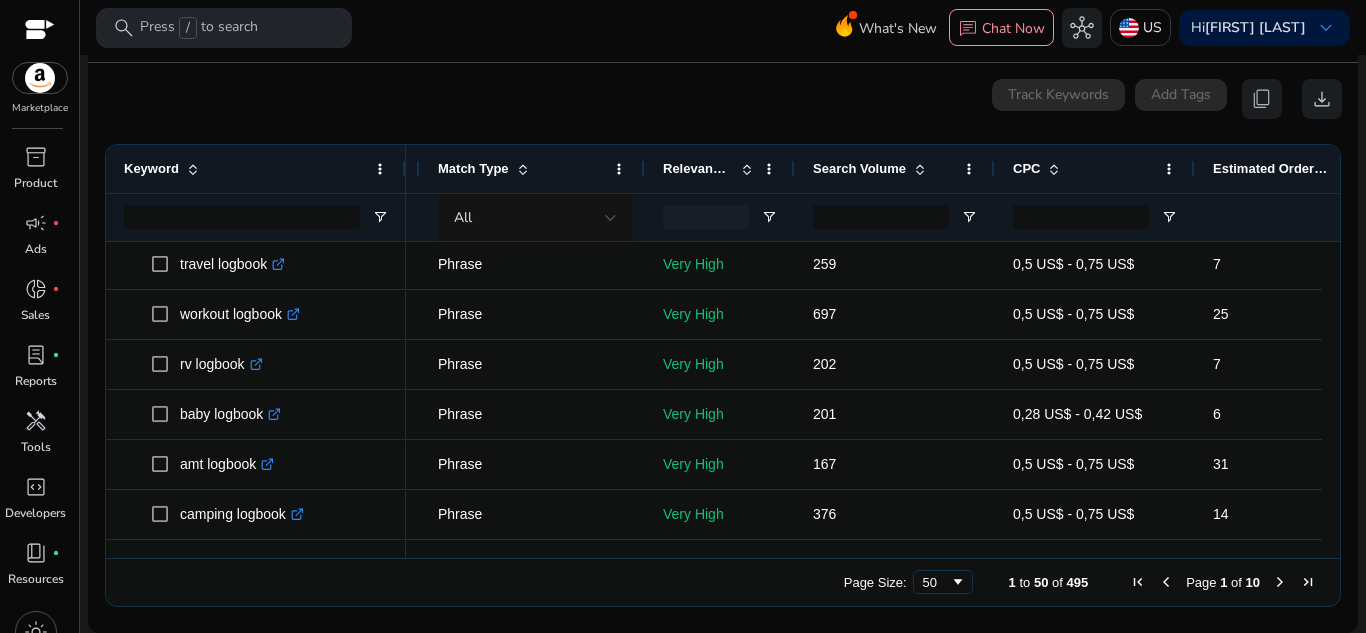 scroll, scrollTop: 352, scrollLeft: 0, axis: vertical 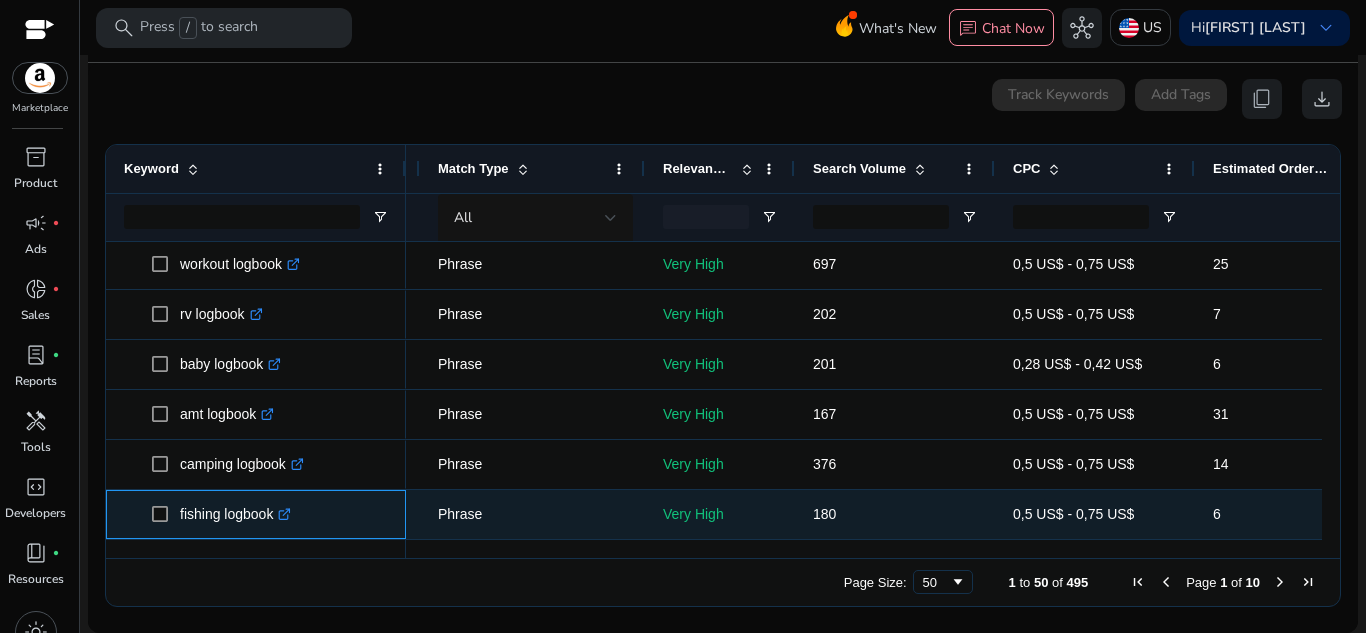 click on ".st0{fill:#2c8af8}" at bounding box center [282, 514] 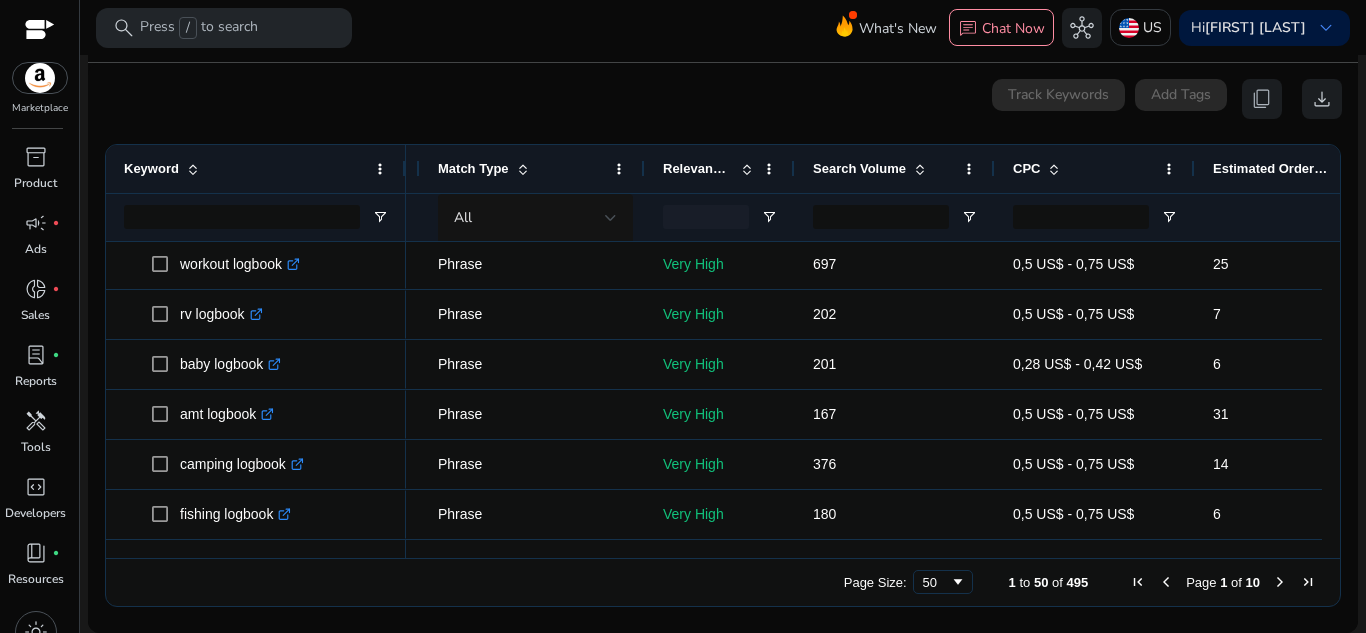 scroll, scrollTop: 402, scrollLeft: 0, axis: vertical 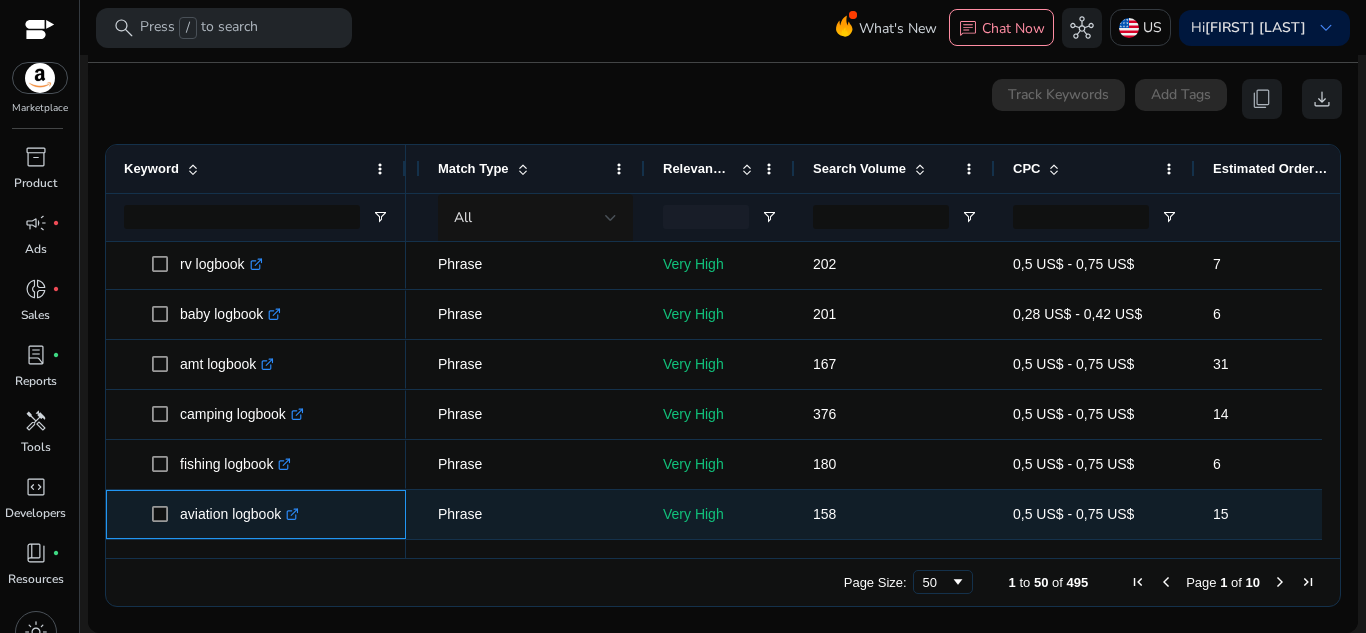 click on ".st0{fill:#2c8af8}" 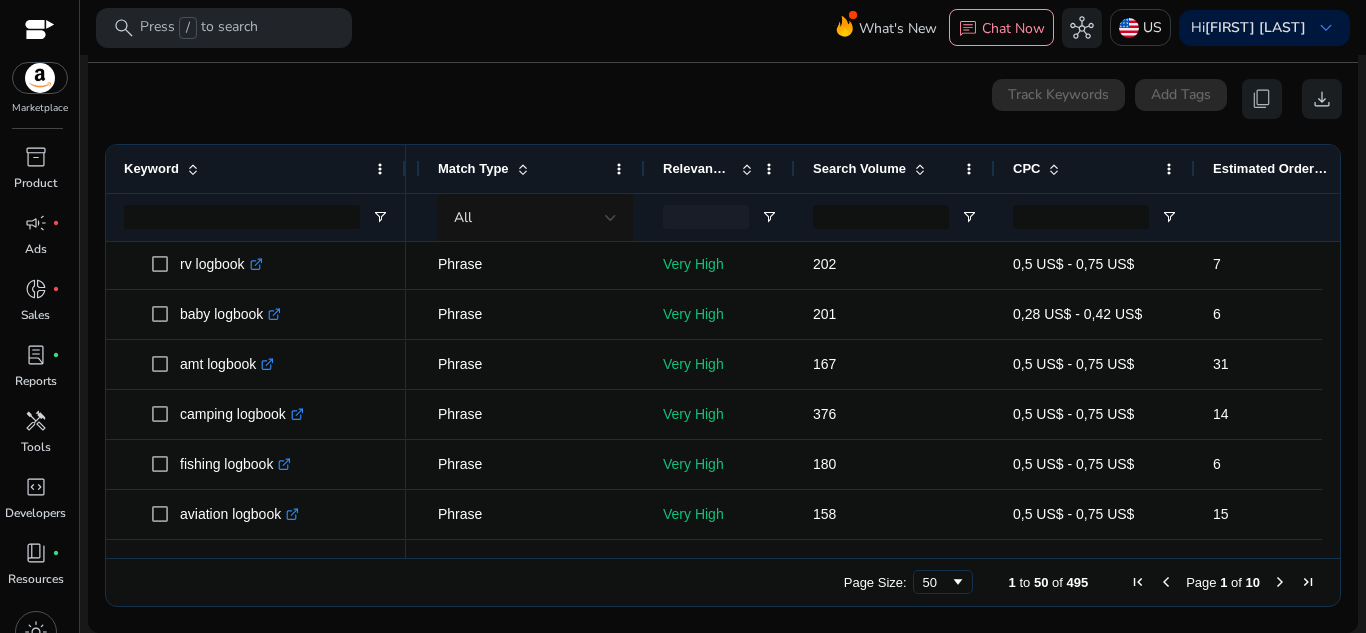 scroll, scrollTop: 452, scrollLeft: 0, axis: vertical 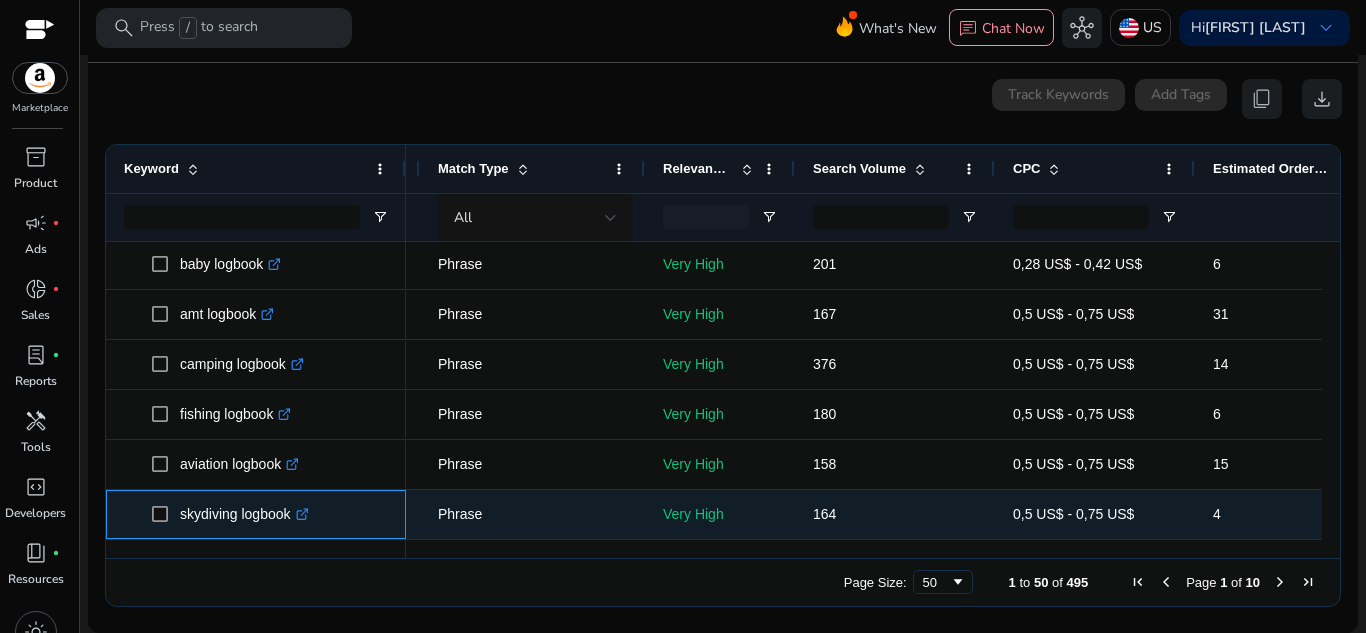 click on ".st0{fill:#2c8af8}" 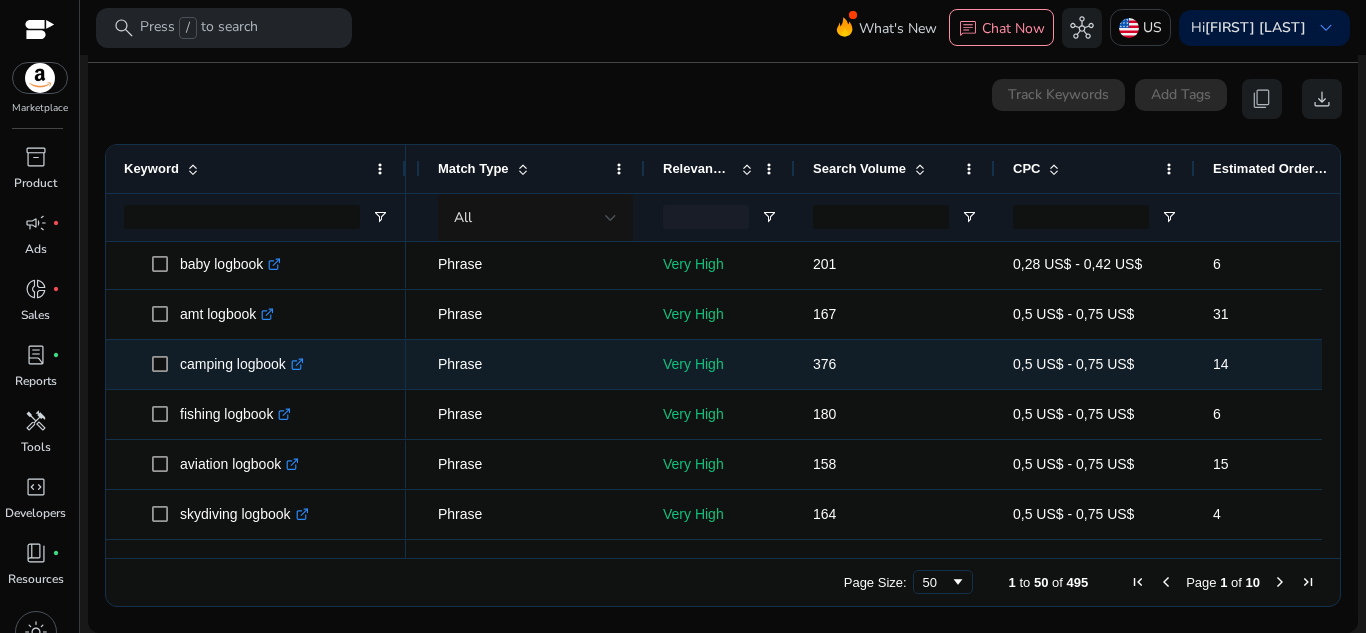 scroll, scrollTop: 502, scrollLeft: 0, axis: vertical 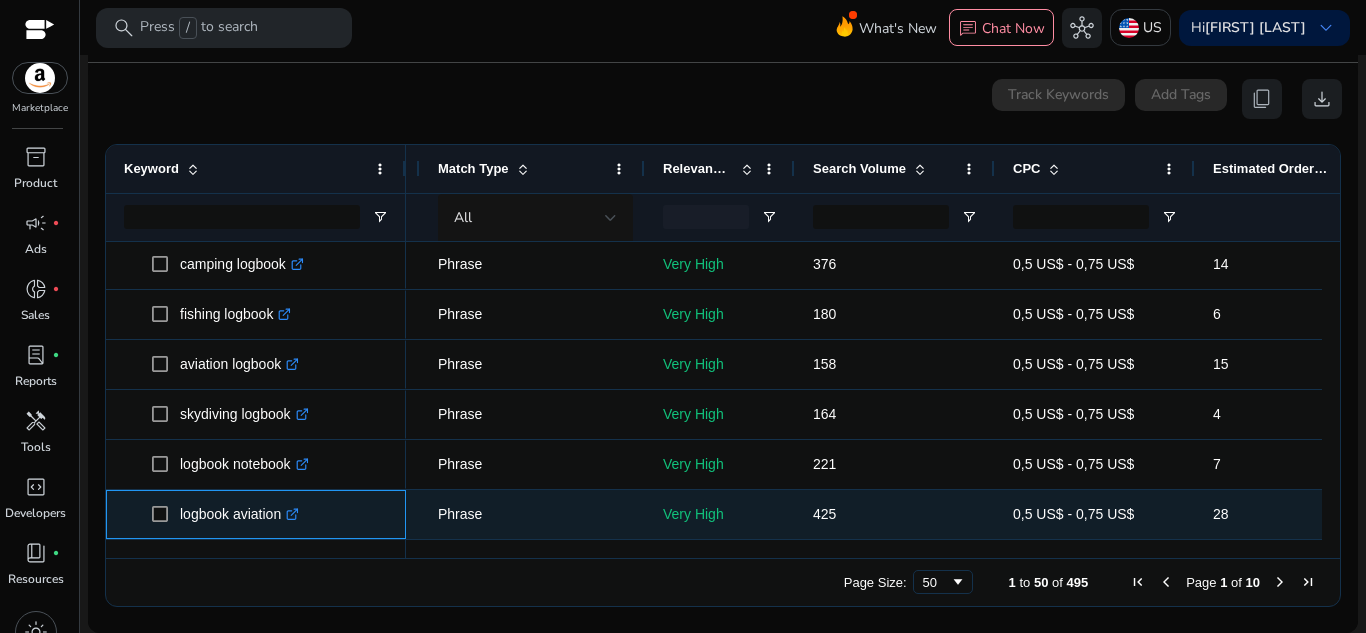 click 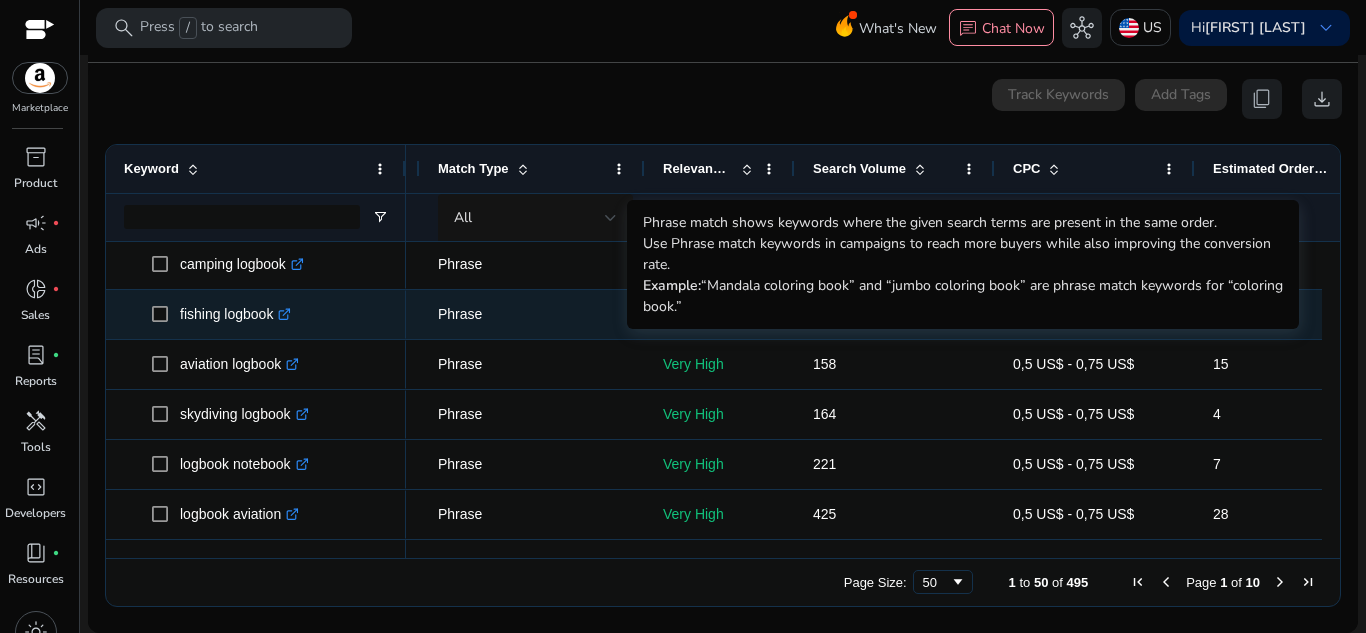 scroll, scrollTop: 602, scrollLeft: 0, axis: vertical 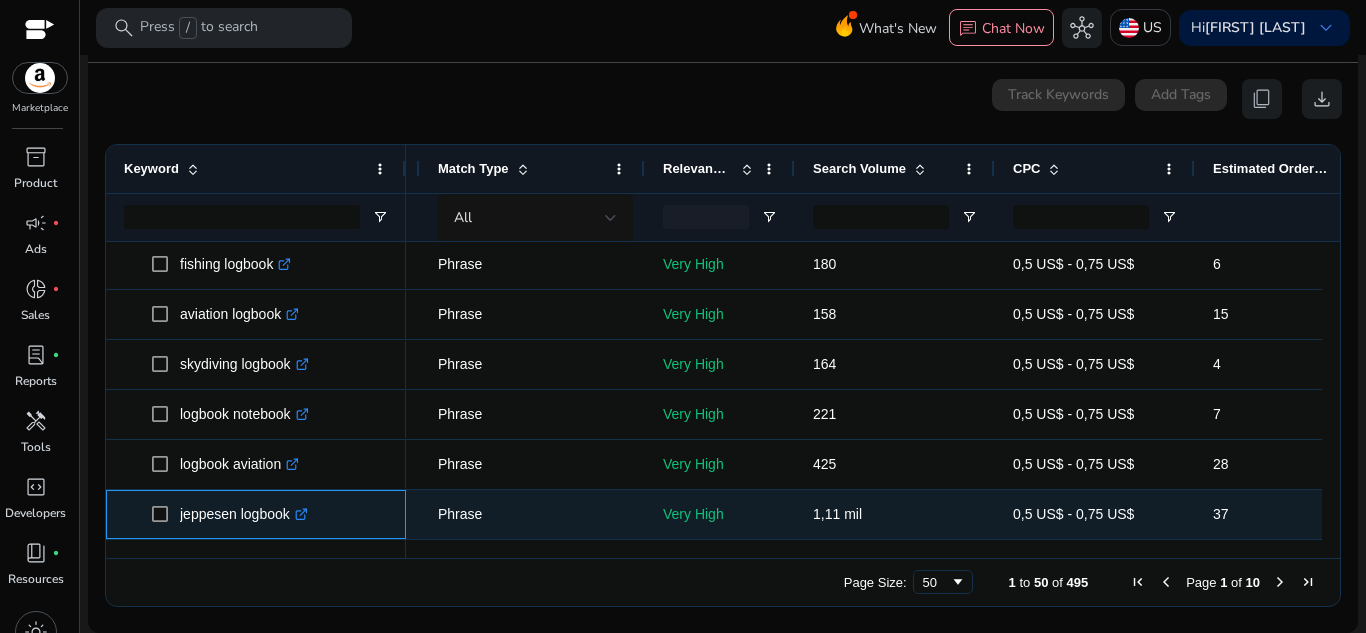 click on ".st0{fill:#2c8af8}" 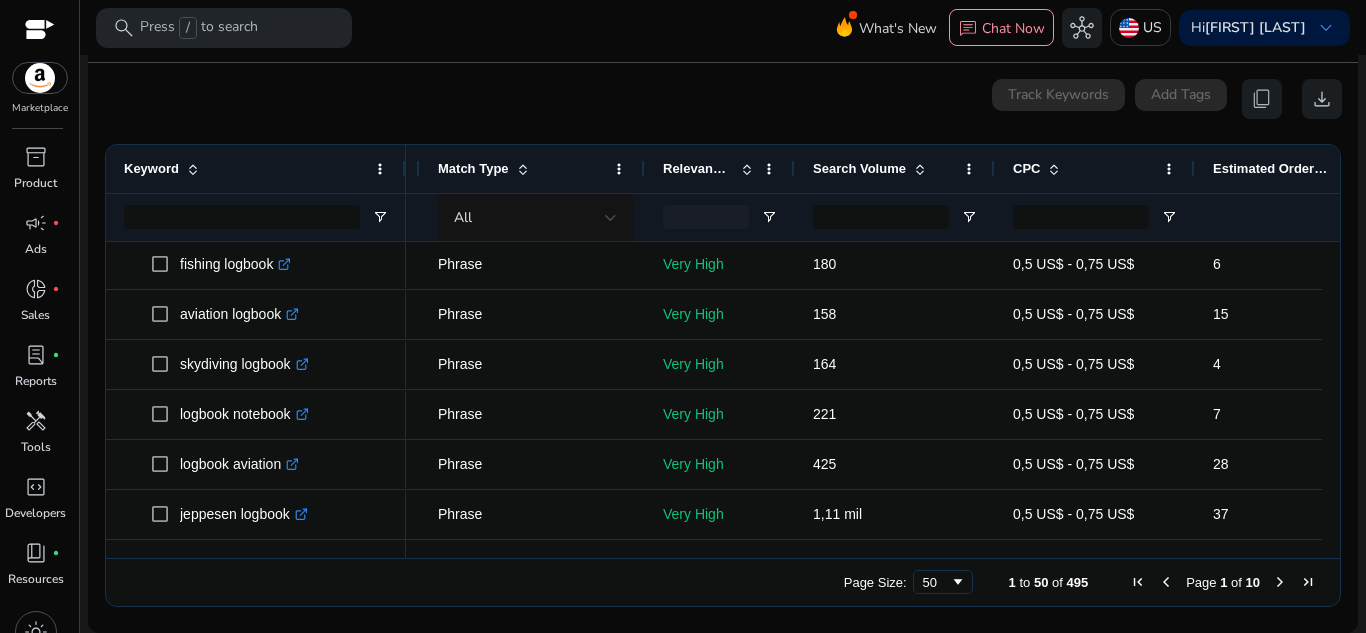 scroll, scrollTop: 652, scrollLeft: 0, axis: vertical 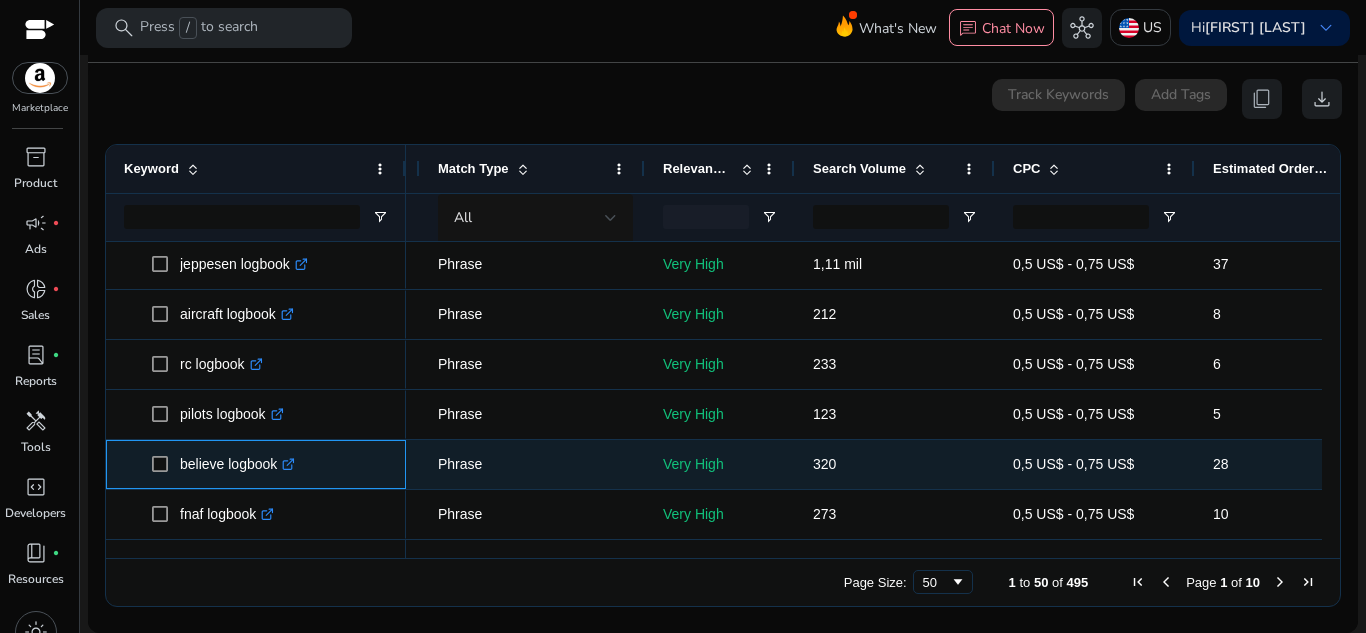 click on ".st0{fill:#2c8af8}" 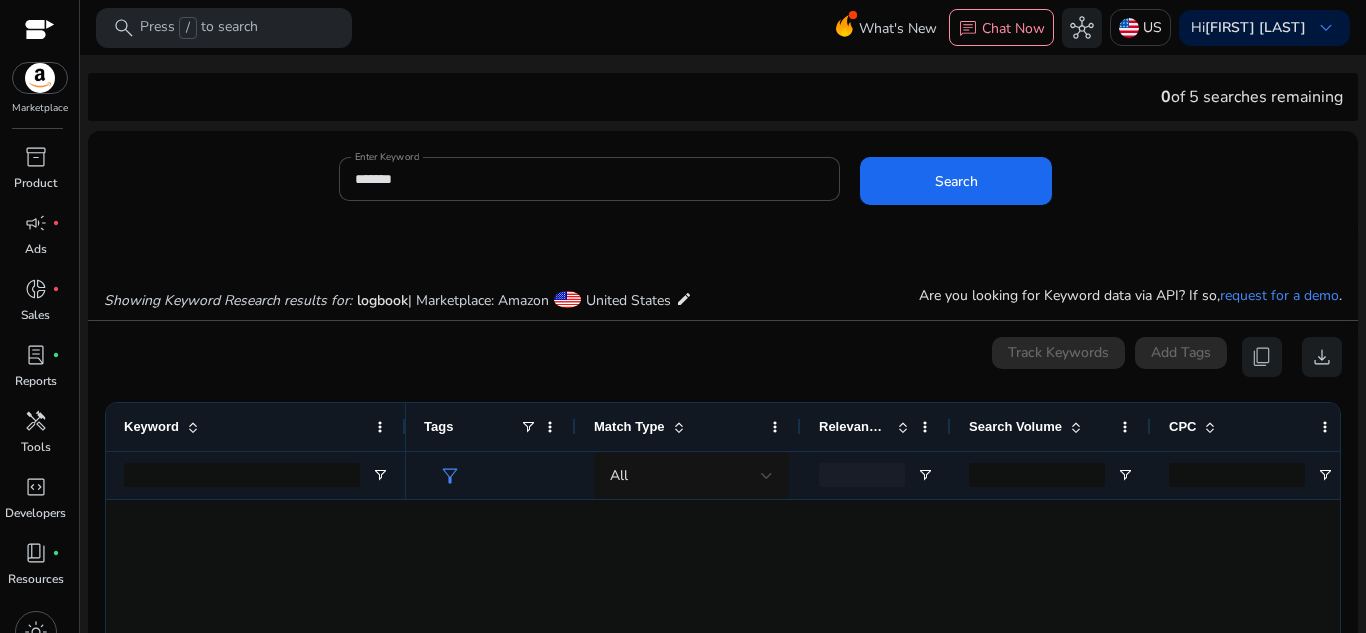 scroll, scrollTop: 0, scrollLeft: 0, axis: both 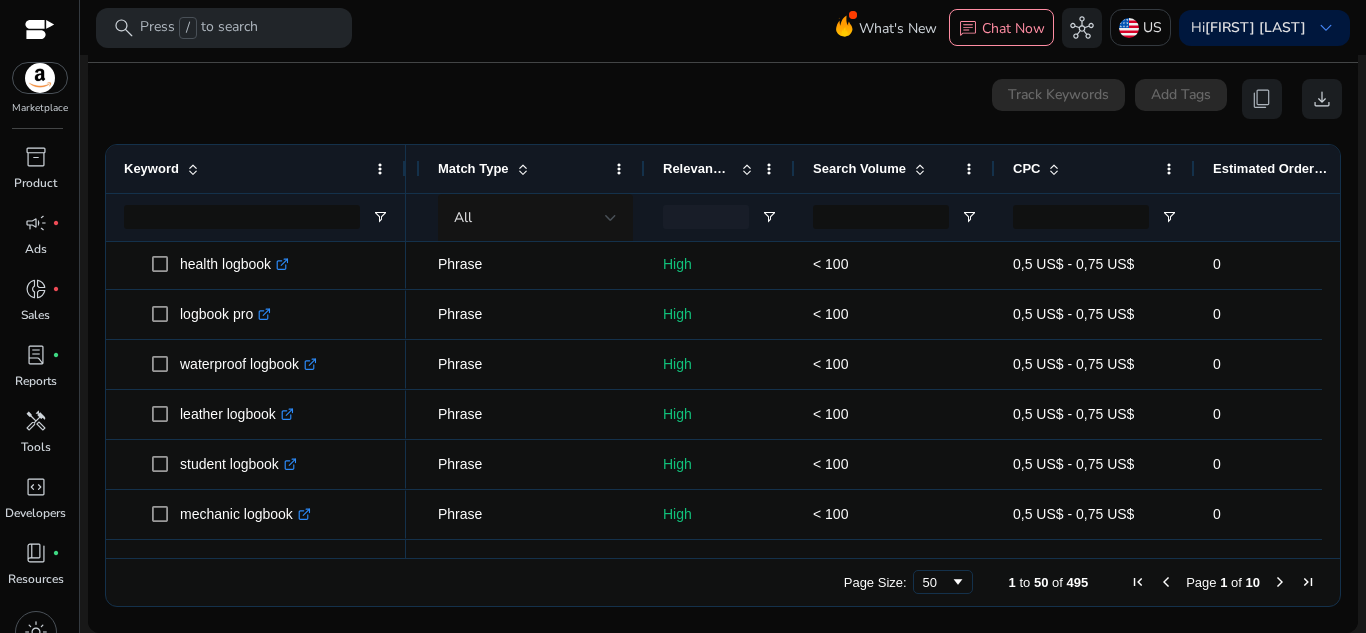 click at bounding box center [1280, 582] 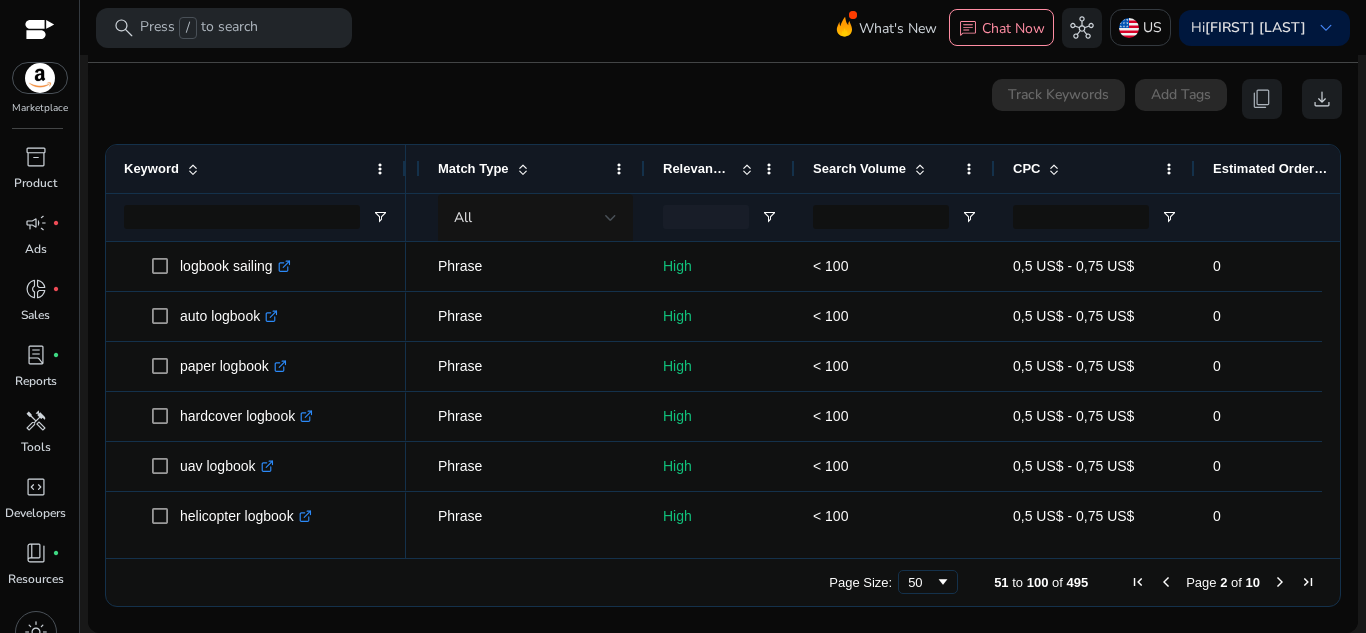 click on "search   Press  /  to search  What's New  chat  Chat Now  hub  US  Hi  Bryan Rivera  keyboard_arrow_down" at bounding box center (723, 27) 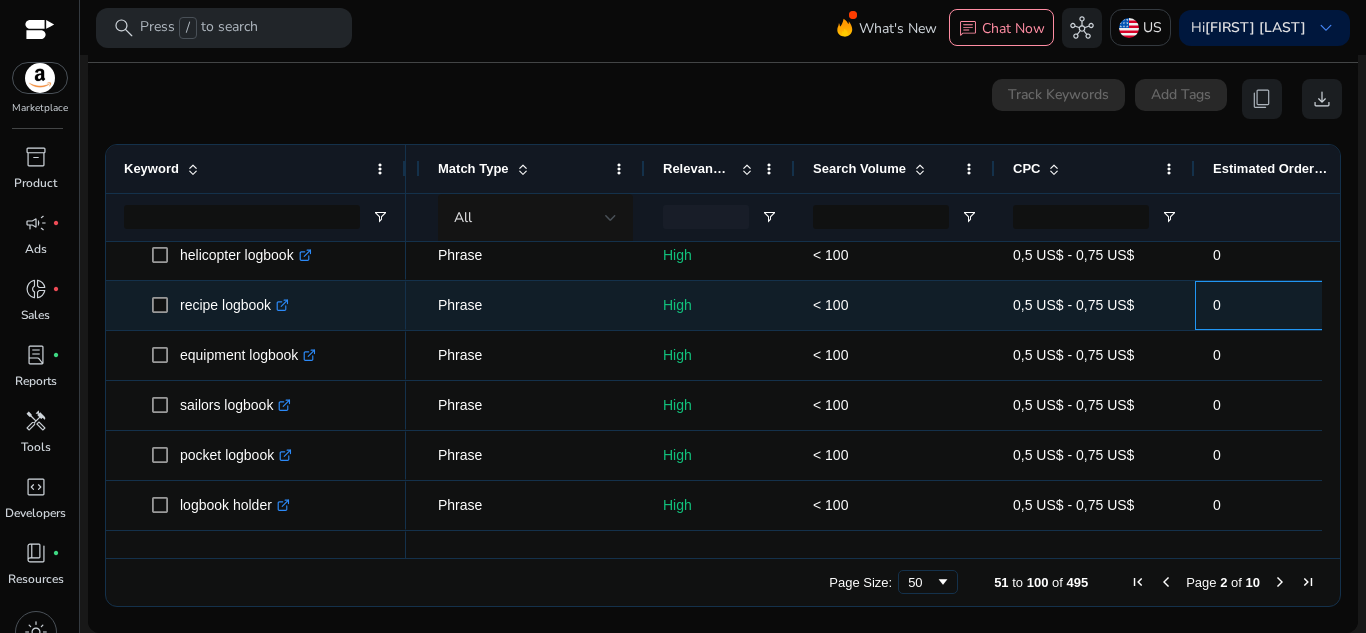click on "0" at bounding box center [1295, 305] 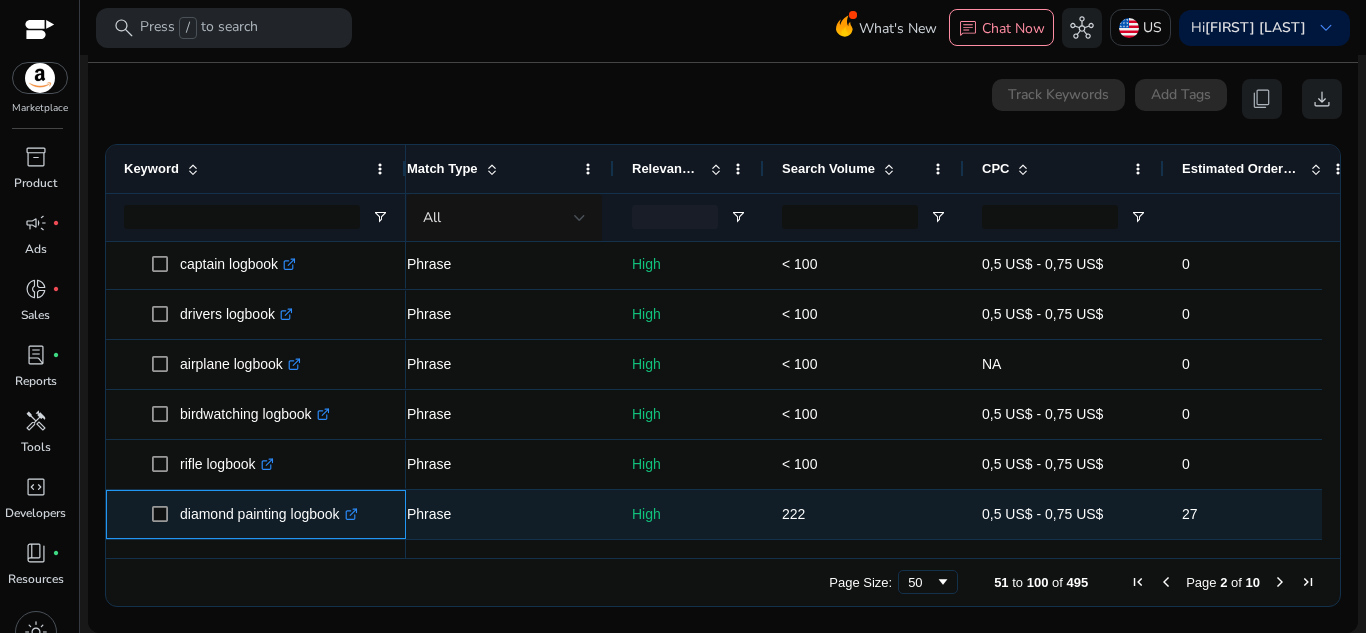click on "diamond painting logbook  .st0{fill:#2c8af8}" at bounding box center (269, 514) 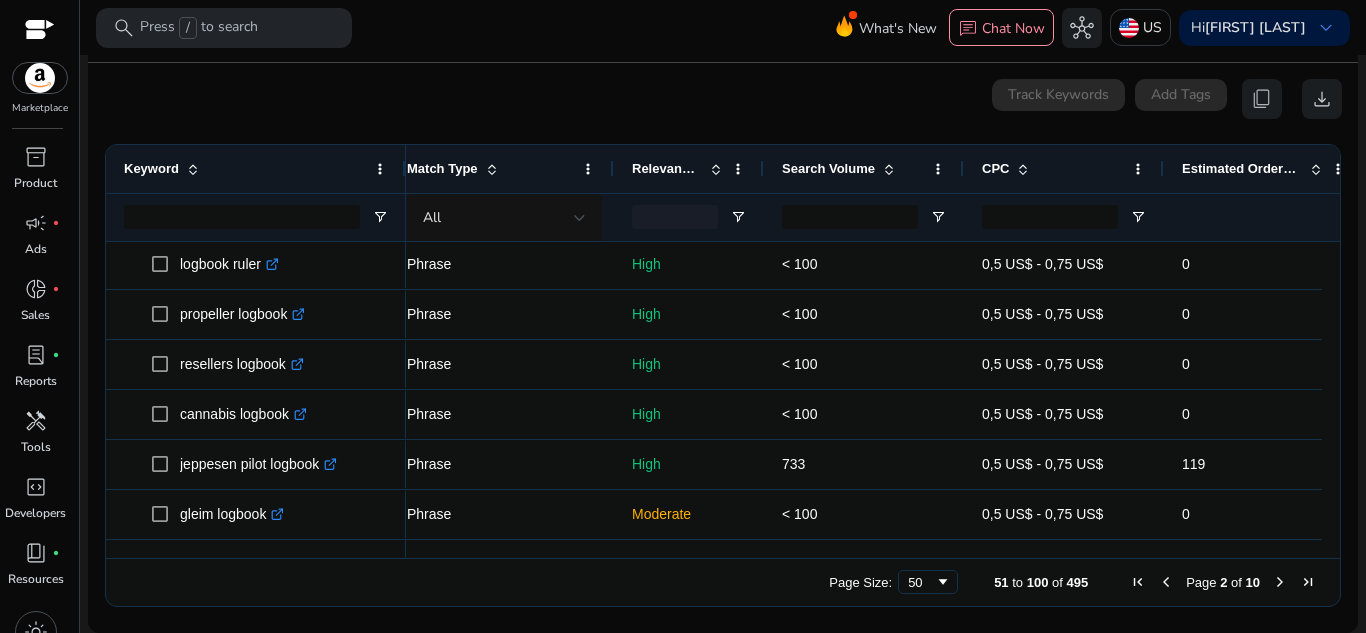 click on "0 keyword(s) selected   Track Keywords   Add Tags   content_copy   download  Press SPACE to select this row.
Drag here to set row groups Drag here to set column labels
Keyword
Tags" at bounding box center [723, 348] 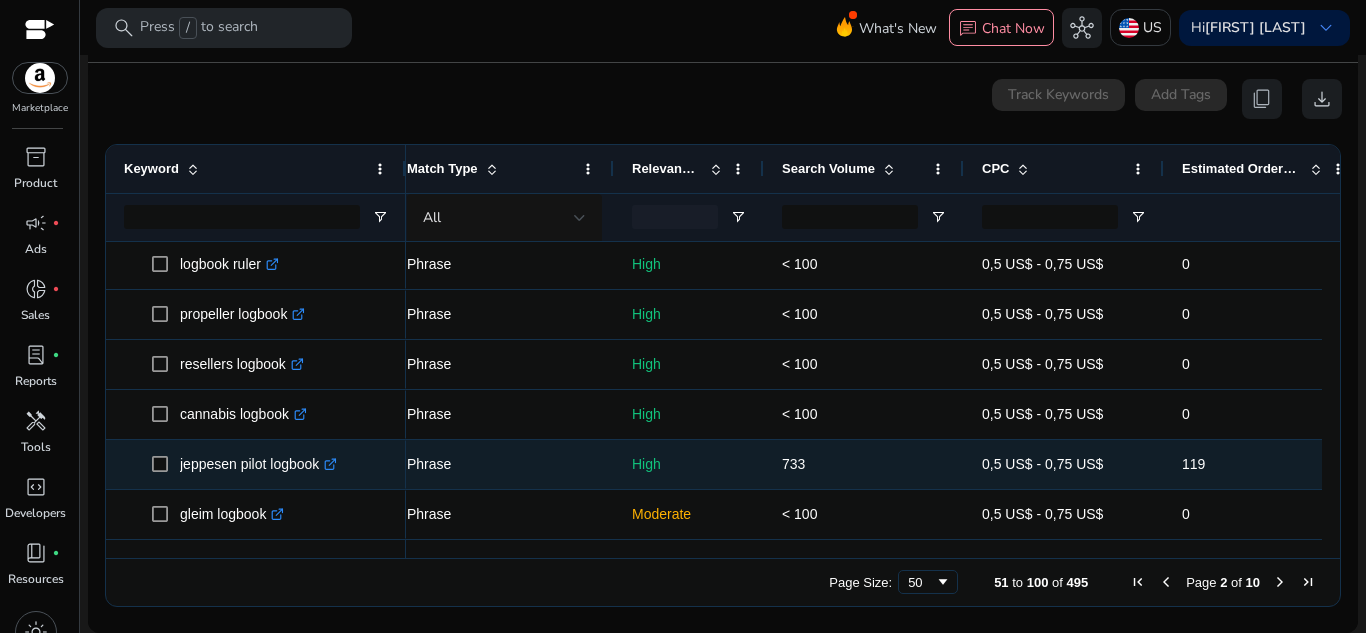 click on ".st0{fill:#2c8af8}" at bounding box center (328, 464) 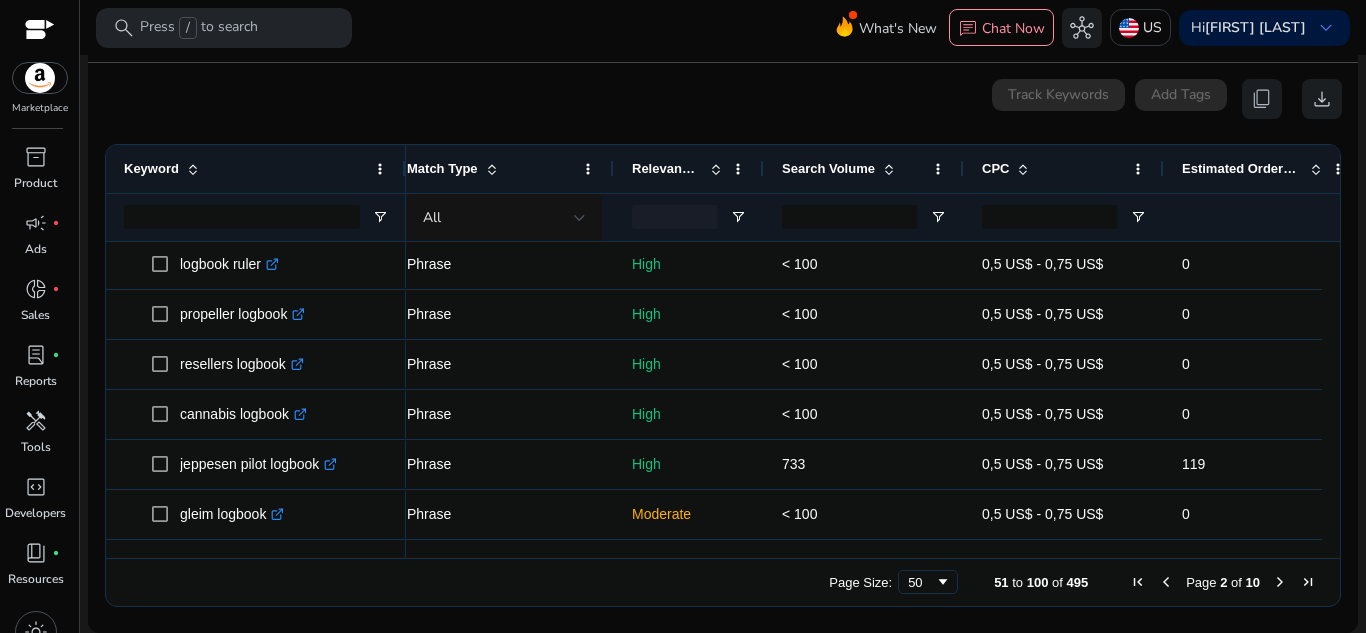 click at bounding box center [1280, 582] 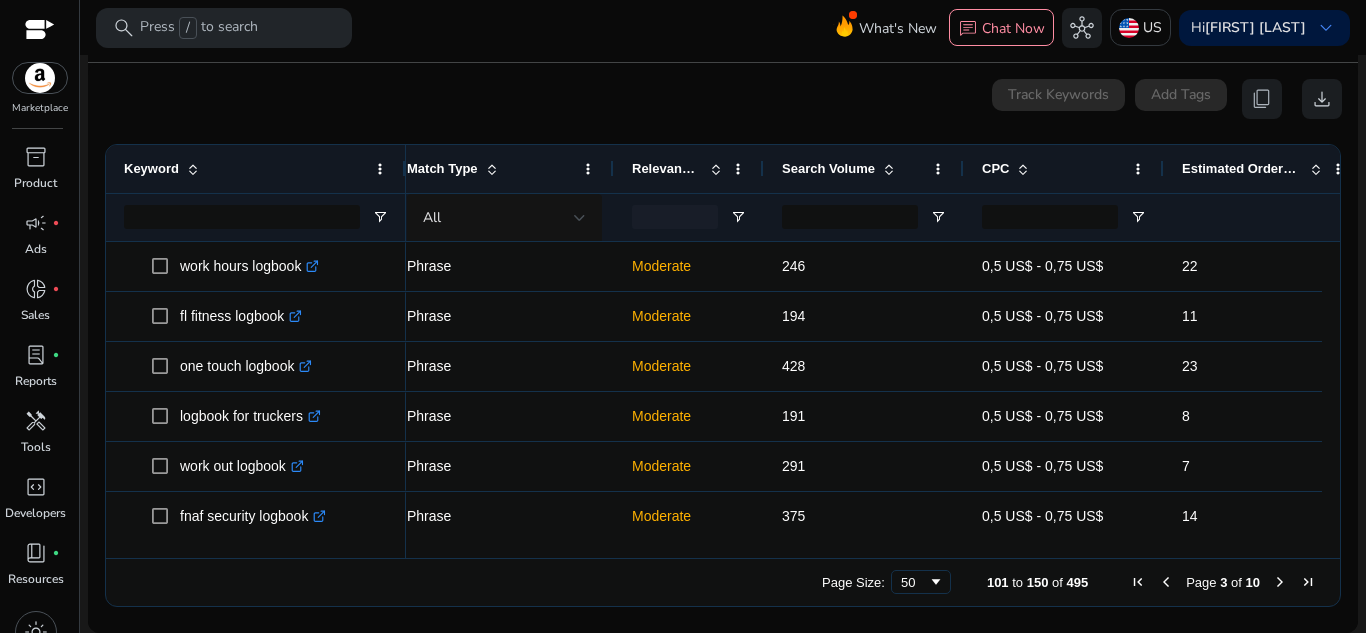 click on "0 keyword(s) selected   Track Keywords   Add Tags   content_copy   download  101 to 150 of 495. Page 3 of 10
Drag here to set row groups Drag here to set column labels
Keyword
Tags" at bounding box center (723, 348) 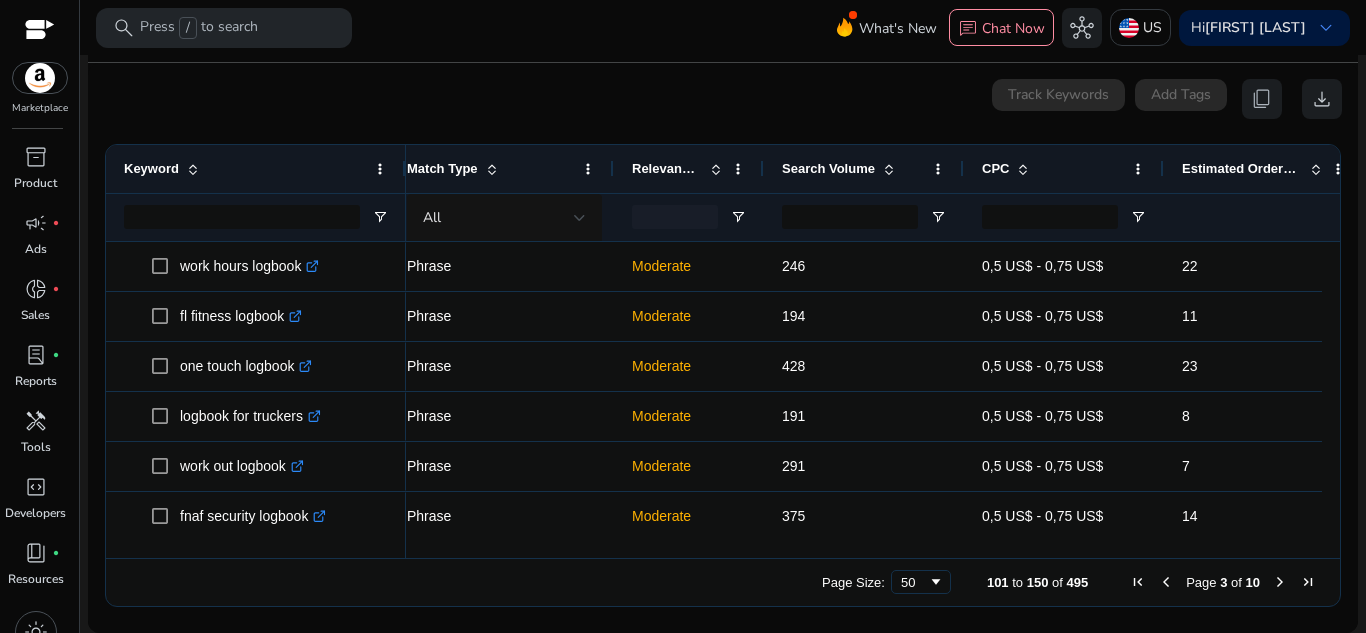 drag, startPoint x: 1316, startPoint y: 258, endPoint x: 1322, endPoint y: 268, distance: 11.661903 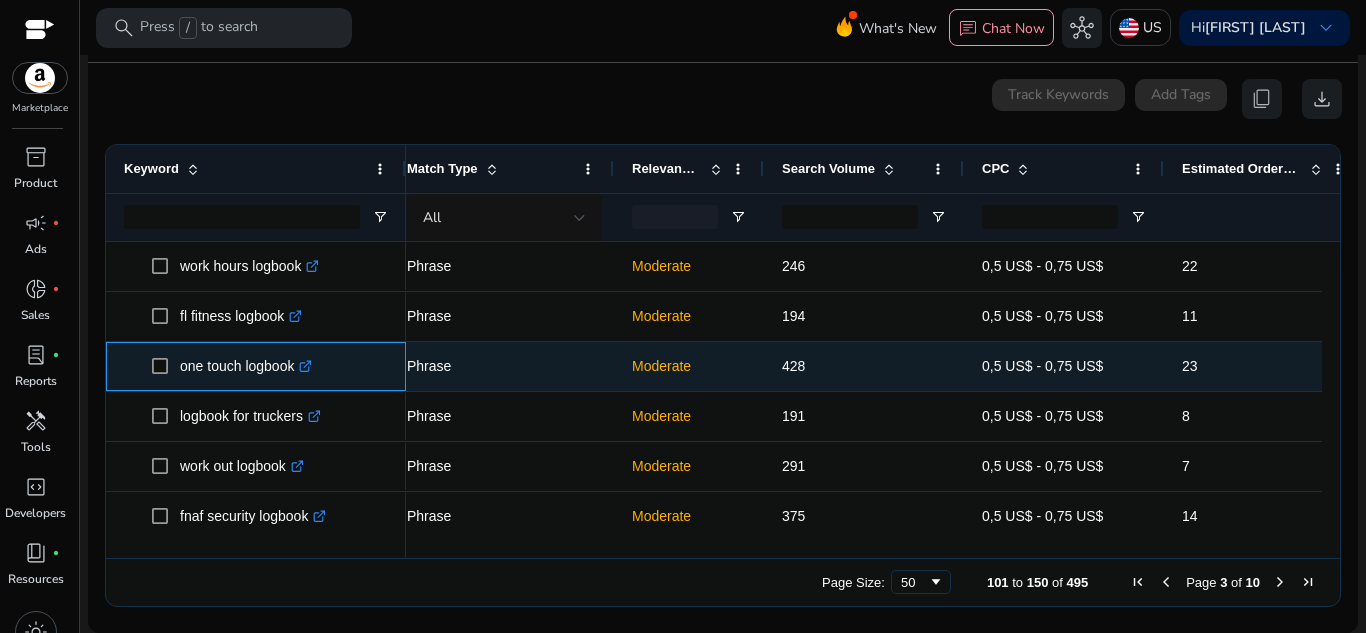 click 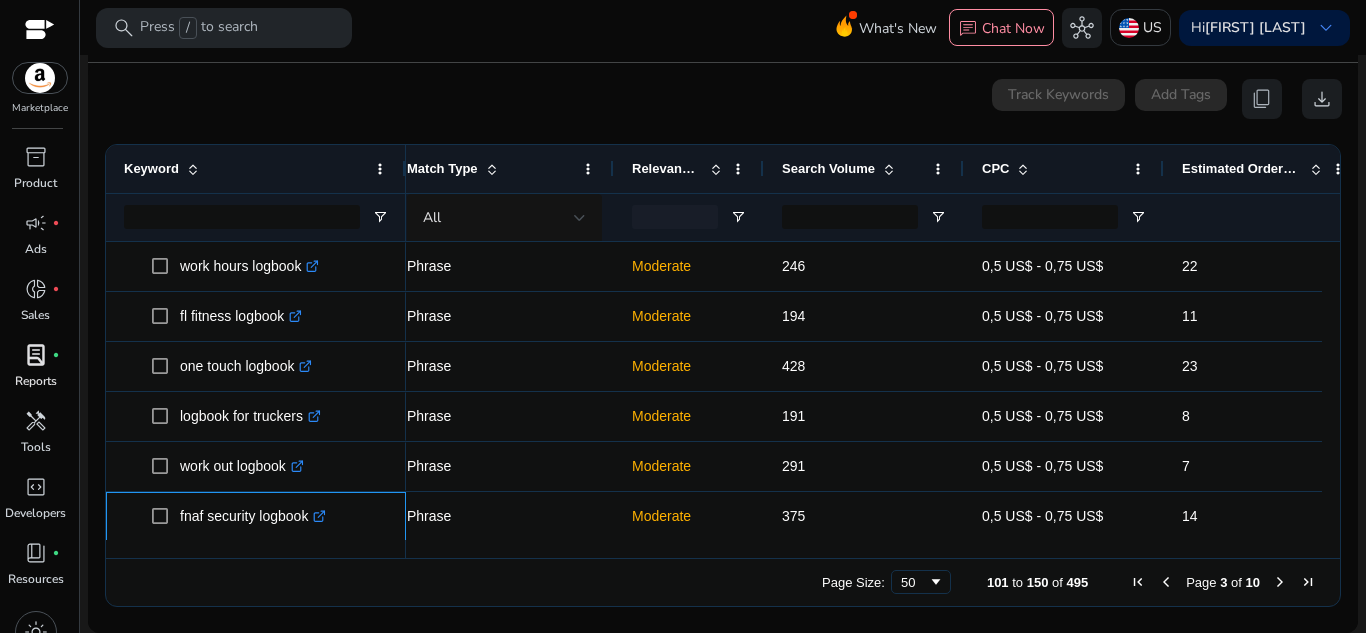 scroll, scrollTop: 2, scrollLeft: 0, axis: vertical 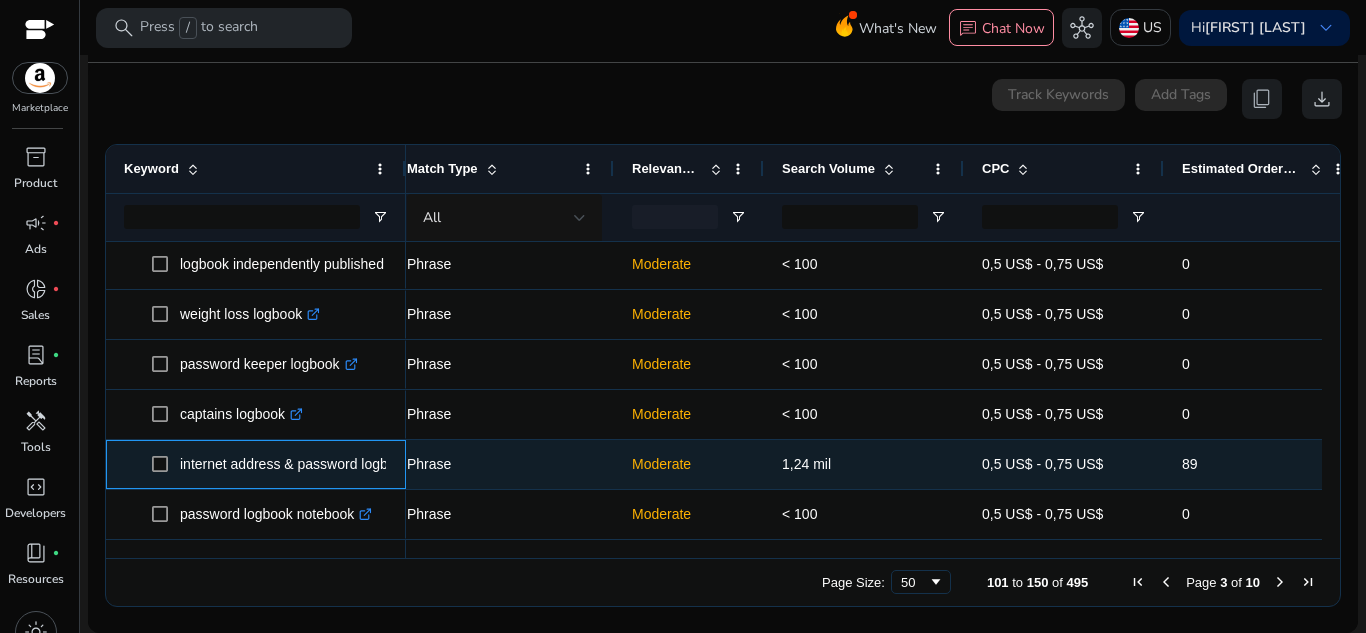 click on "internet address & password logbook  .st0{fill:#2c8af8}" at bounding box center (304, 464) 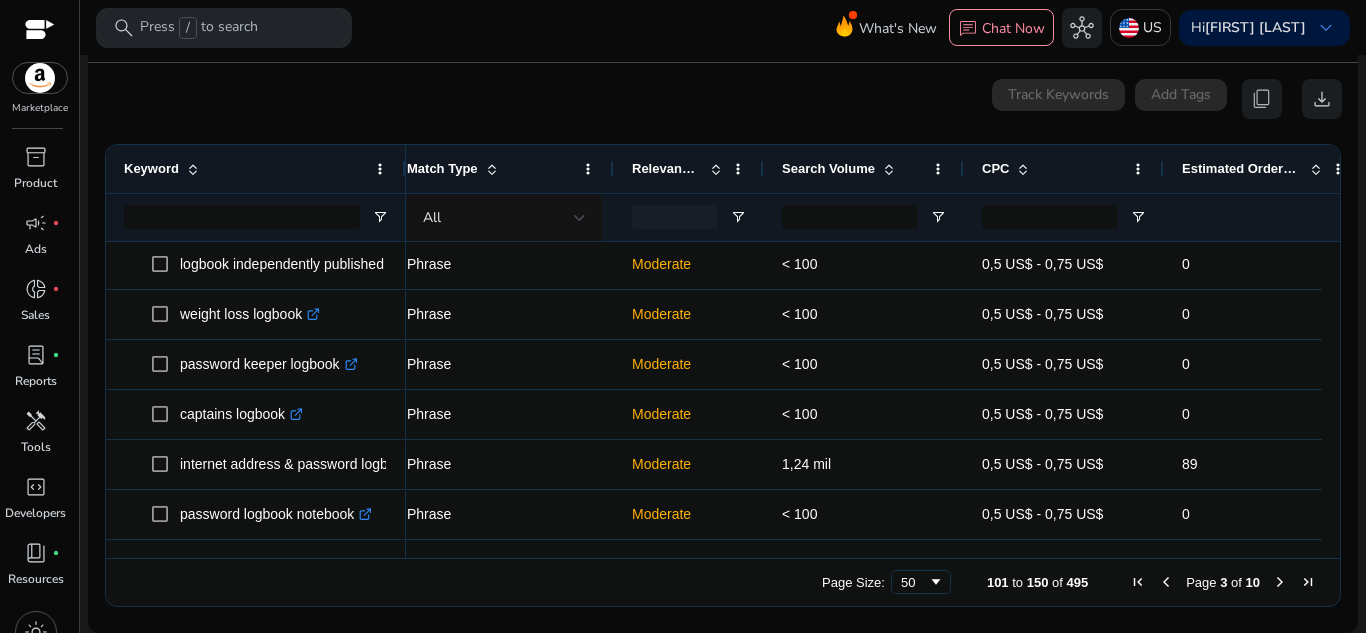drag, startPoint x: 328, startPoint y: 560, endPoint x: 363, endPoint y: 564, distance: 35.22783 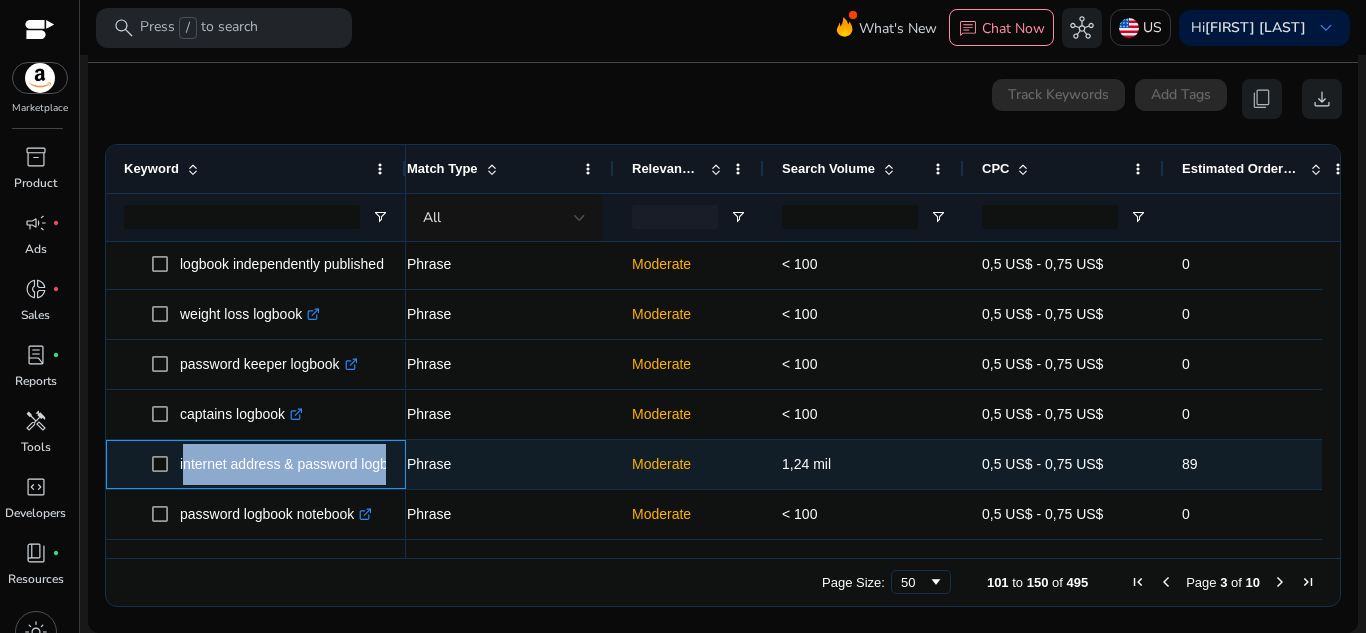 drag, startPoint x: 180, startPoint y: 467, endPoint x: 392, endPoint y: 455, distance: 212.33936 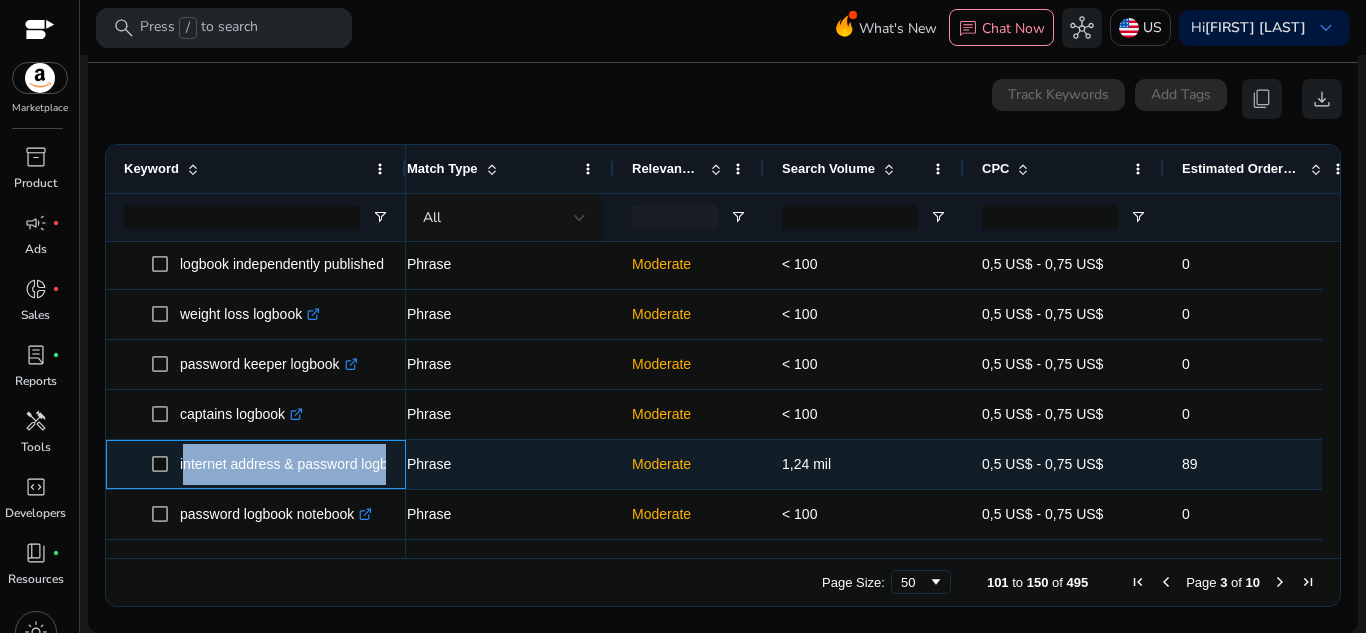 copy on "internet address & password logbook  .st0{fill:#2c8af8}" 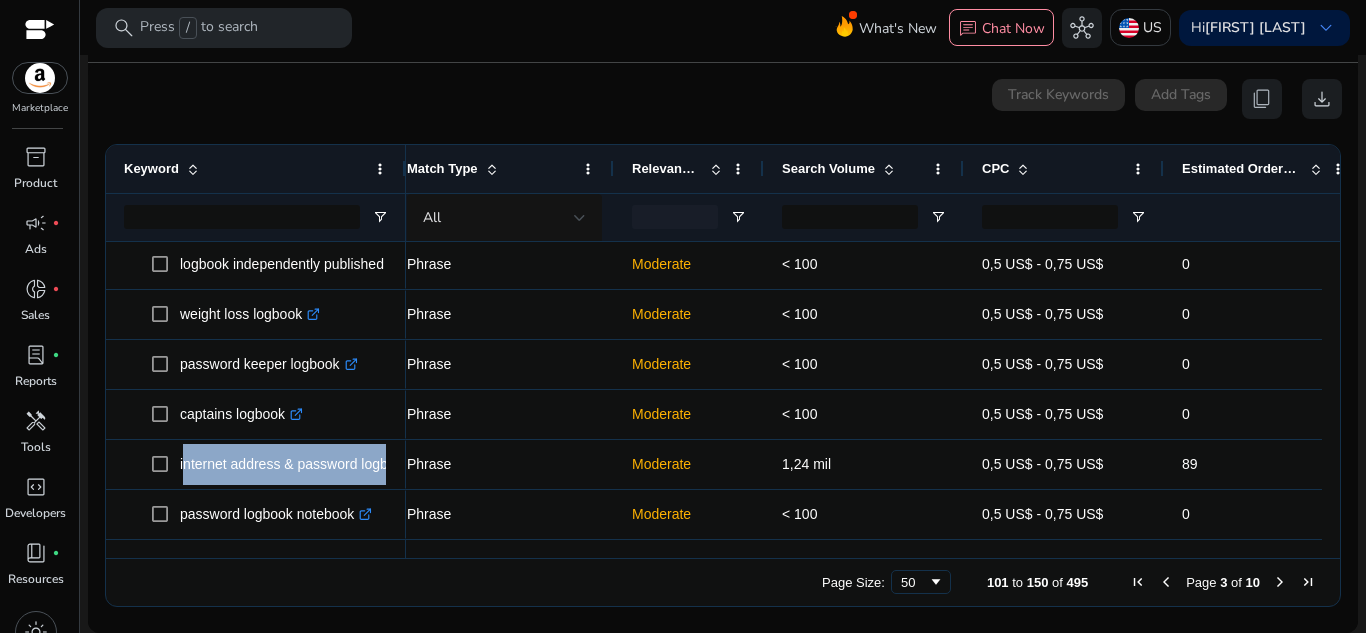 scroll, scrollTop: 452, scrollLeft: 0, axis: vertical 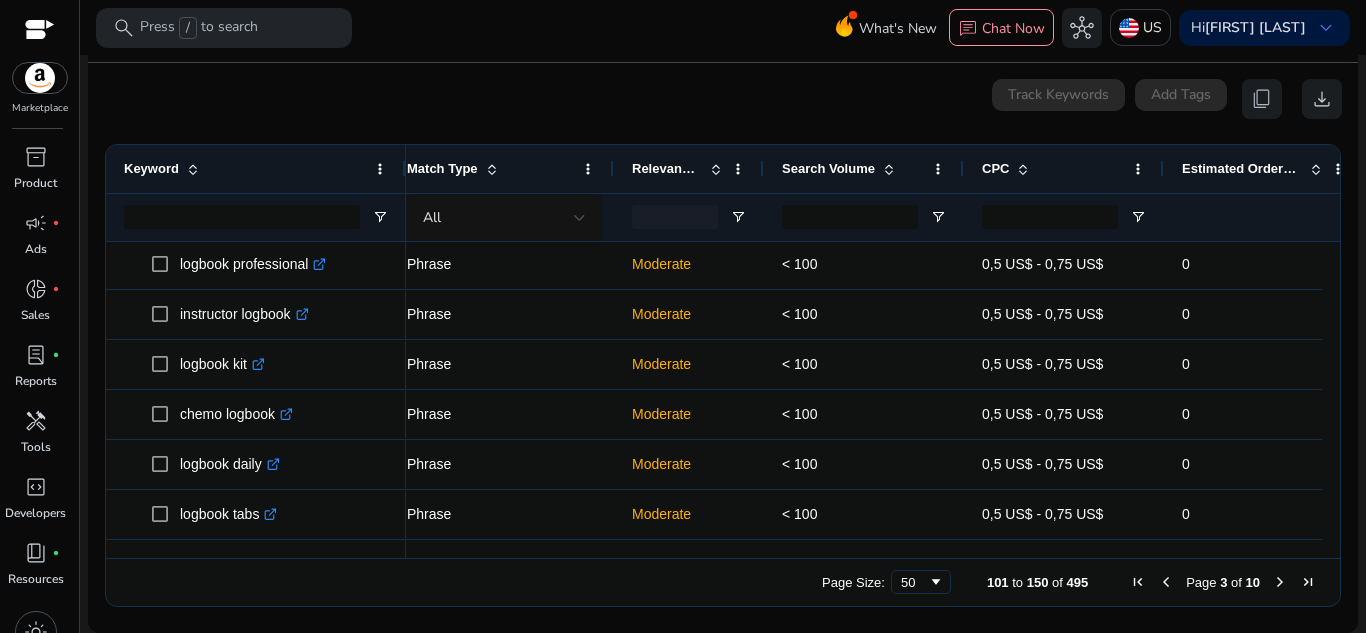 click at bounding box center (1280, 582) 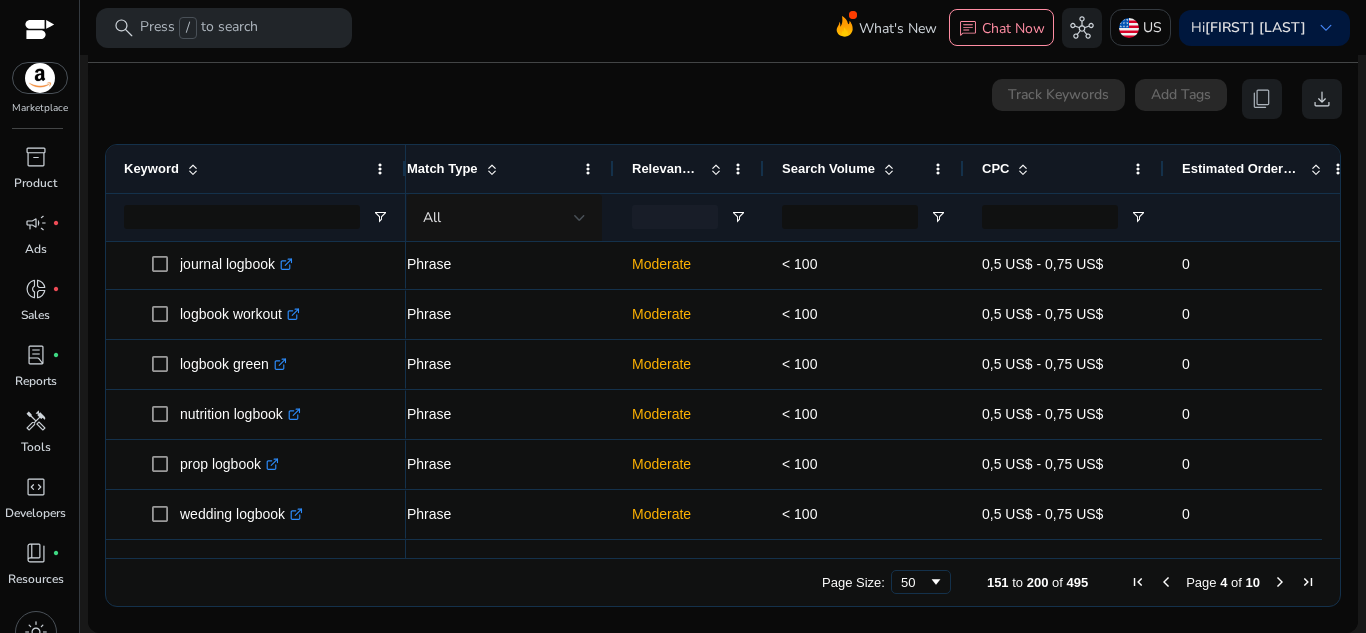 click at bounding box center [1280, 582] 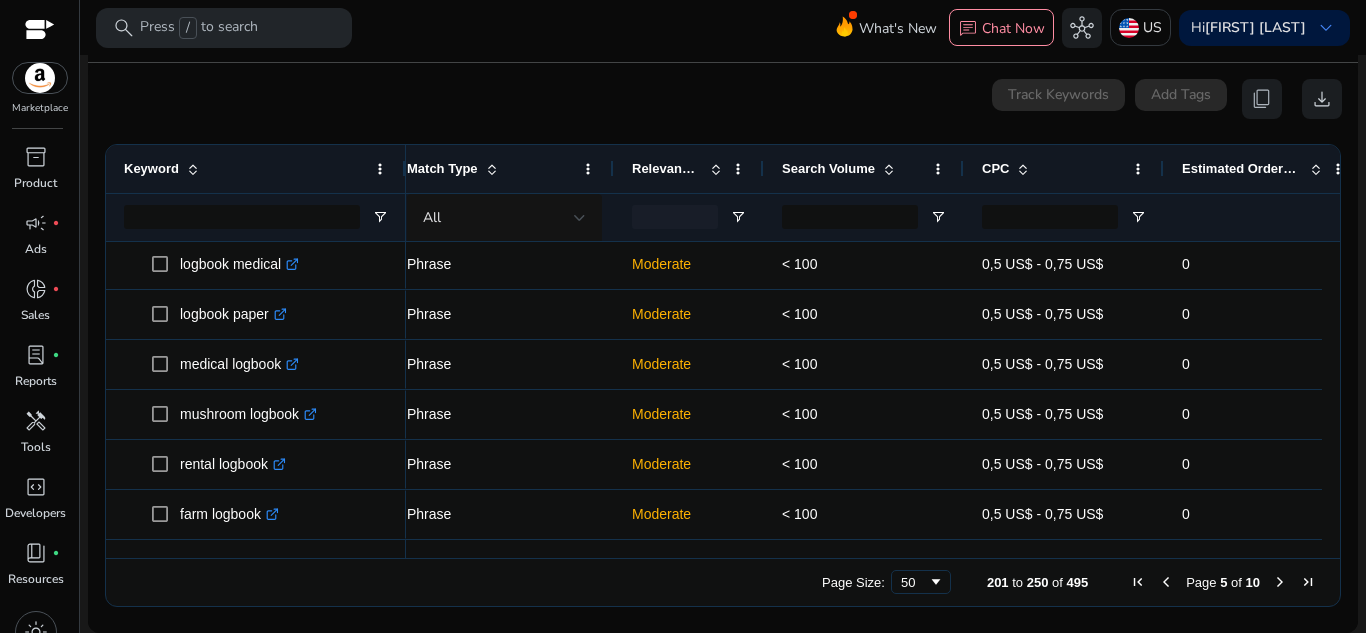 click at bounding box center (1280, 582) 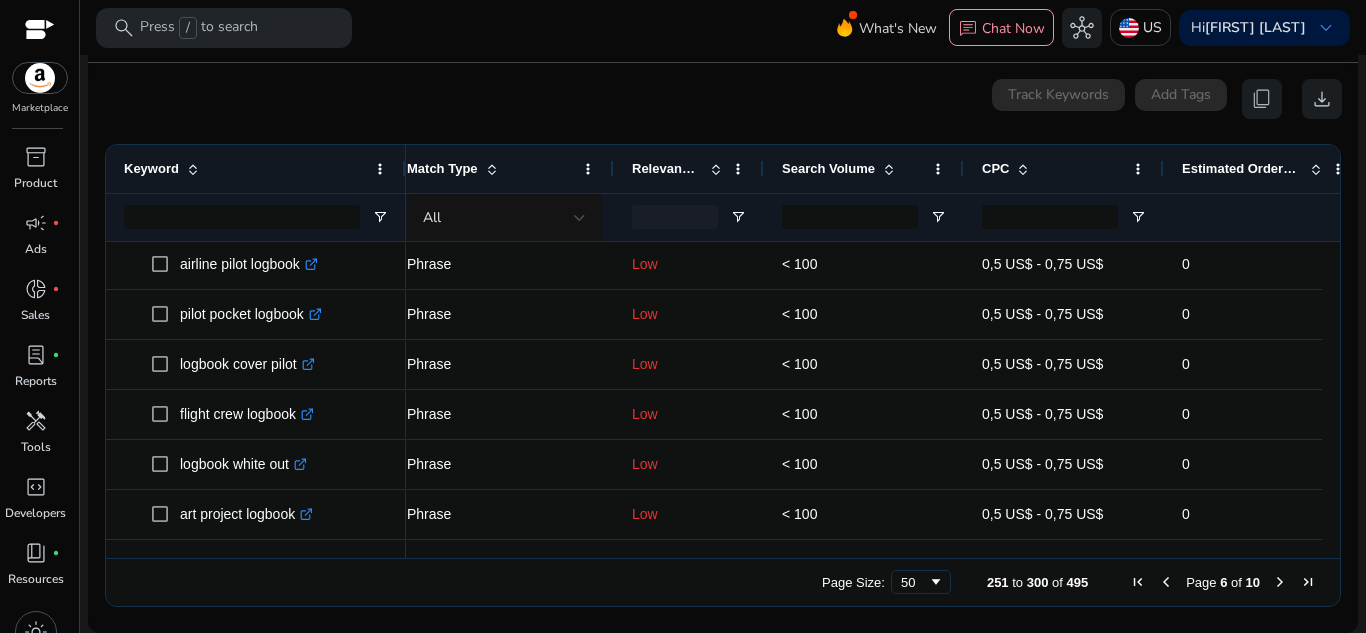 click at bounding box center [1280, 582] 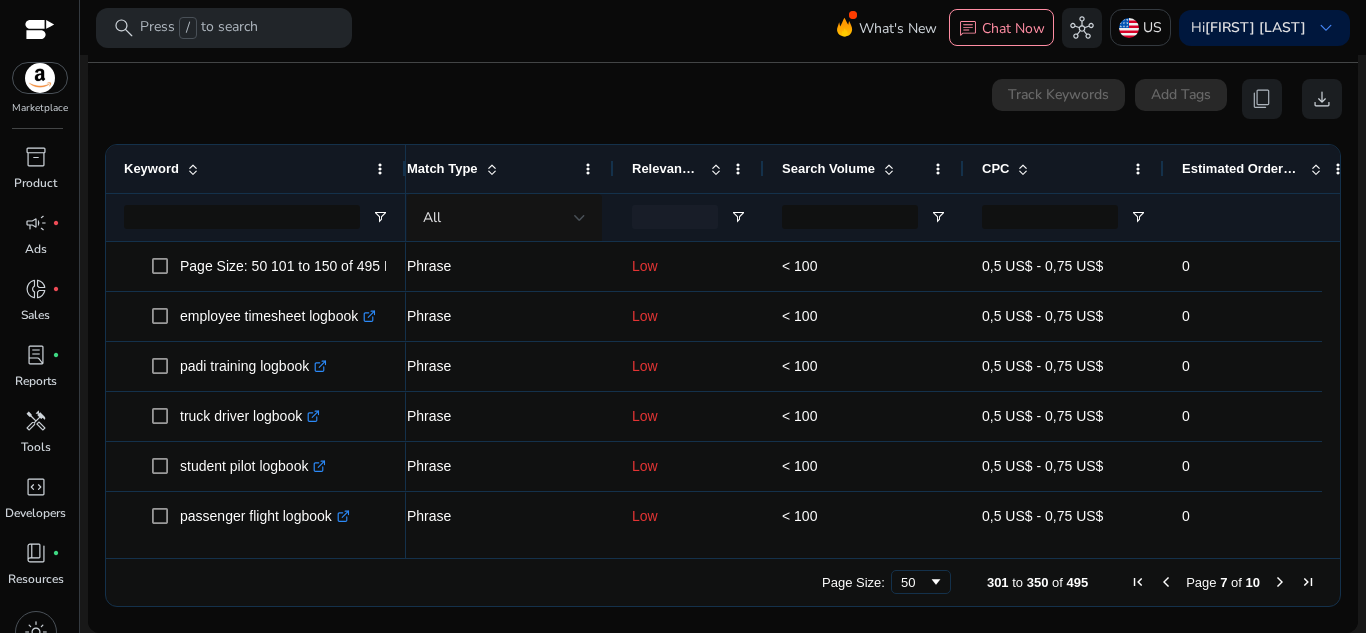 drag, startPoint x: 1318, startPoint y: 240, endPoint x: 1331, endPoint y: 259, distance: 23.021729 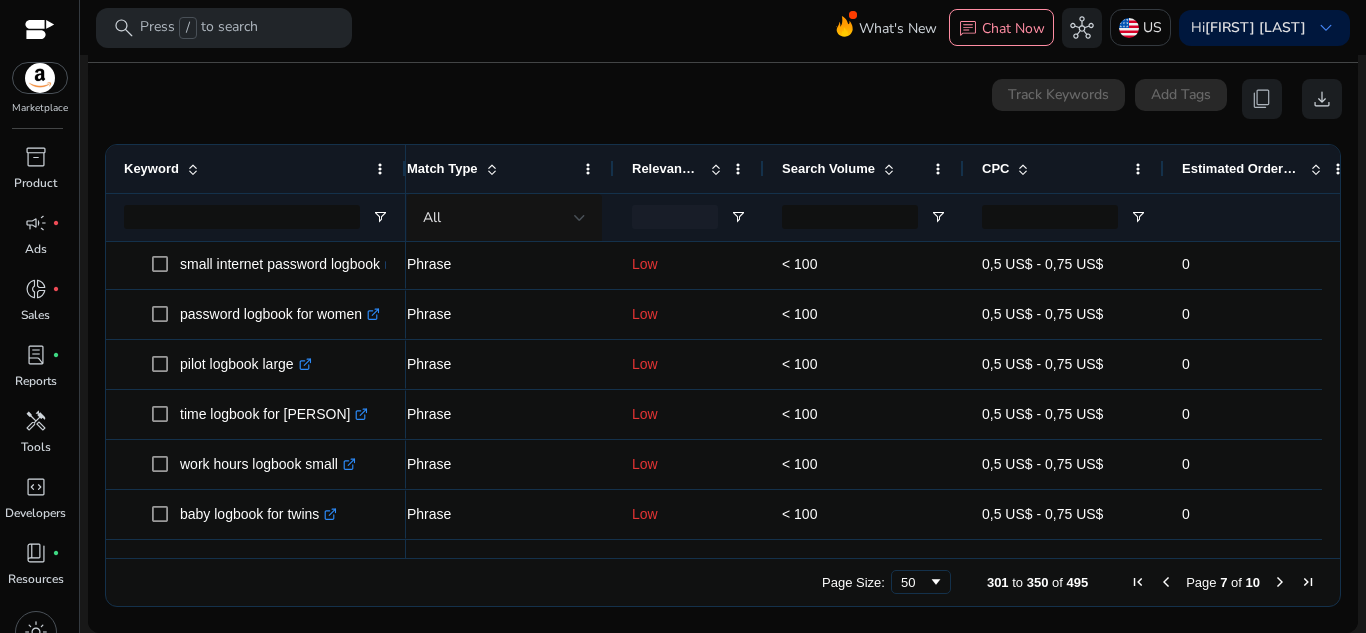 click at bounding box center (1280, 582) 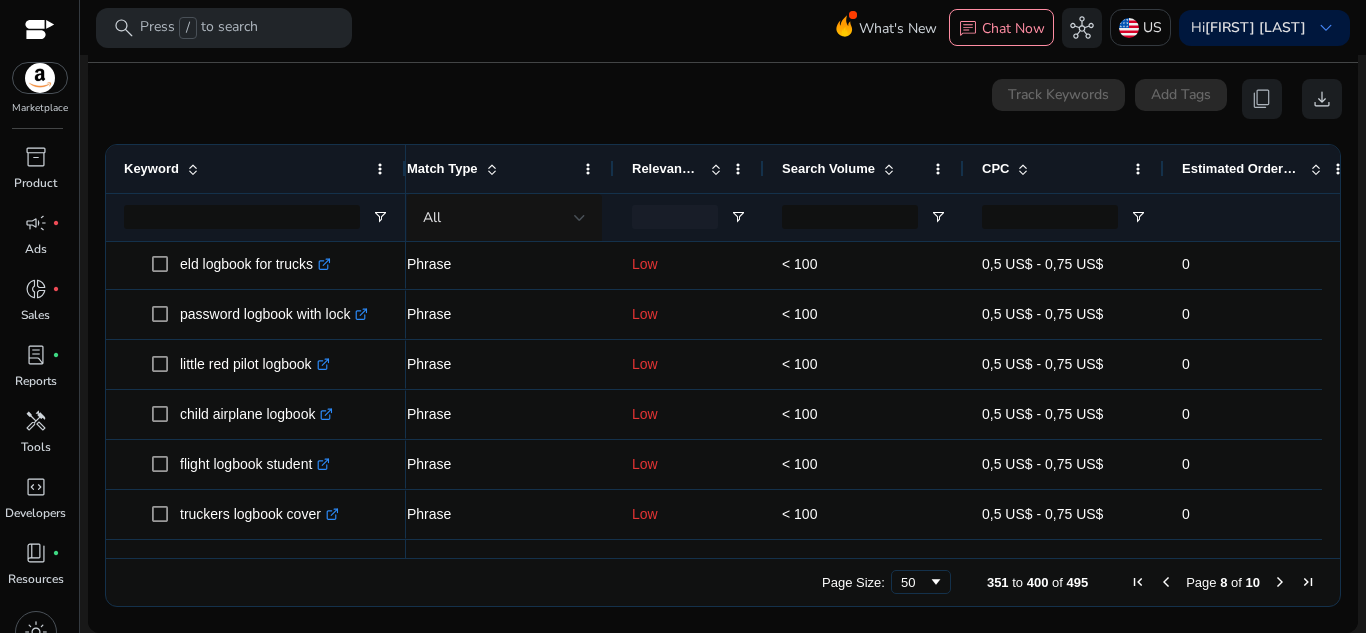 click at bounding box center [1280, 582] 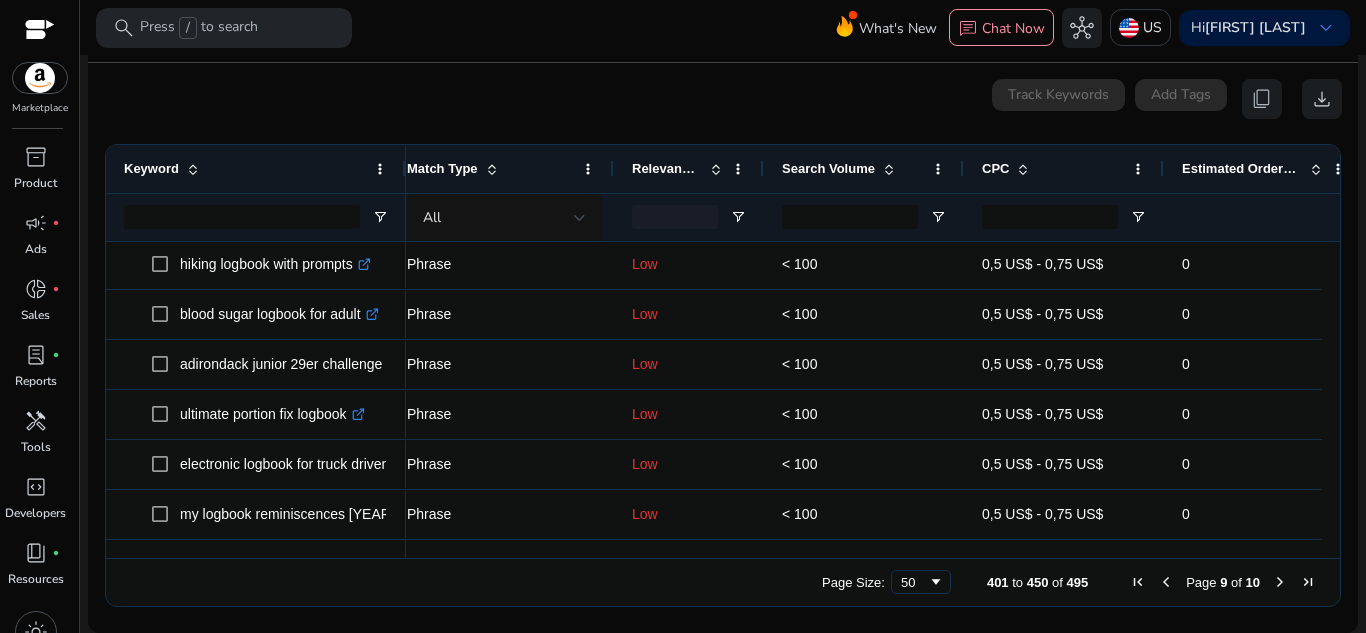 click on "Page
9
of
10" at bounding box center (1223, 582) 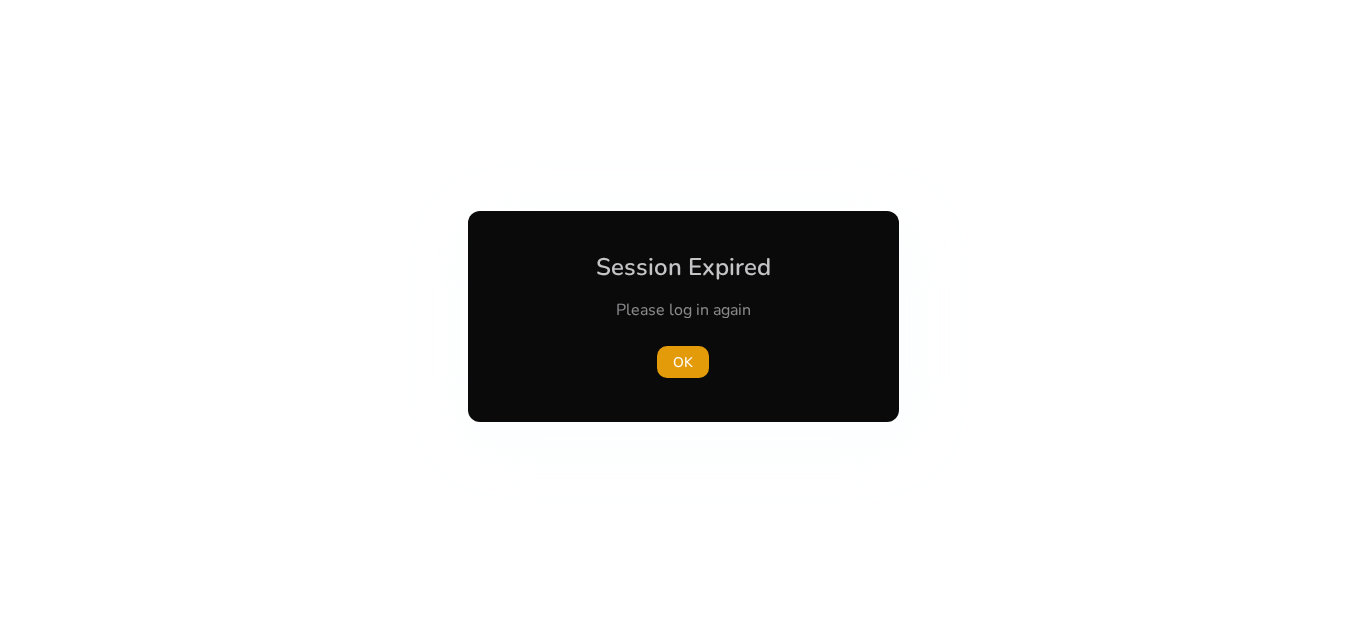 scroll, scrollTop: 0, scrollLeft: 0, axis: both 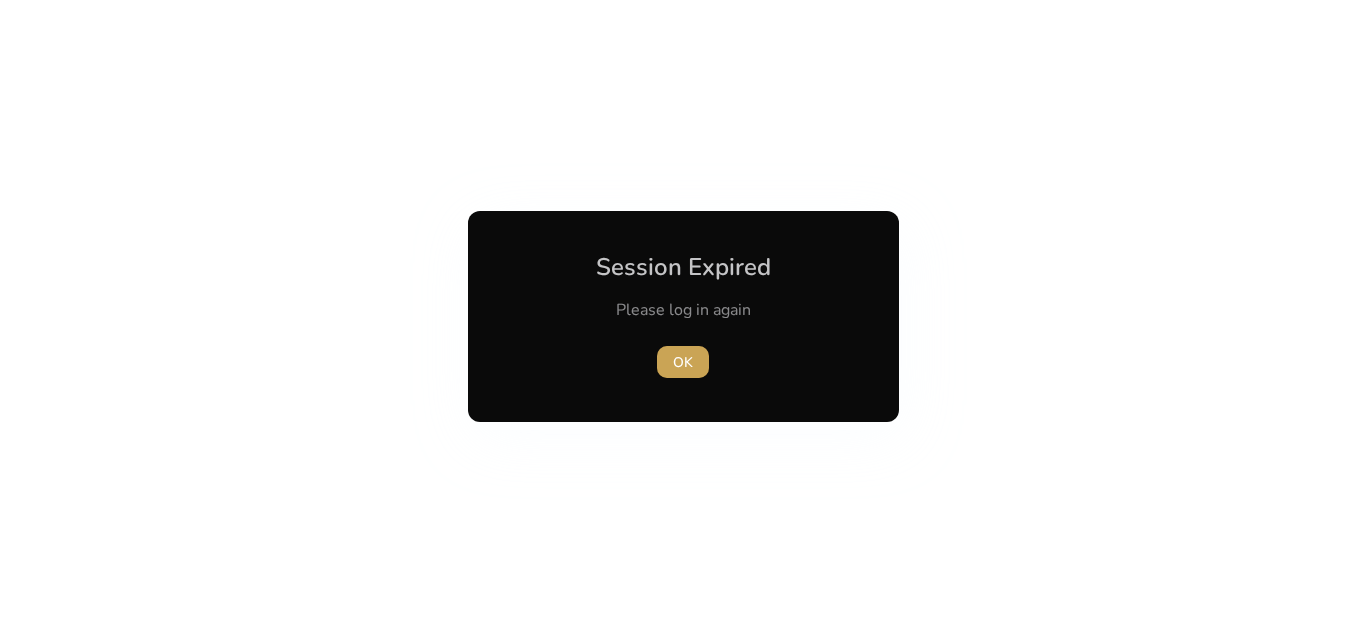 click on "OK" at bounding box center (683, 362) 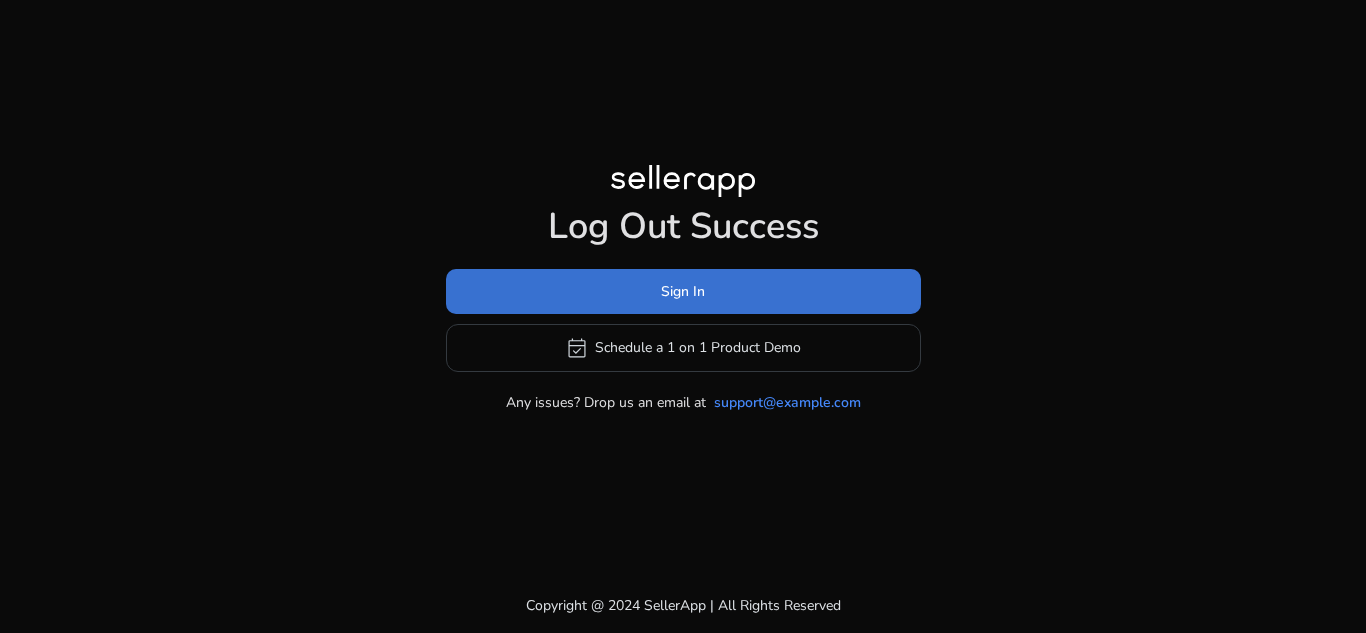 click 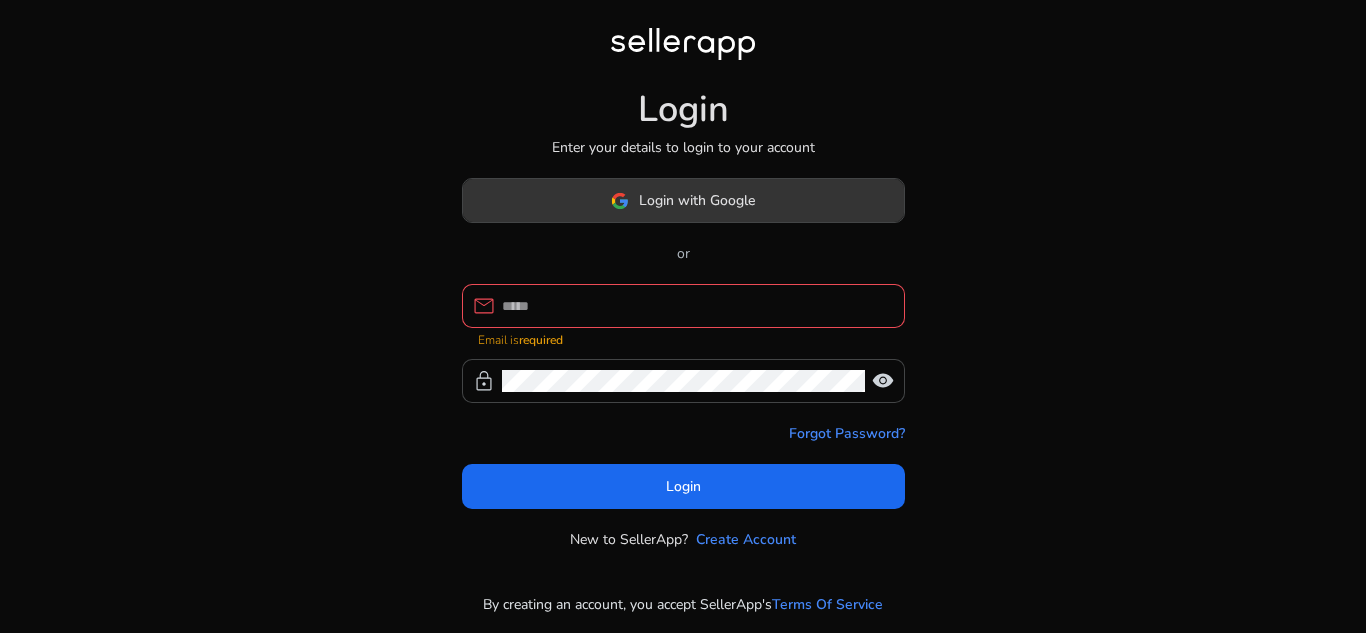 click on "Login with Google" 